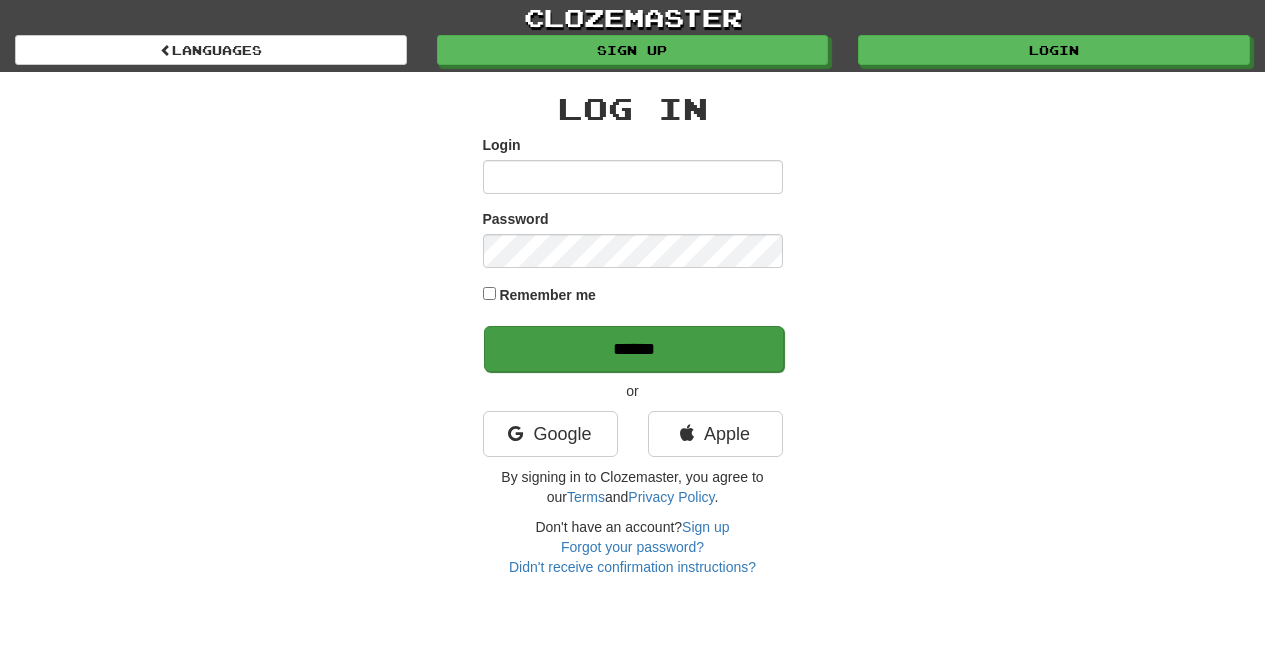 scroll, scrollTop: 0, scrollLeft: 0, axis: both 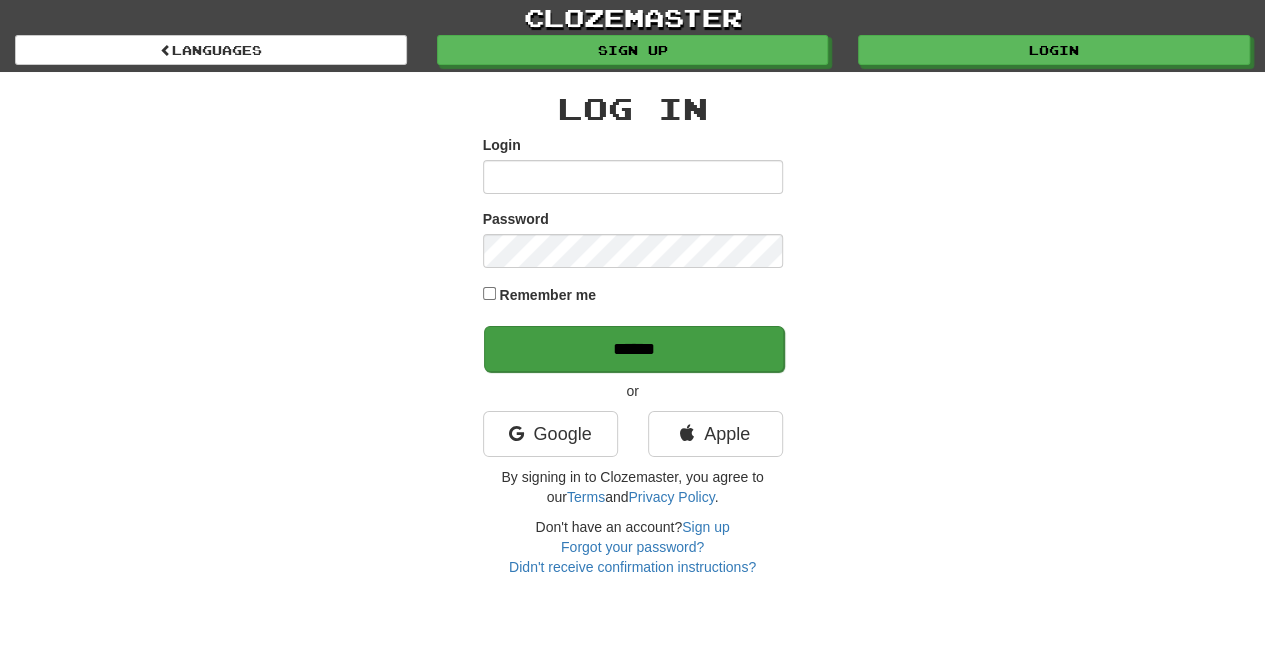 type on "******" 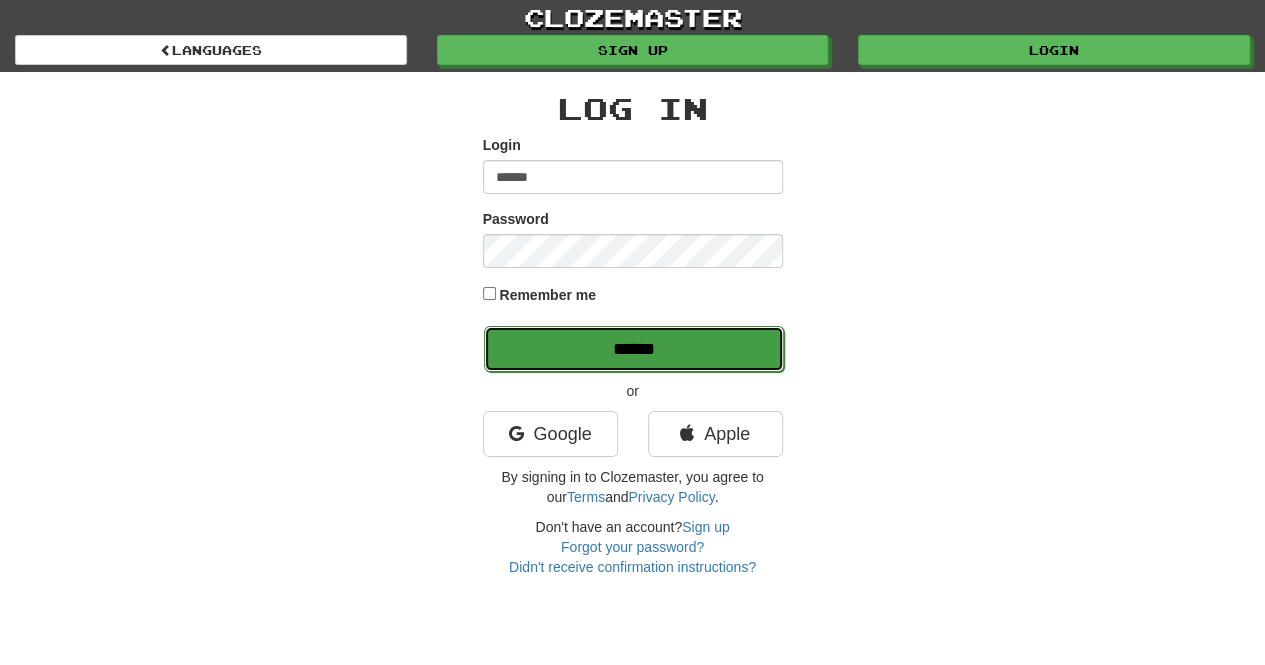 click on "******" at bounding box center [634, 349] 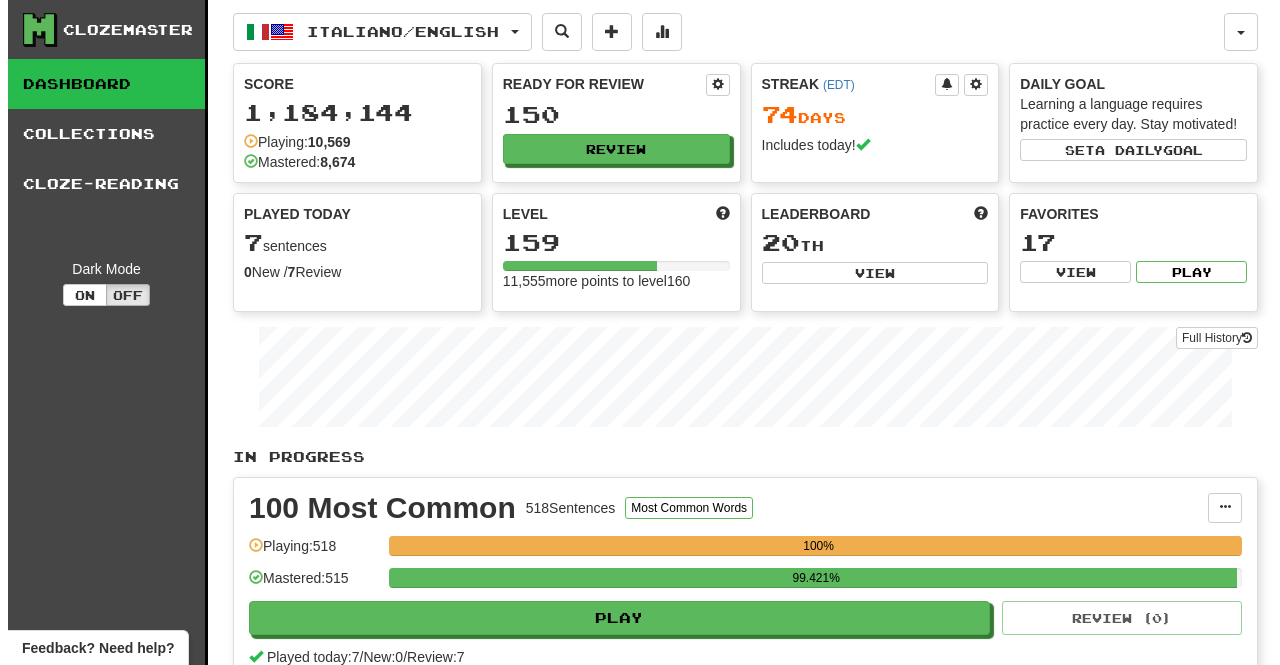 scroll, scrollTop: 0, scrollLeft: 0, axis: both 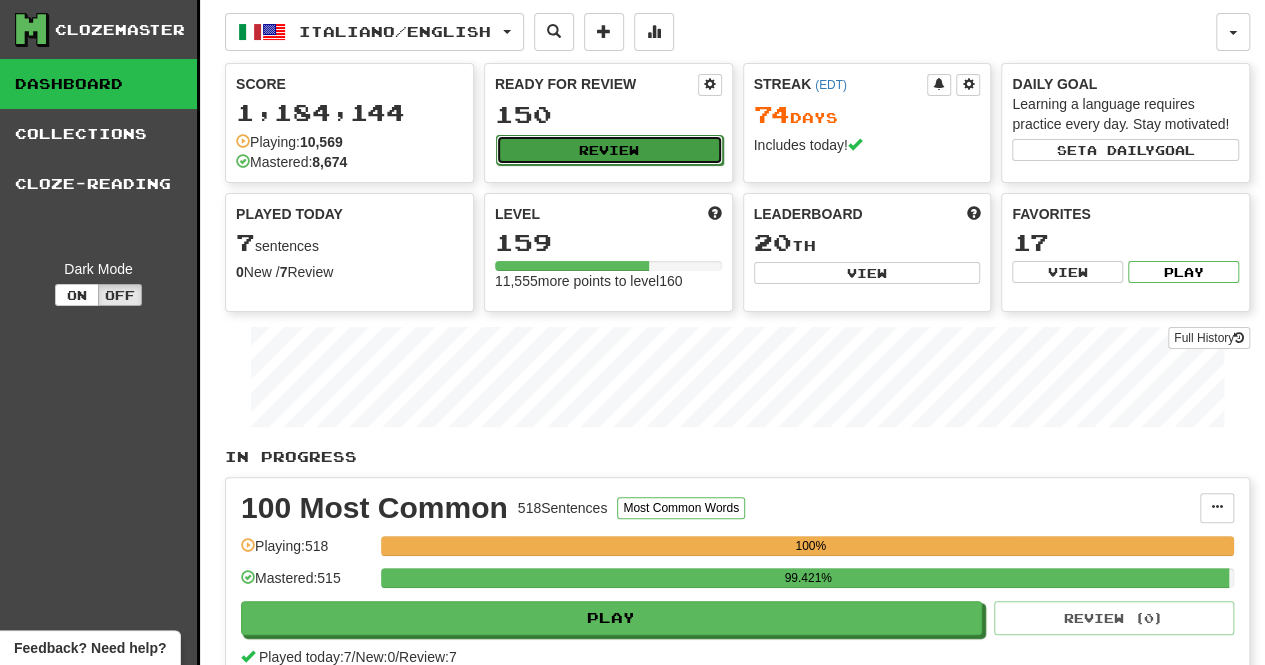 click on "Review" at bounding box center [609, 150] 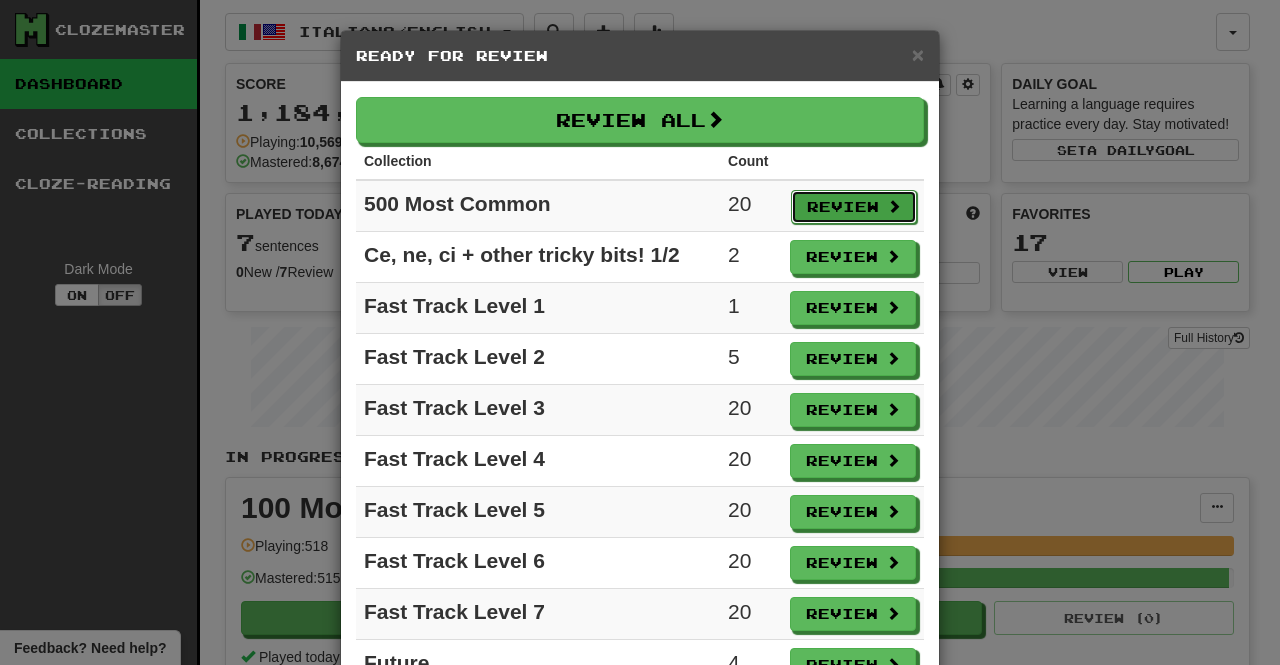 click on "Review" at bounding box center [854, 207] 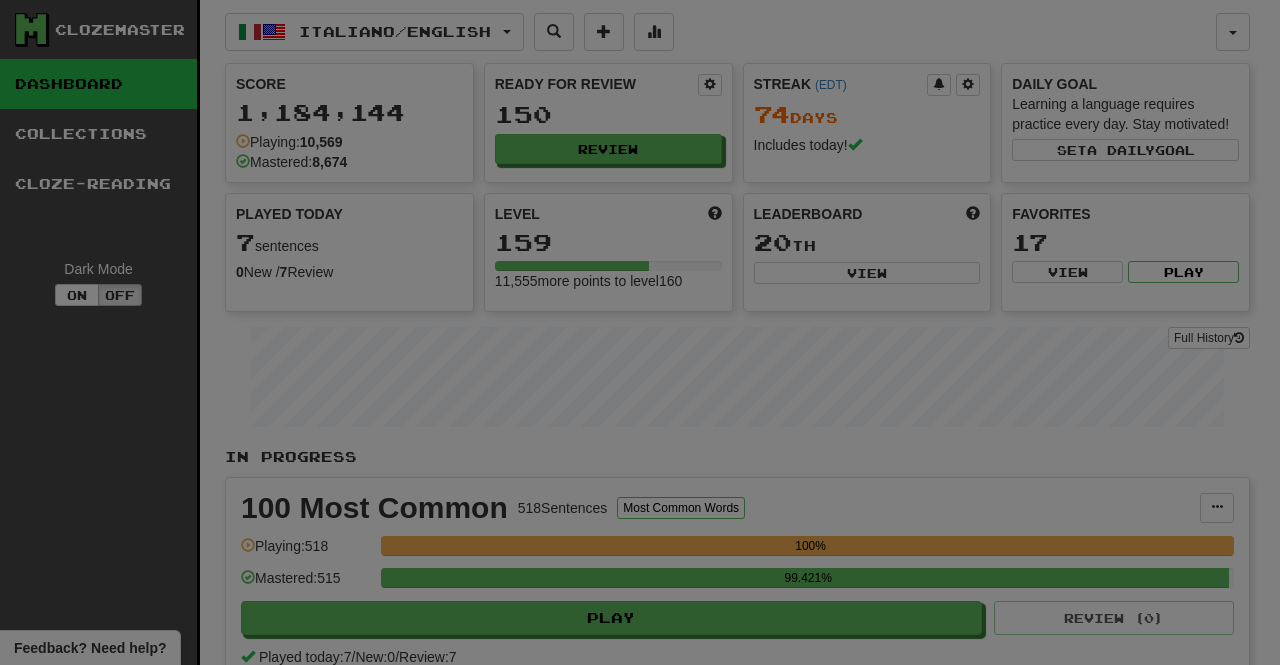 select on "**" 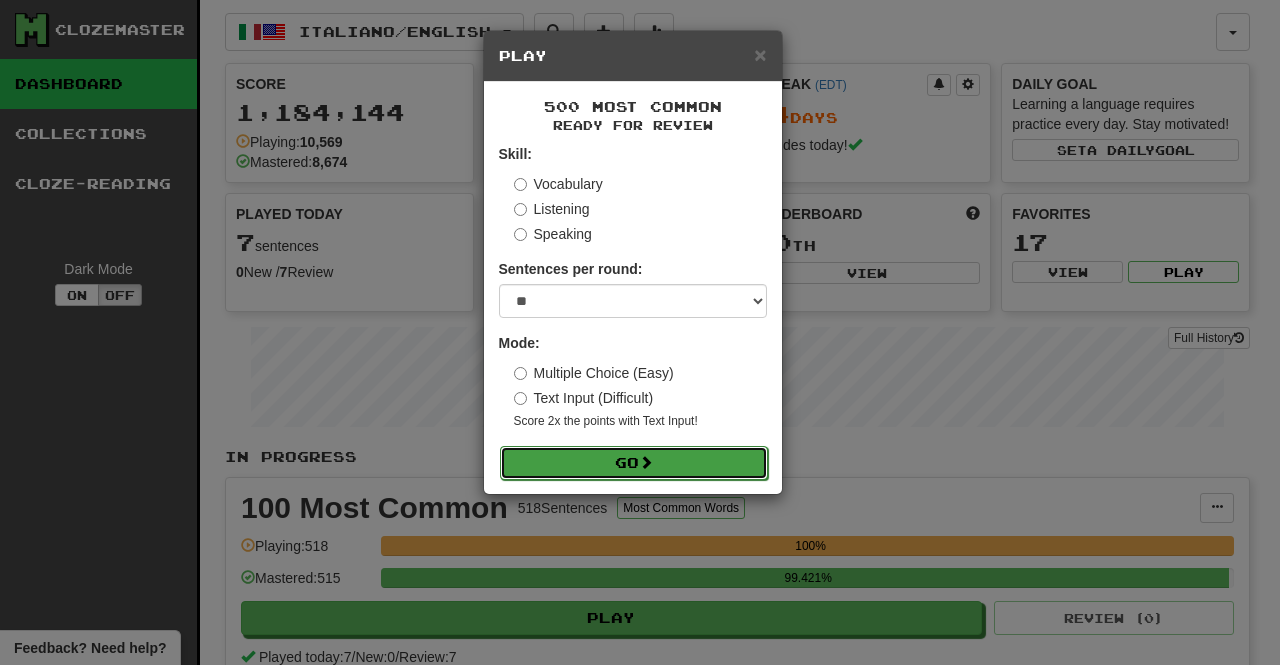 click on "Go" at bounding box center (634, 463) 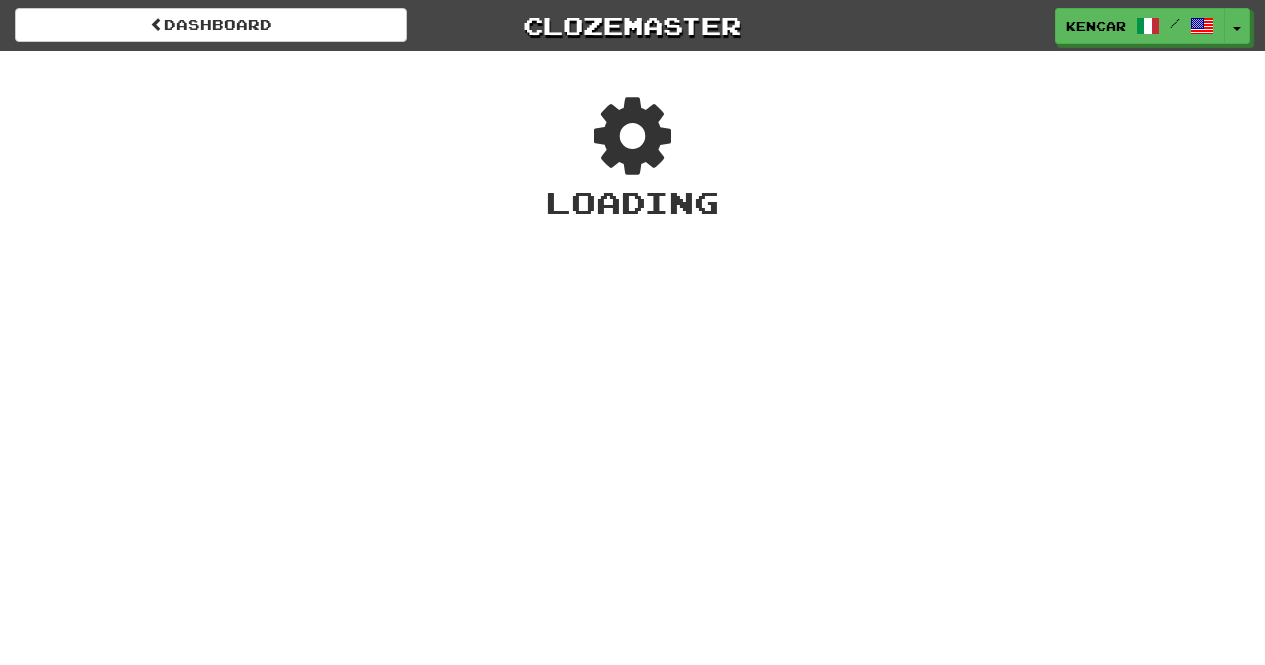 scroll, scrollTop: 0, scrollLeft: 0, axis: both 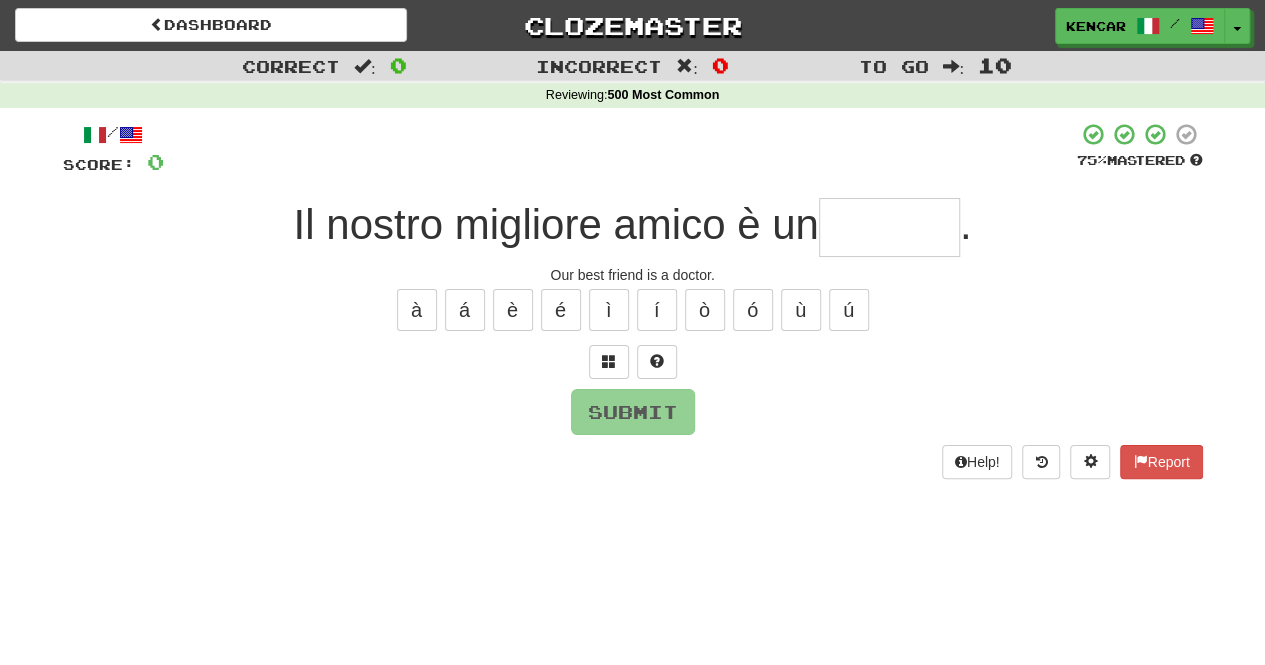 click at bounding box center (889, 227) 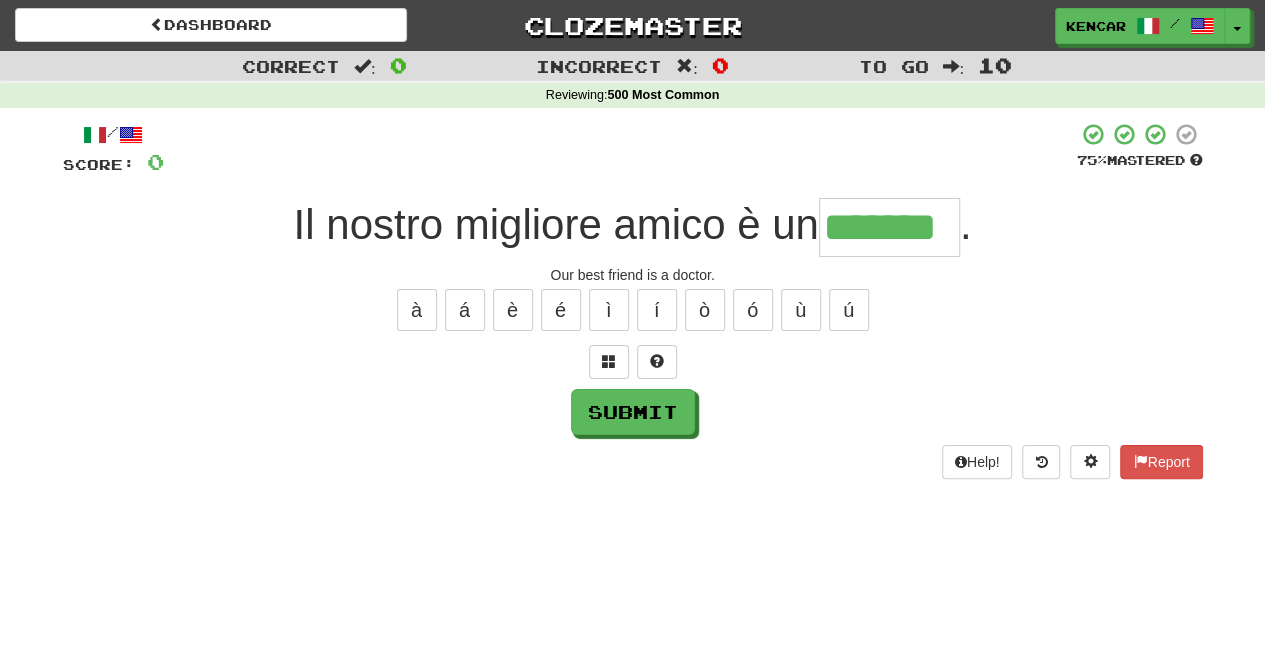 type on "*******" 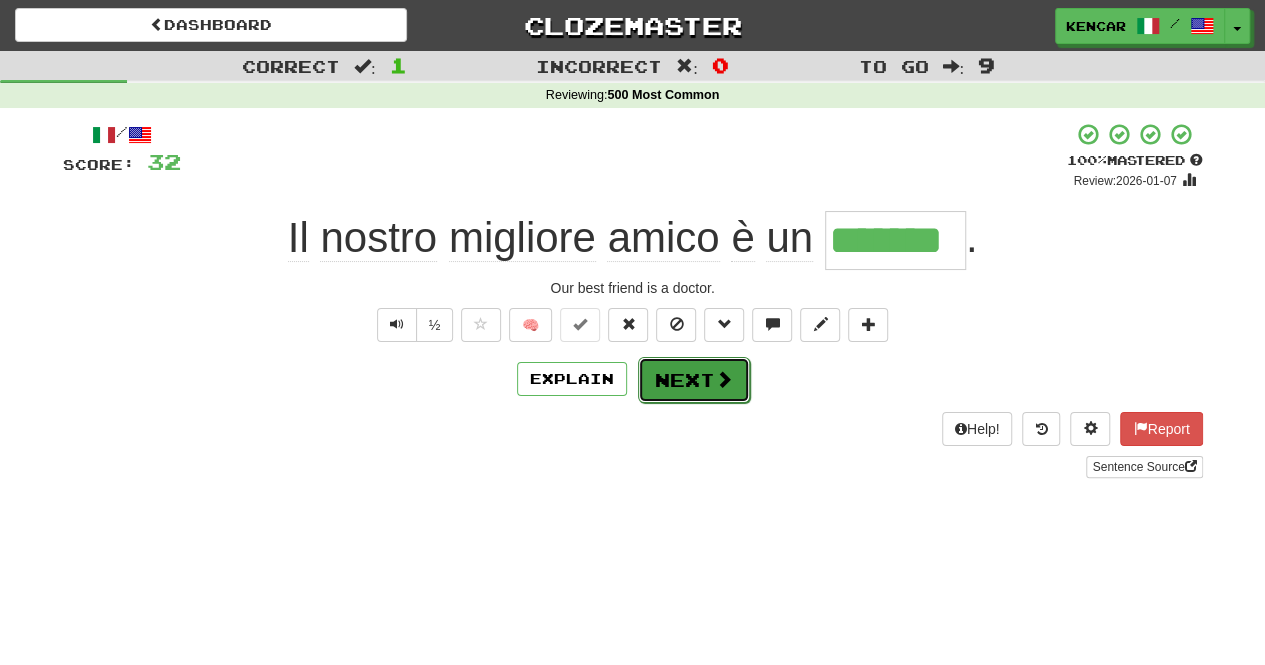 click on "Next" at bounding box center (694, 380) 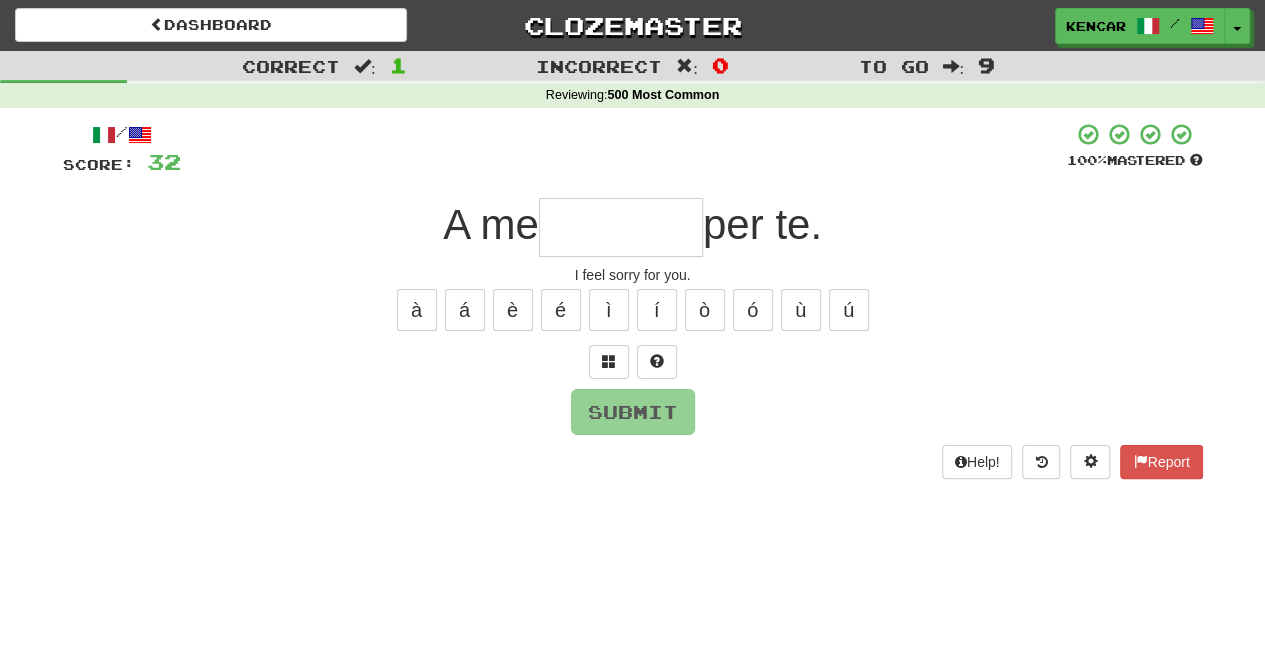 click on "/  Score:   32 100 %  Mastered A me   per te. I feel sorry for you. à á è é ì í ò ó ù ú Submit  Help!  Report" at bounding box center (633, 307) 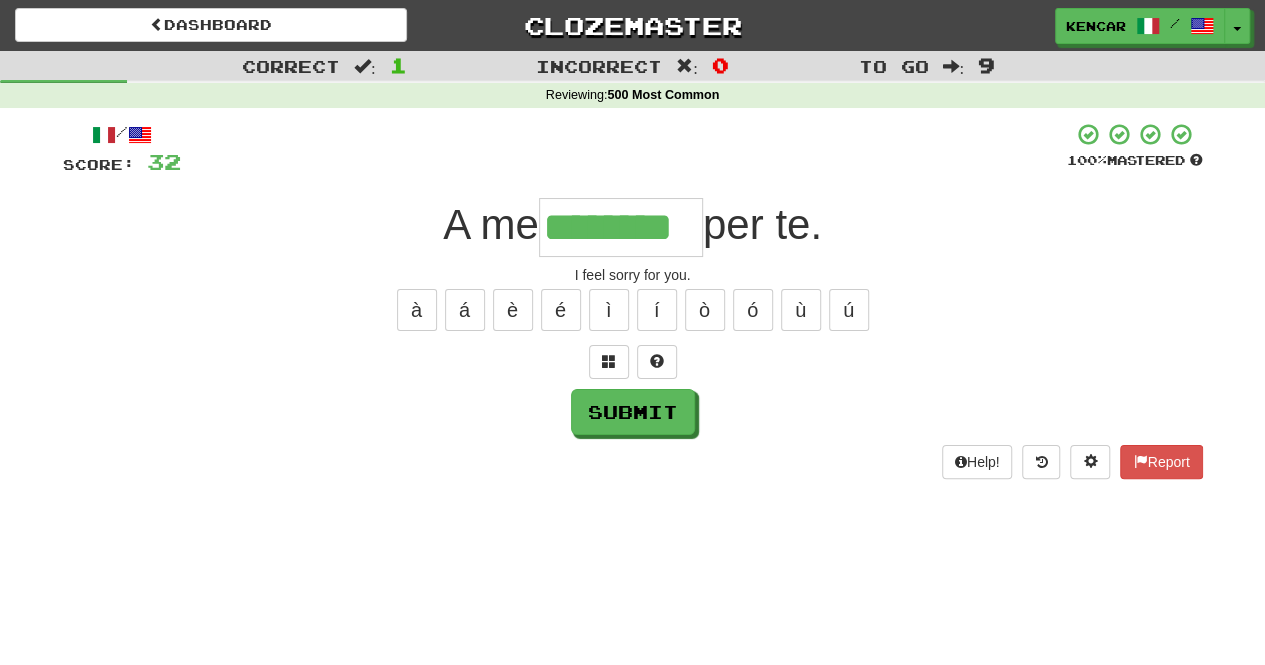 type on "********" 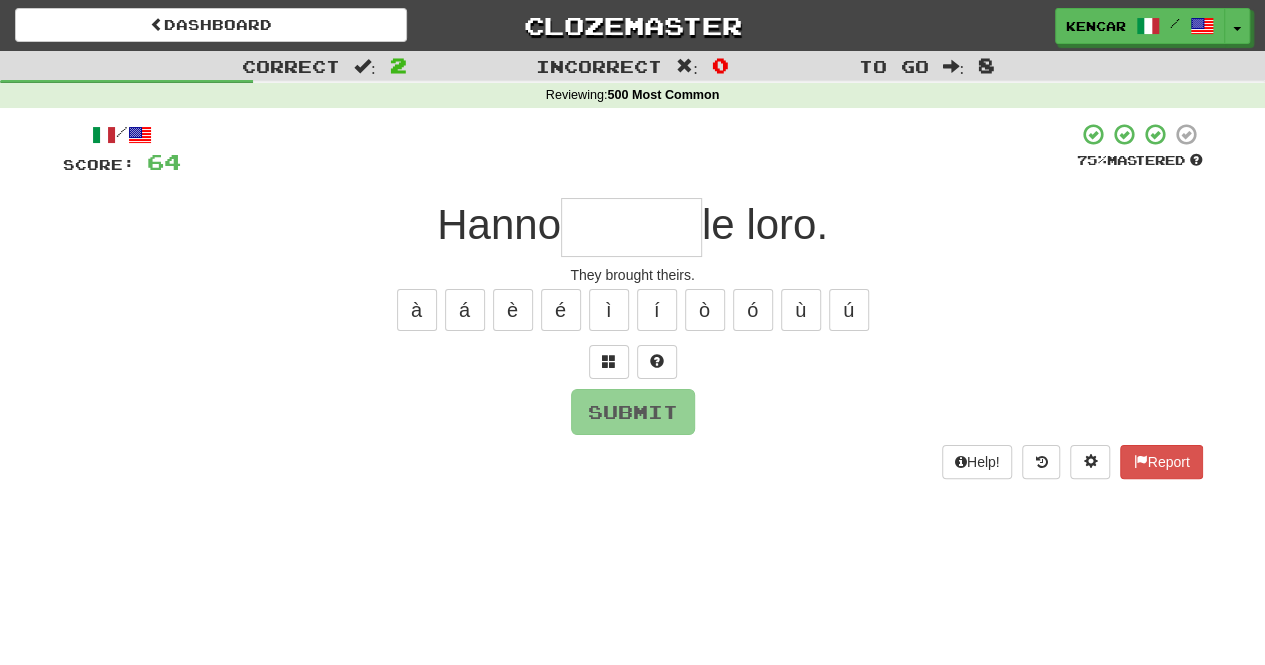 click at bounding box center [631, 227] 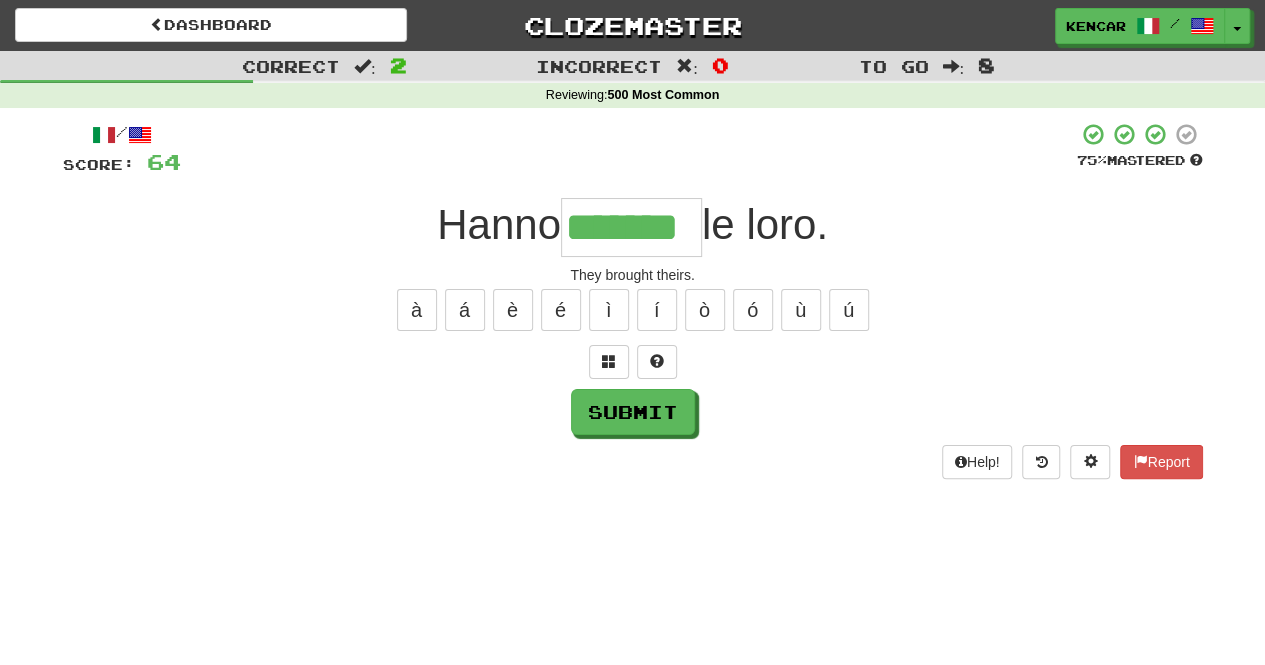 type on "*******" 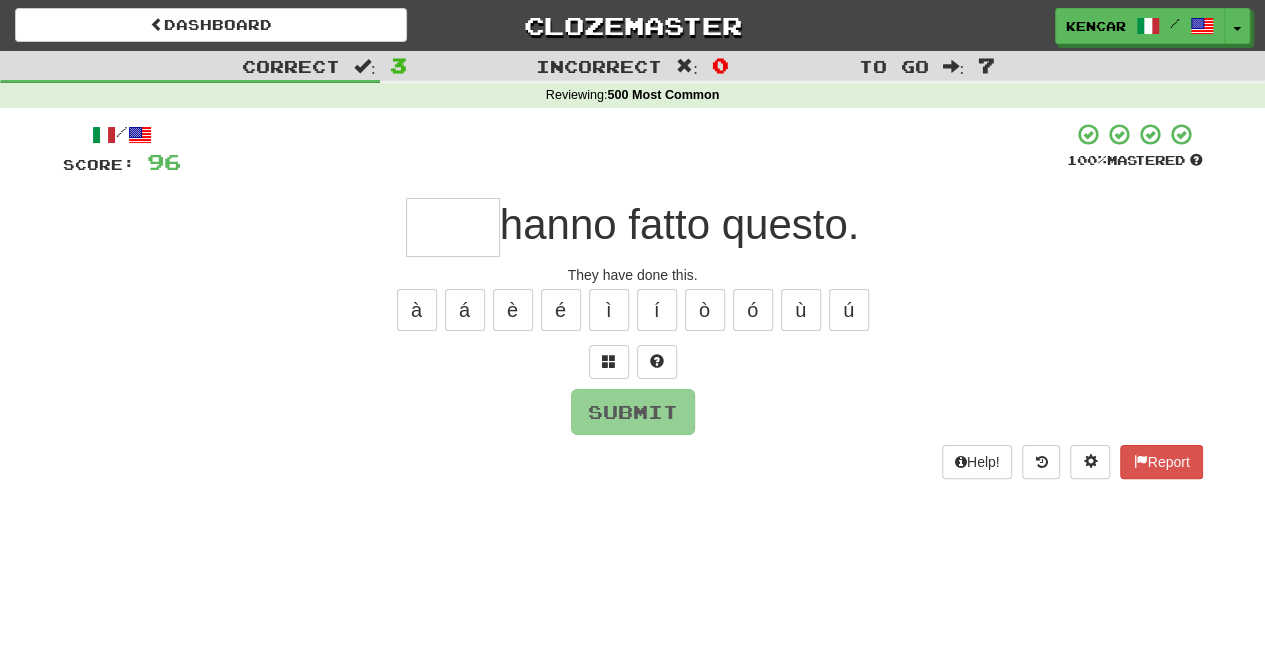 click at bounding box center [453, 227] 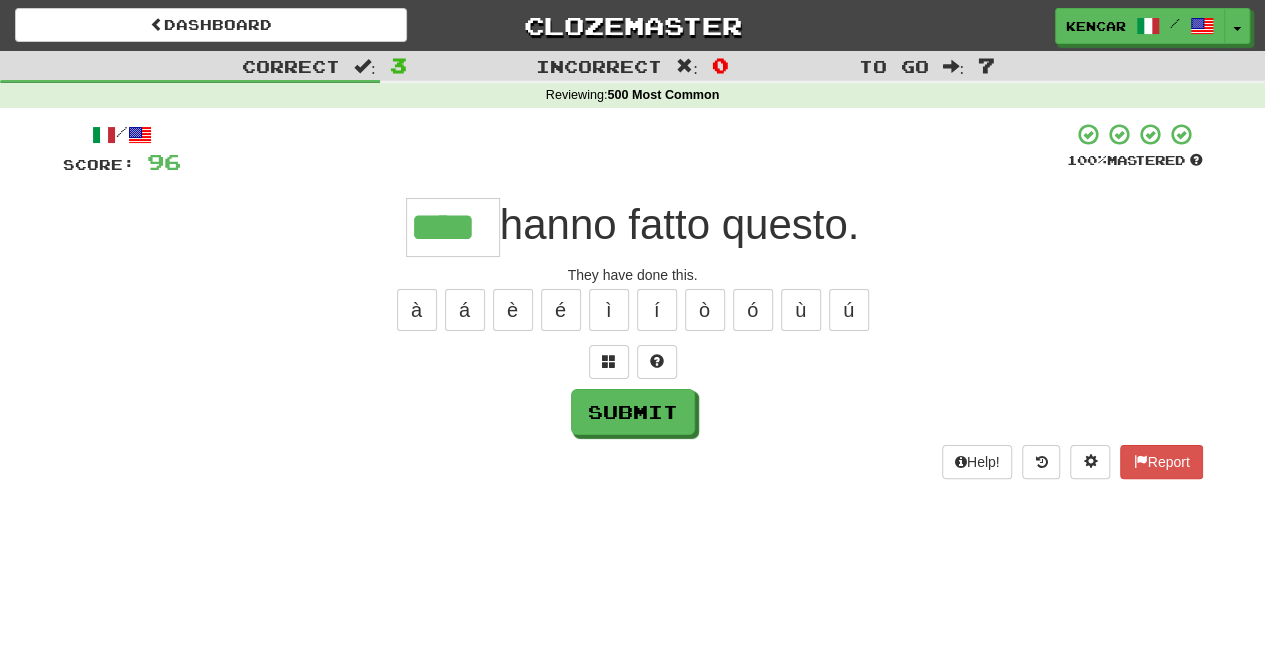 type on "****" 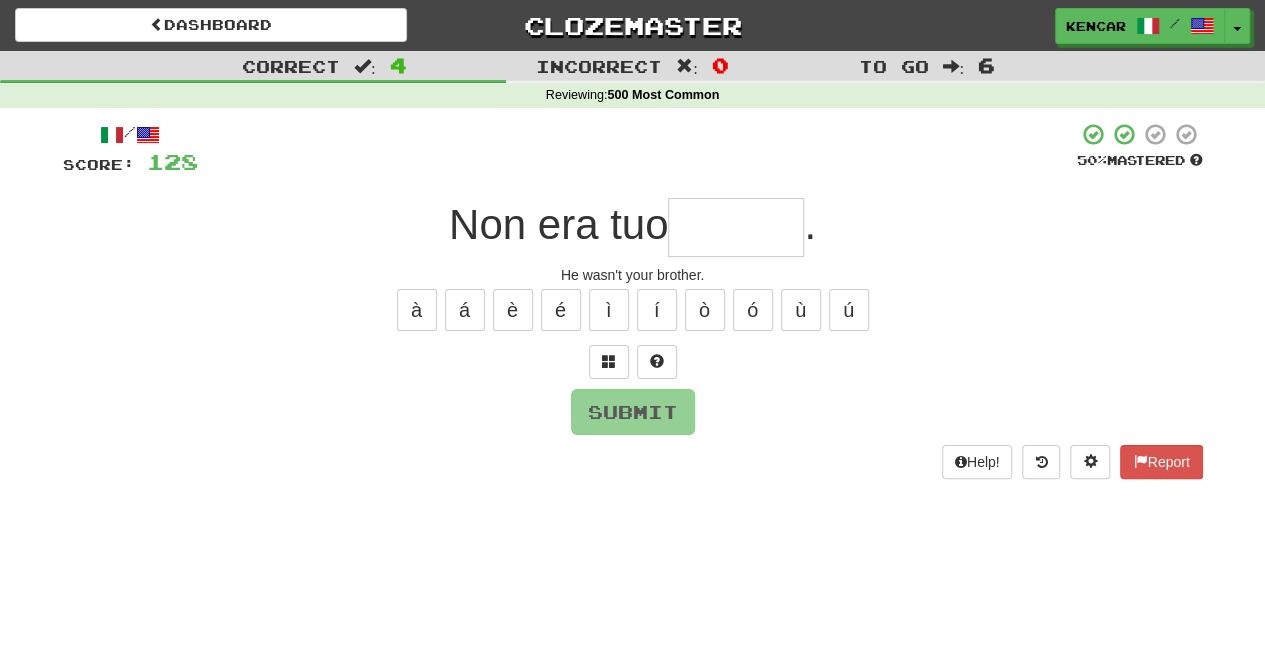 click at bounding box center (736, 227) 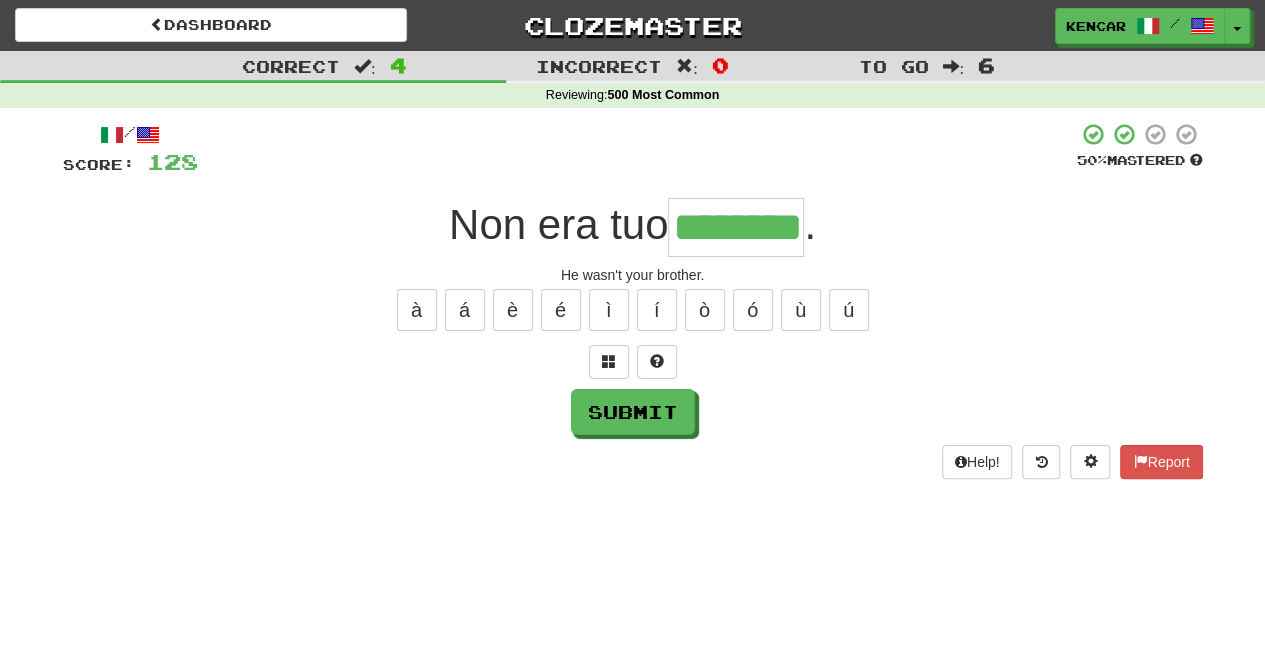 type on "********" 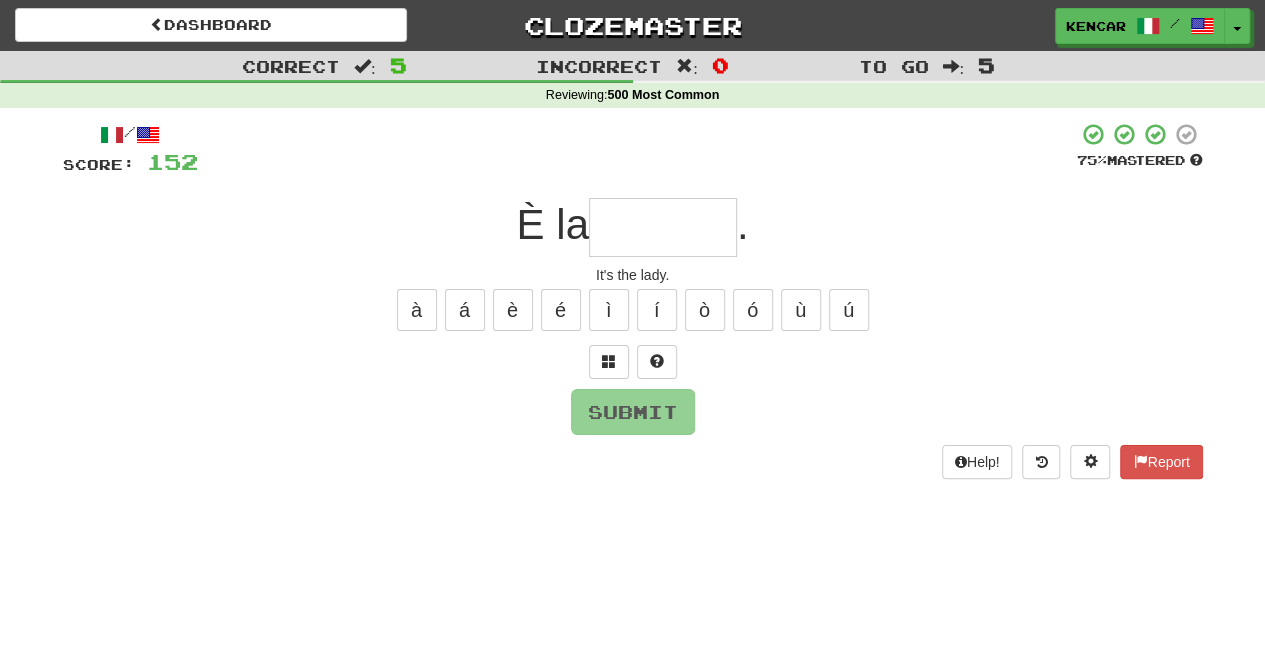type on "*" 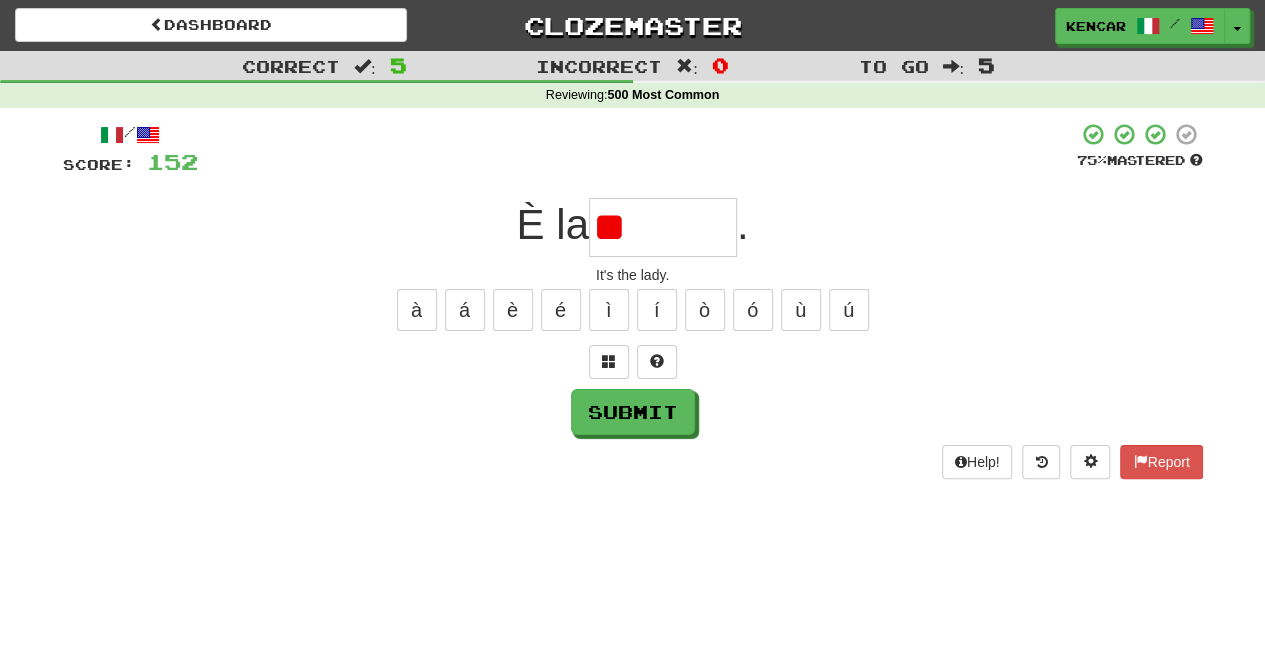 type on "*" 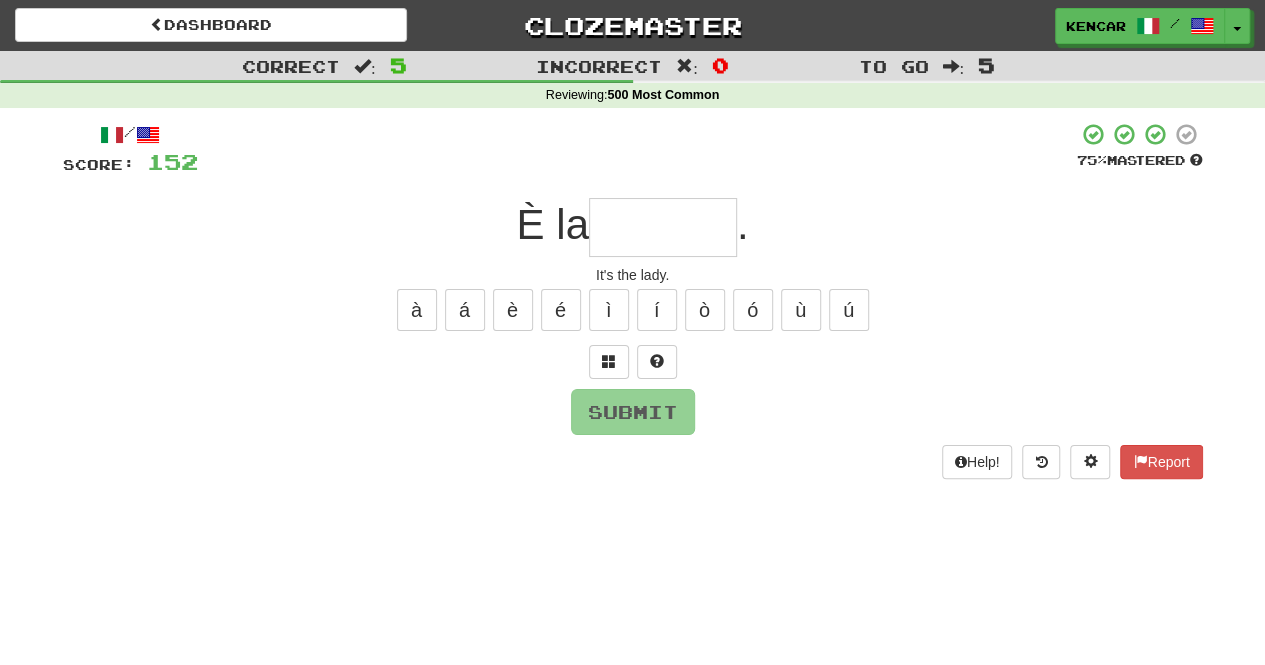 type on "*" 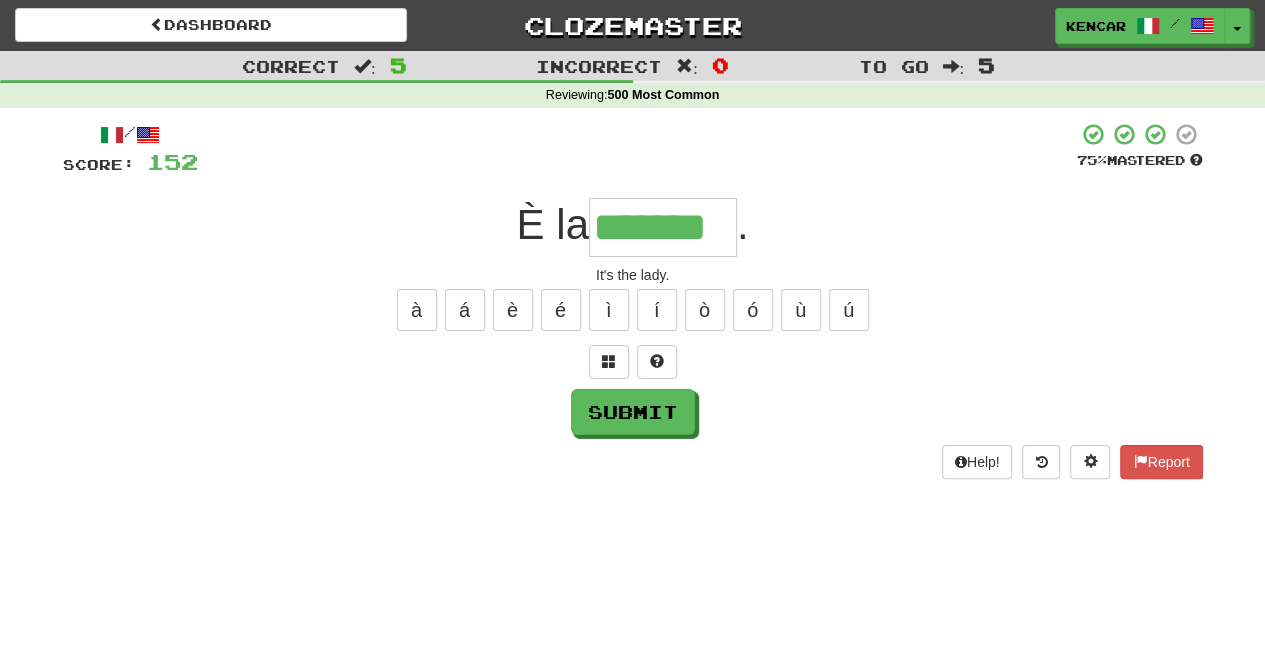 type on "*******" 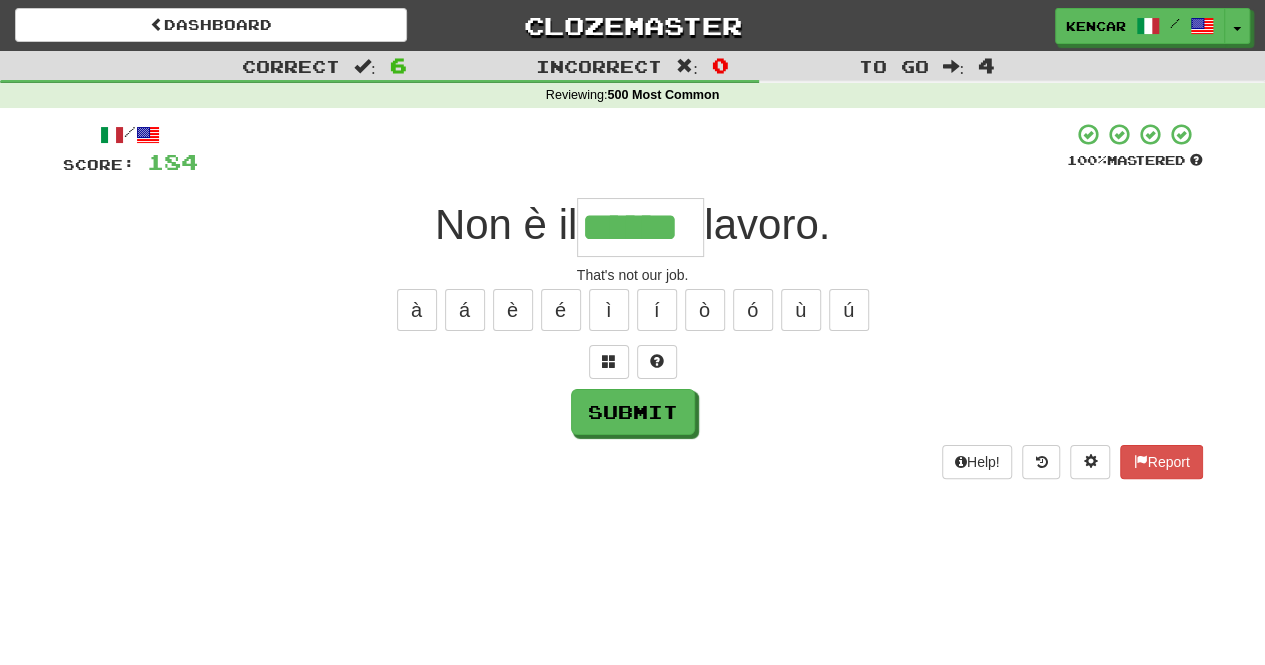 type on "******" 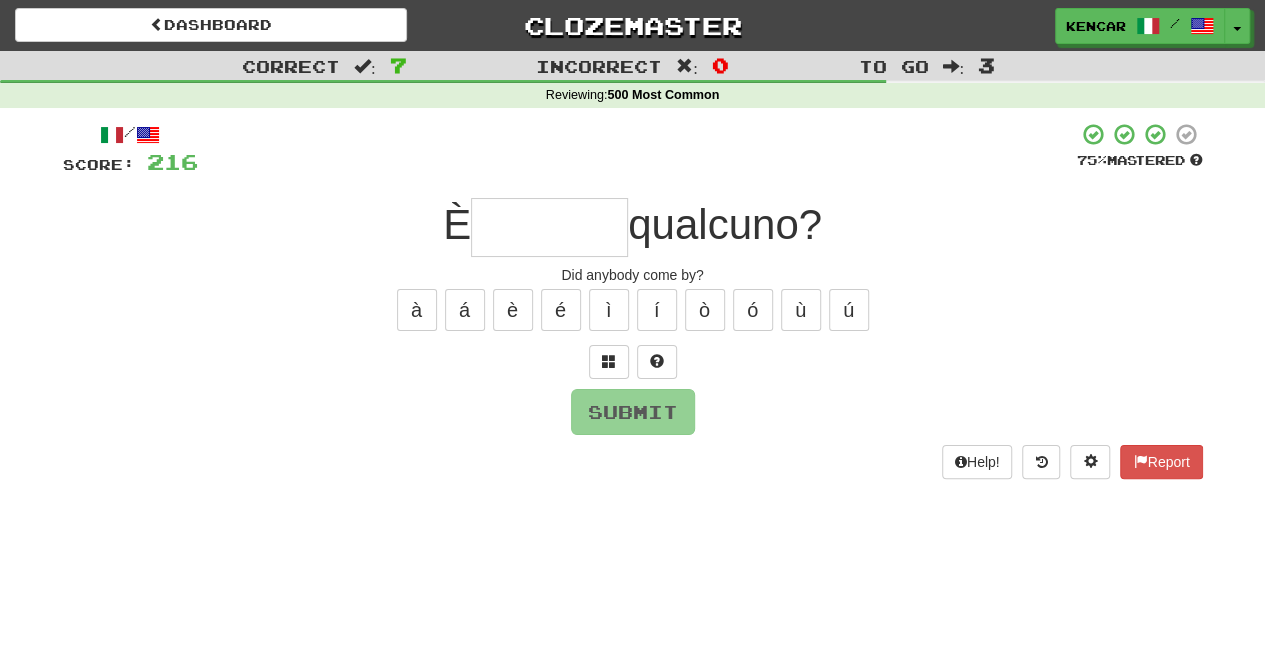 type on "*" 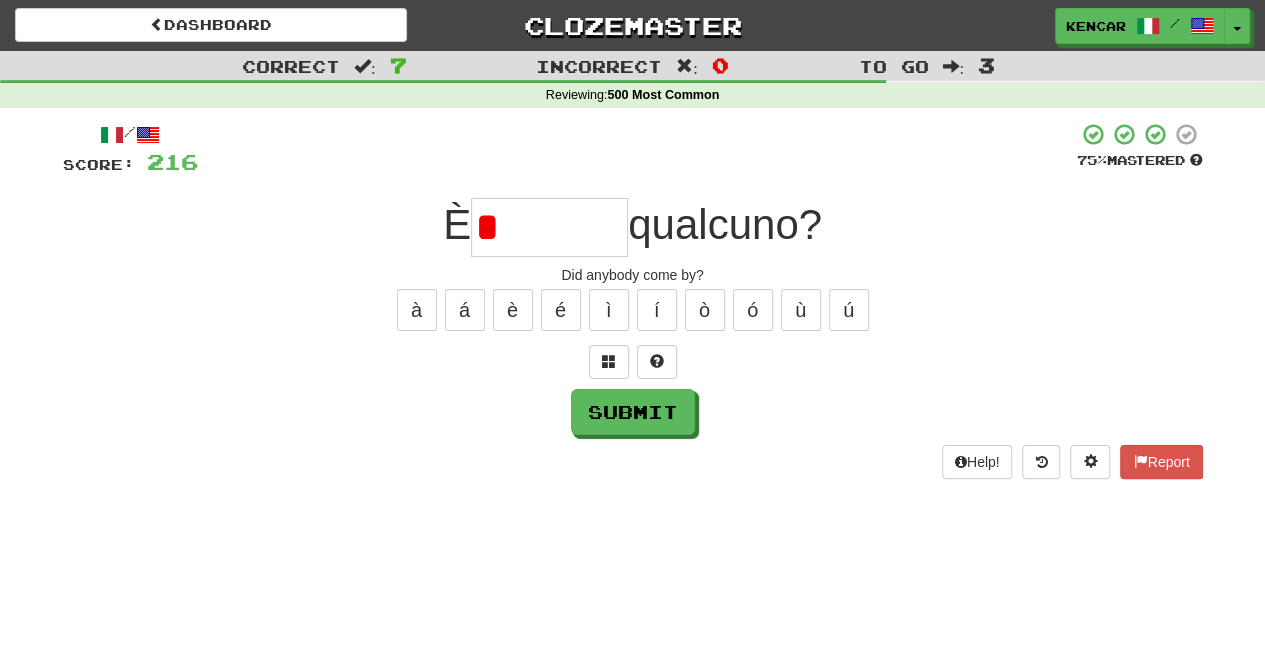 type on "*******" 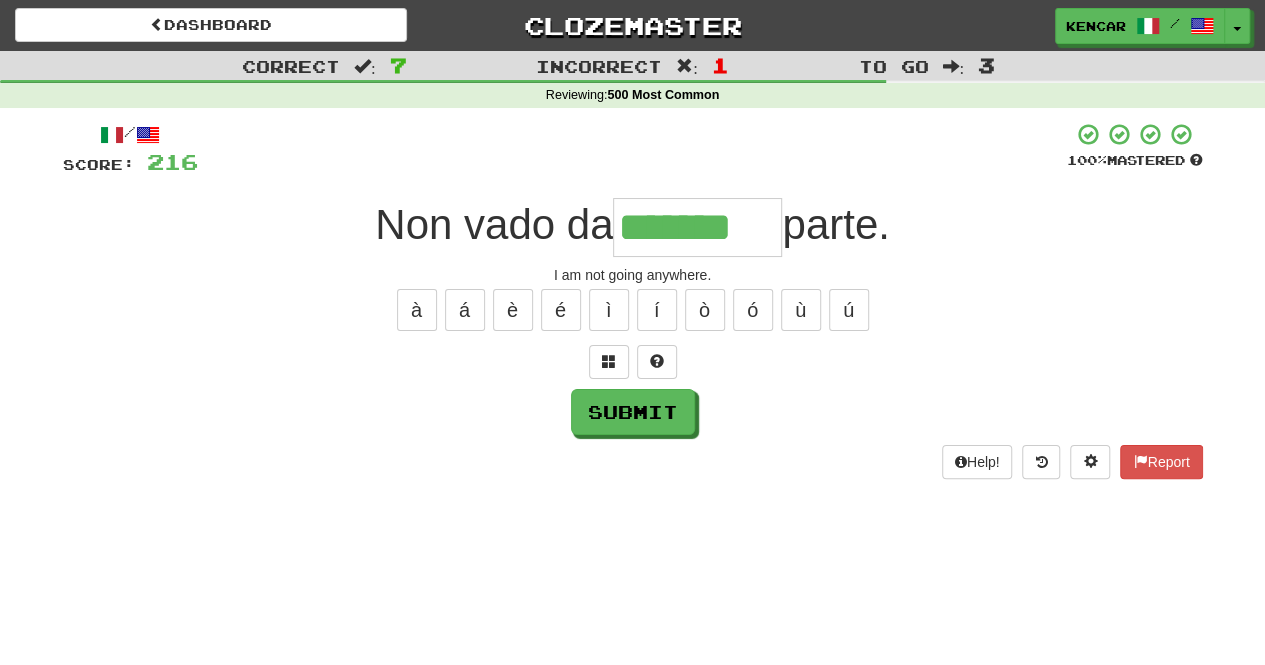 type on "*******" 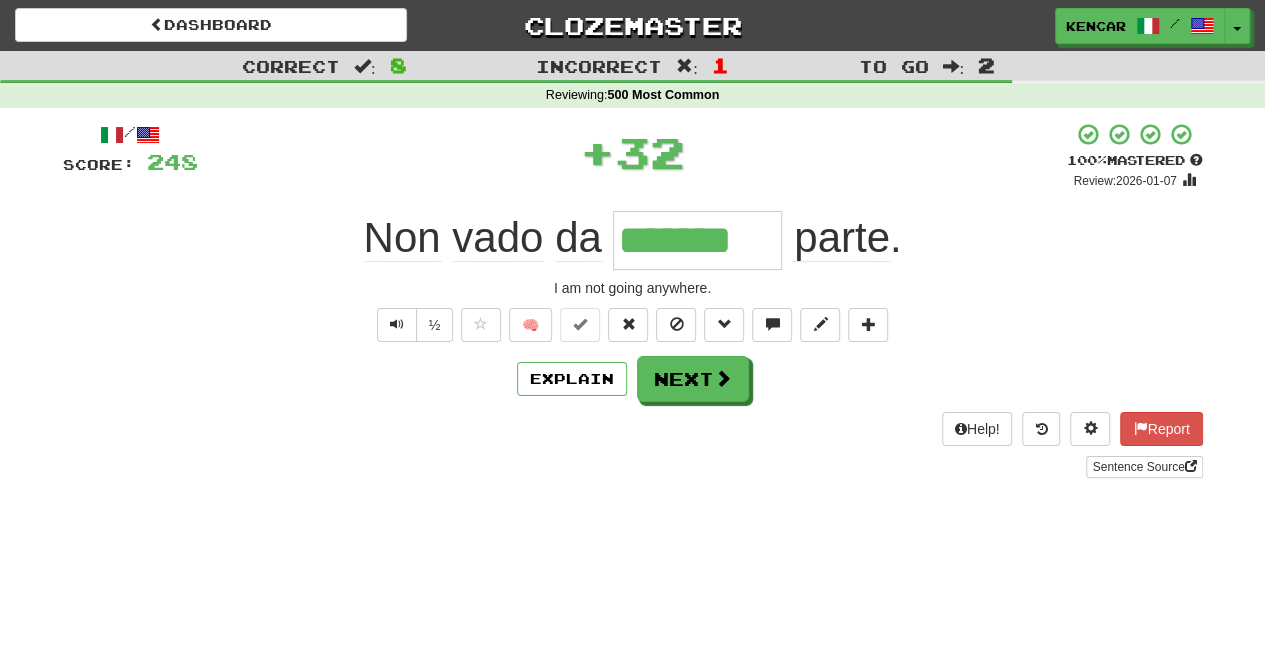 click on "/  Score:   248 + 32 100 %  Mastered Review:  2026-01-07 Non   vado   da   *******   parte . I am not going anywhere. ½ 🧠 Explain Next  Help!  Report Sentence Source" at bounding box center (633, 300) 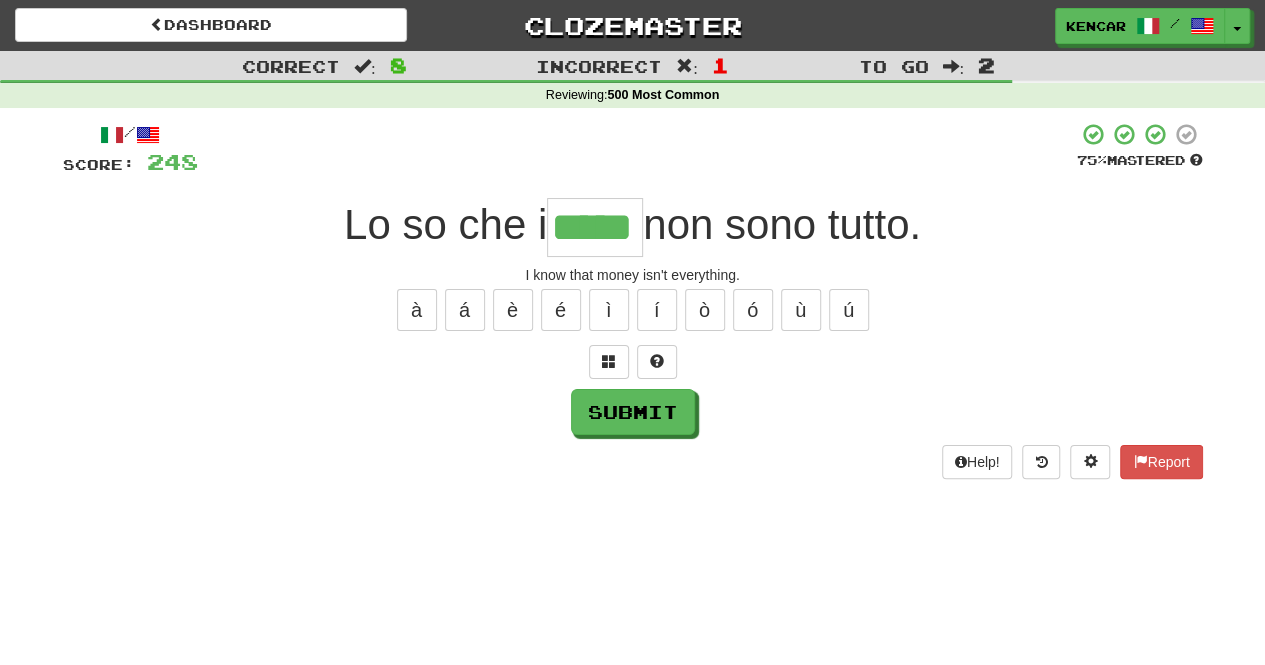 type on "*****" 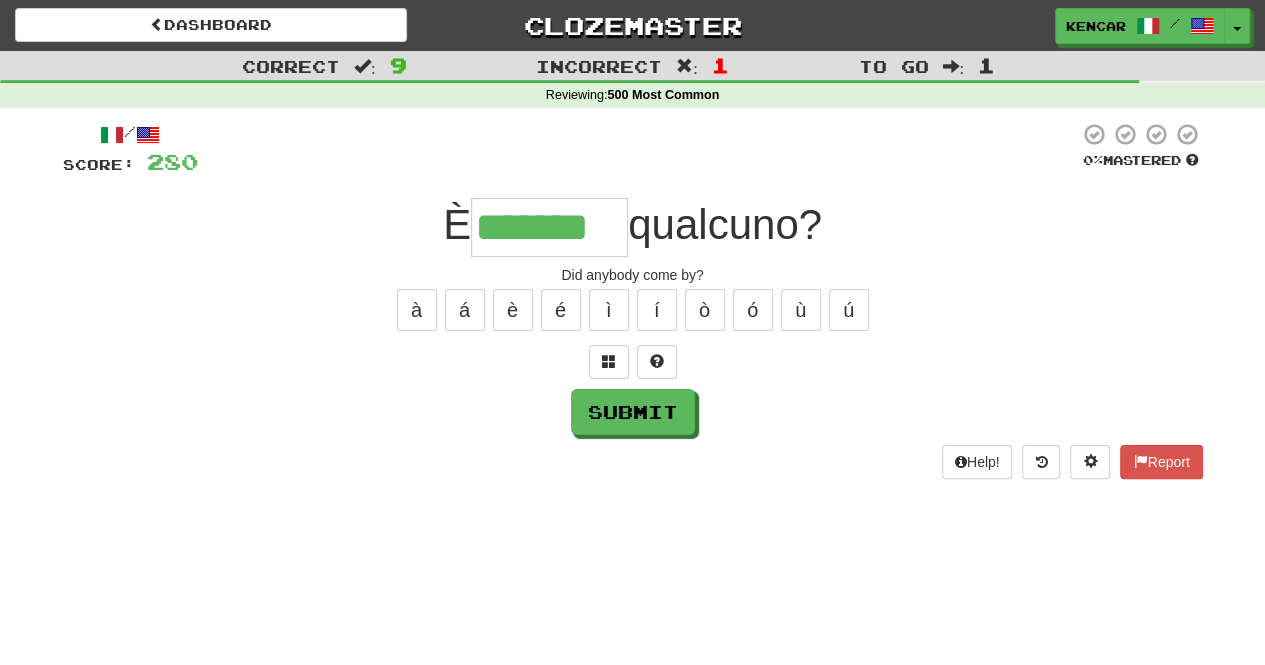 type on "*******" 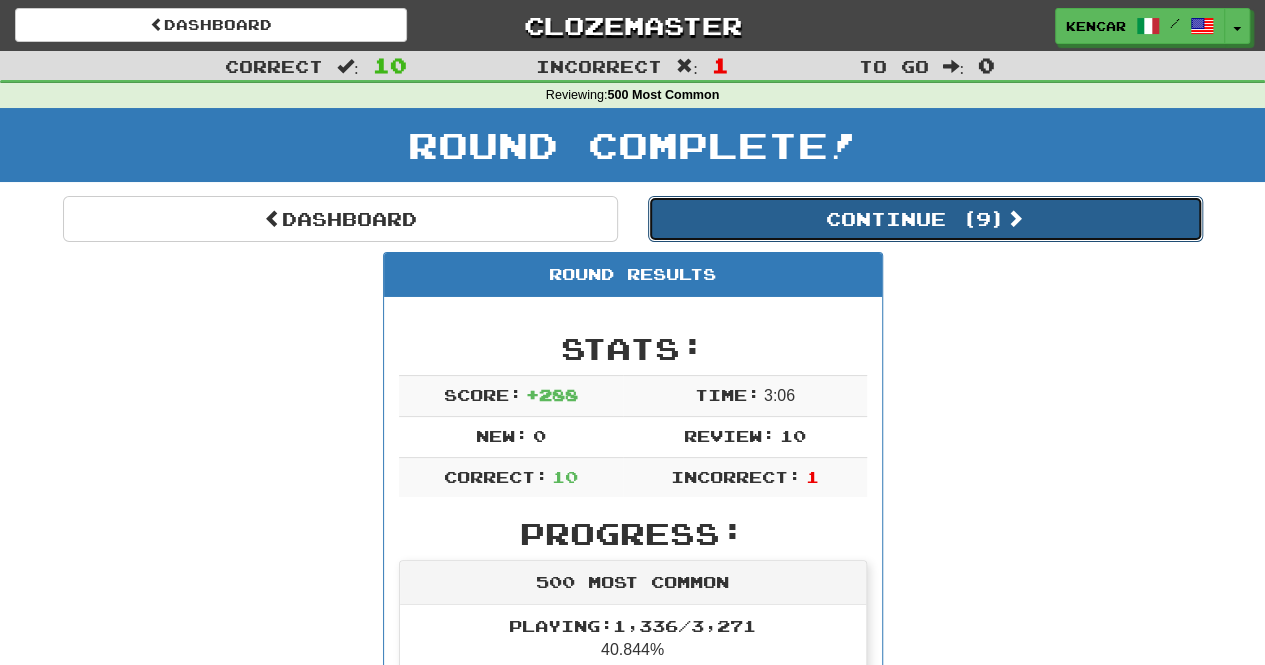 click on "Continue ( 9 )" at bounding box center (925, 219) 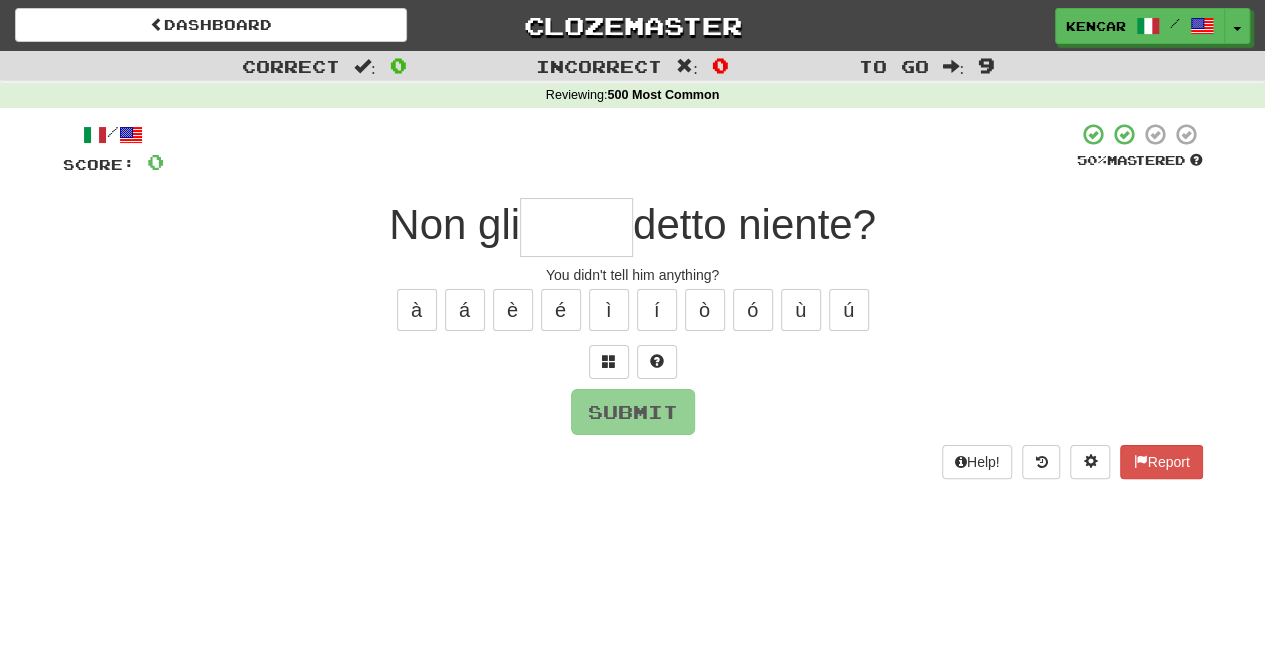 click at bounding box center (576, 227) 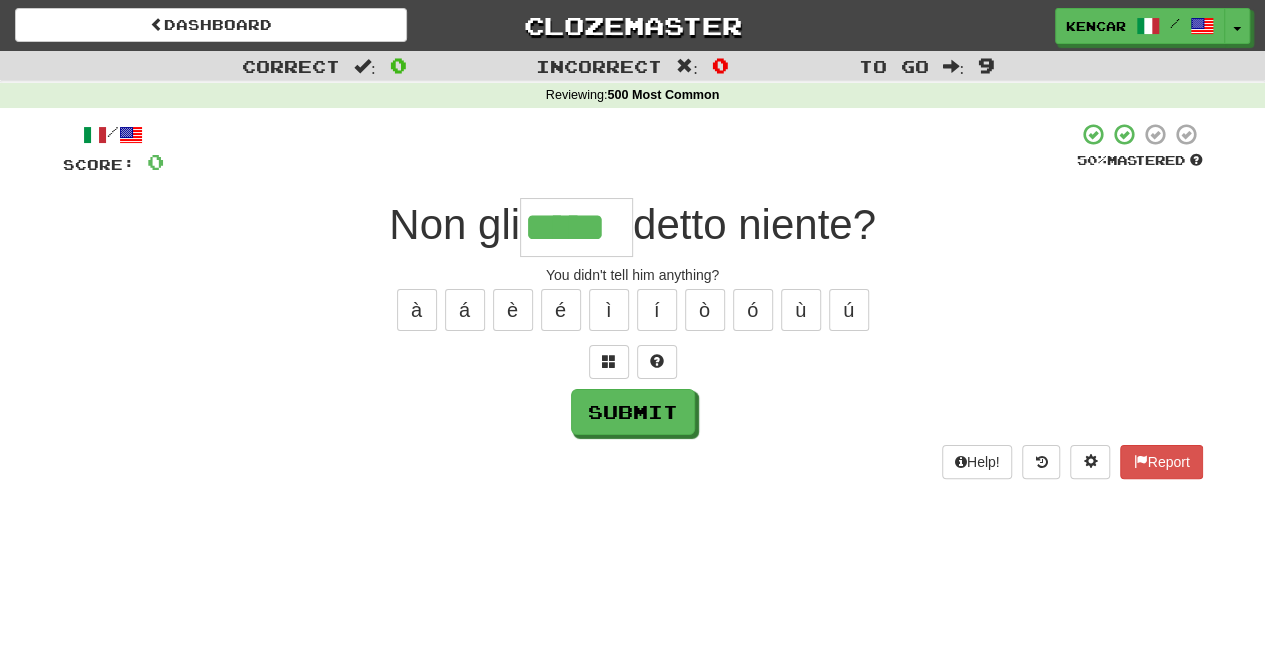 type on "*****" 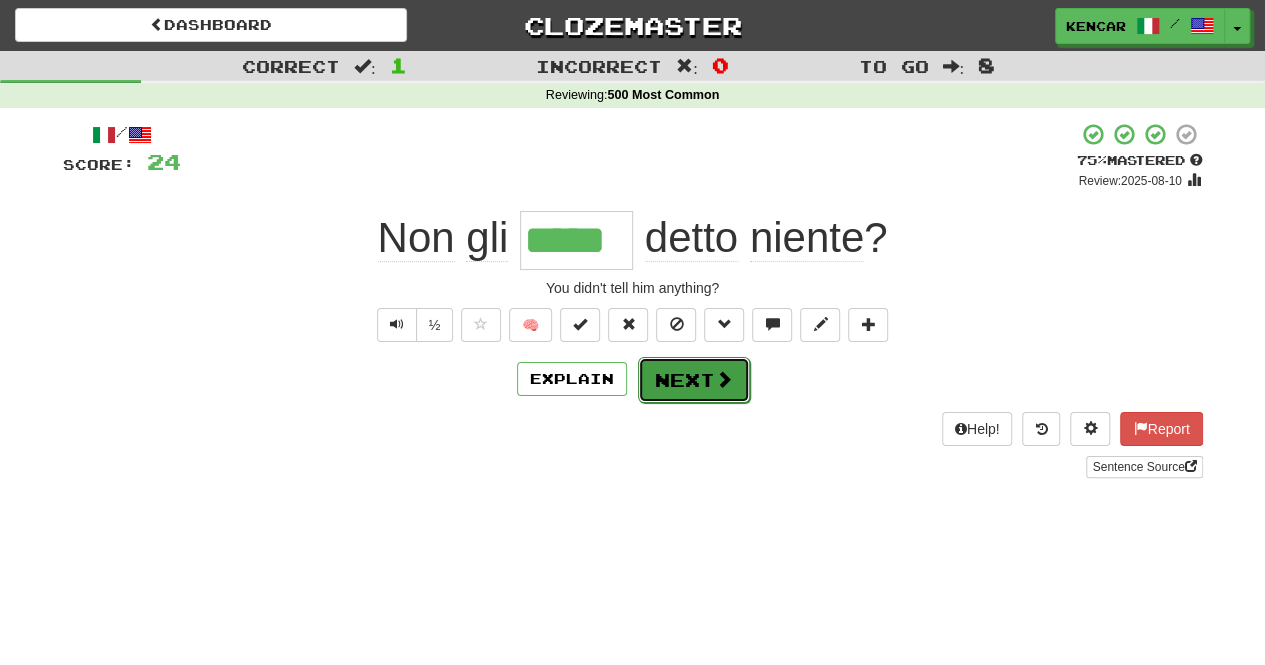 click on "Next" at bounding box center [694, 380] 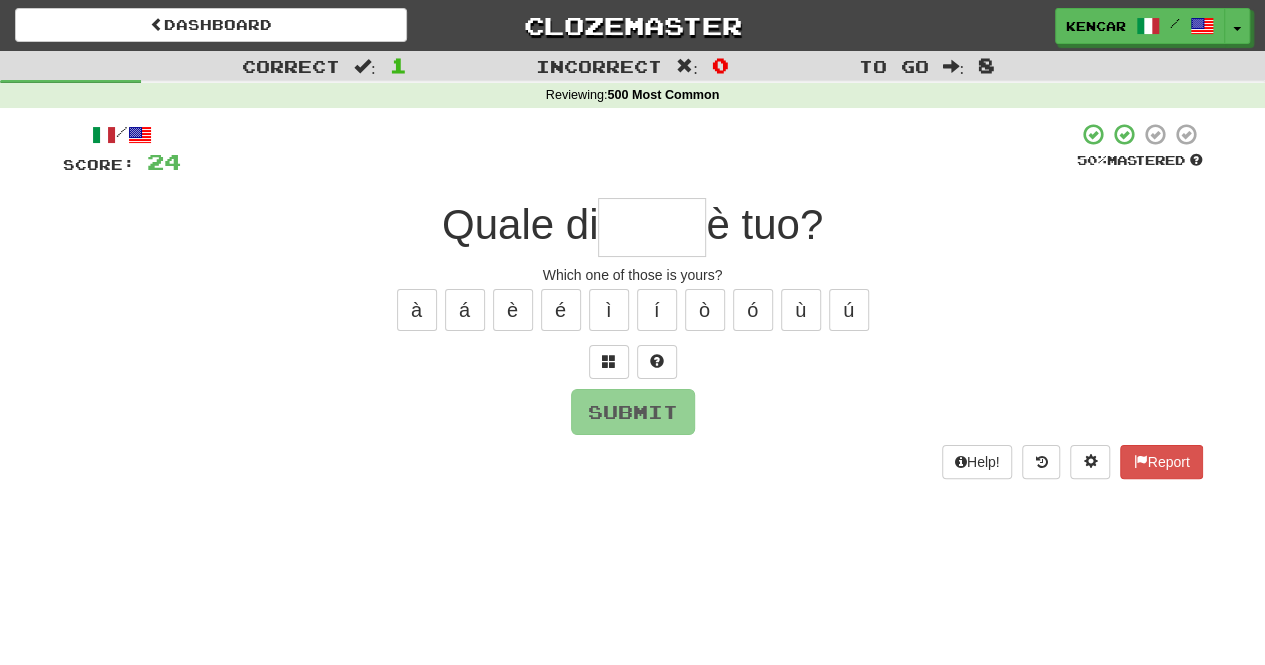 click at bounding box center (652, 227) 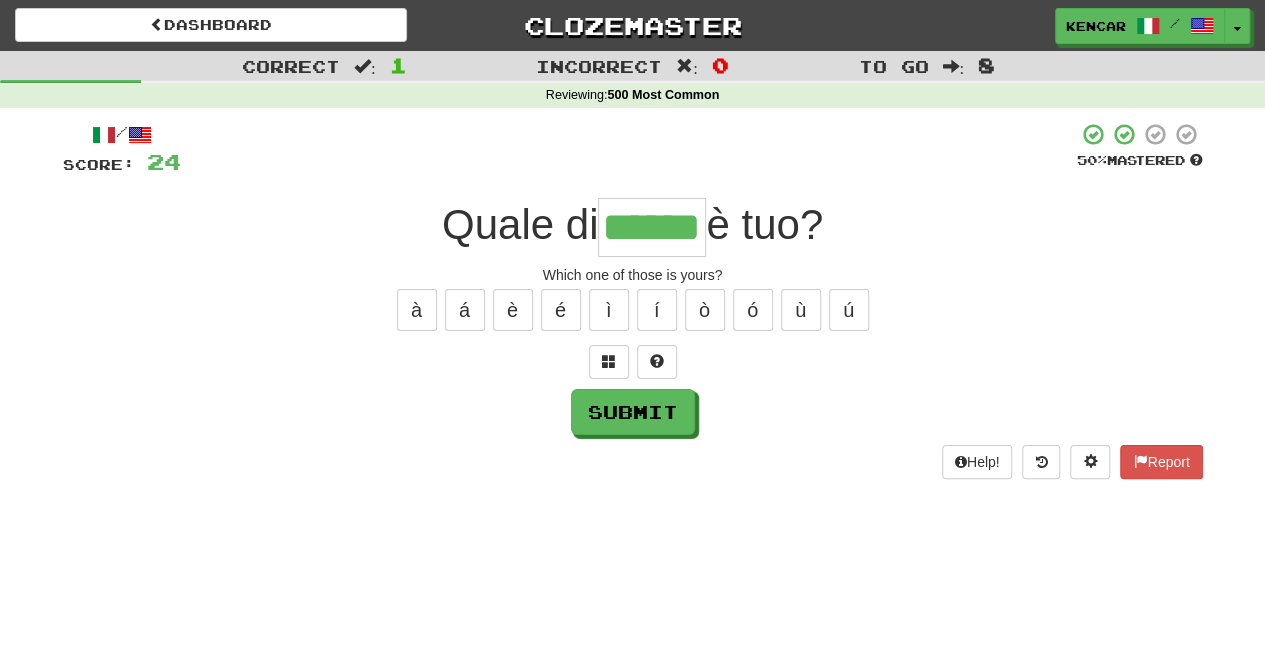 type on "******" 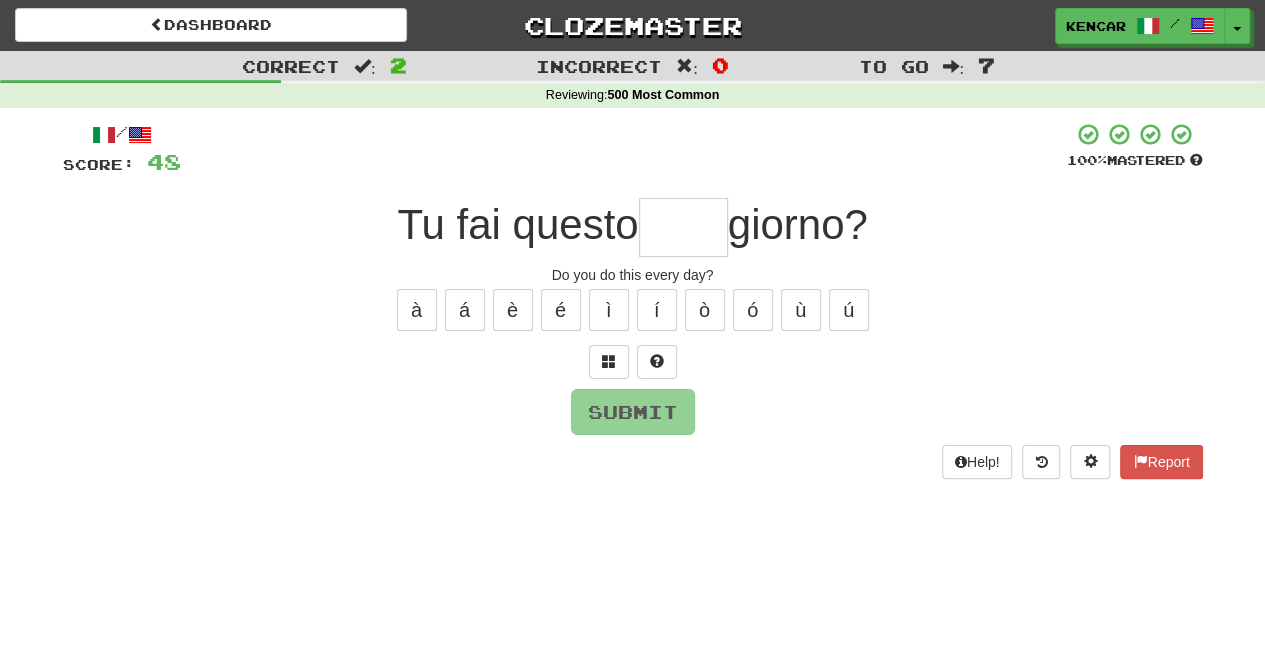click on "Tu fai questo   giorno?" at bounding box center [633, 227] 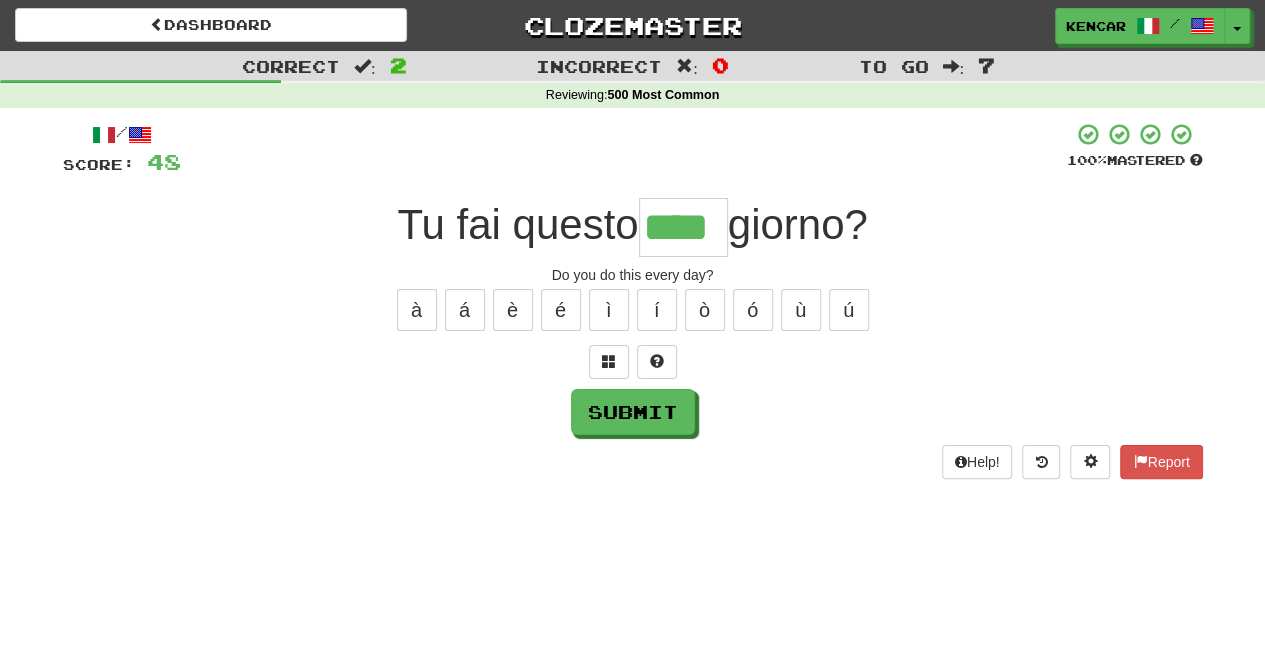 type on "****" 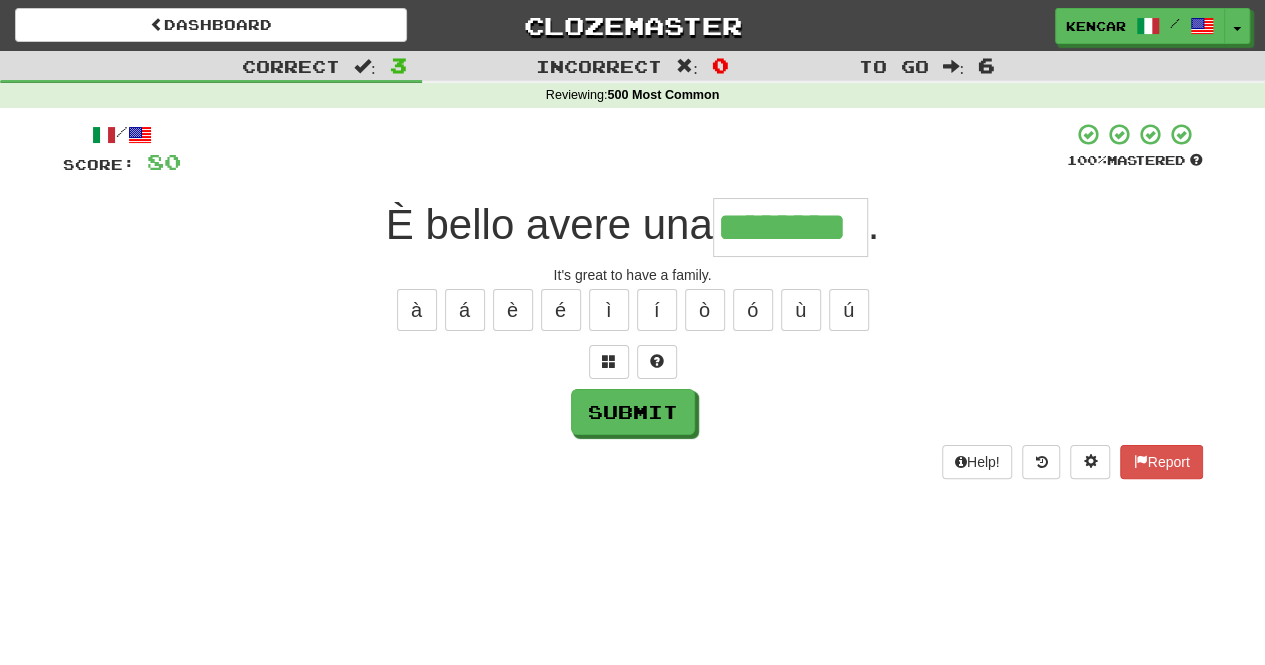 type on "********" 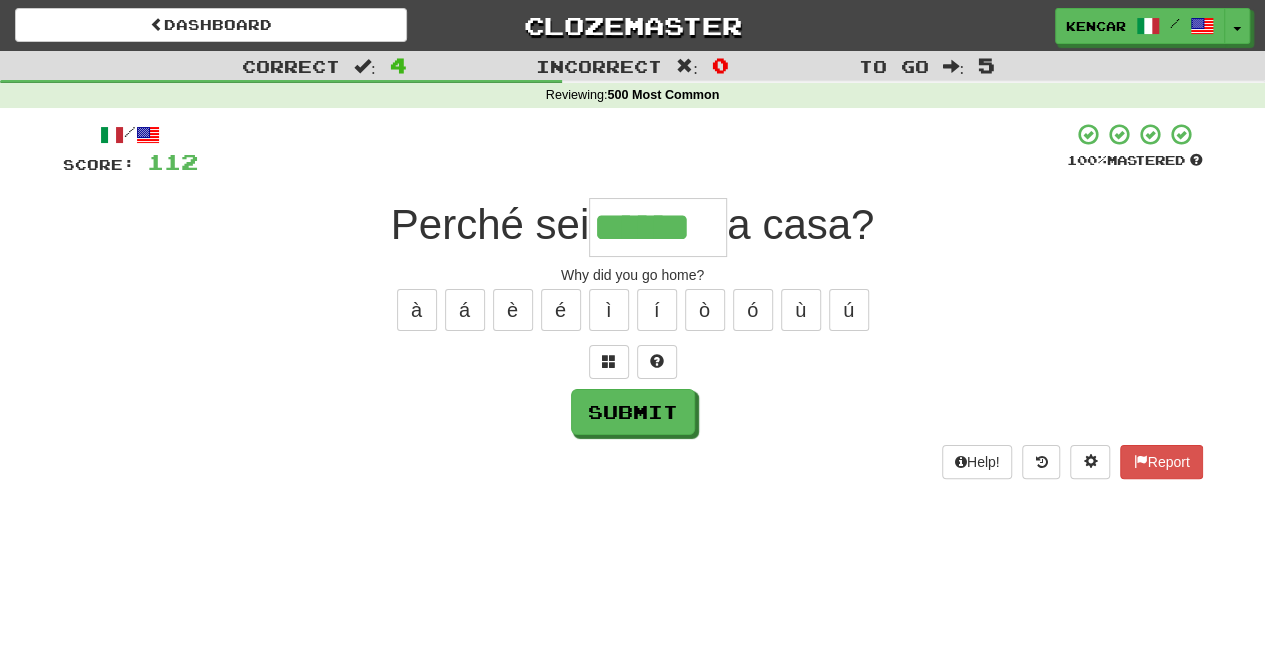 type on "******" 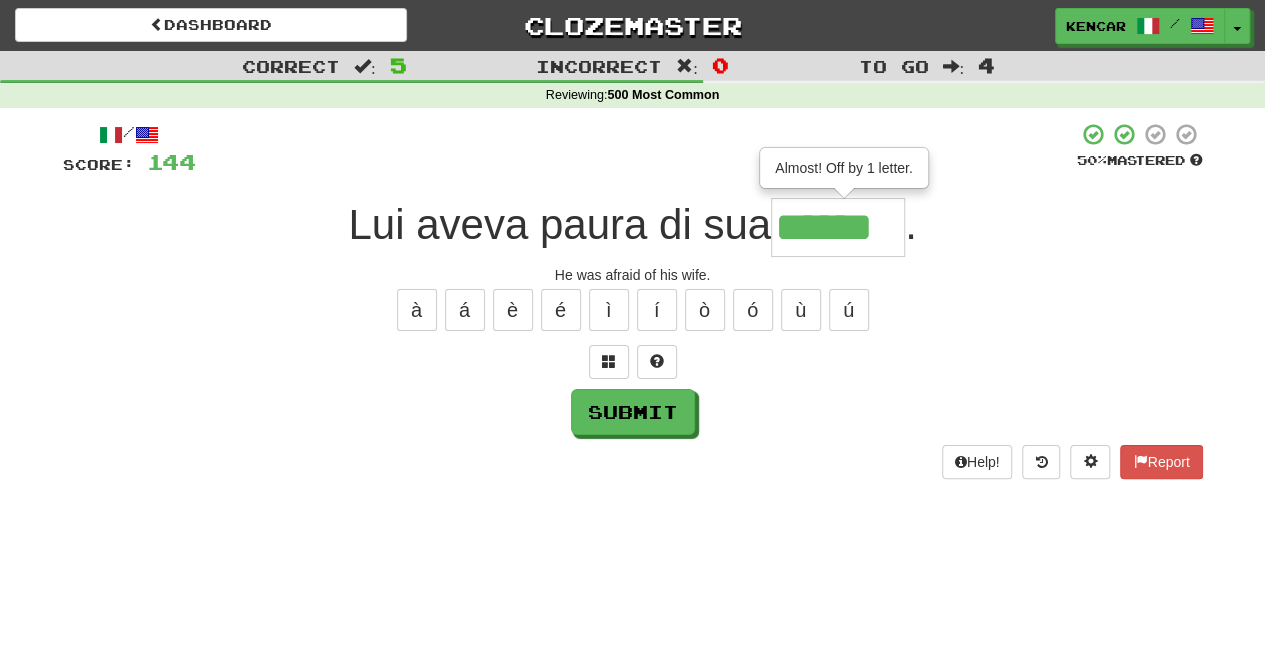 type on "******" 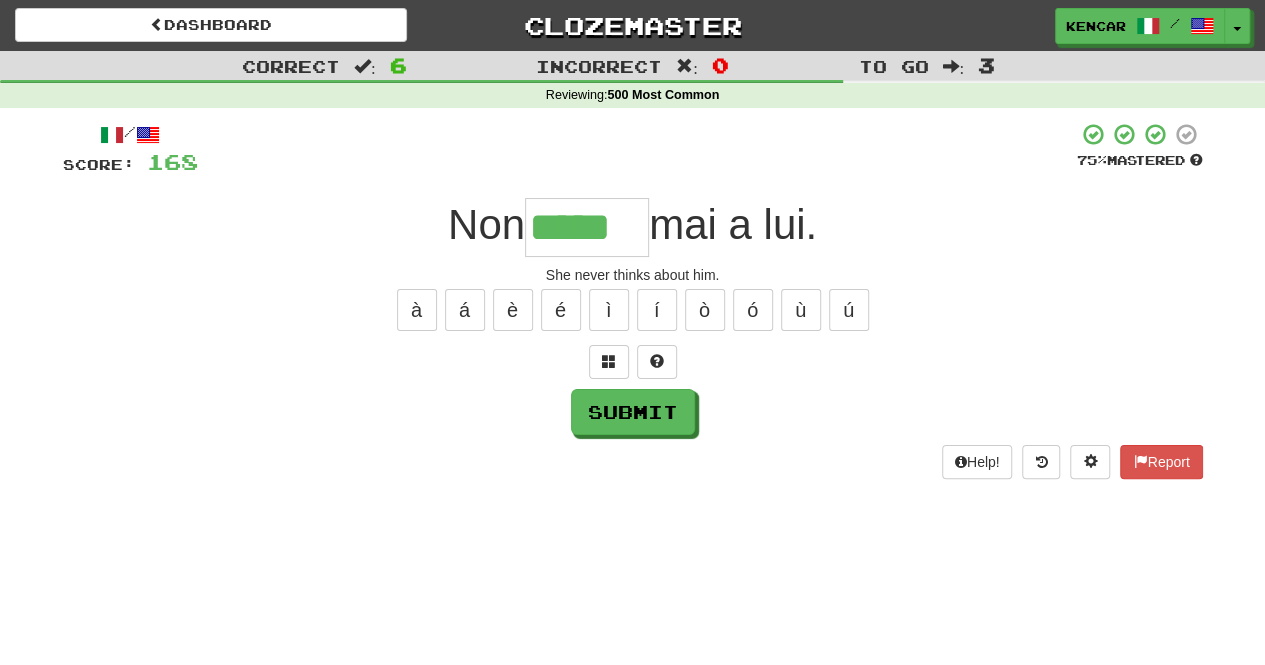 type on "*****" 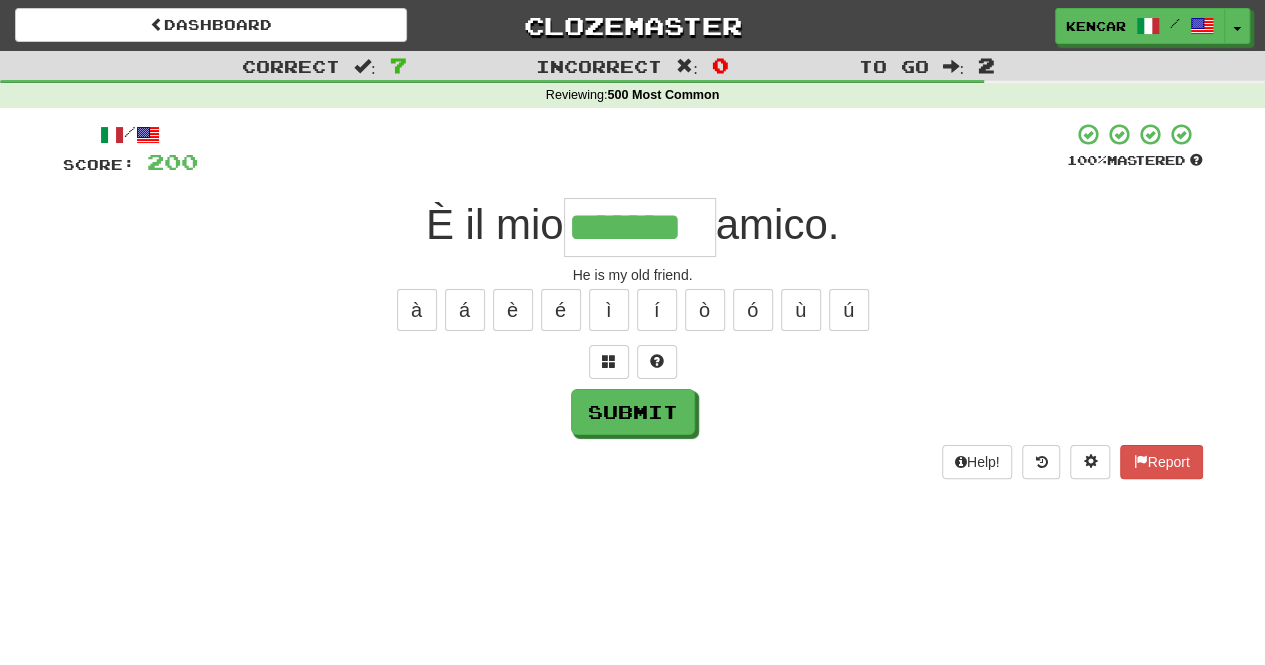 type on "*******" 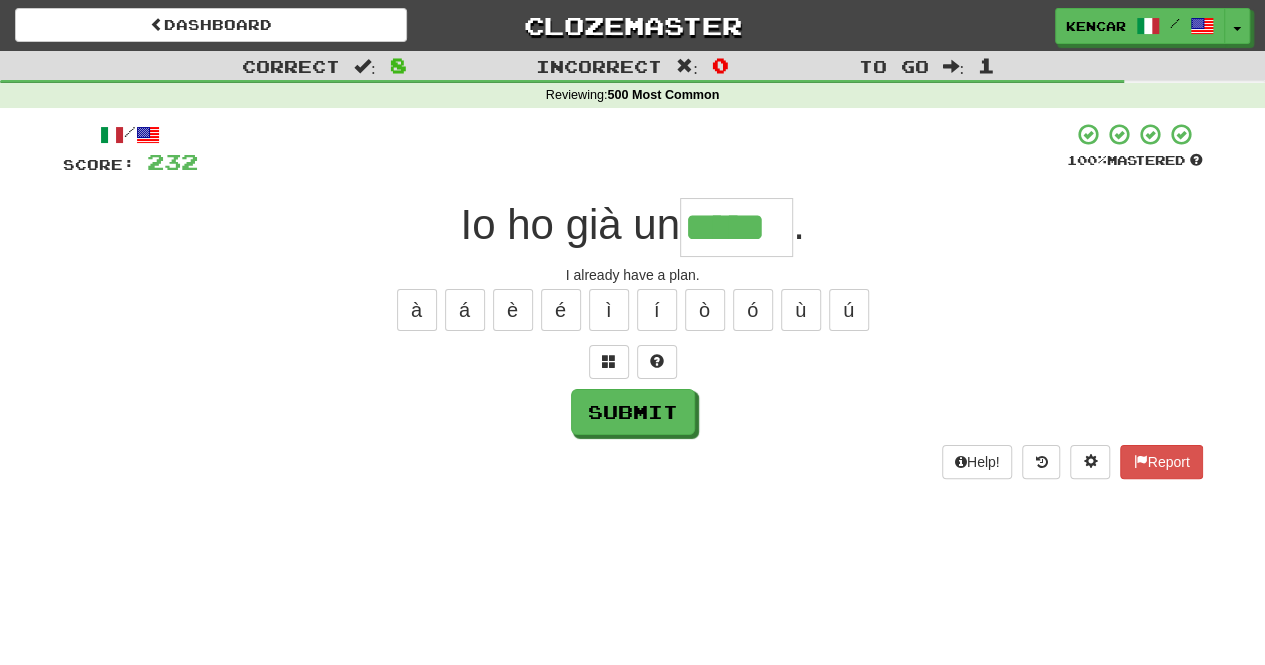 type on "*****" 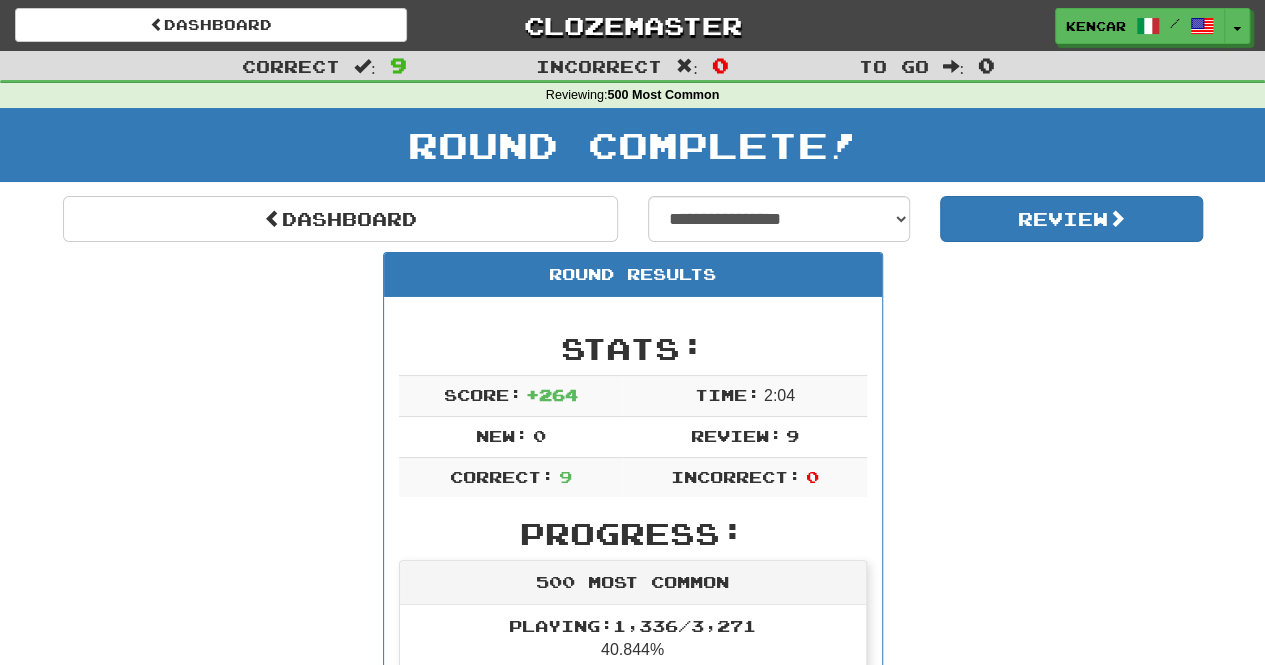 click on "Round Results Stats: Score:   + 264 Time:   2 : 0 4 New:   0 Review:   9 Correct:   9 Incorrect:   0 Progress: 500 Most Common Playing:  1,336  /  3,271 40.844% Mastered:  1,195  /  3,271 + 1 36.503% 36.533% Ready for Review:  0  /  Level:  159 11,003  points to level  160  - keep going! Ranked:  18 th  this week ( 624  points to  17 th ) Sentences:  Report Non gli  avete  detto niente? You didn't tell him anything?  Report Quale di  quelli  è tuo? Which one of those is yours?  Report Tu fai questo  ogni  giorno? Do you do this every day?  Report È bello avere una  famiglia . It's great to have a family.  Report Perché sei  andata  a casa? Why did you go home?  Report Lui aveva paura di sua  moglie . He was afraid of his wife.  Report Non  pensa  mai a lui. She never thinks about him.  Report È il mio  vecchio  amico. He is my old friend.  Report Io ho già un  piano . I already have a plan." at bounding box center (633, 1070) 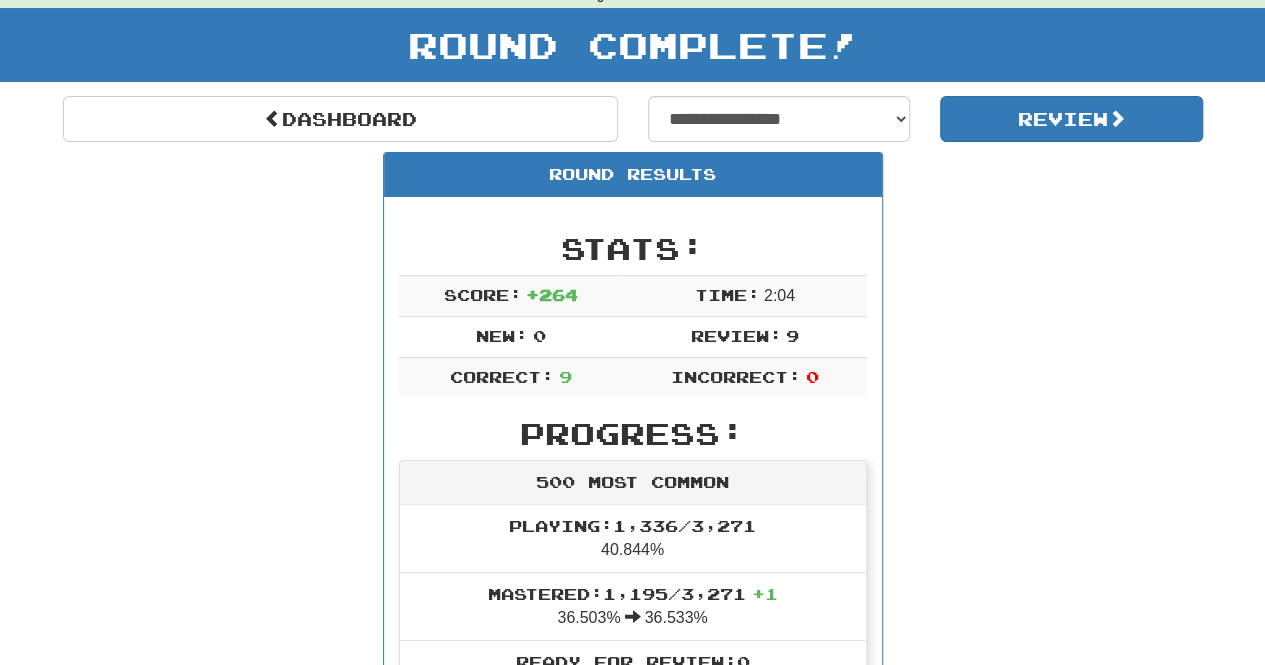 scroll, scrollTop: 0, scrollLeft: 0, axis: both 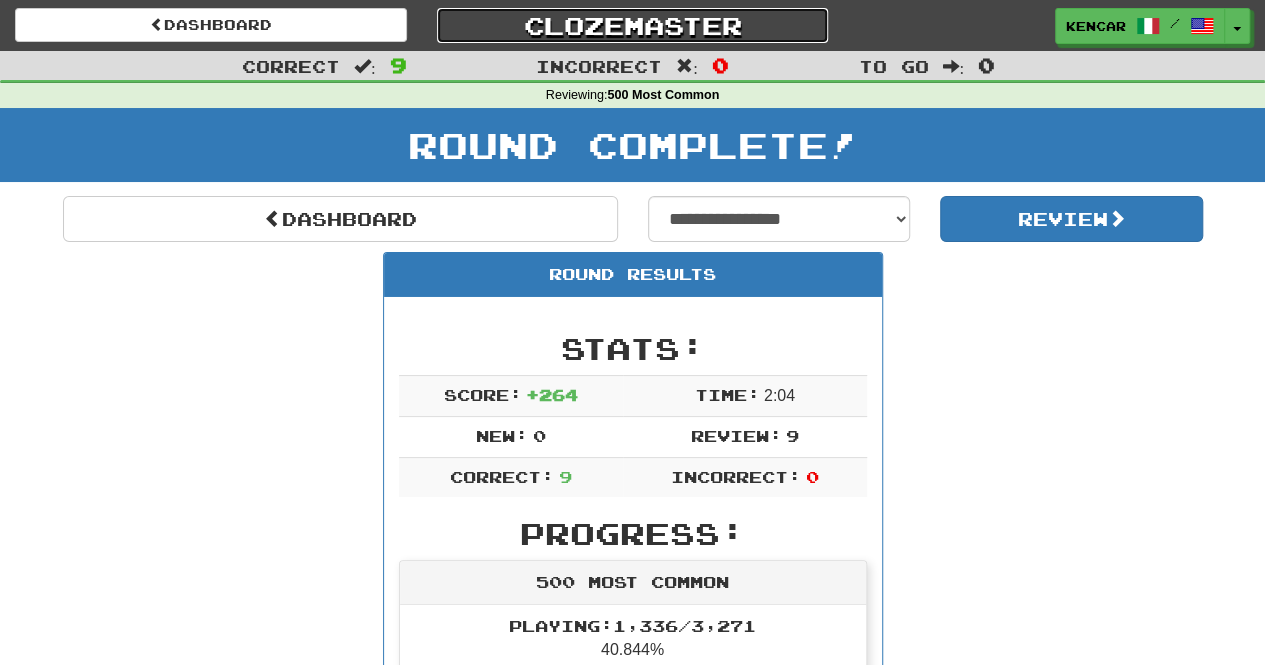 click on "Clozemaster" at bounding box center (633, 25) 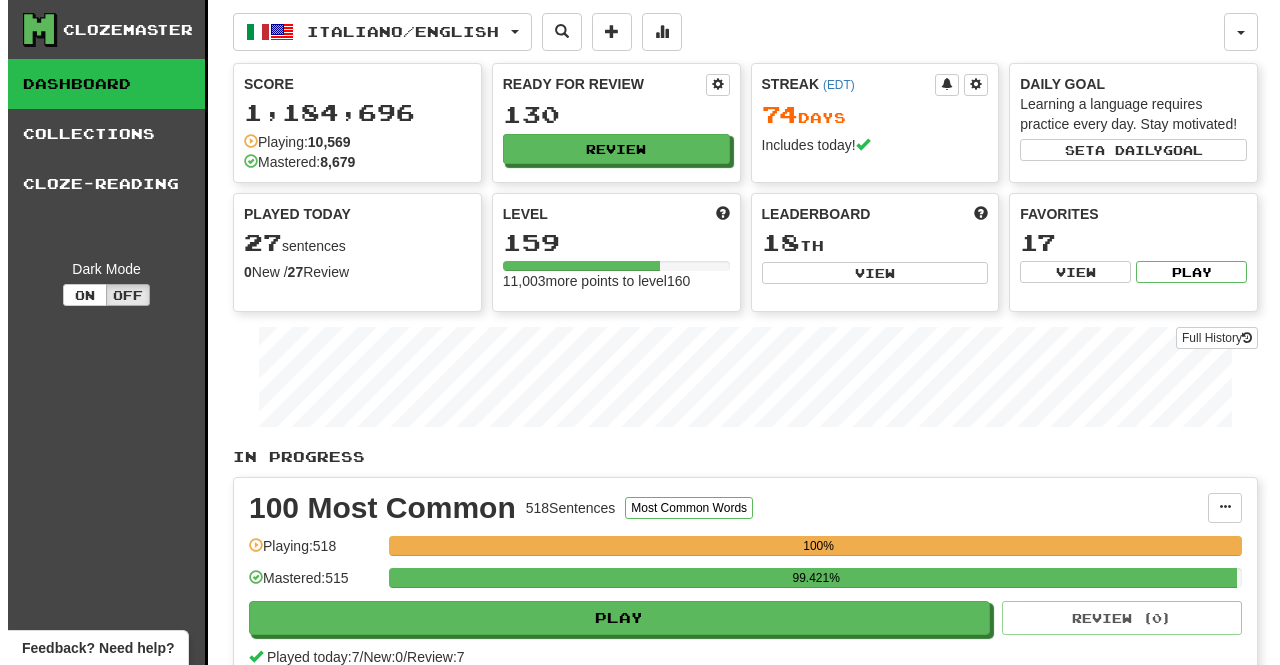 scroll, scrollTop: 0, scrollLeft: 0, axis: both 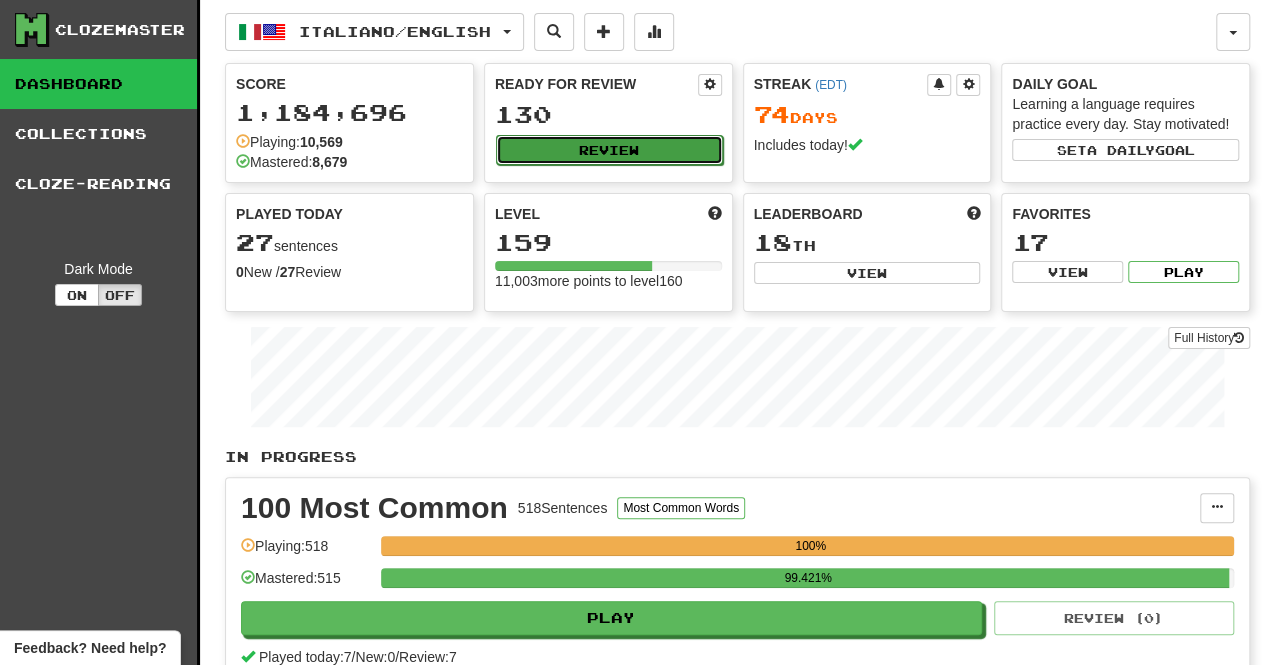 click on "Review" at bounding box center [609, 150] 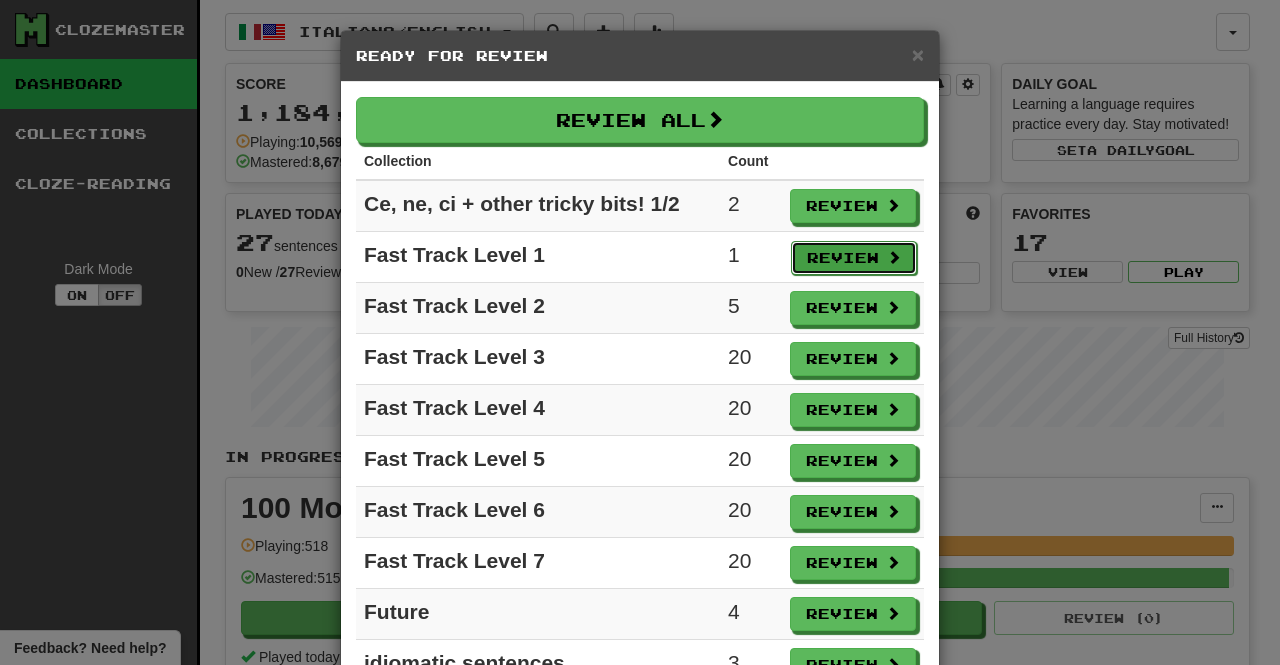click on "Review" at bounding box center [854, 258] 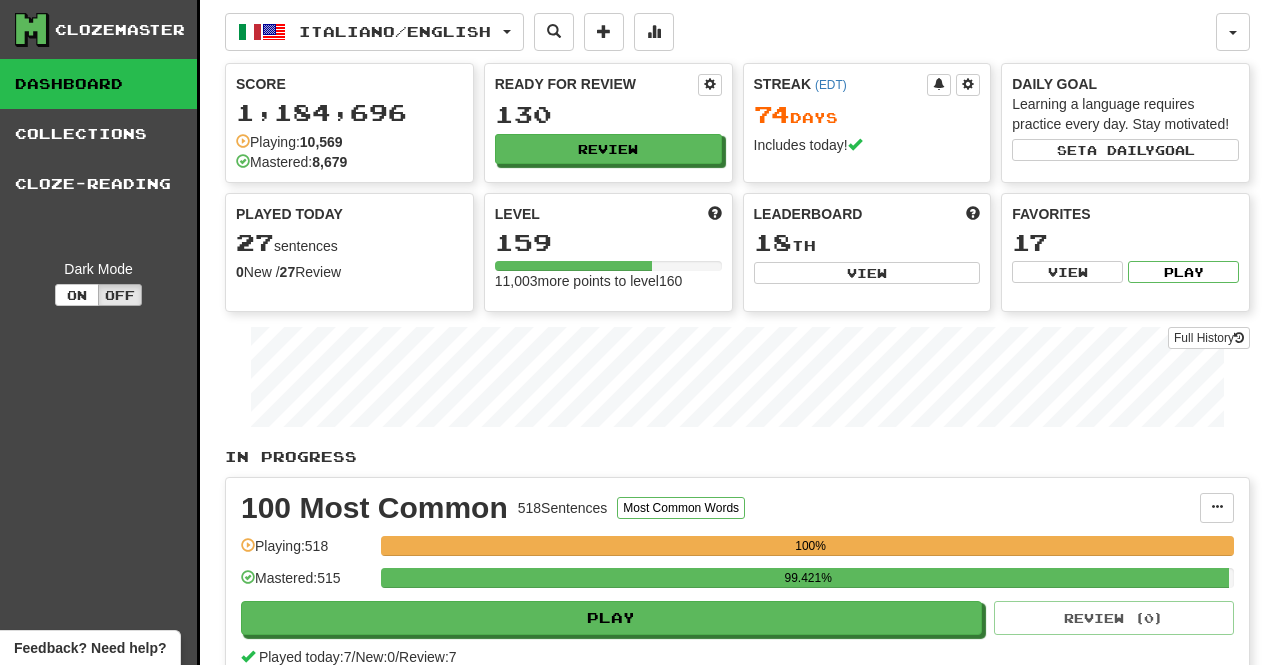select on "**" 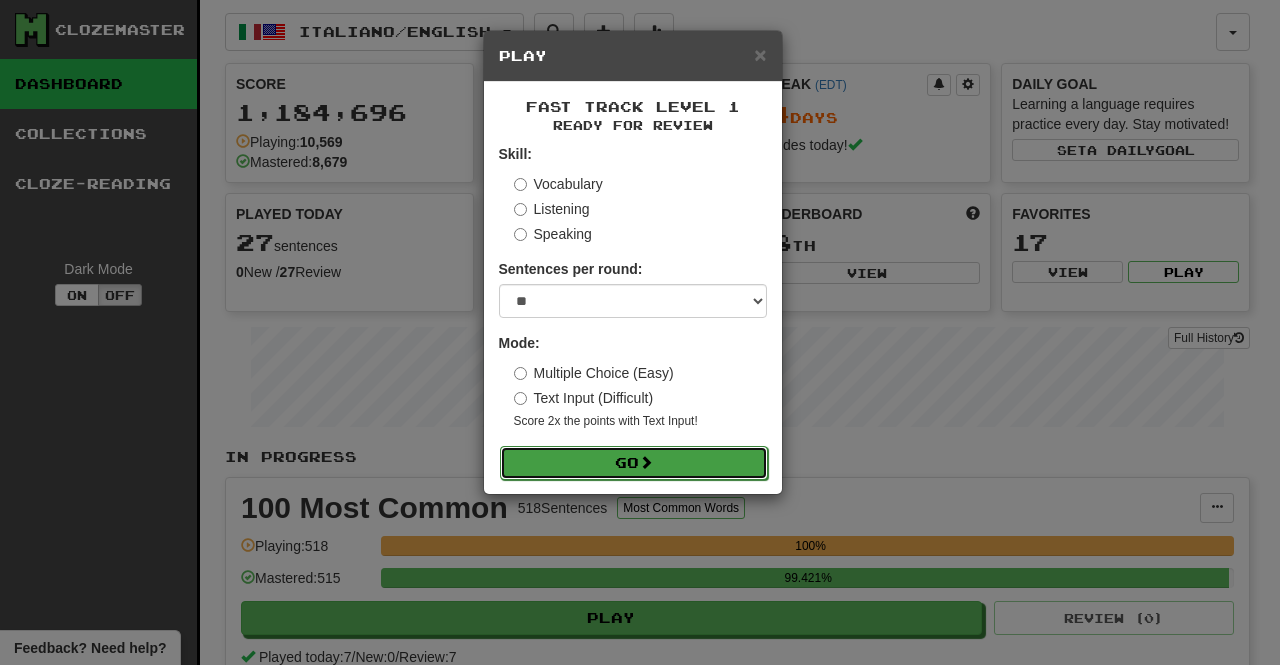 click on "Go" at bounding box center (634, 463) 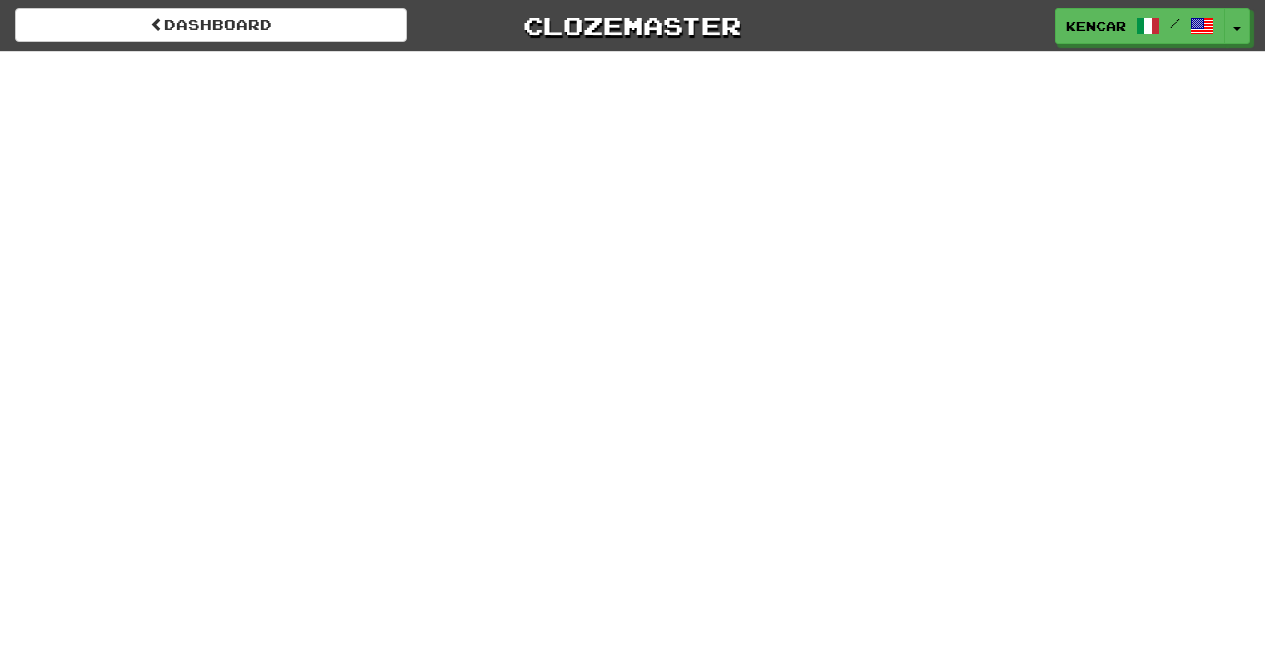 scroll, scrollTop: 0, scrollLeft: 0, axis: both 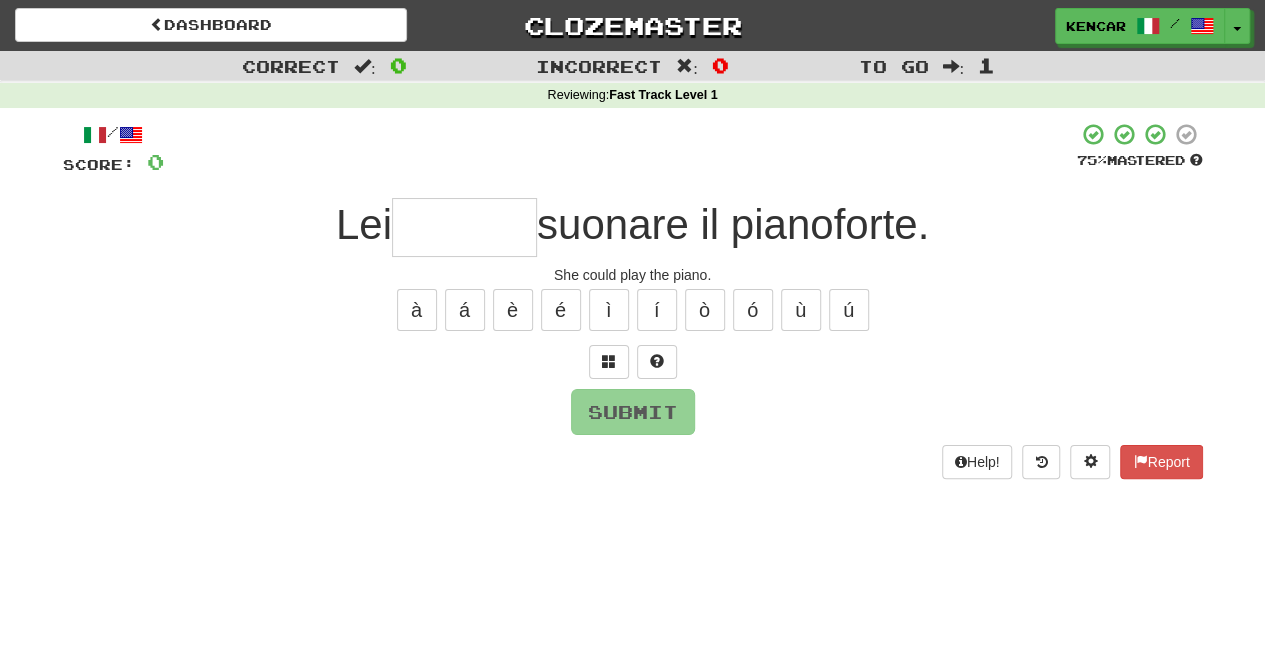 click at bounding box center [464, 227] 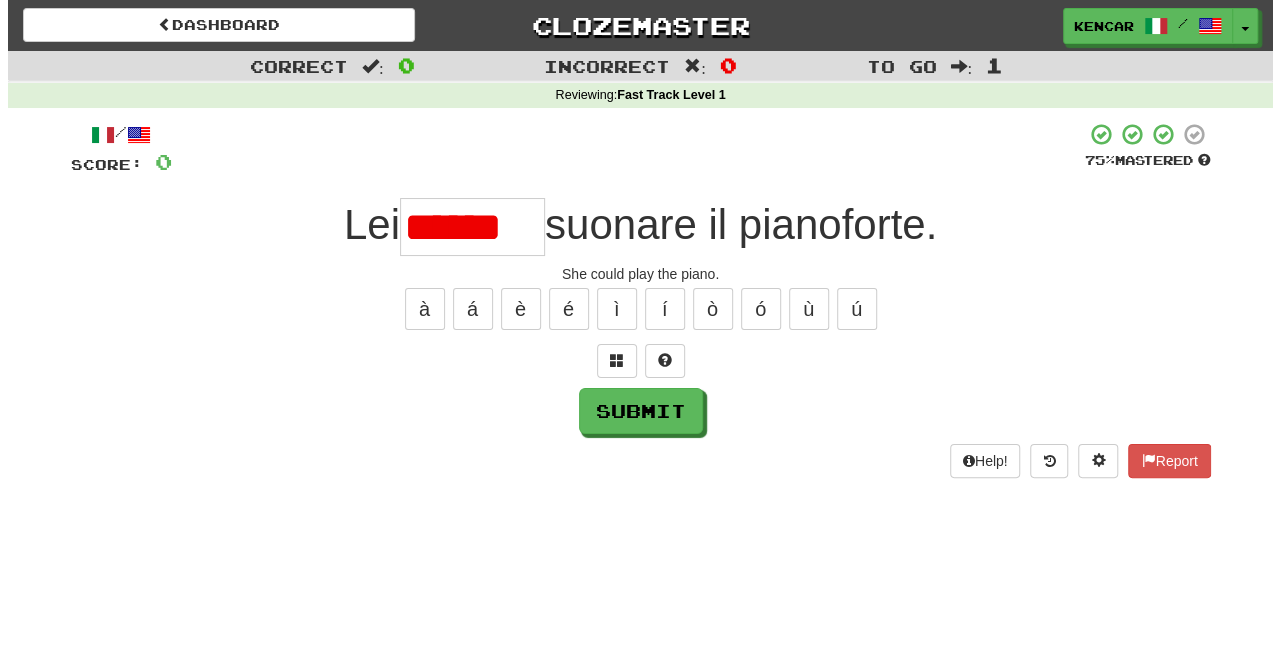 scroll, scrollTop: 0, scrollLeft: 0, axis: both 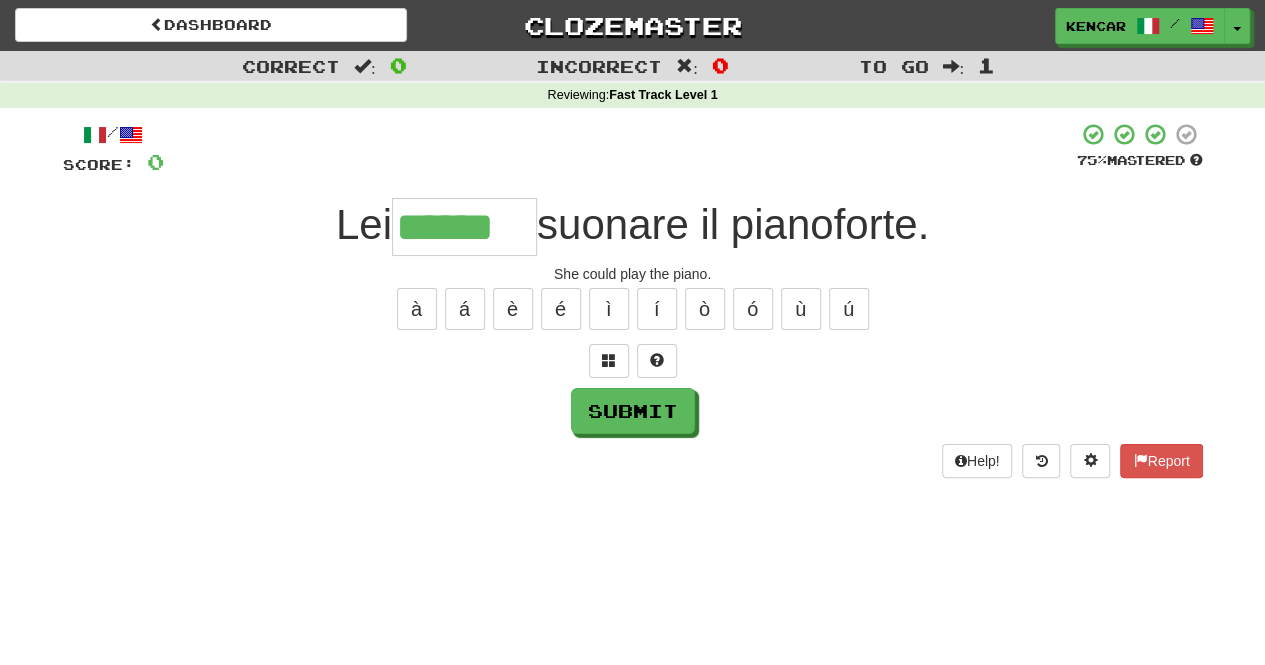 type on "******" 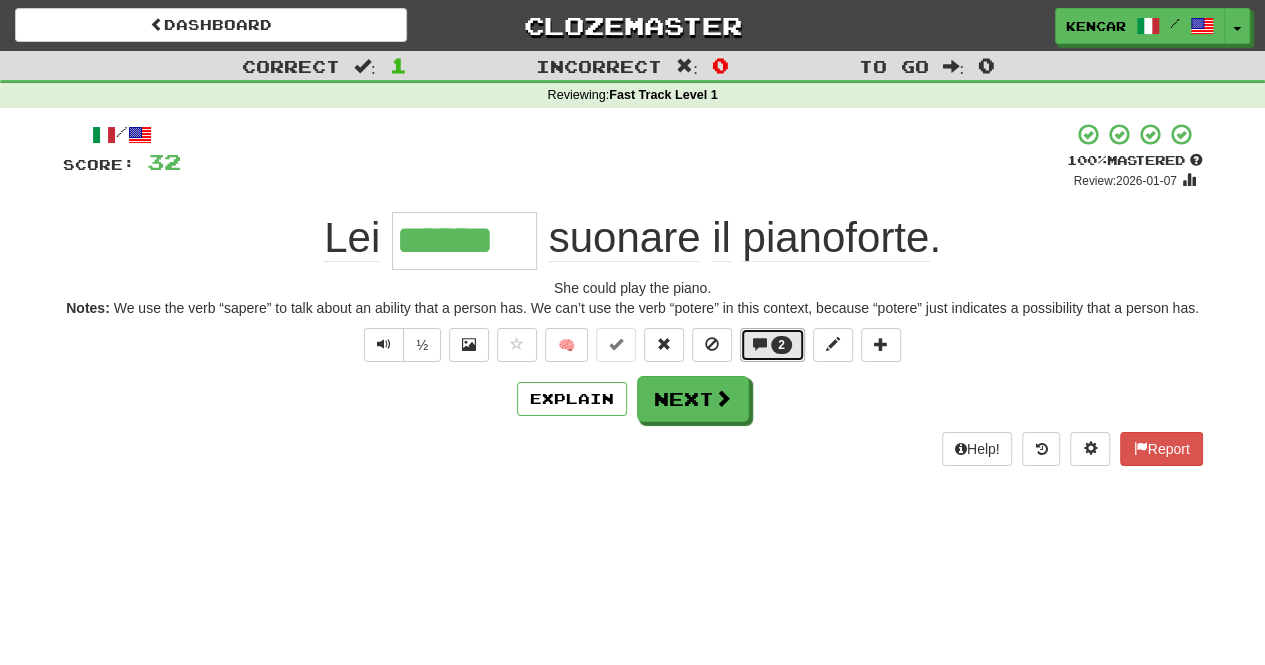 click on "2" at bounding box center [781, 345] 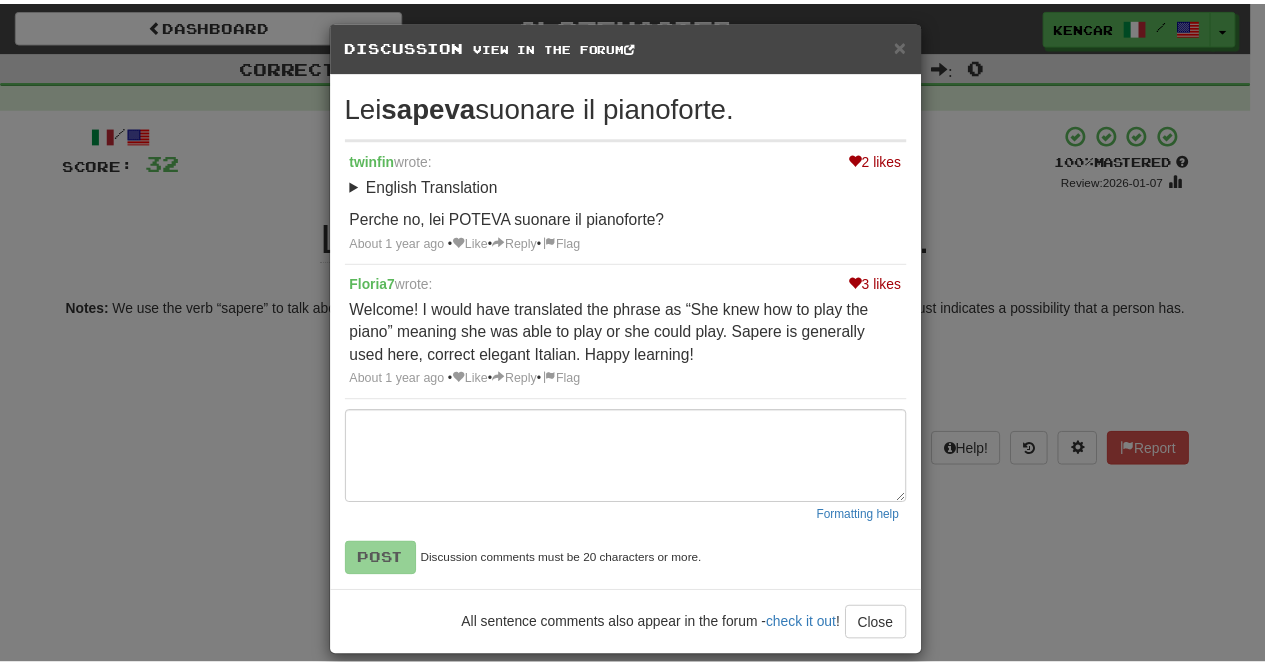 scroll, scrollTop: 0, scrollLeft: 0, axis: both 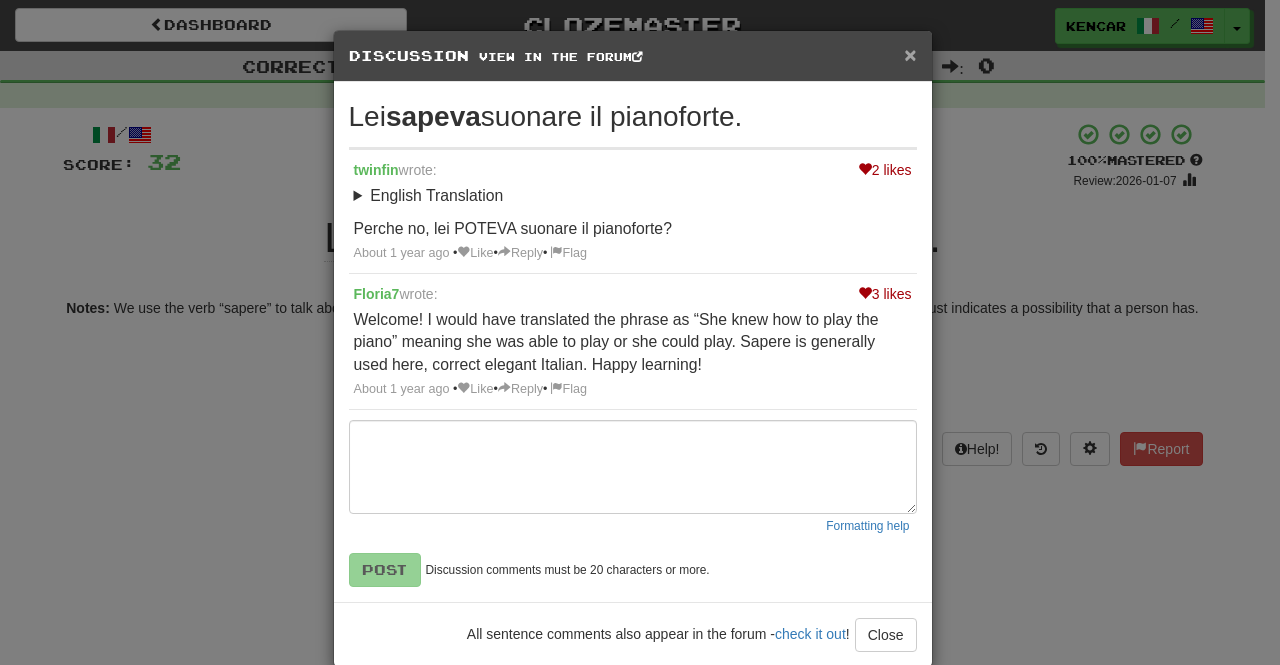 click on "×" at bounding box center (910, 54) 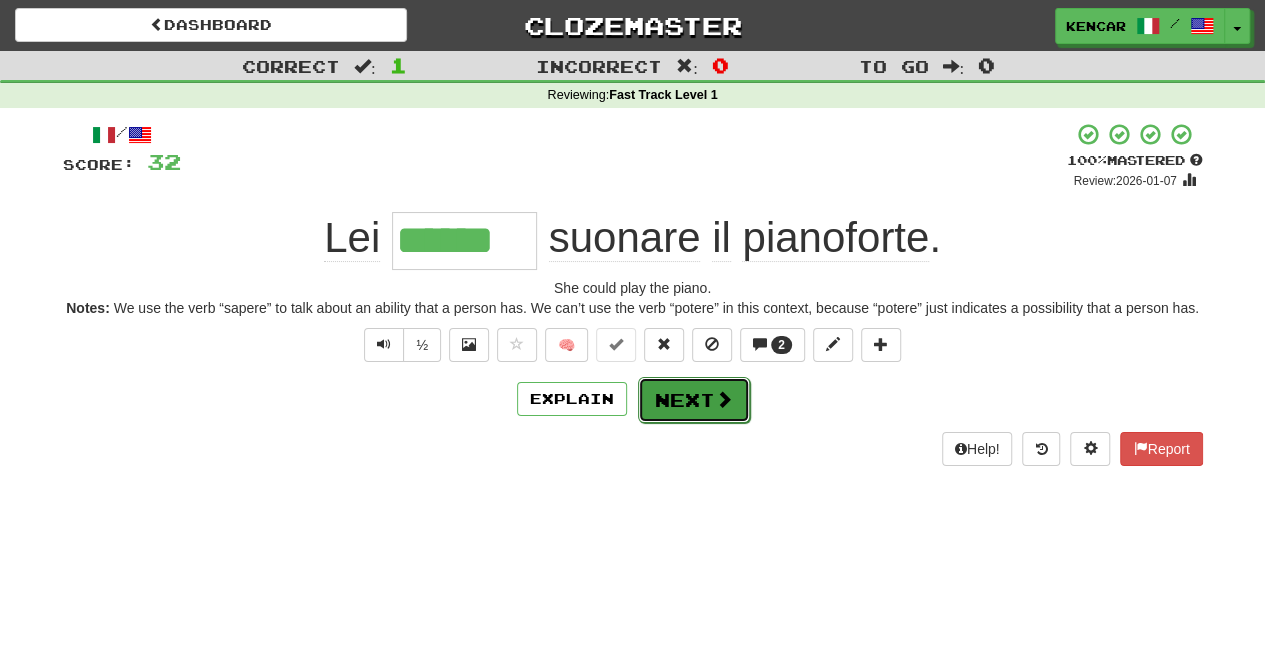 click on "Next" at bounding box center [694, 400] 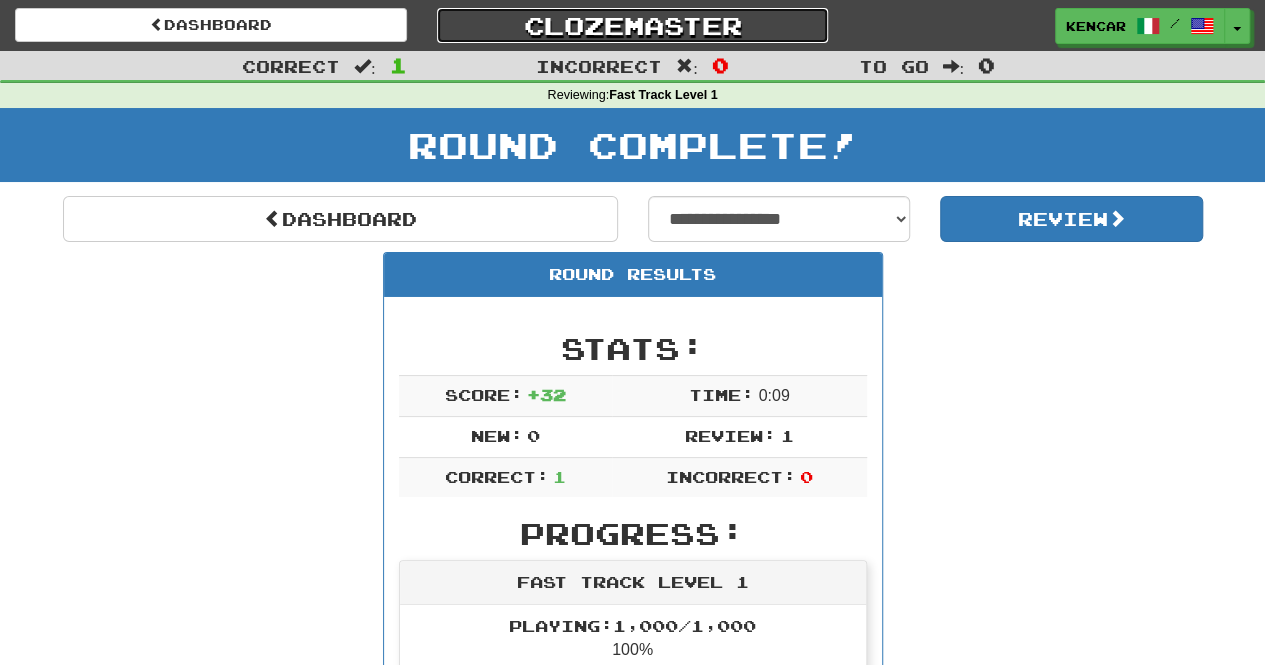 click on "Clozemaster" at bounding box center (633, 25) 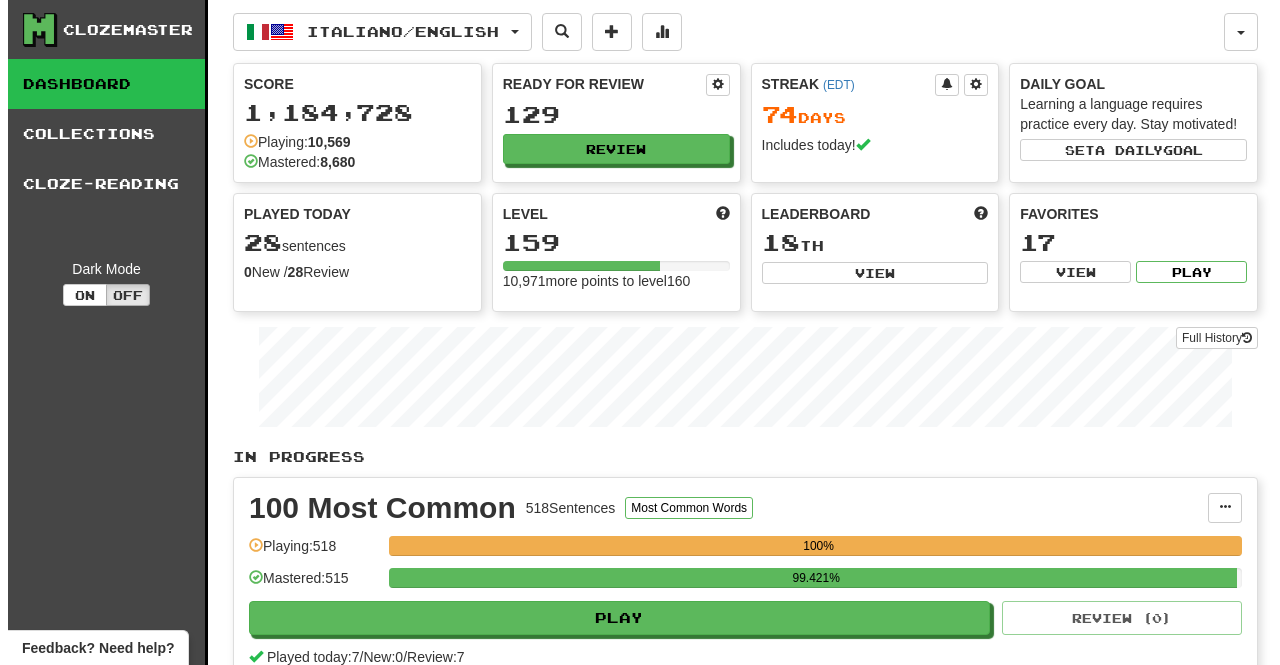scroll, scrollTop: 0, scrollLeft: 0, axis: both 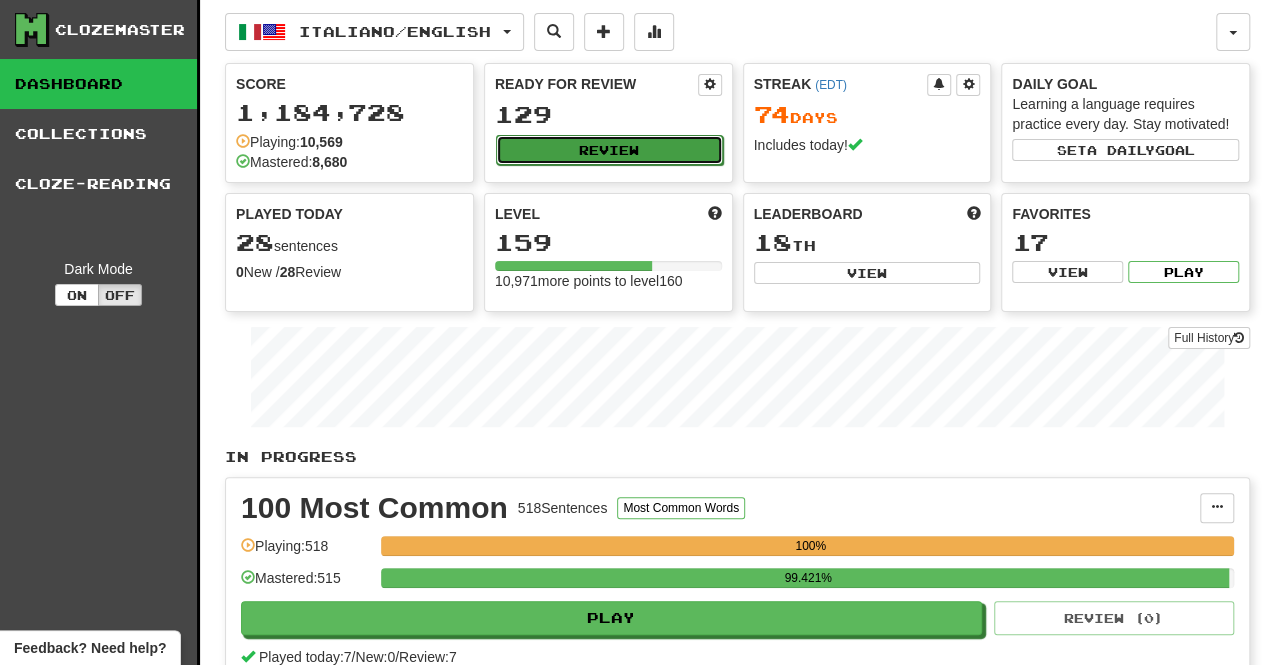 click on "Review" at bounding box center (609, 150) 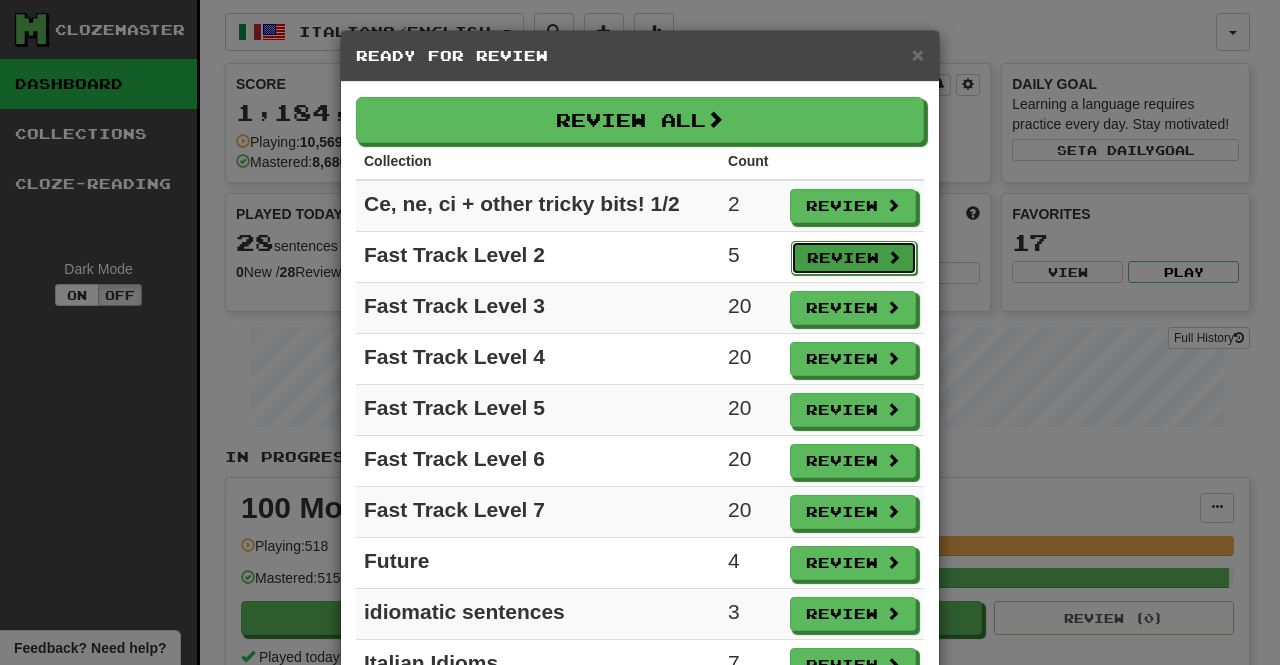click on "Review" at bounding box center (854, 258) 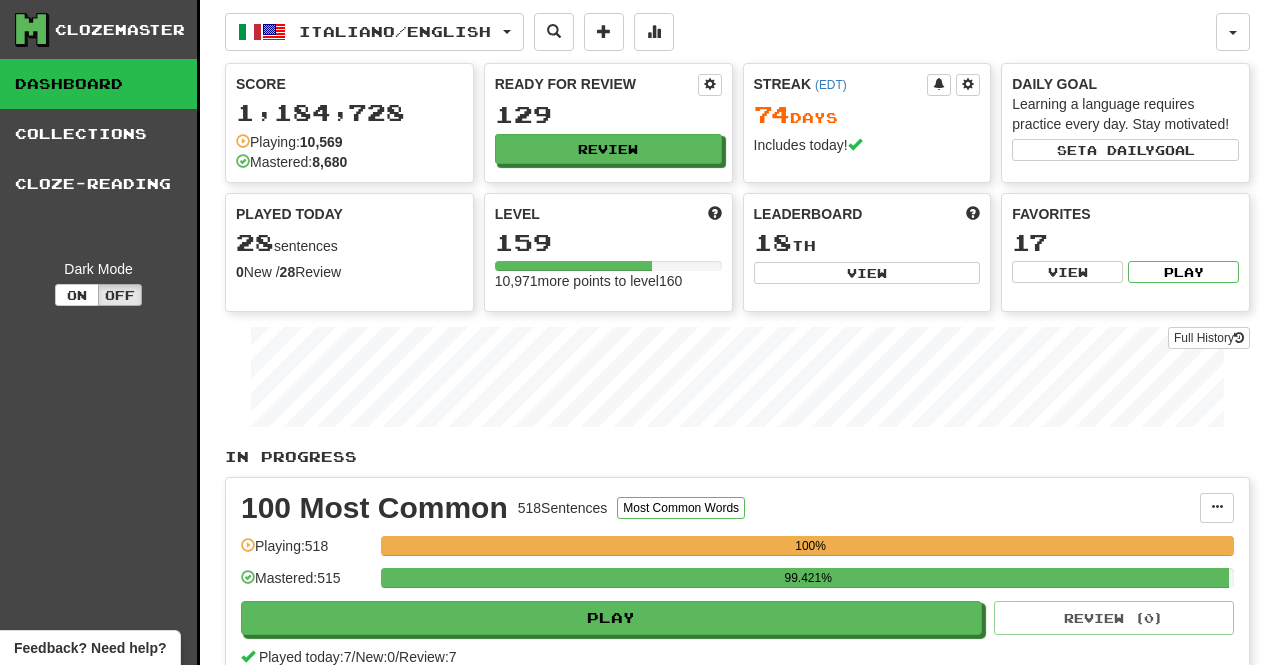 select on "**" 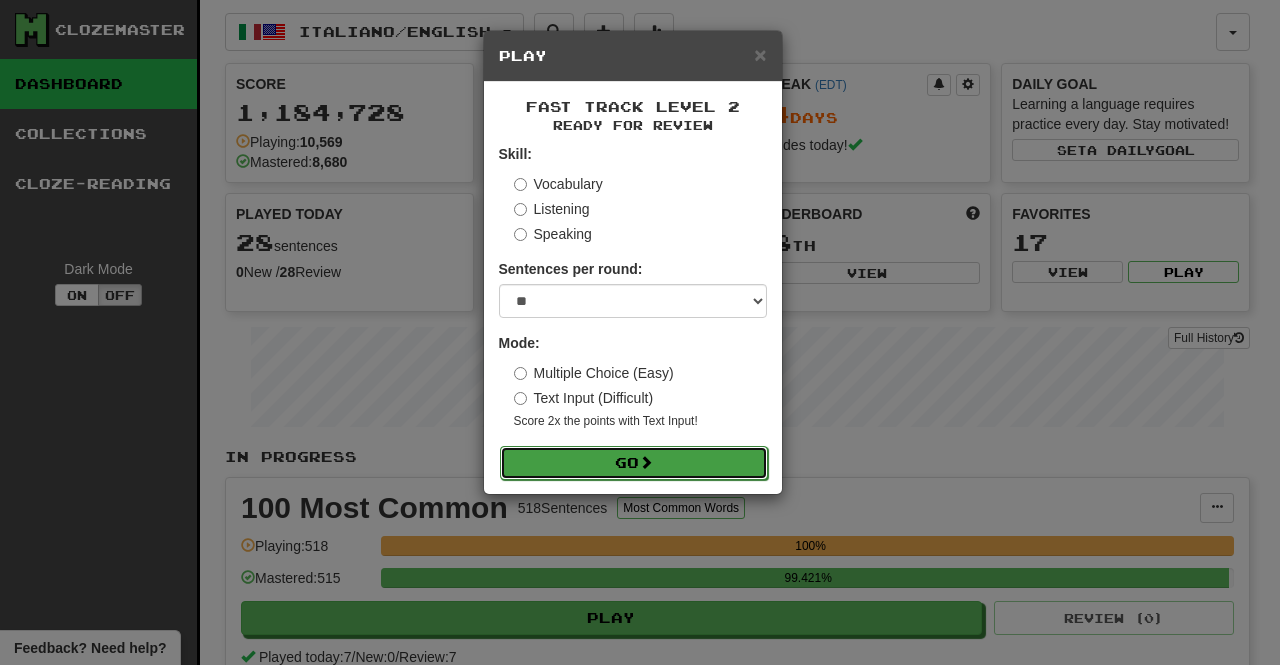 click on "Go" at bounding box center (634, 463) 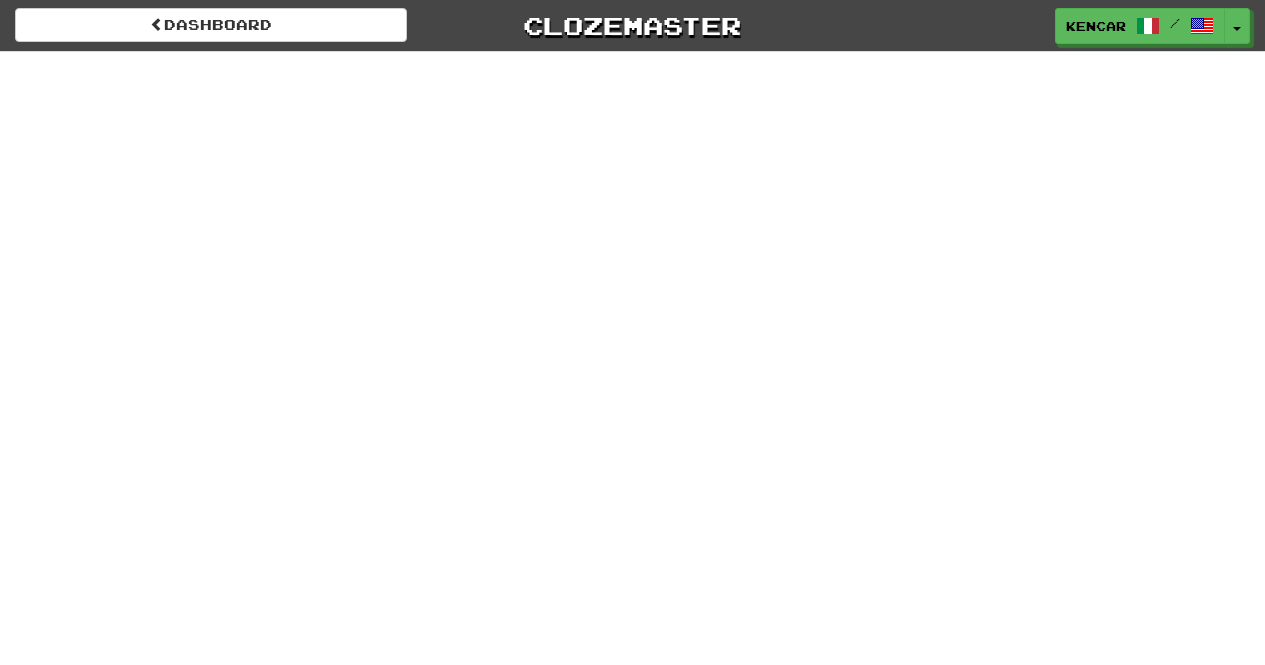 scroll, scrollTop: 0, scrollLeft: 0, axis: both 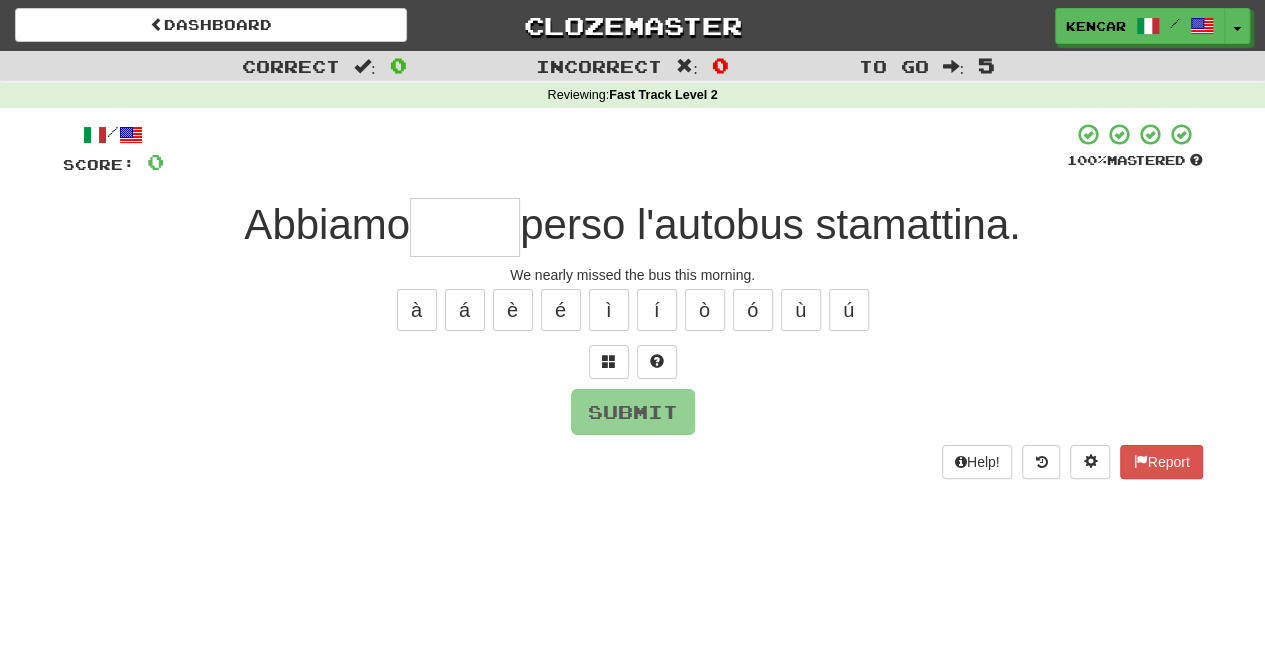 click at bounding box center [465, 227] 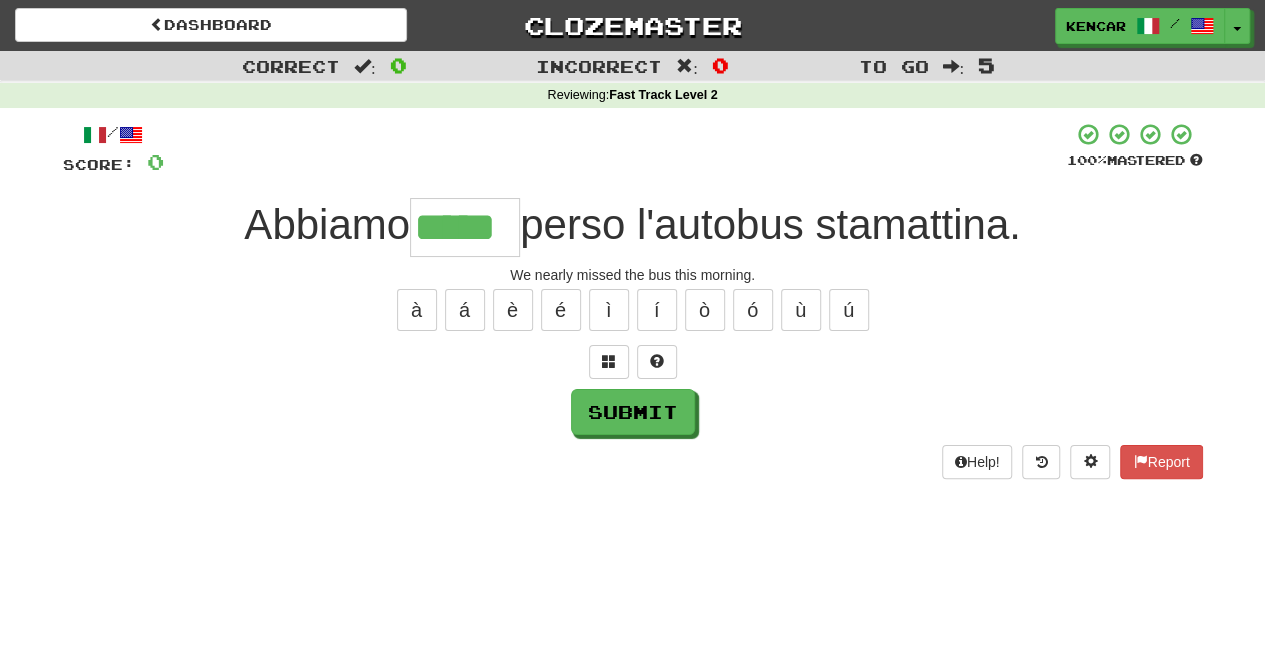 type on "*****" 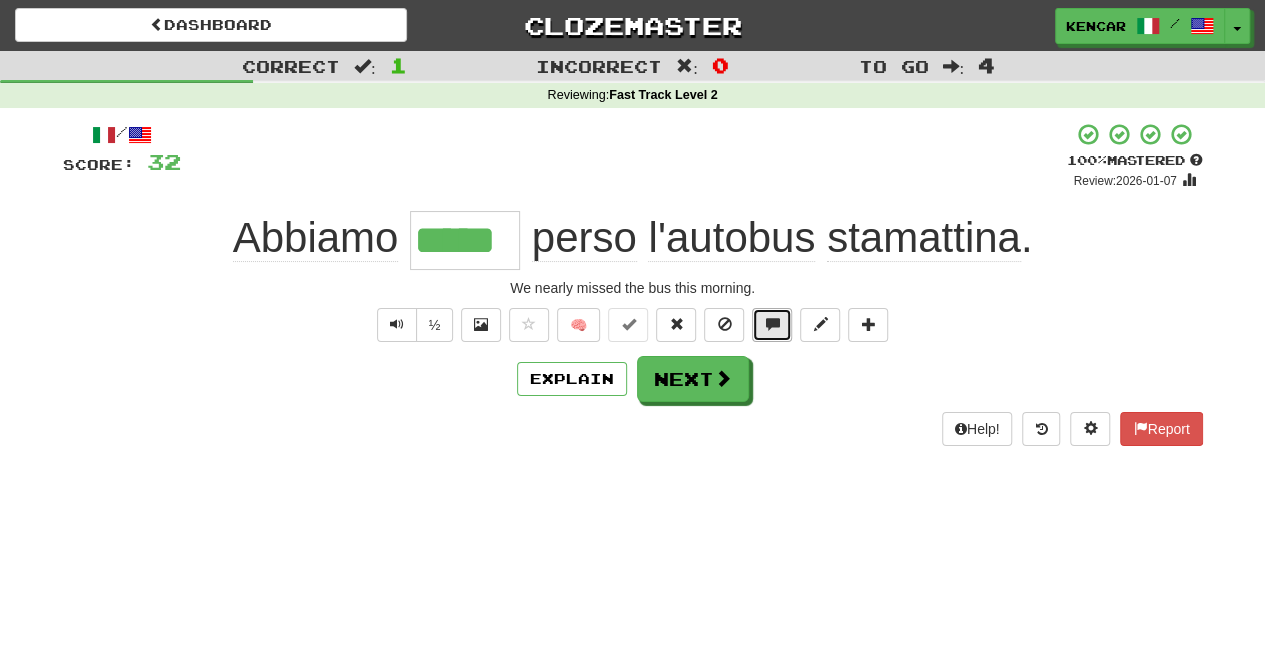 click at bounding box center [772, 324] 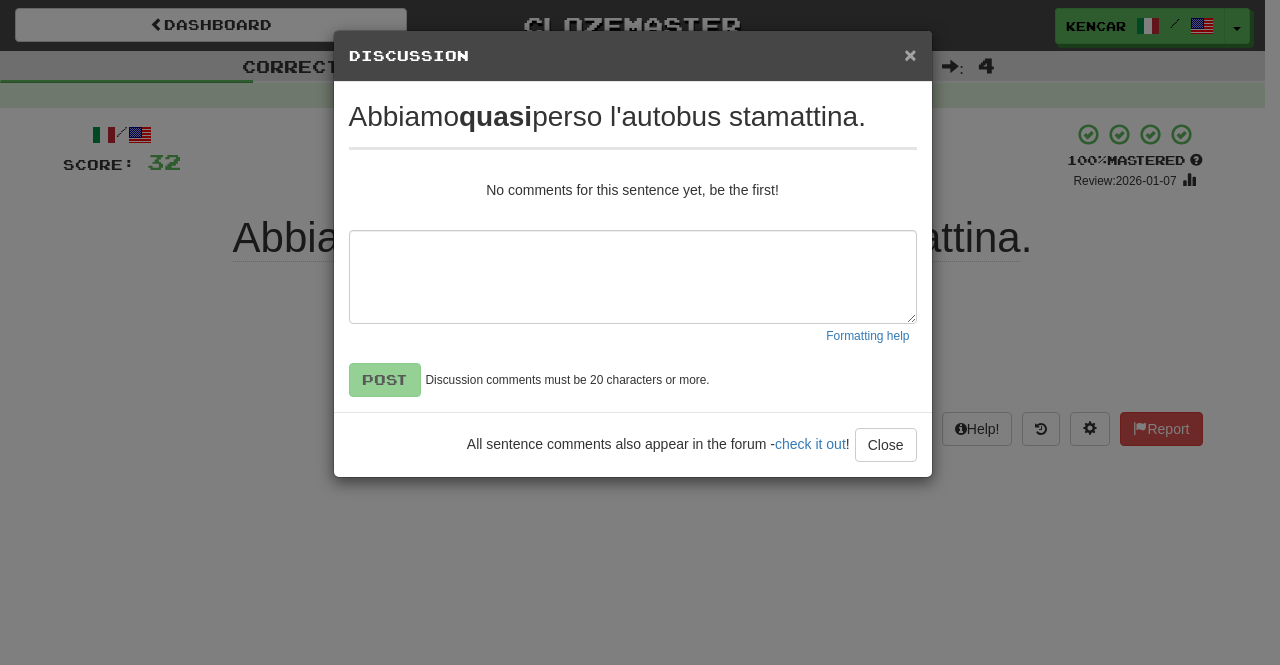 click on "×" at bounding box center [910, 54] 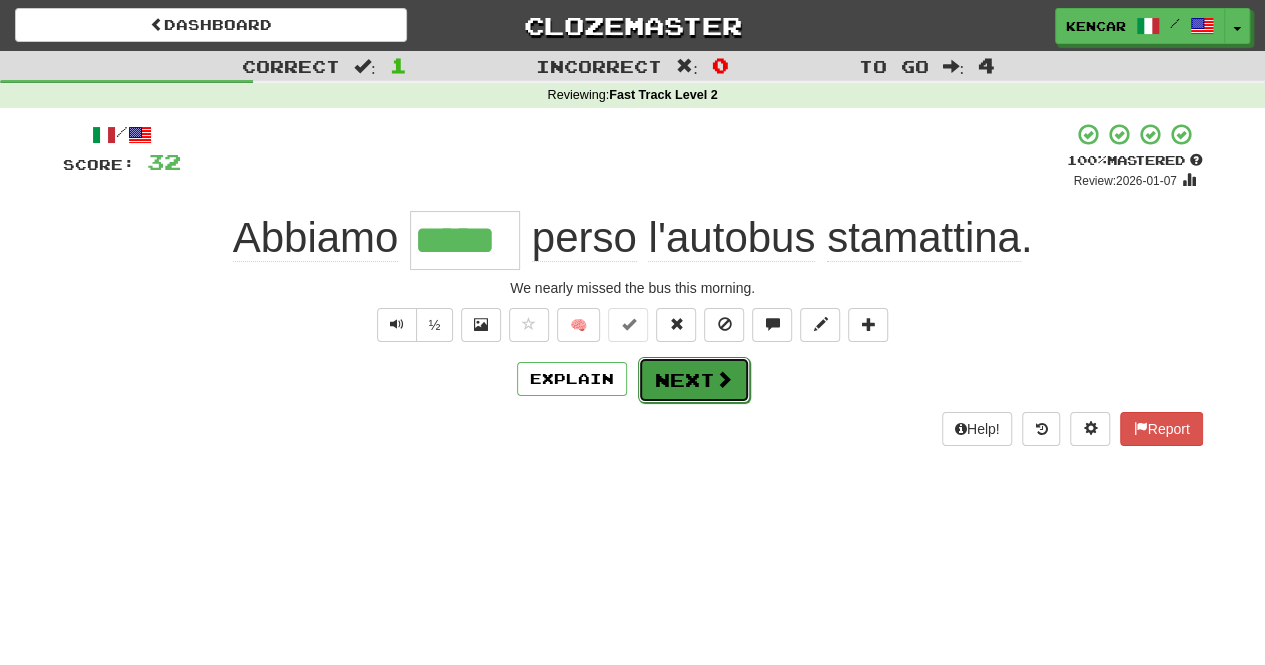 click on "Next" at bounding box center (694, 380) 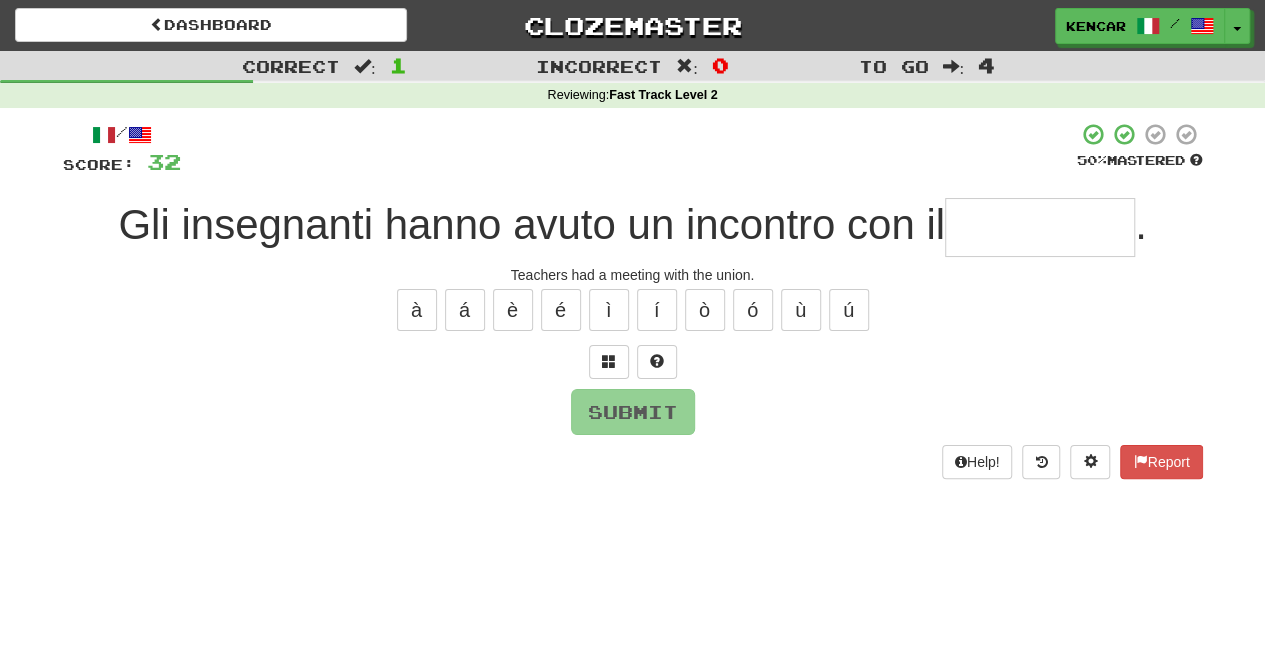 click at bounding box center [1040, 227] 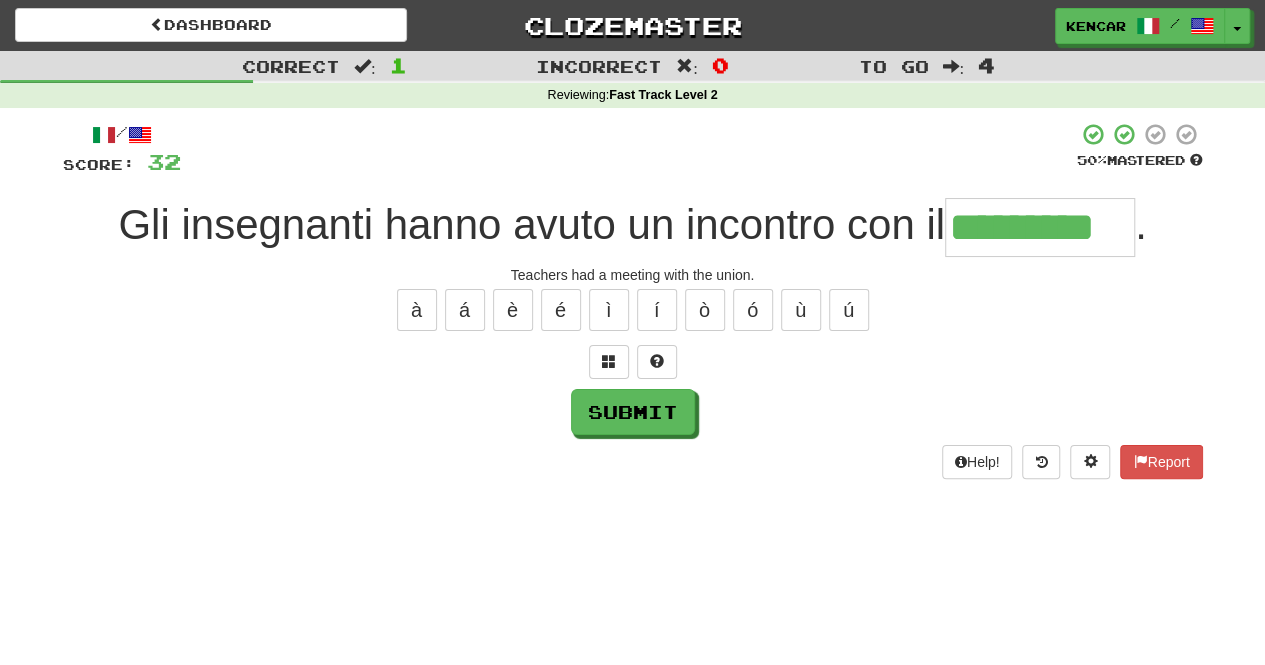 type on "*********" 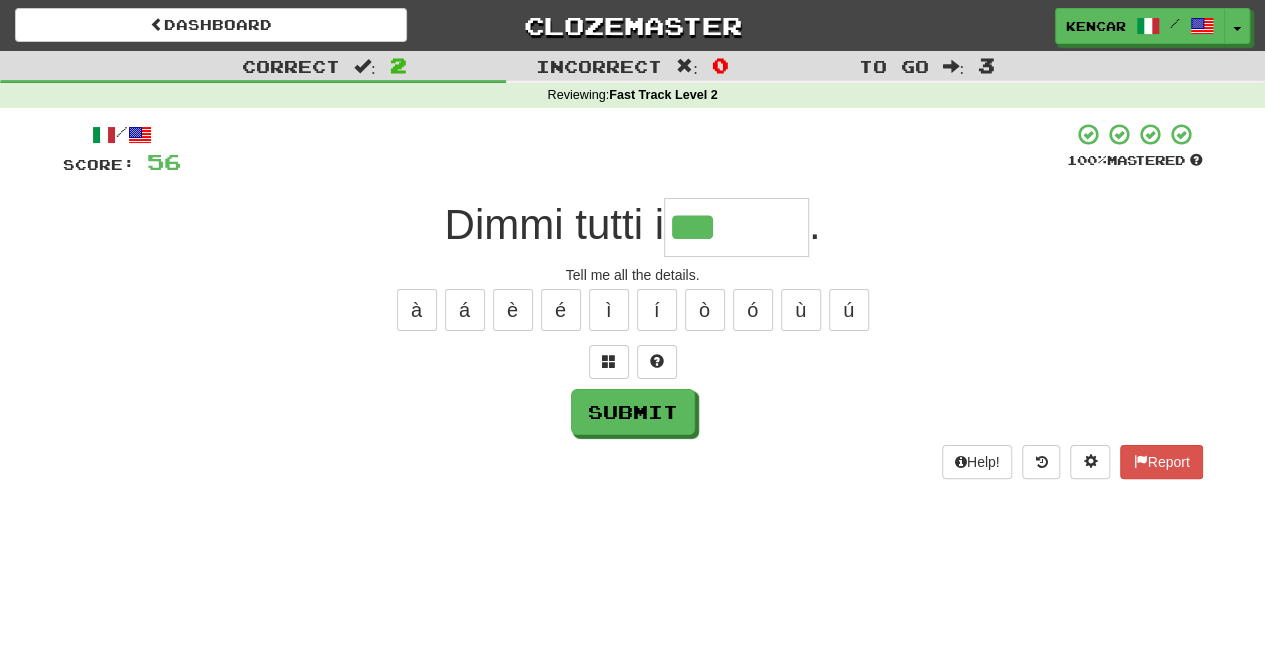 type on "********" 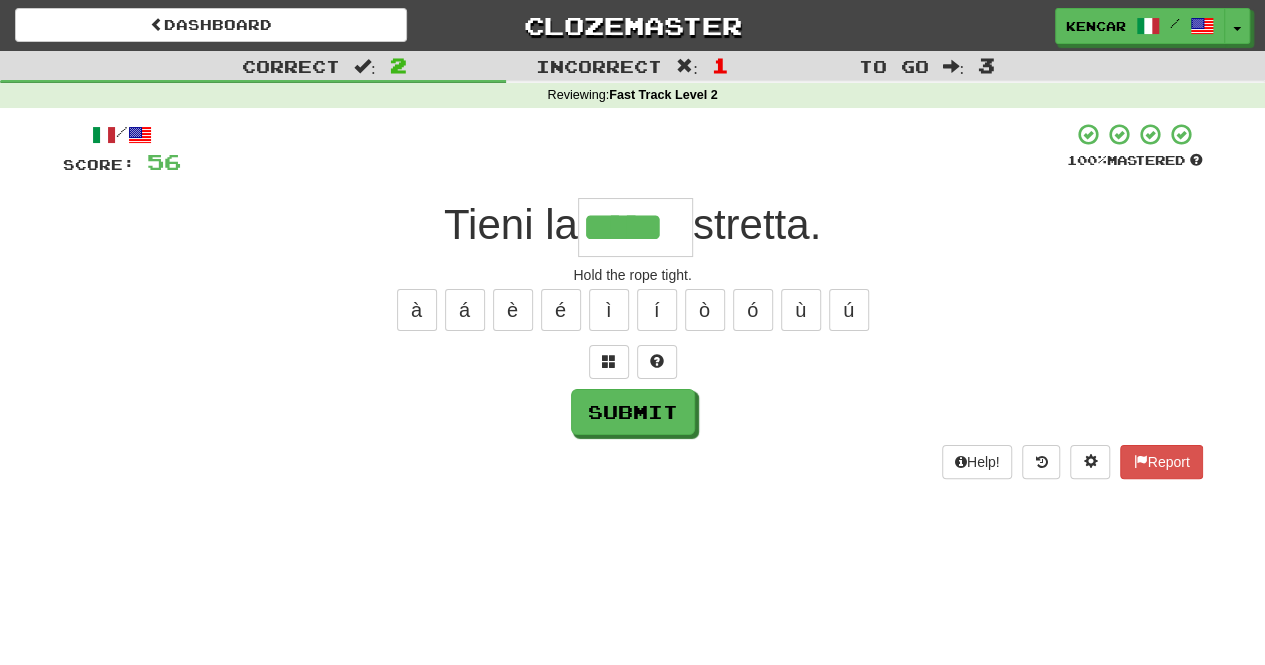 type on "*****" 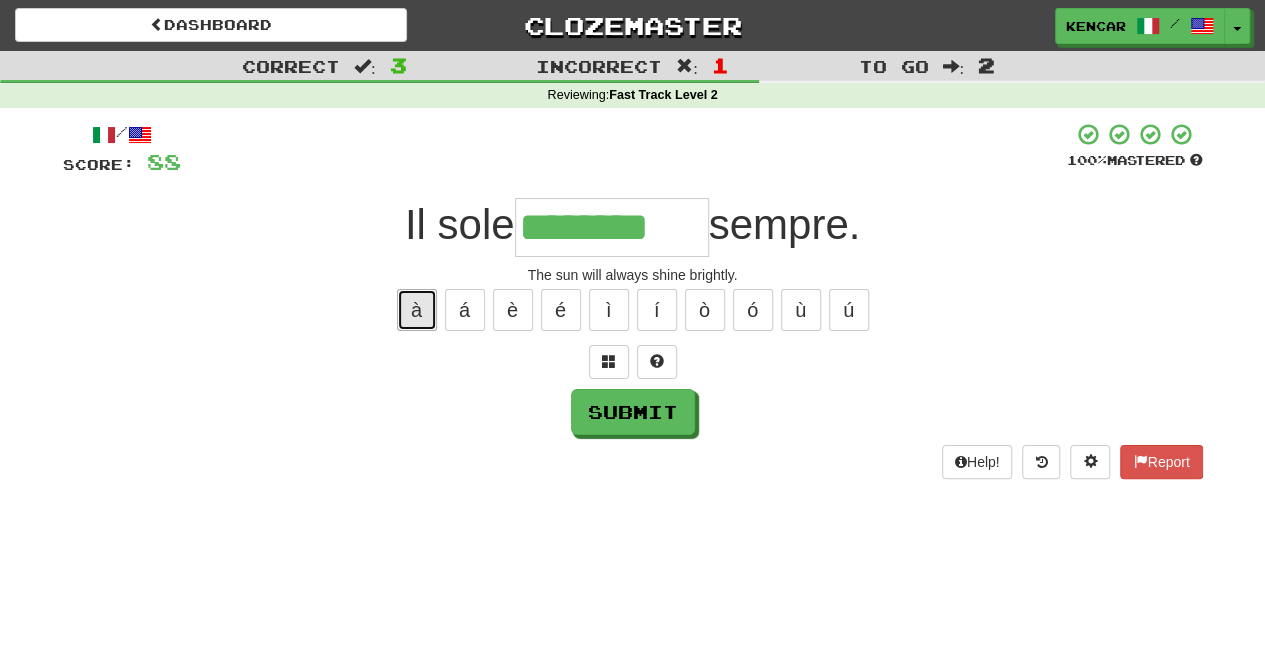 click on "à" at bounding box center [417, 310] 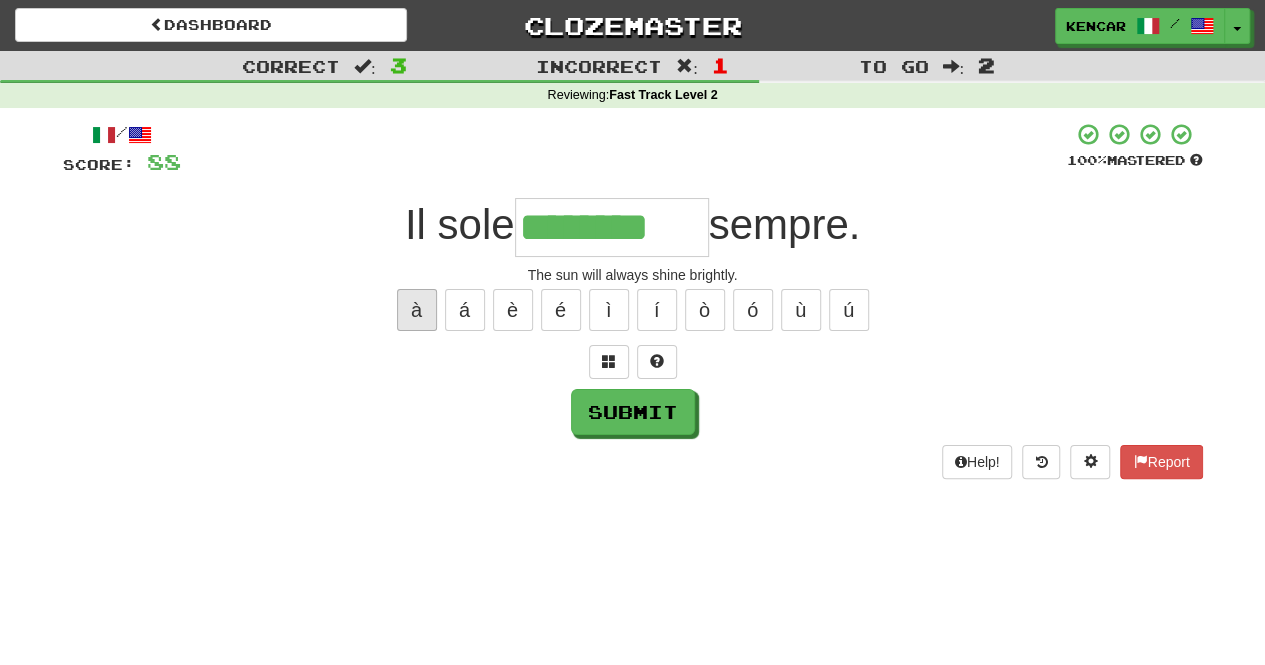type on "*********" 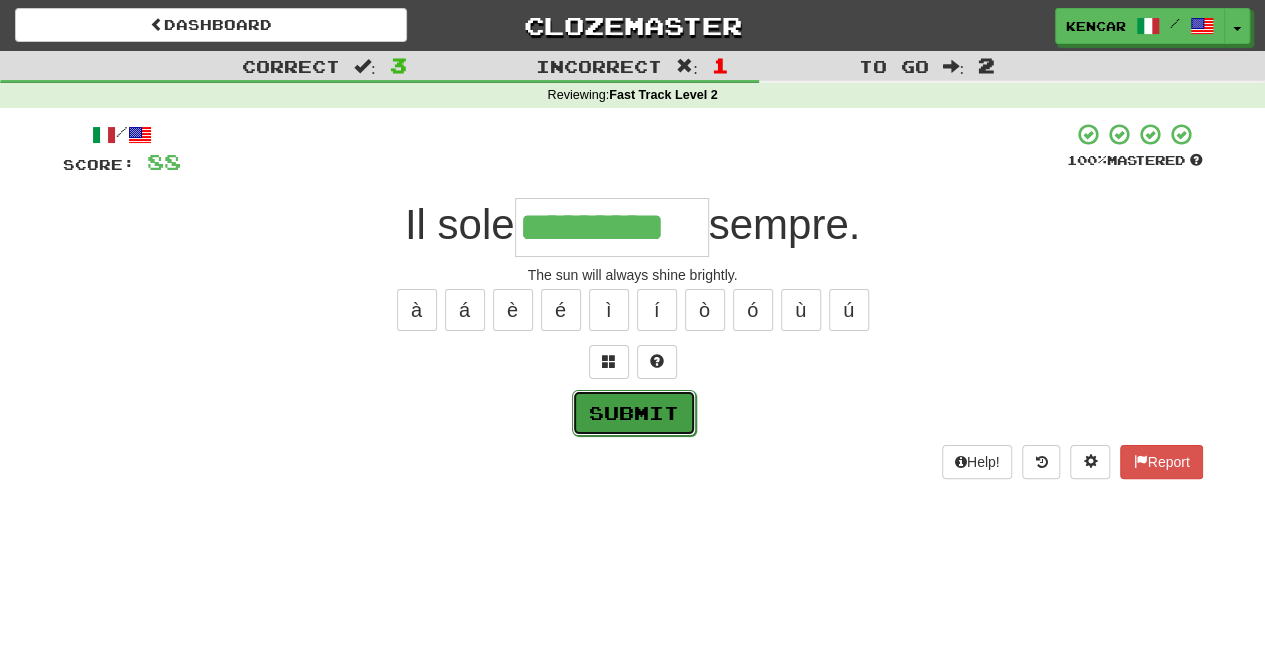click on "Submit" at bounding box center (634, 413) 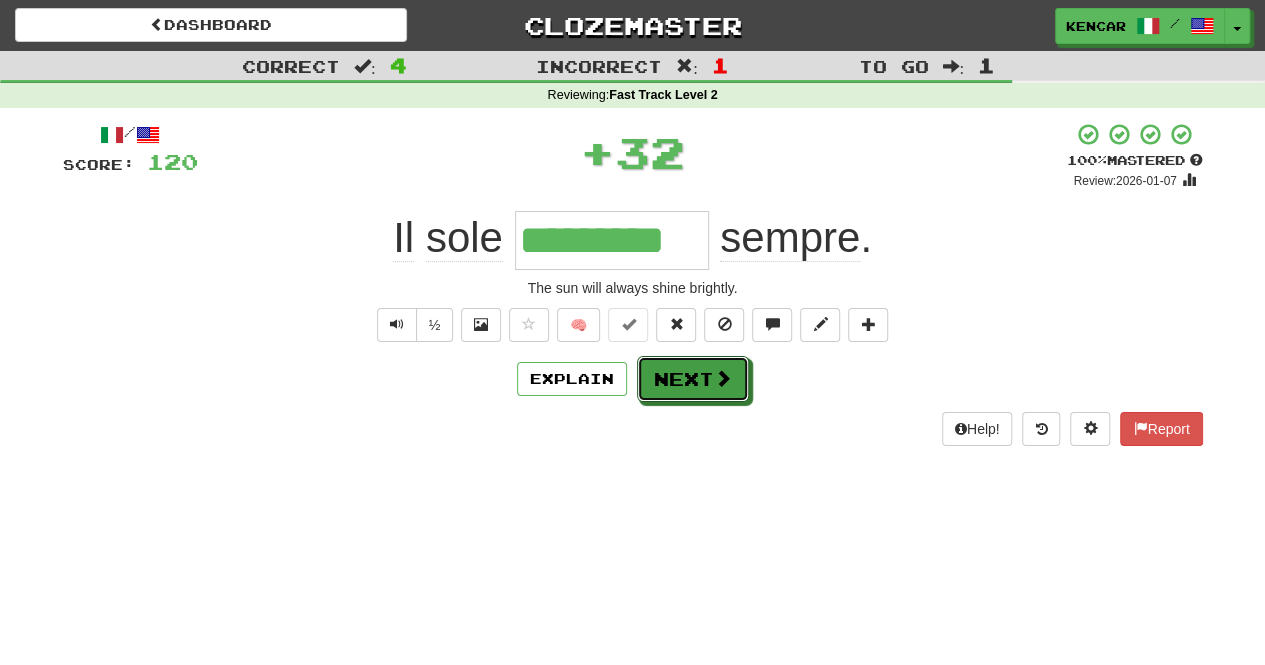 click on "Next" at bounding box center [693, 379] 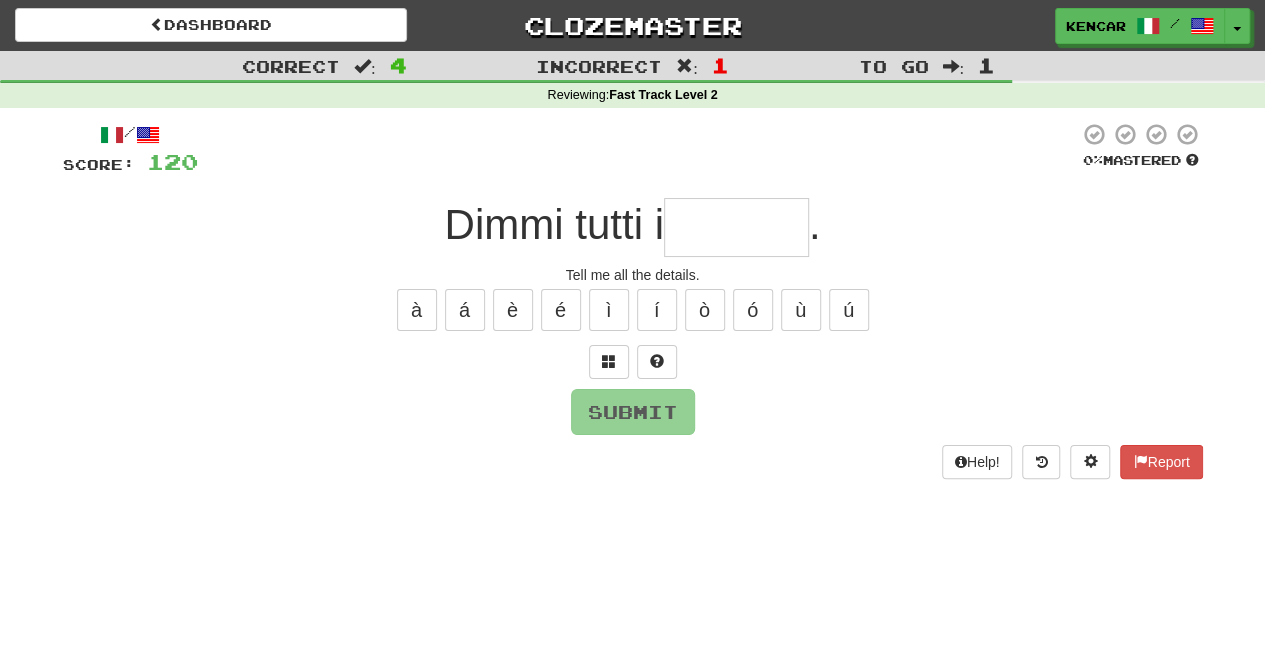click at bounding box center [736, 227] 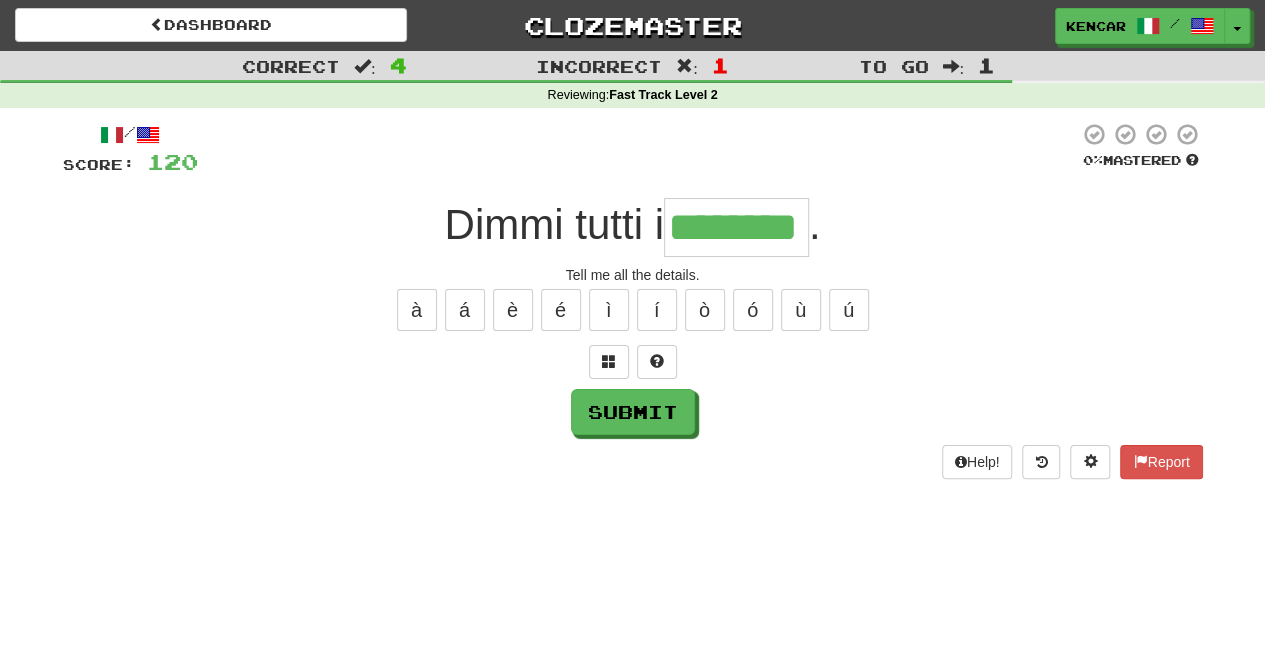 type on "********" 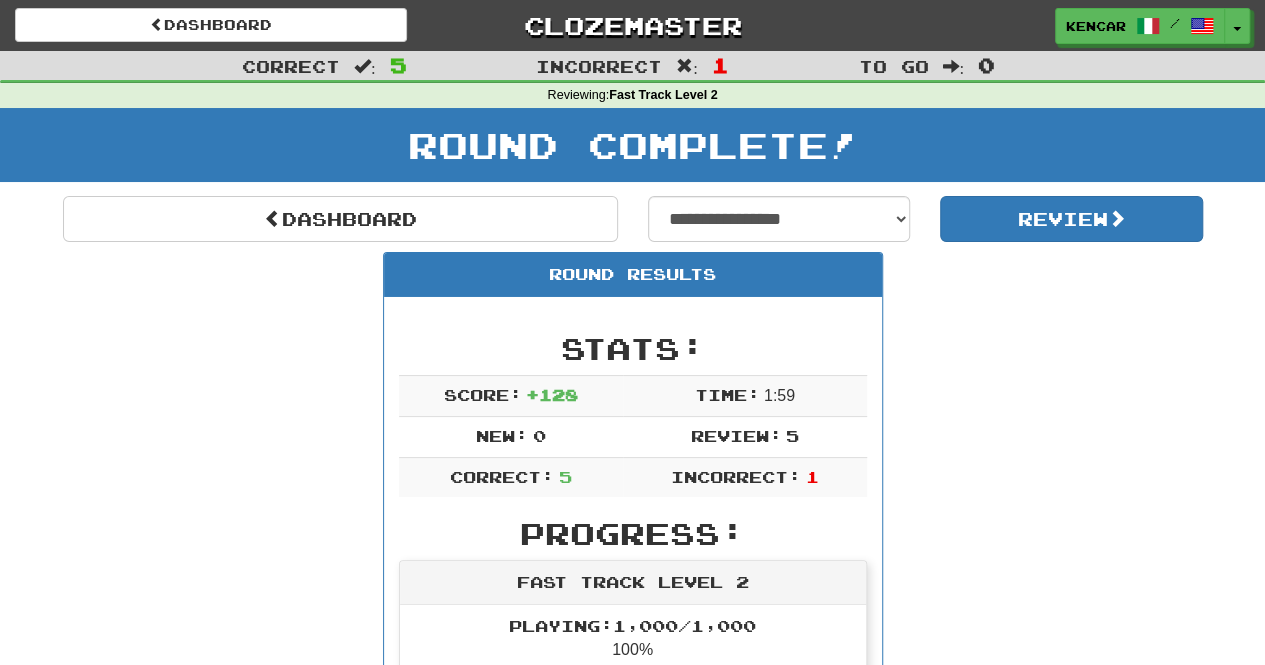 click on "Round Results Stats: Score:   + 128 Time:   1 : 59 New:   0 Review:   5 Correct:   5 Incorrect:   1 Progress: Fast Track Level 2 Playing:  1,000  /  1,000 100% Mastered:  947  /  1,000 94.7% Ready for Review:  0  /  Level:  159 10,843  points to level  160  - keep going! Ranked:  18 th  this week ( 464  points to  17 th ) Sentences:  Report Abbiamo  quasi  perso l'autobus stamattina. We nearly missed the bus this morning.  Report Gli insegnanti hanno avuto un incontro con il  sindacato . Teachers had a meeting with the union.  Report Dimmi tutti i  dettagli . Tell me all the details.  Report Tieni la  corda  stretta. Hold the rope tight.  Report Il sole  splenderà  sempre. The sun will always shine brightly." at bounding box center (633, 906) 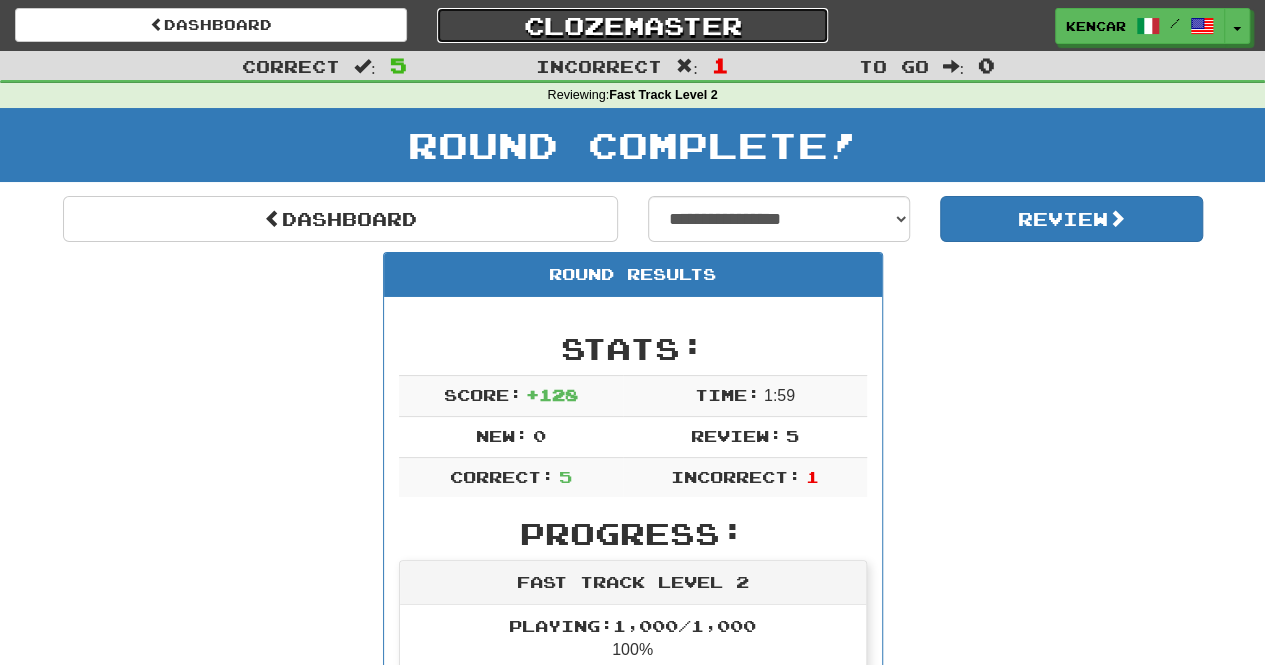 click on "Clozemaster" at bounding box center [633, 25] 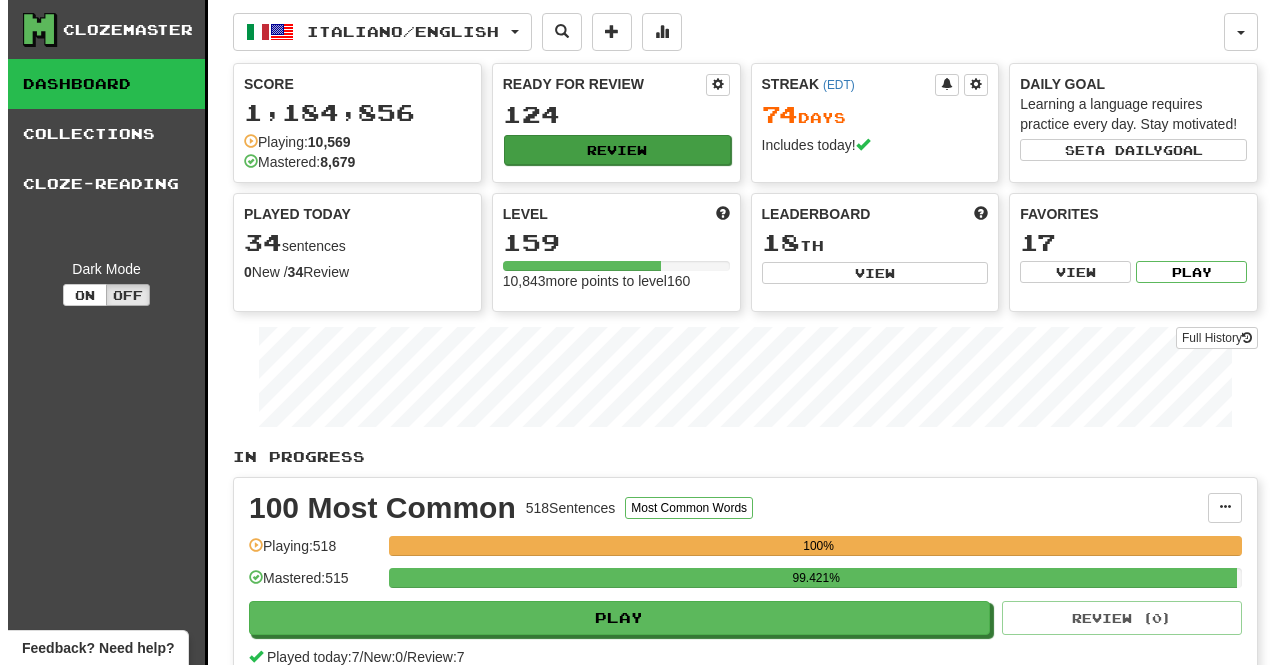 scroll, scrollTop: 0, scrollLeft: 0, axis: both 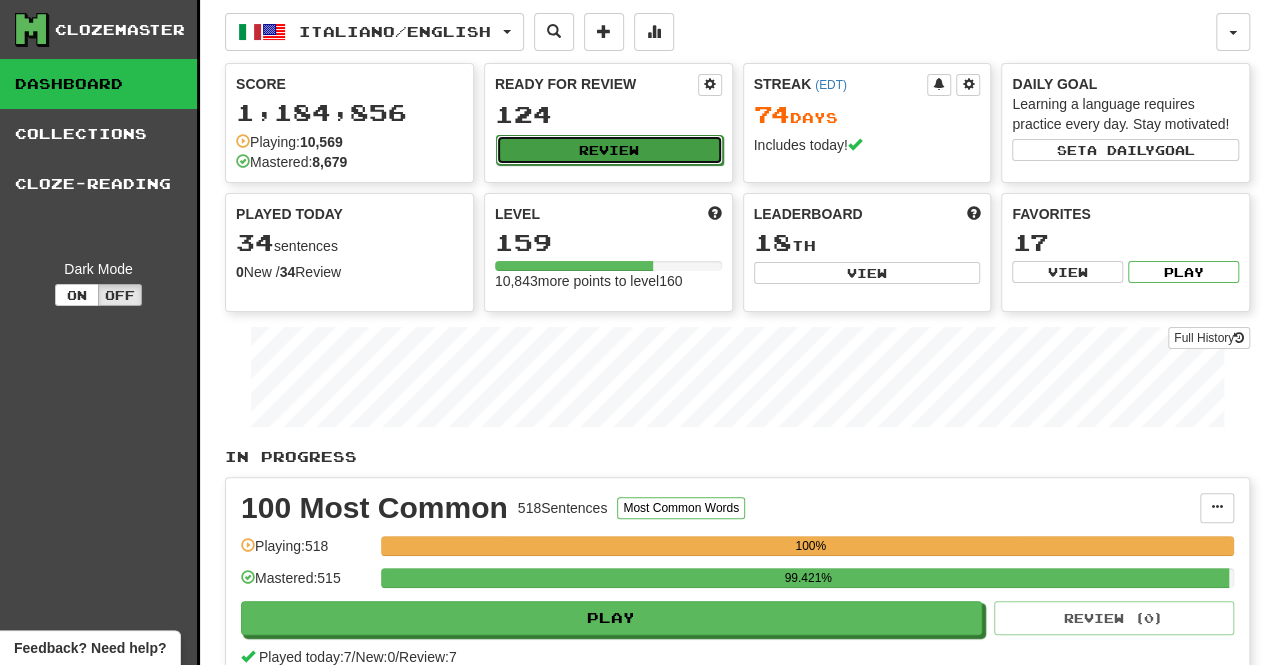 click on "Review" at bounding box center (609, 150) 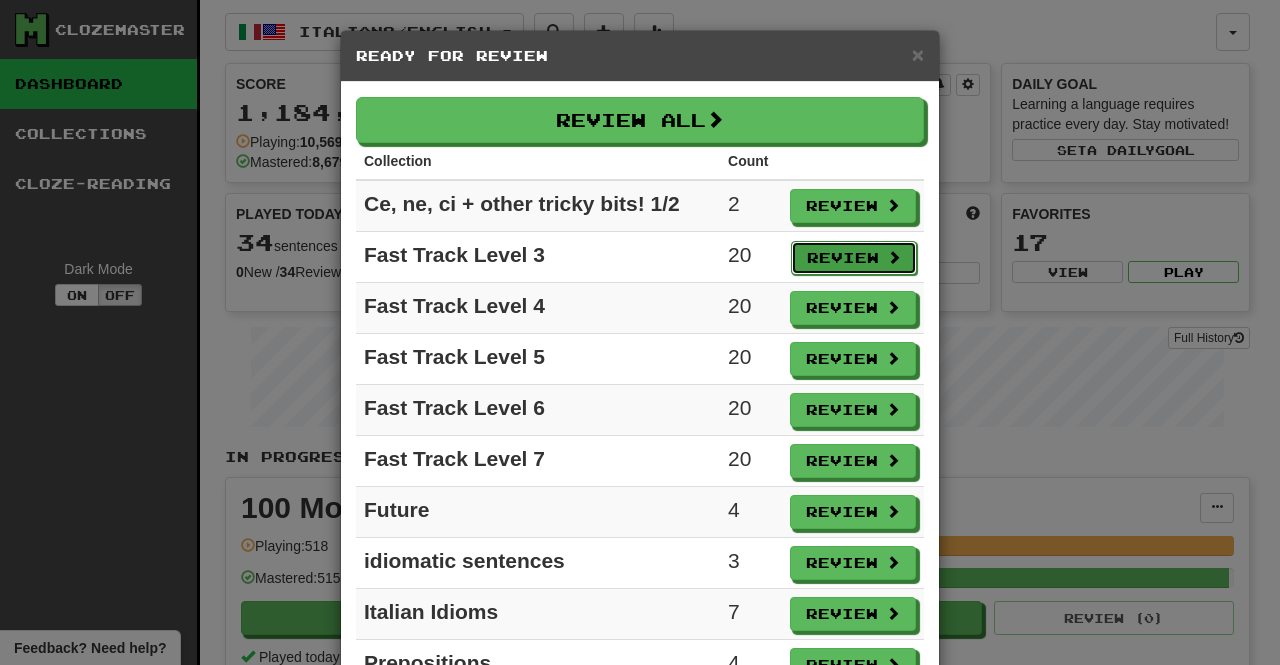 click on "Review" at bounding box center (854, 258) 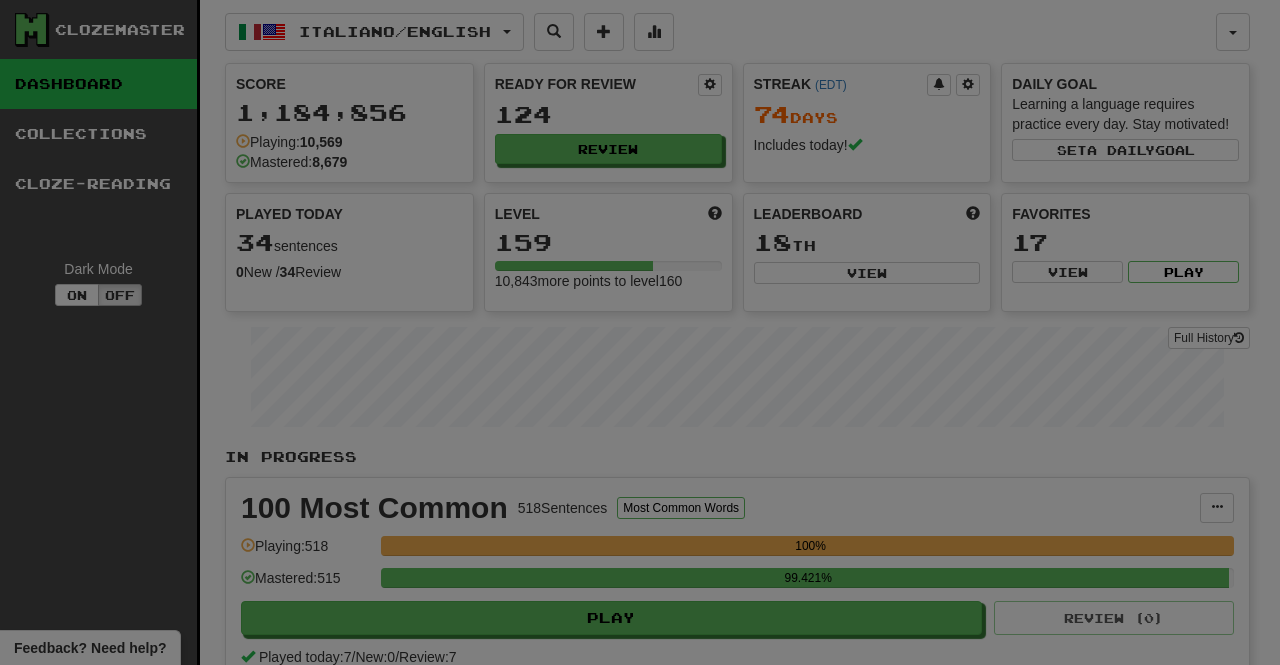 select on "**" 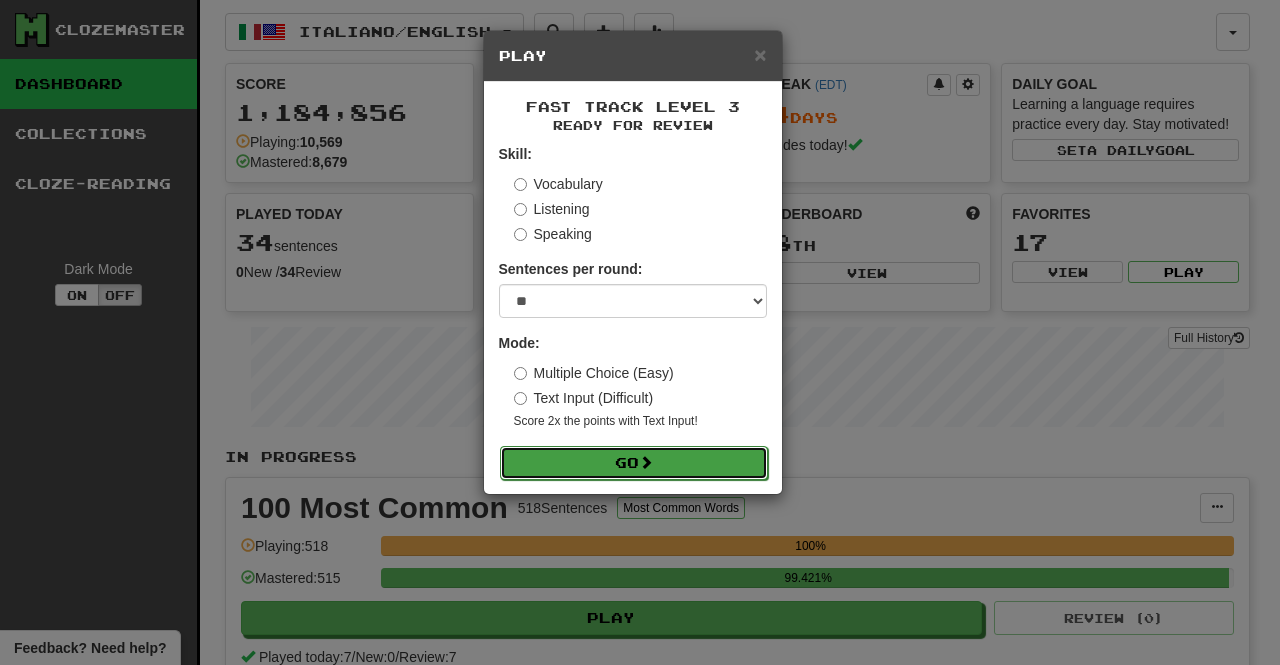click on "Go" at bounding box center [634, 463] 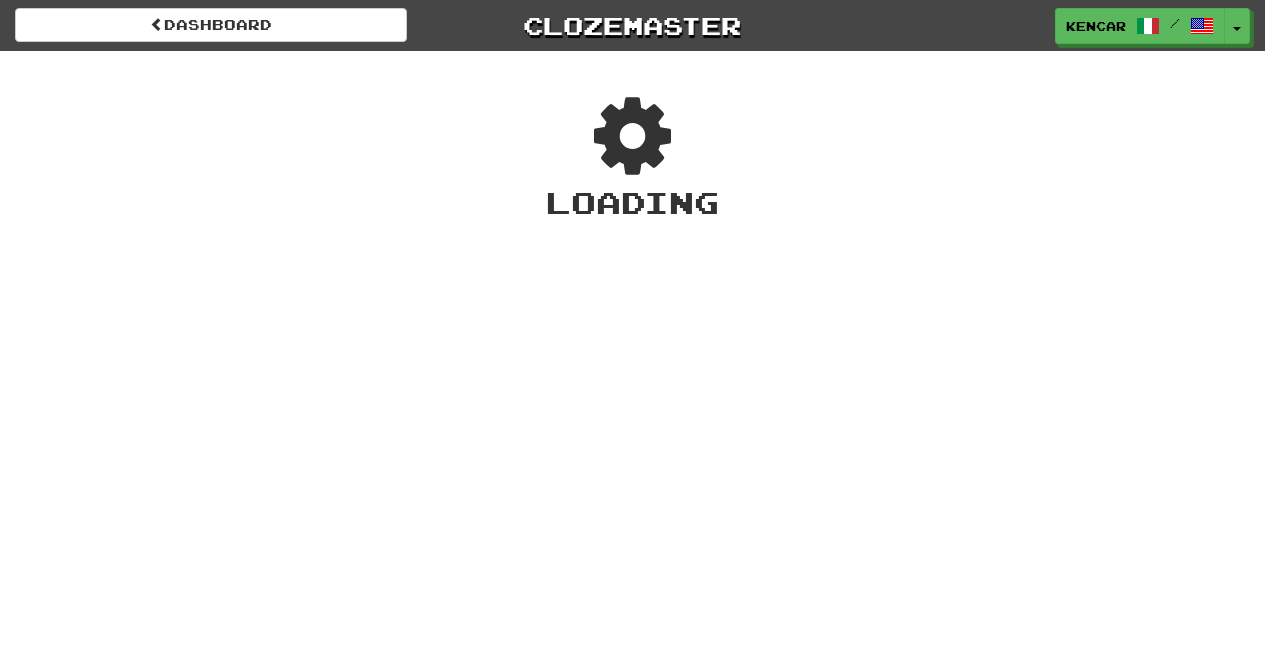 scroll, scrollTop: 0, scrollLeft: 0, axis: both 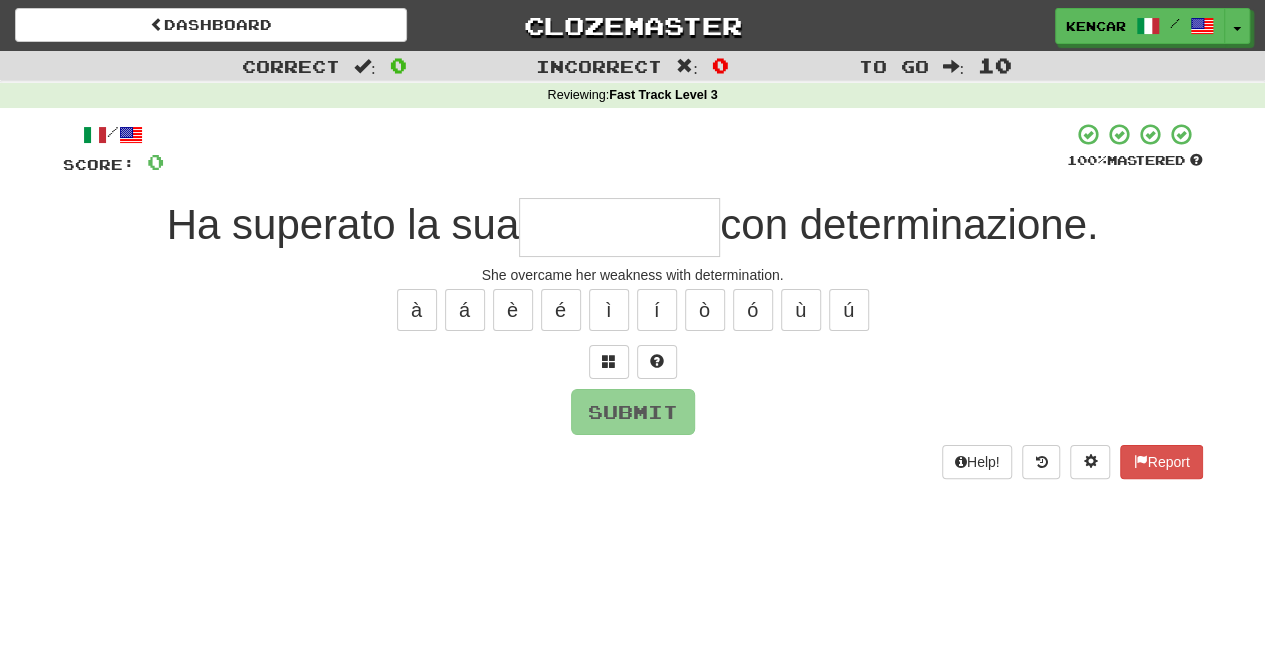 click at bounding box center (619, 227) 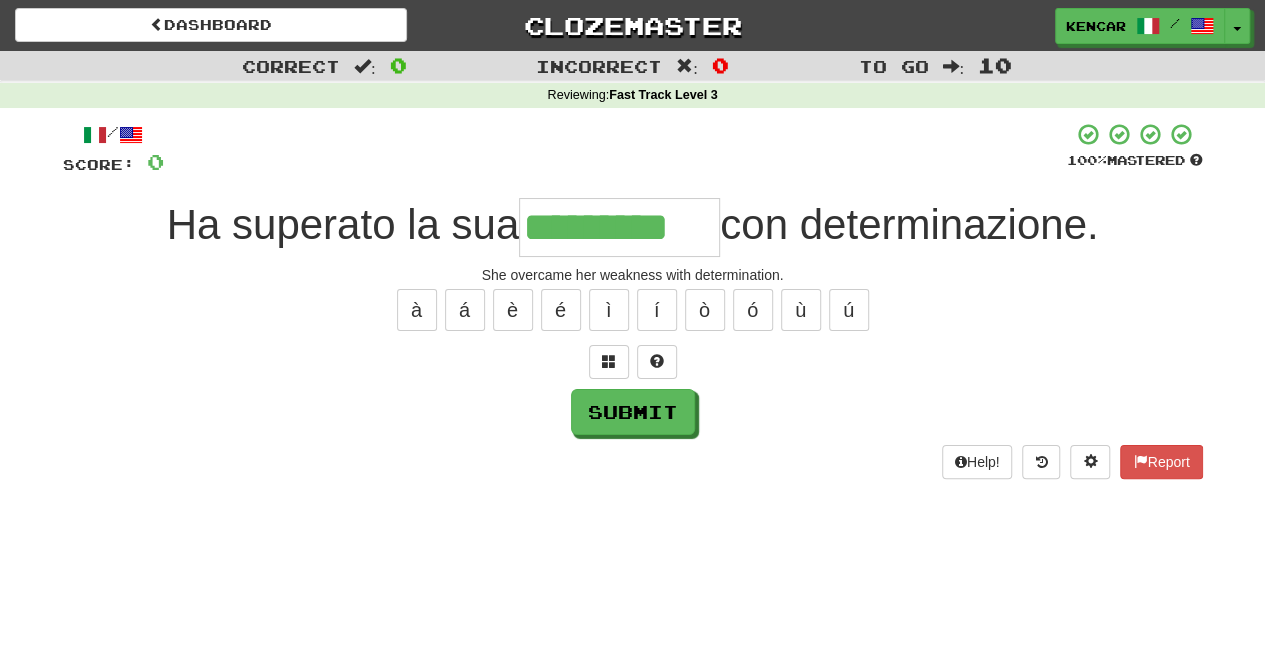 type on "*********" 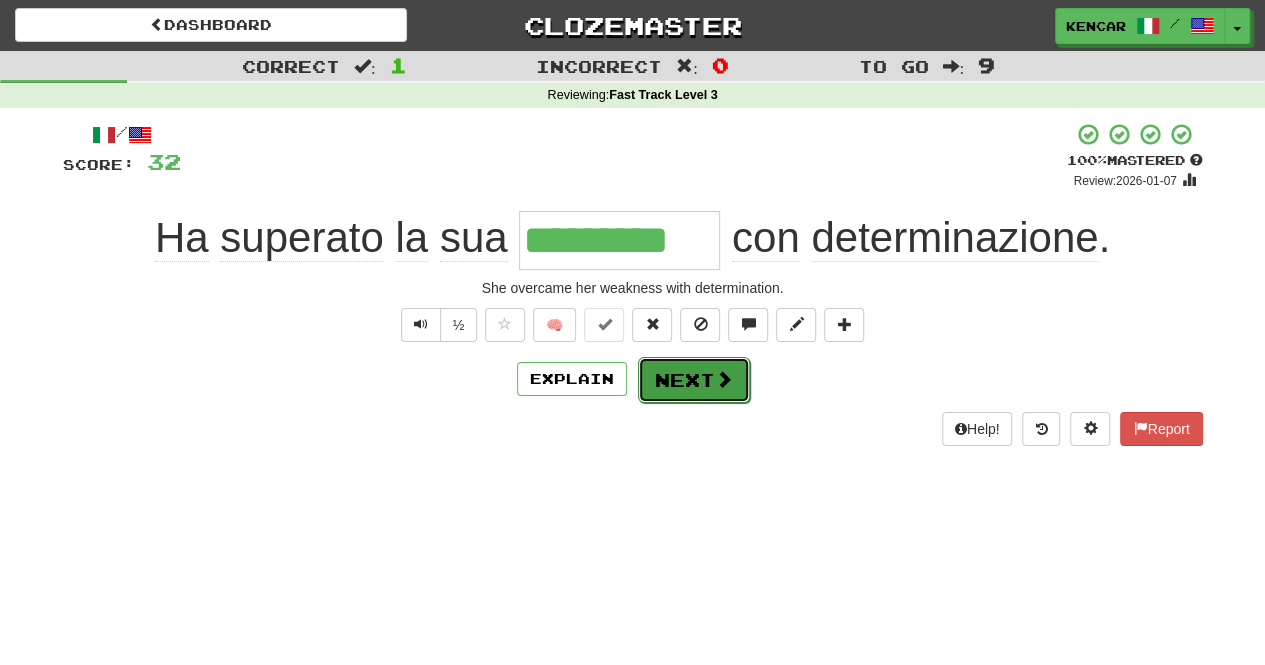 click on "Next" at bounding box center [694, 380] 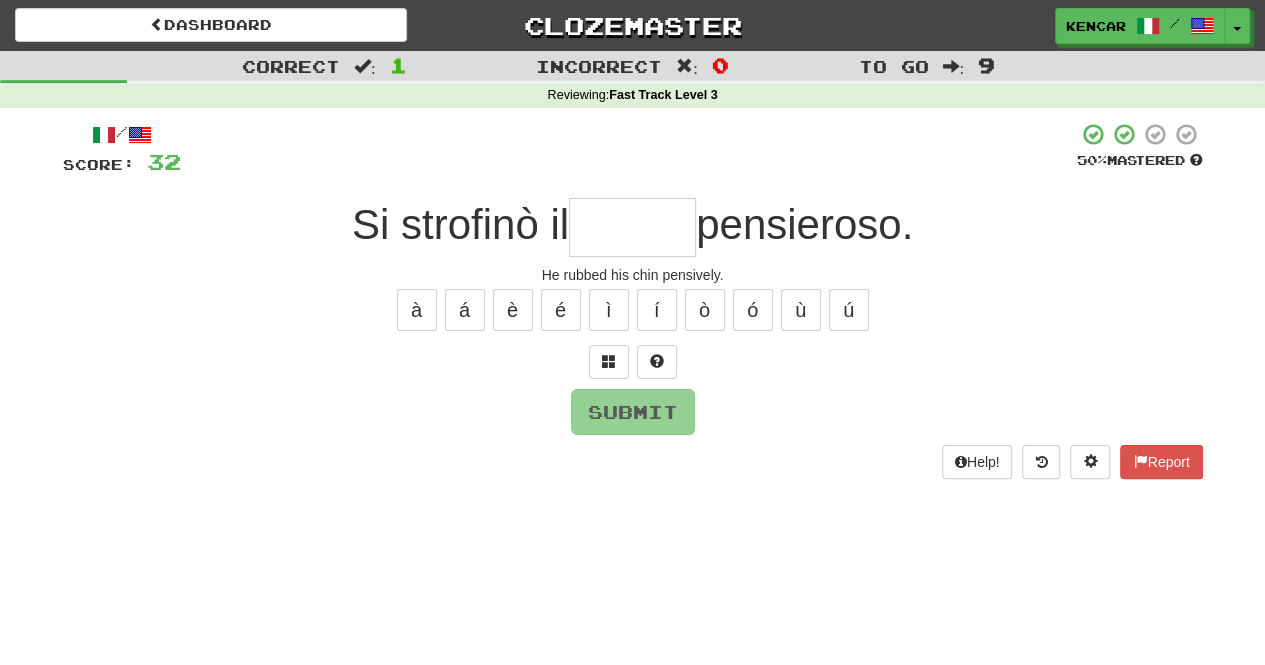 click on "Dashboard
Clozemaster
KenCar
/
Toggle Dropdown
Dashboard
Leaderboard
Activity Feed
Notifications
Profile
Discussions
Español
/
English
Streak:
0
Review:
13
Points Today: 0
Gaeilge
/
English
Streak:
0
Review:
0
Points Today: 0
Italiano
/
English
Streak:
74
Review:
124
Points Today: 880
Shqip
/
English
Streak:
0
Review:
0
Points Today: 0
Languages
Account
Logout
KenCar
/
Toggle Dropdown
Dashboard
Leaderboard
Activity Feed
Notifications
Profile
Discussions
Español
/
English
Streak:
0
Review:
13
Points Today: 0
Gaeilge" at bounding box center [632, 332] 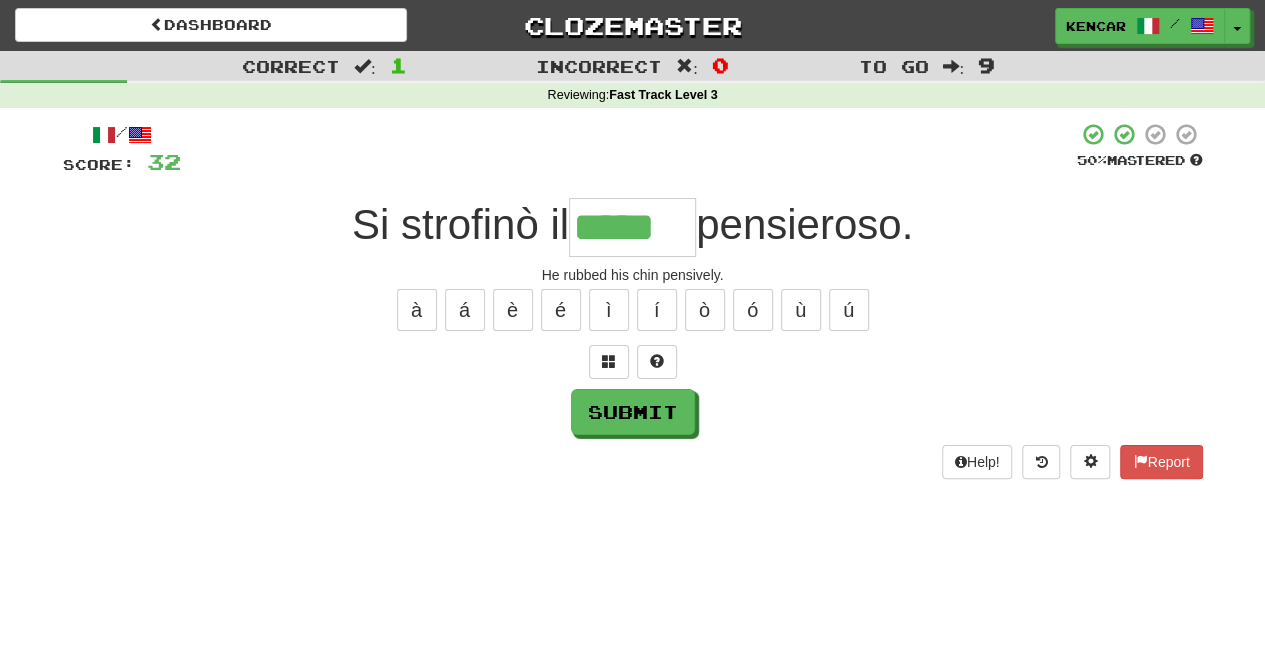 type on "*****" 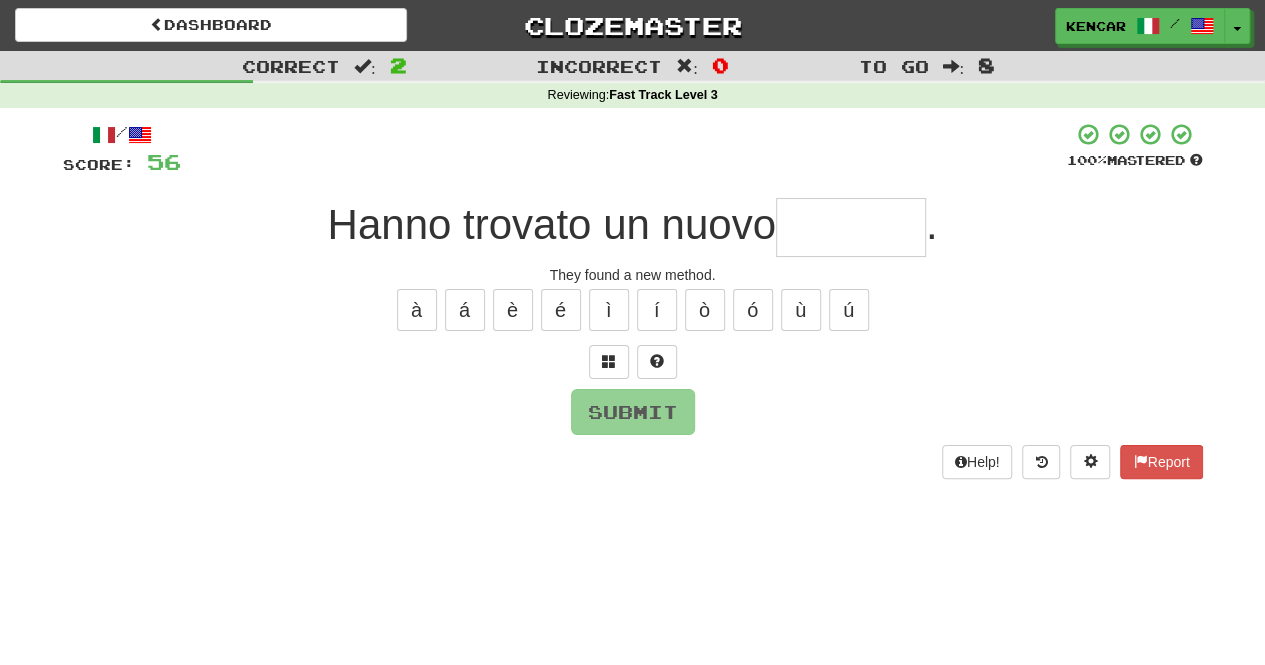 click at bounding box center [851, 227] 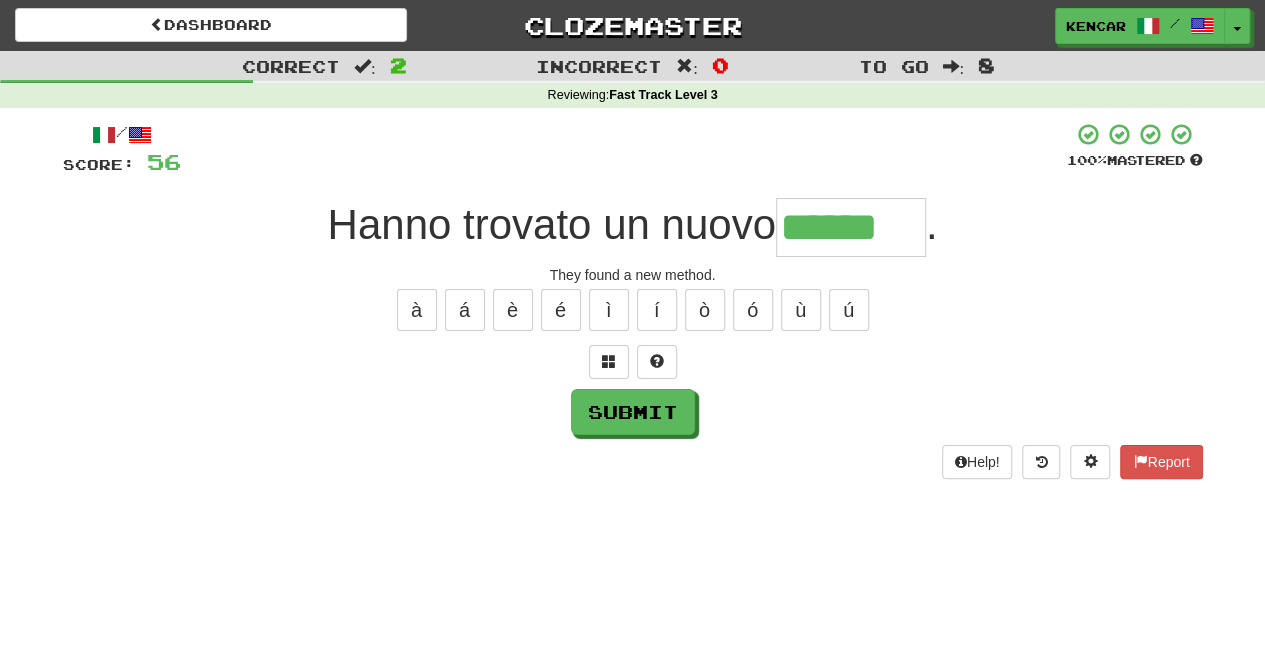 type on "******" 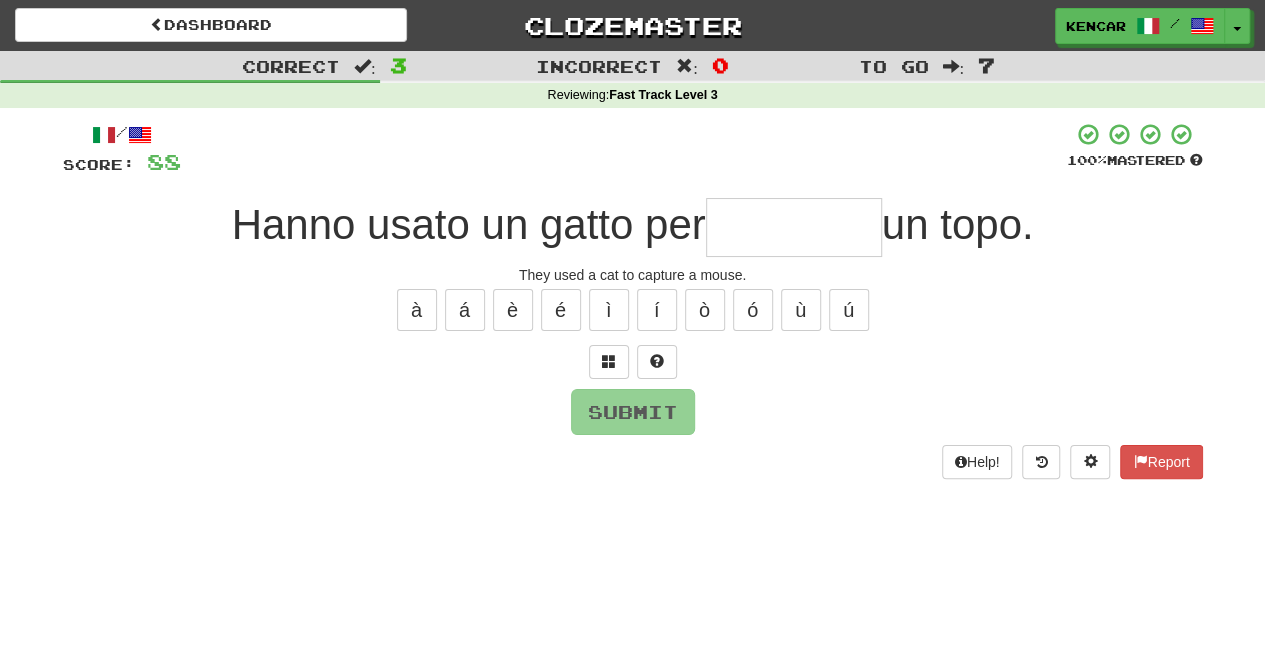 click on "Hanno usato un gatto per   un topo." at bounding box center [633, 227] 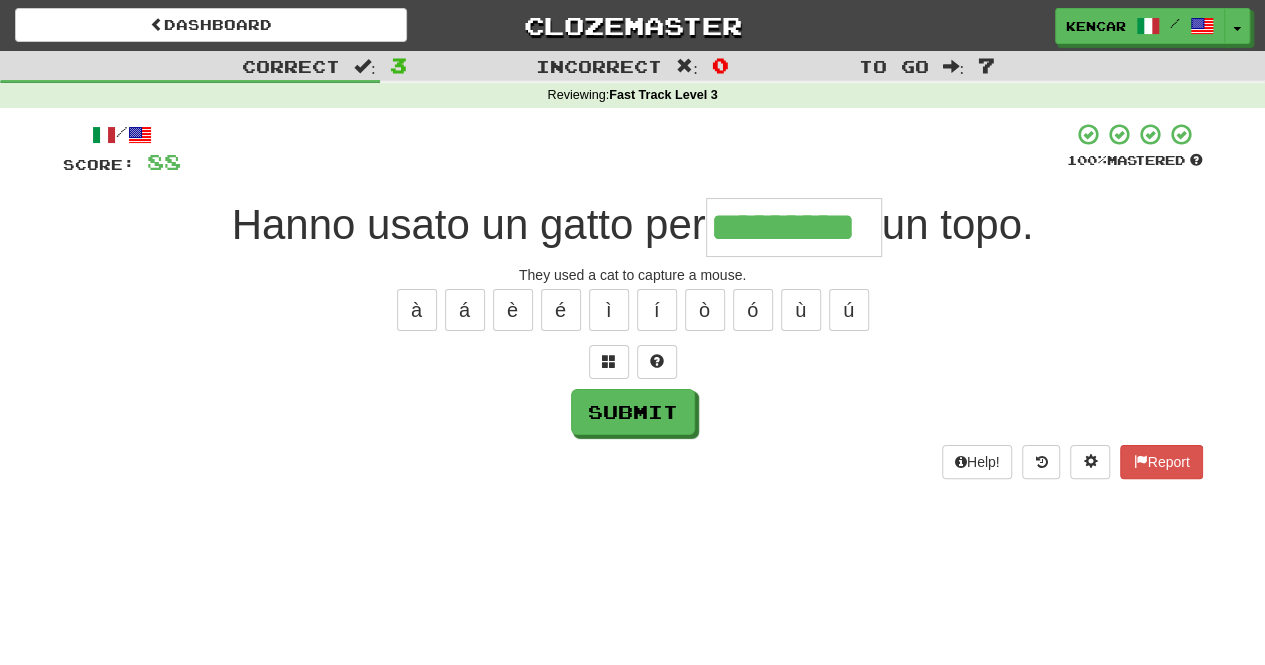 type on "*********" 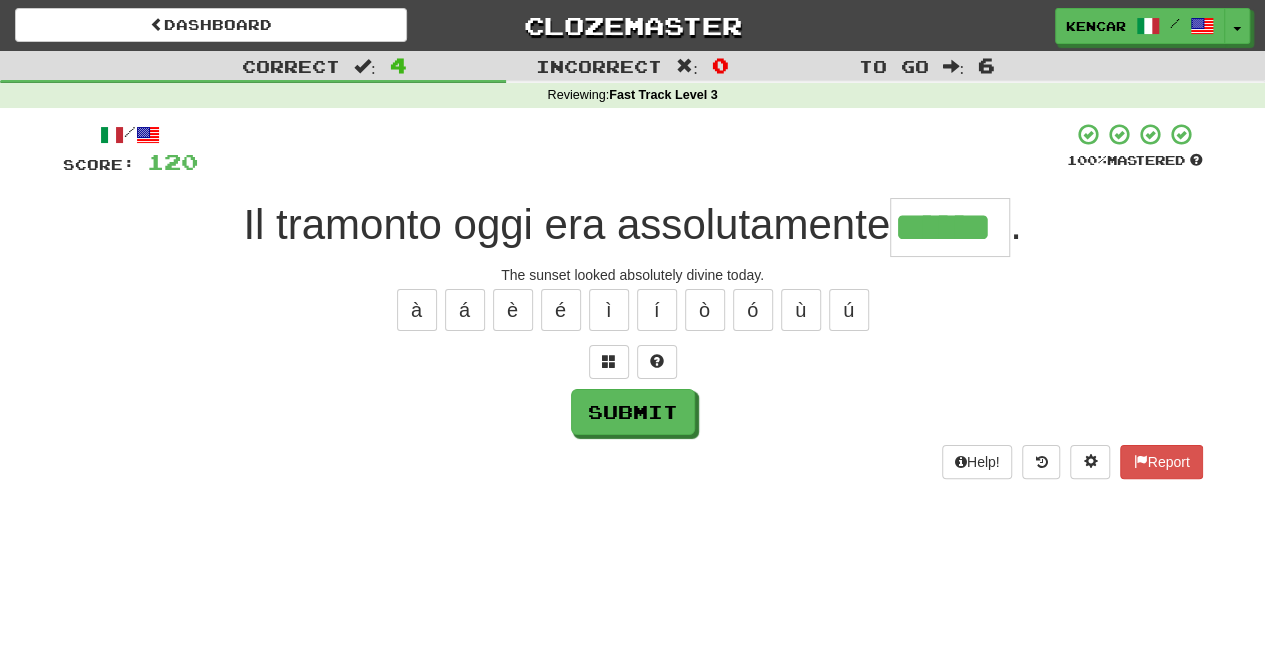 type on "******" 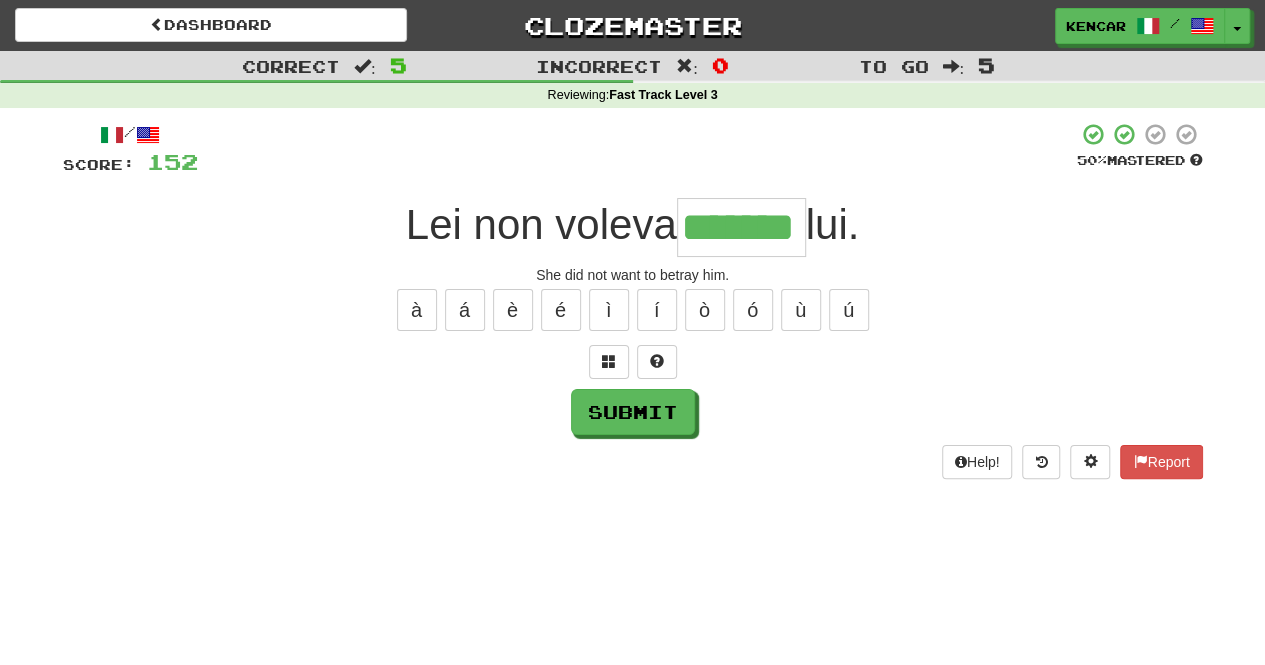 type on "*******" 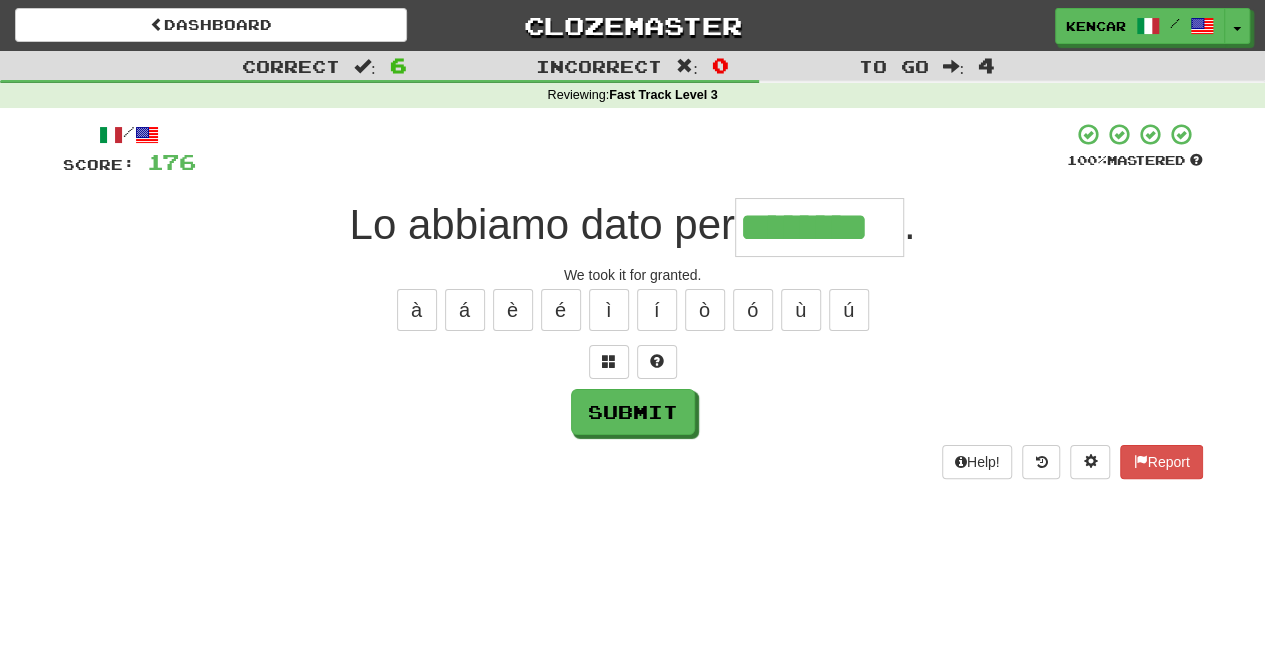type on "********" 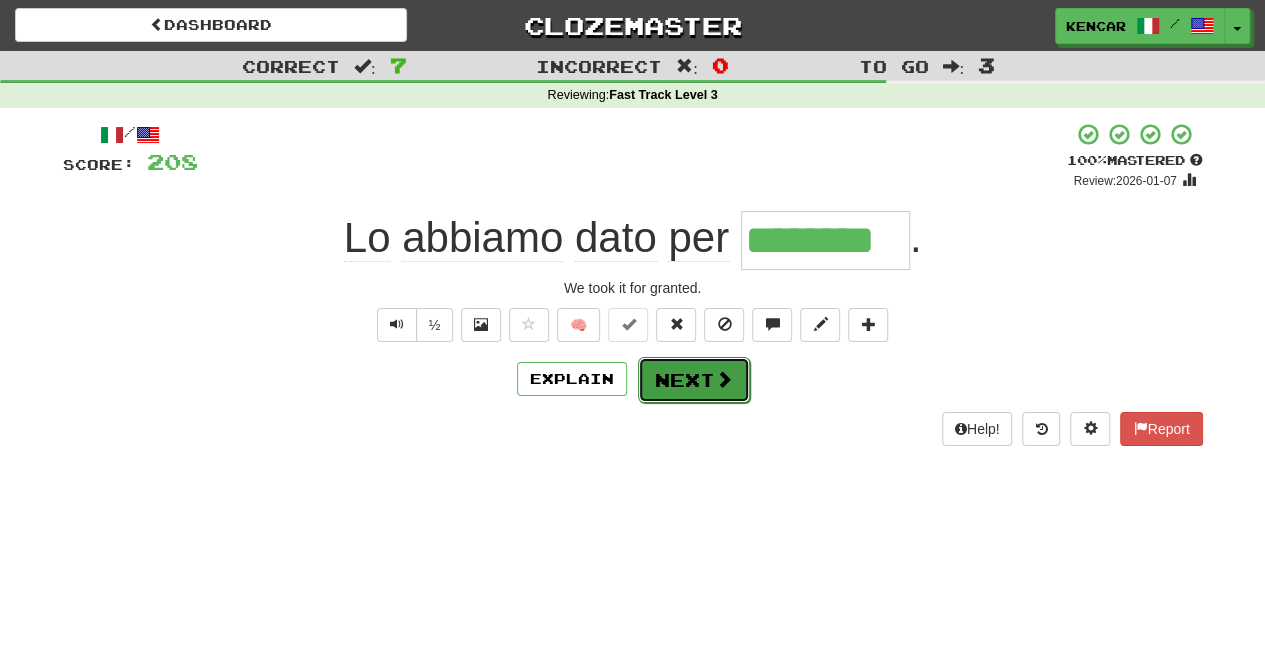 click on "Next" at bounding box center [694, 380] 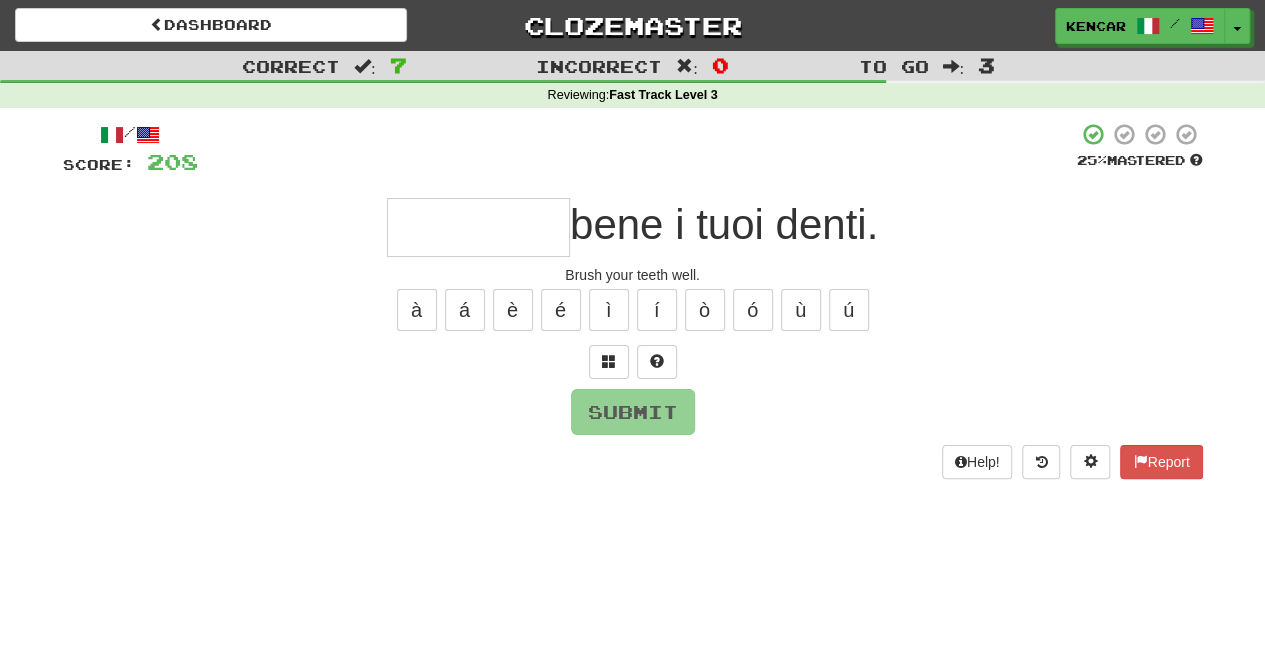 click at bounding box center (478, 227) 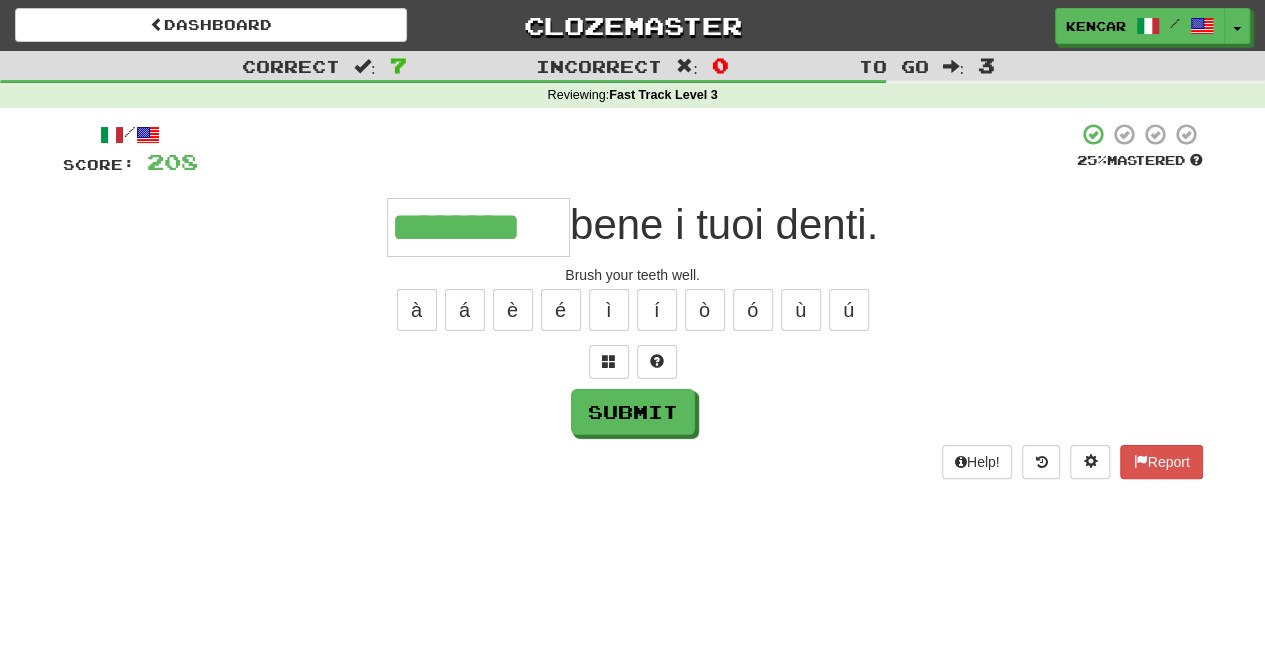 type on "********" 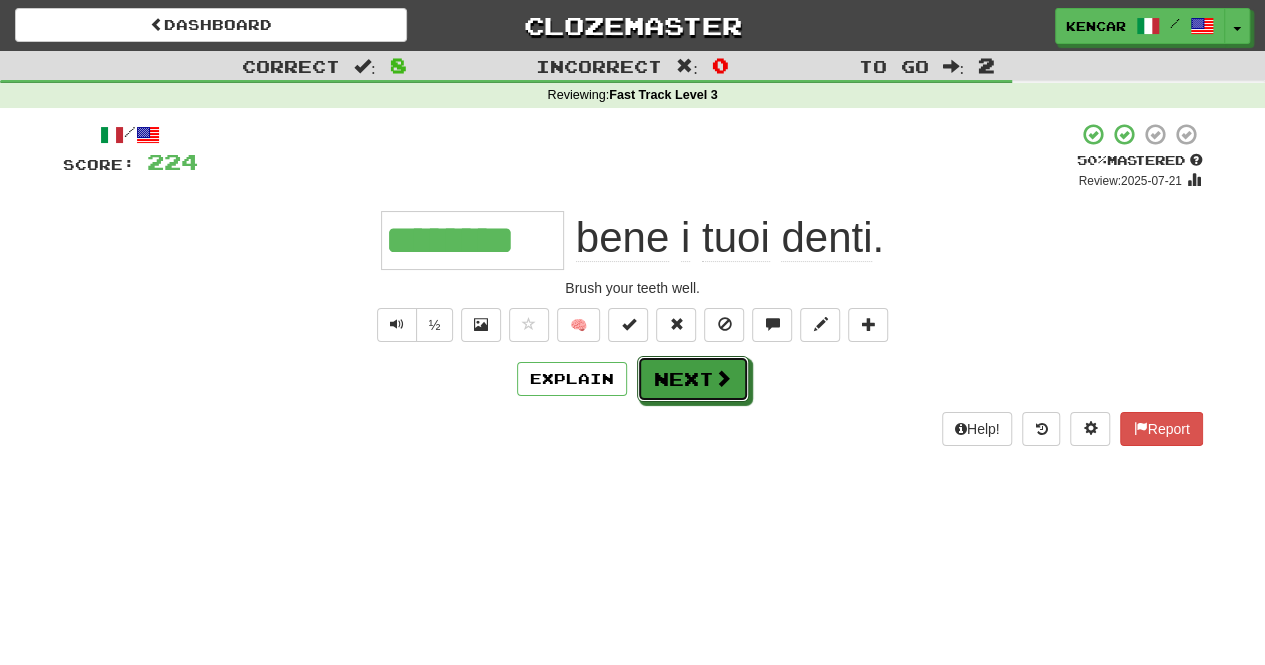 click on "Next" at bounding box center (693, 379) 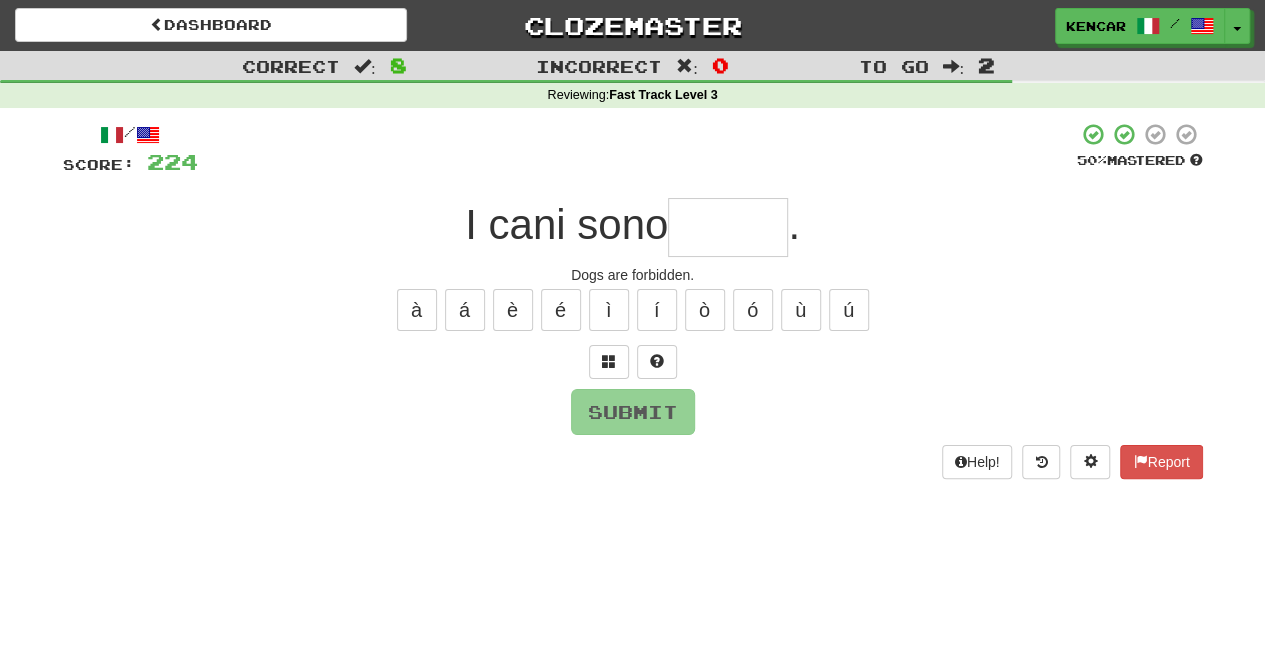 click at bounding box center (728, 227) 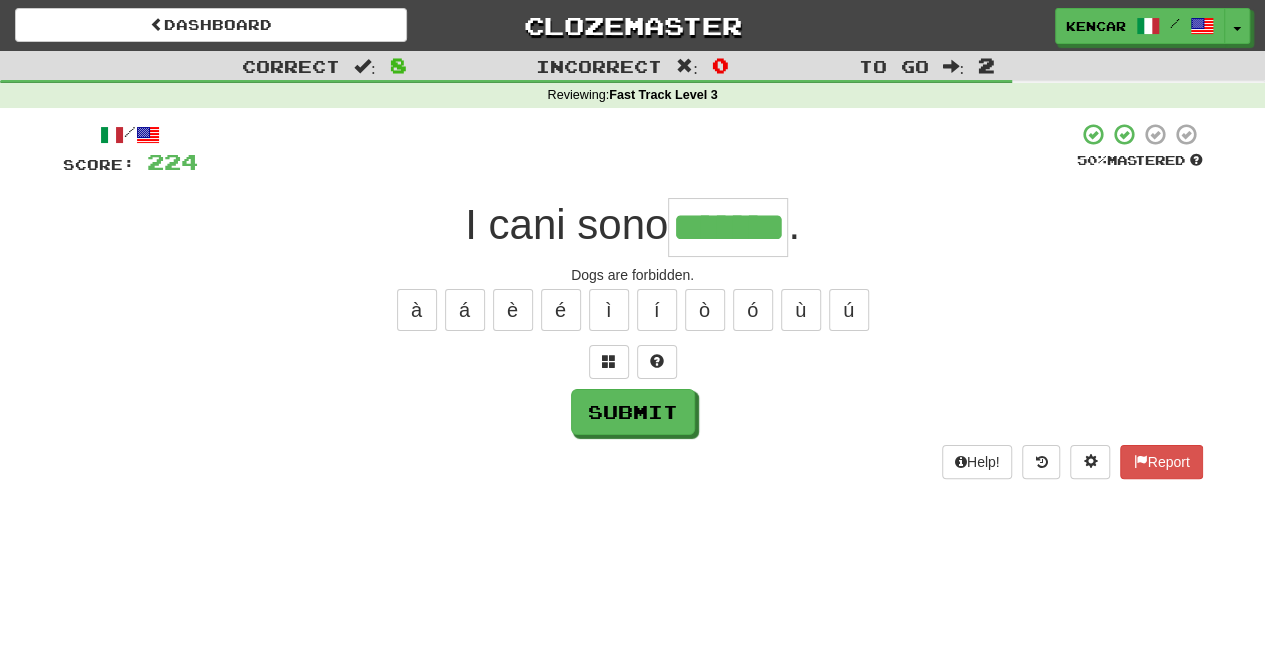 type on "*******" 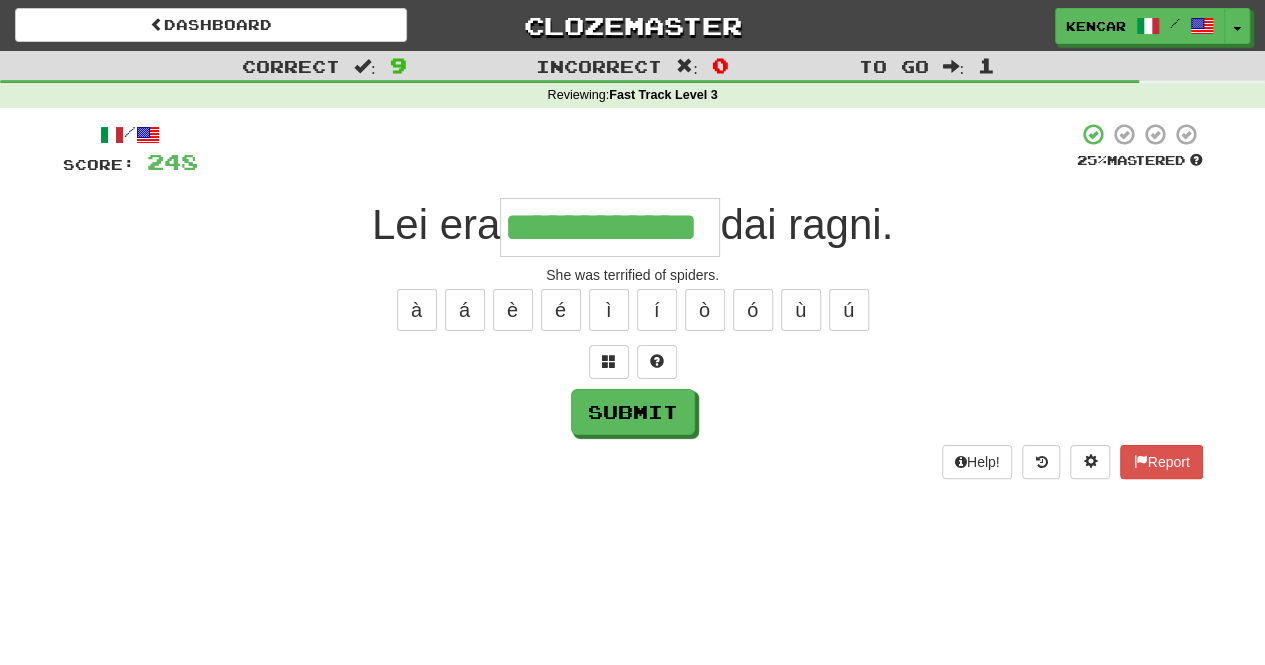 type on "**********" 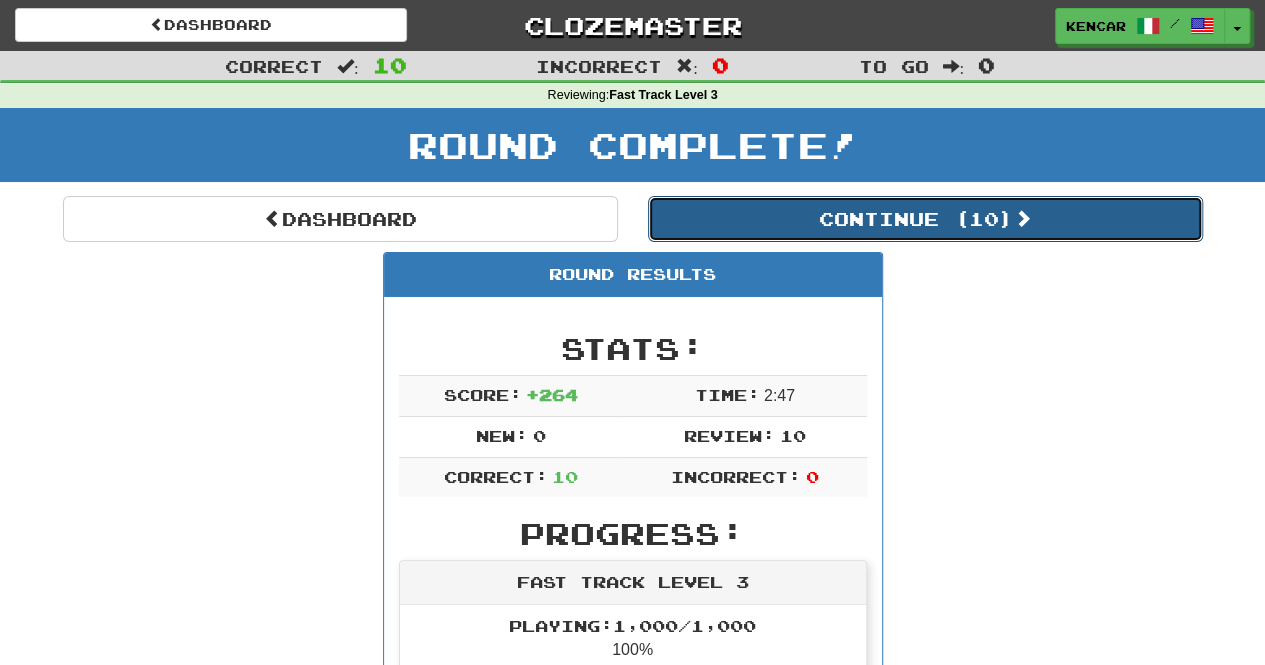 click on "Continue ( 10 )" at bounding box center (925, 219) 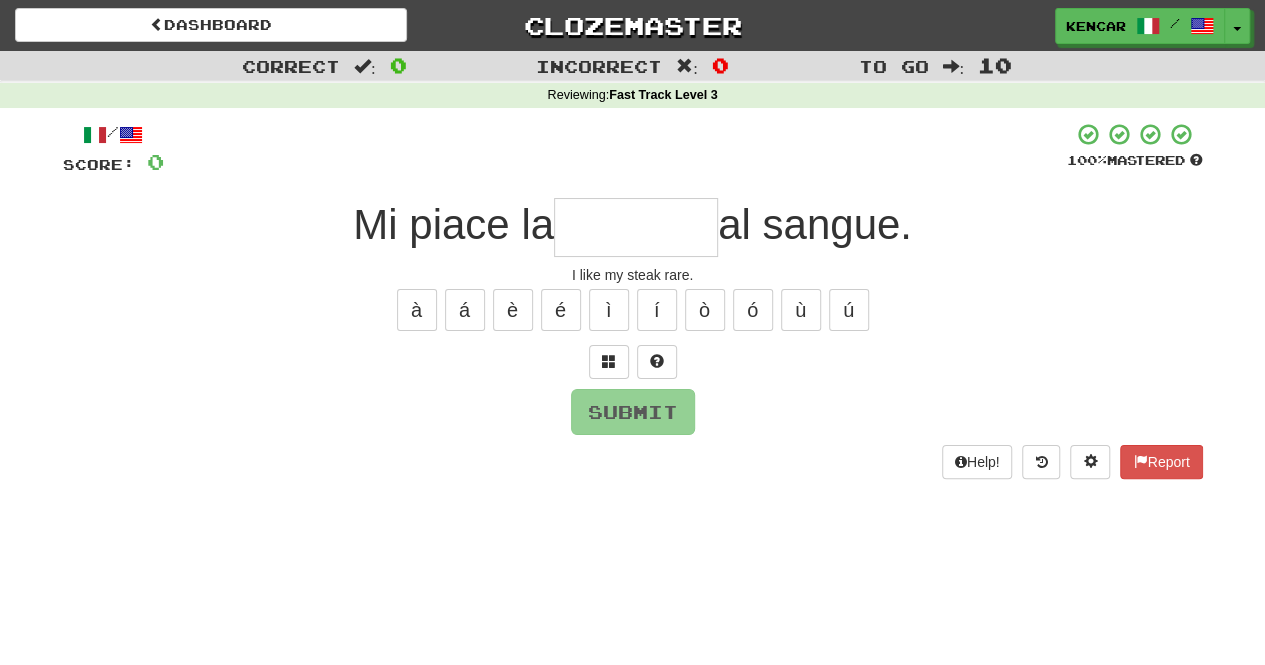 click at bounding box center [636, 227] 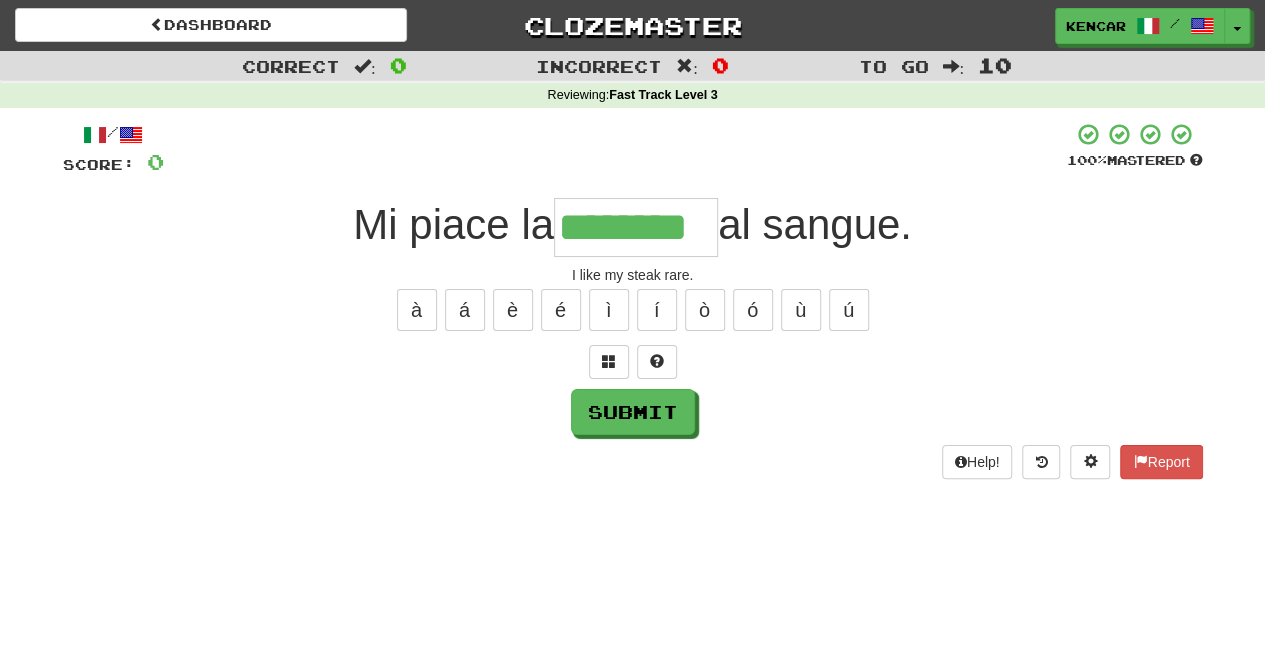type on "********" 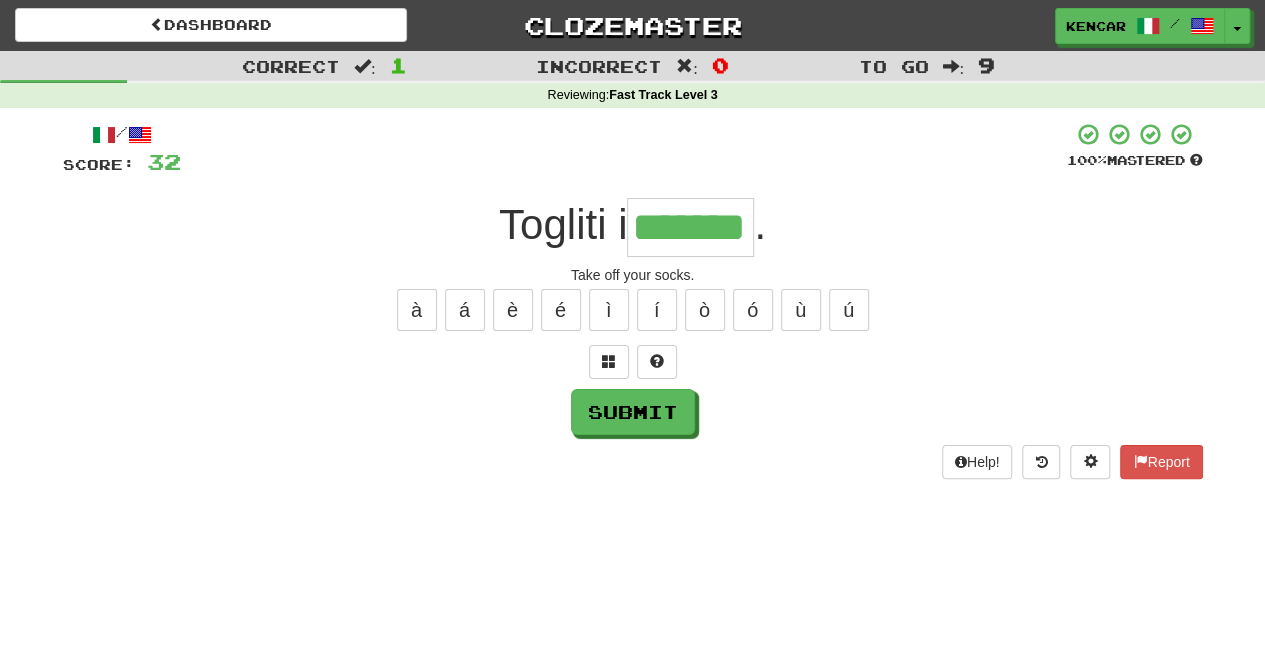 type on "*******" 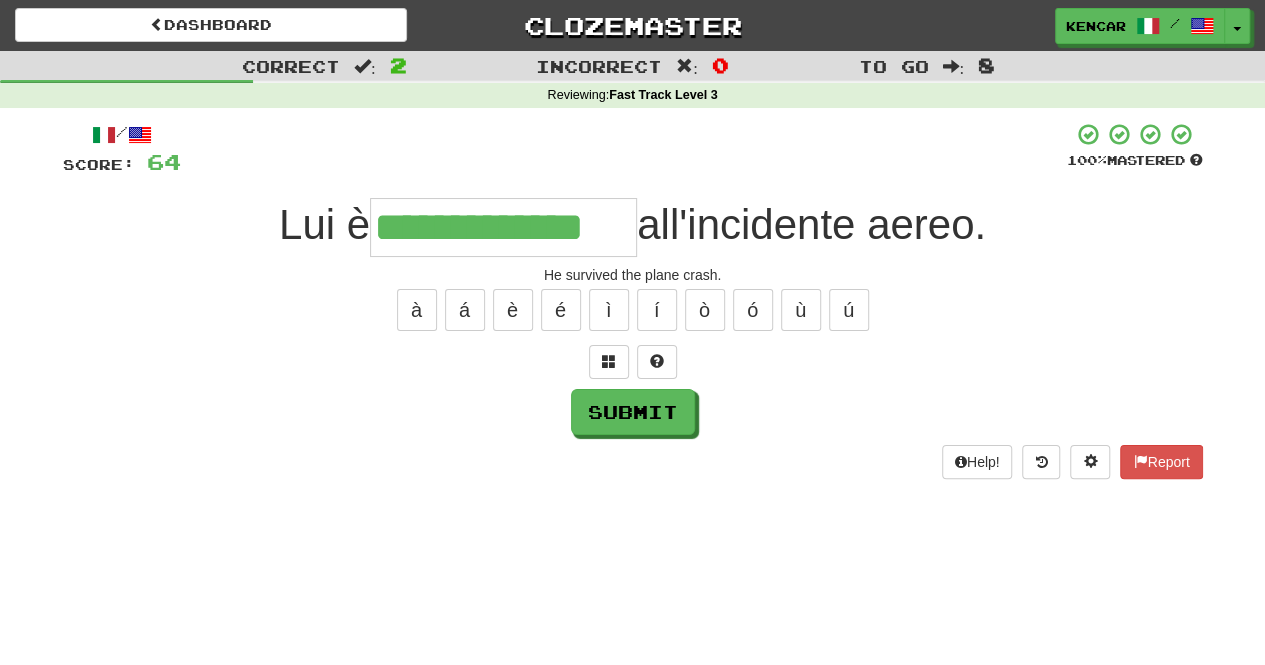 type on "**********" 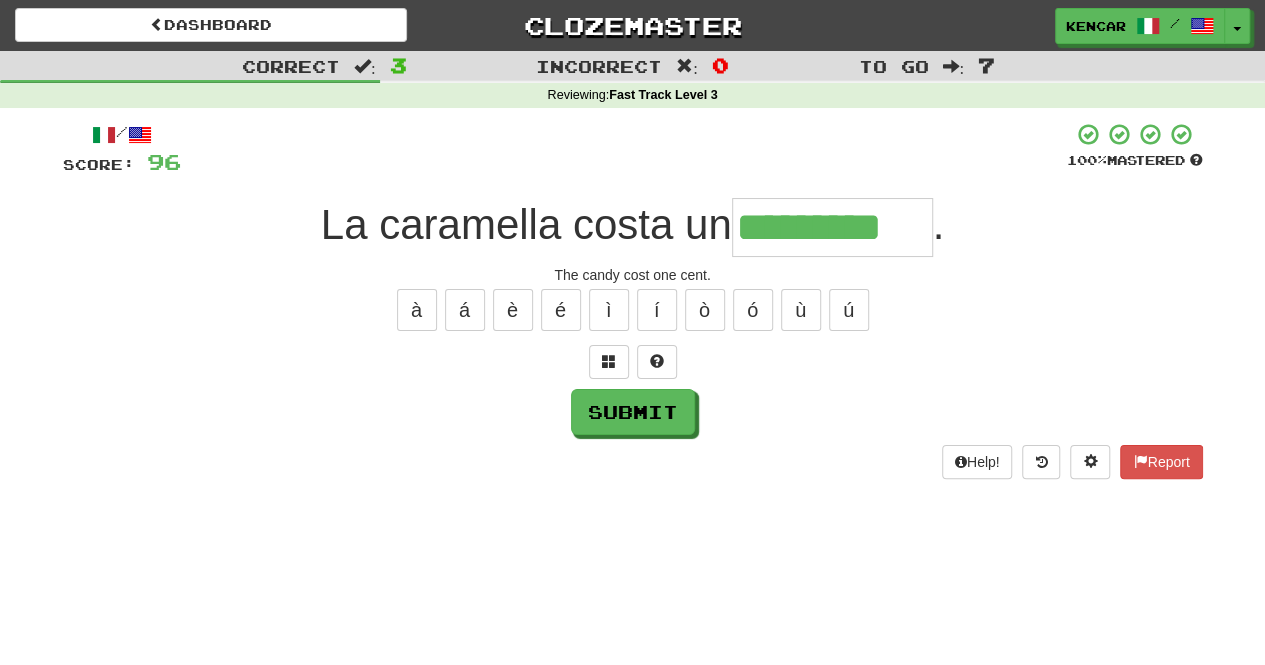 type on "*********" 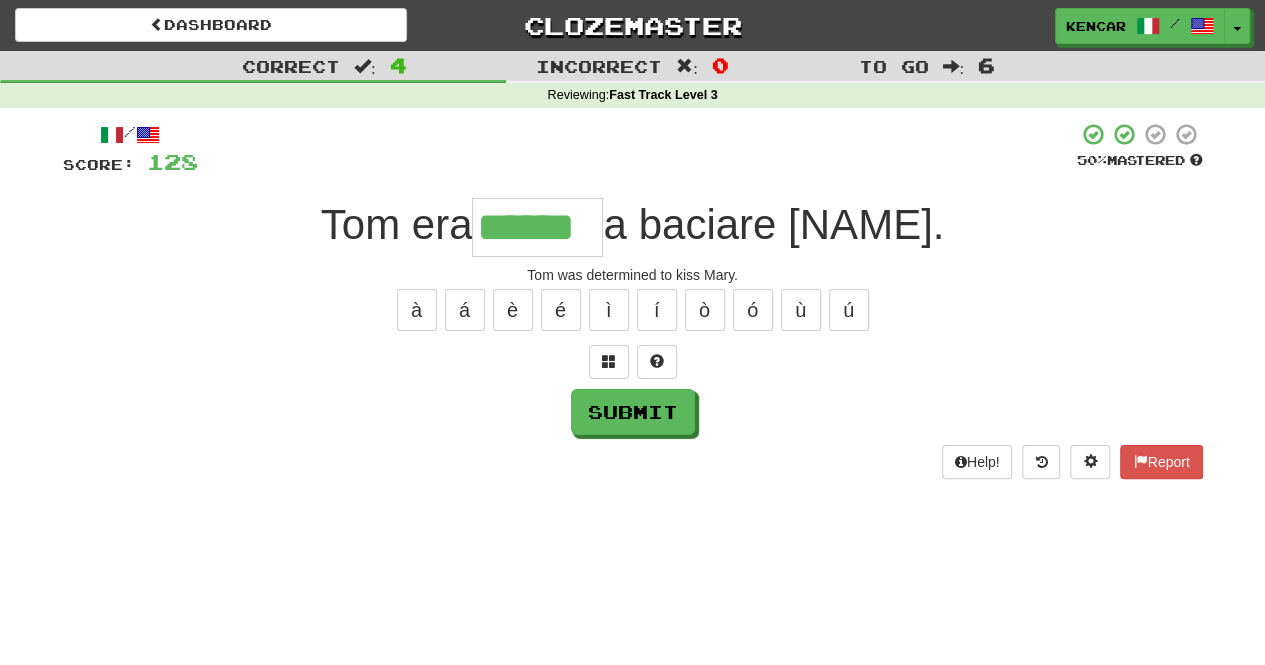 type on "******" 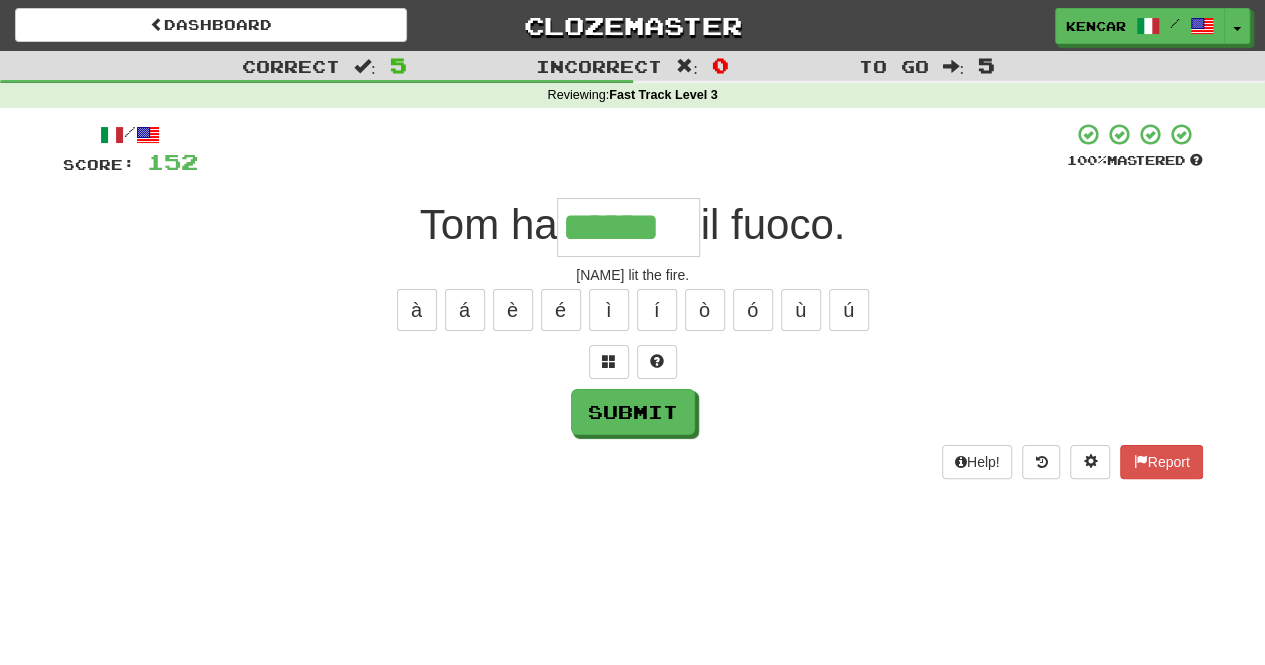type on "******" 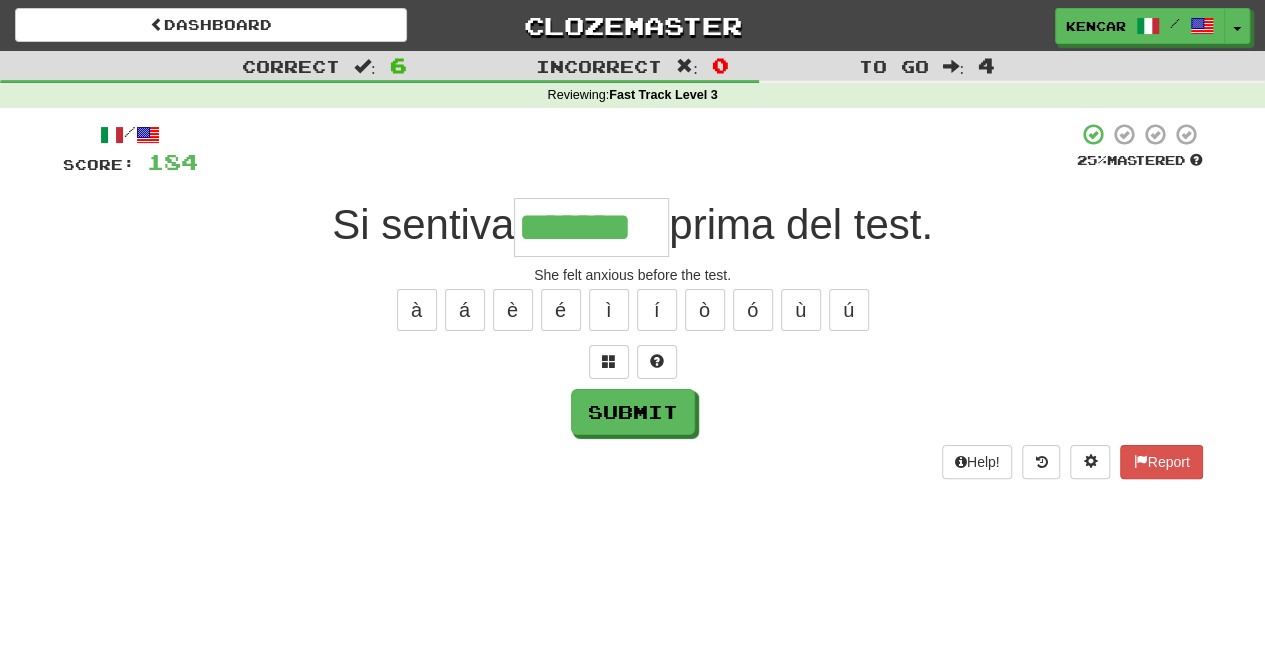 type on "*******" 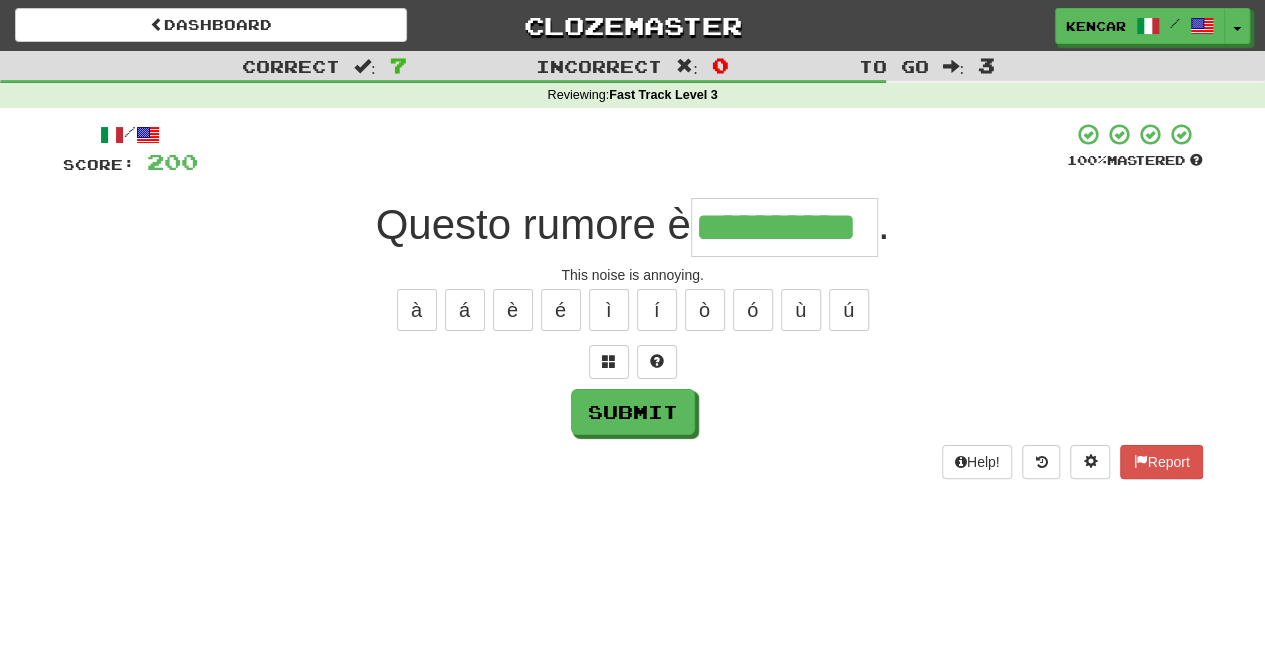 type on "**********" 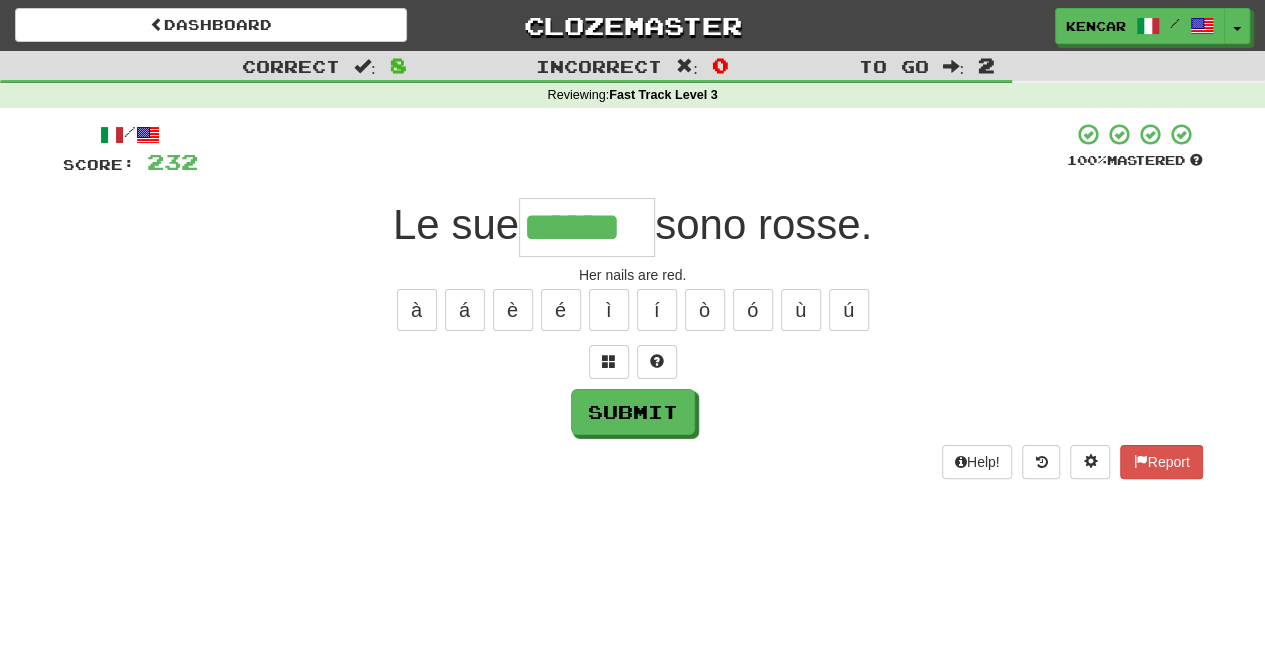 type on "******" 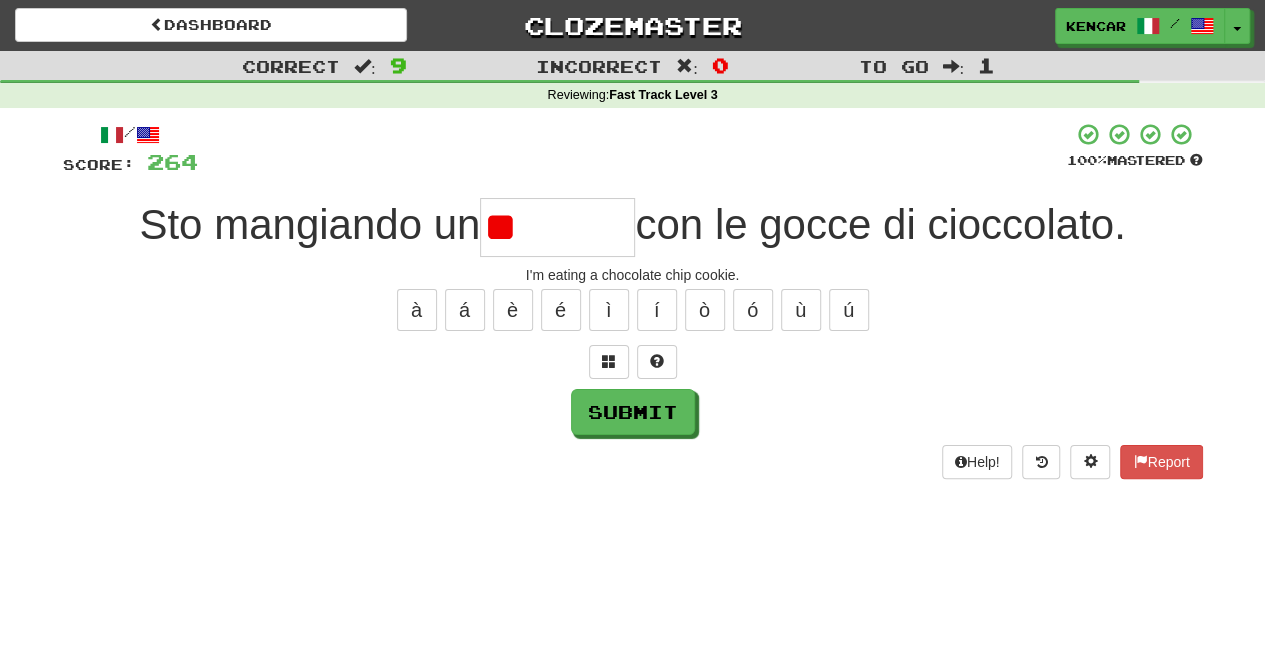 type on "*" 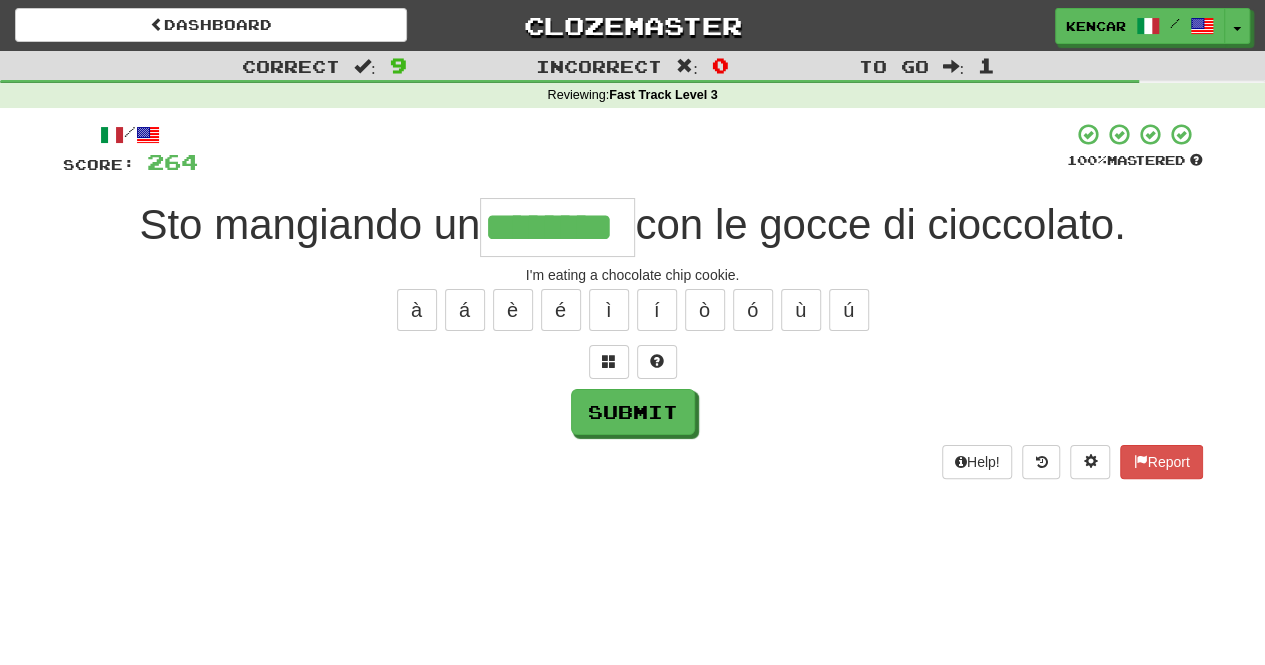 type on "********" 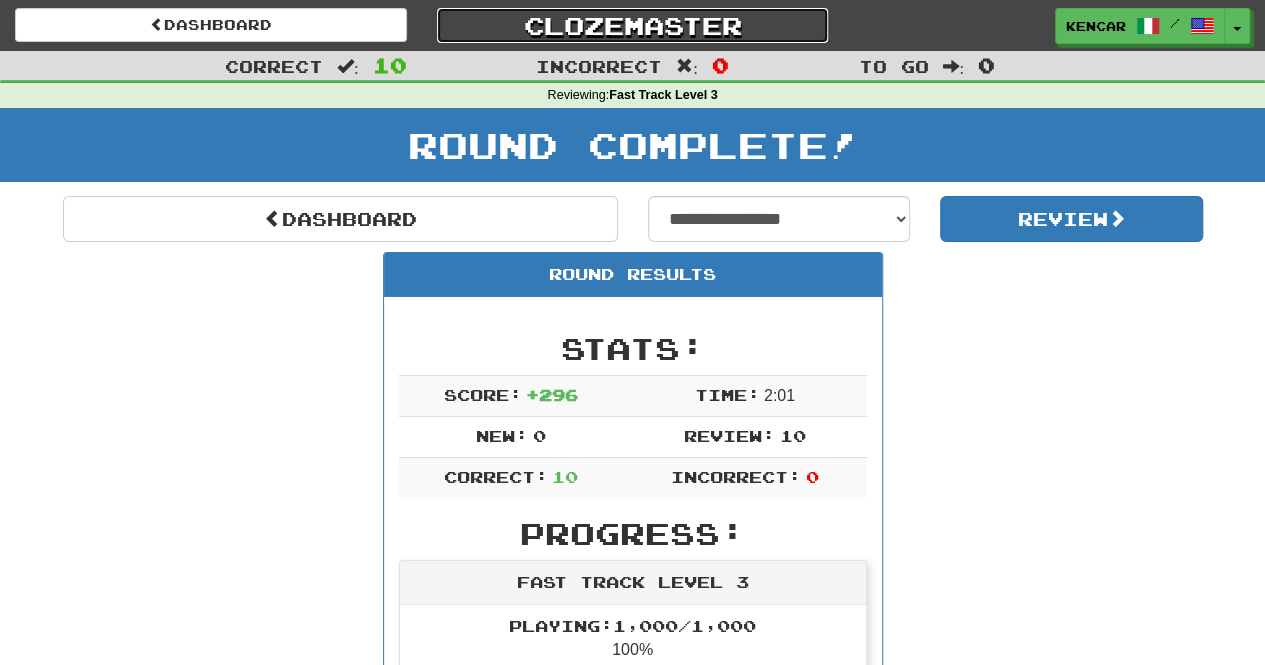 click on "Clozemaster" at bounding box center [633, 25] 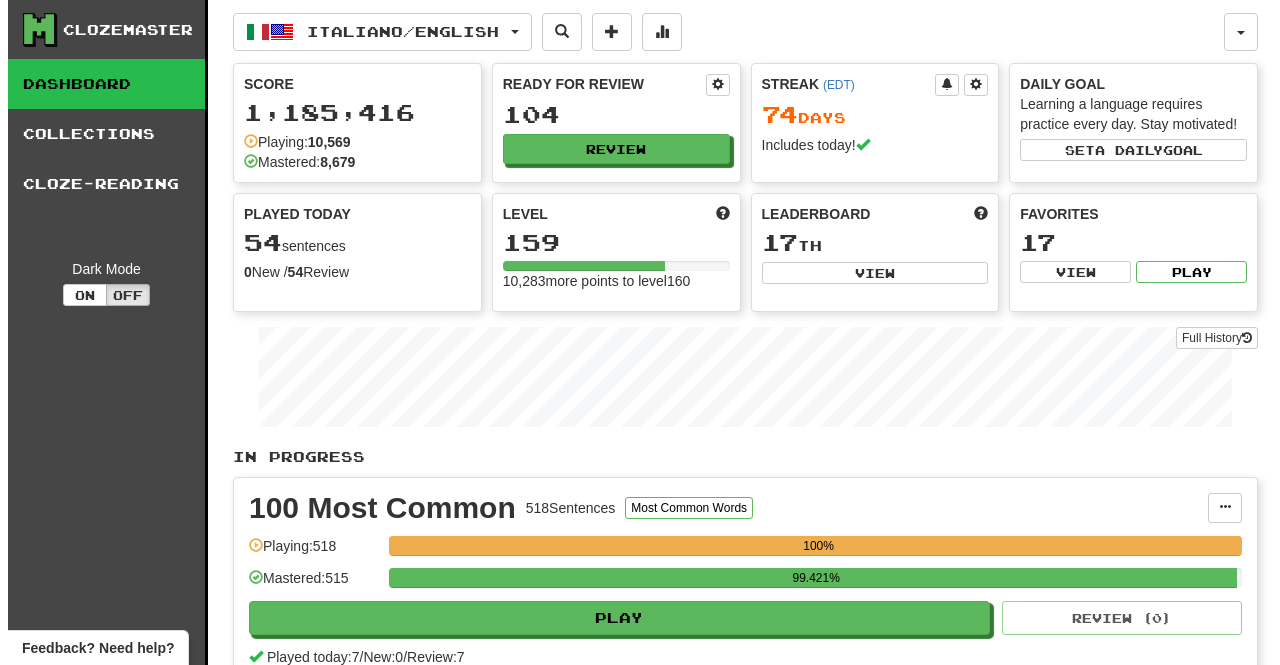 scroll, scrollTop: 0, scrollLeft: 0, axis: both 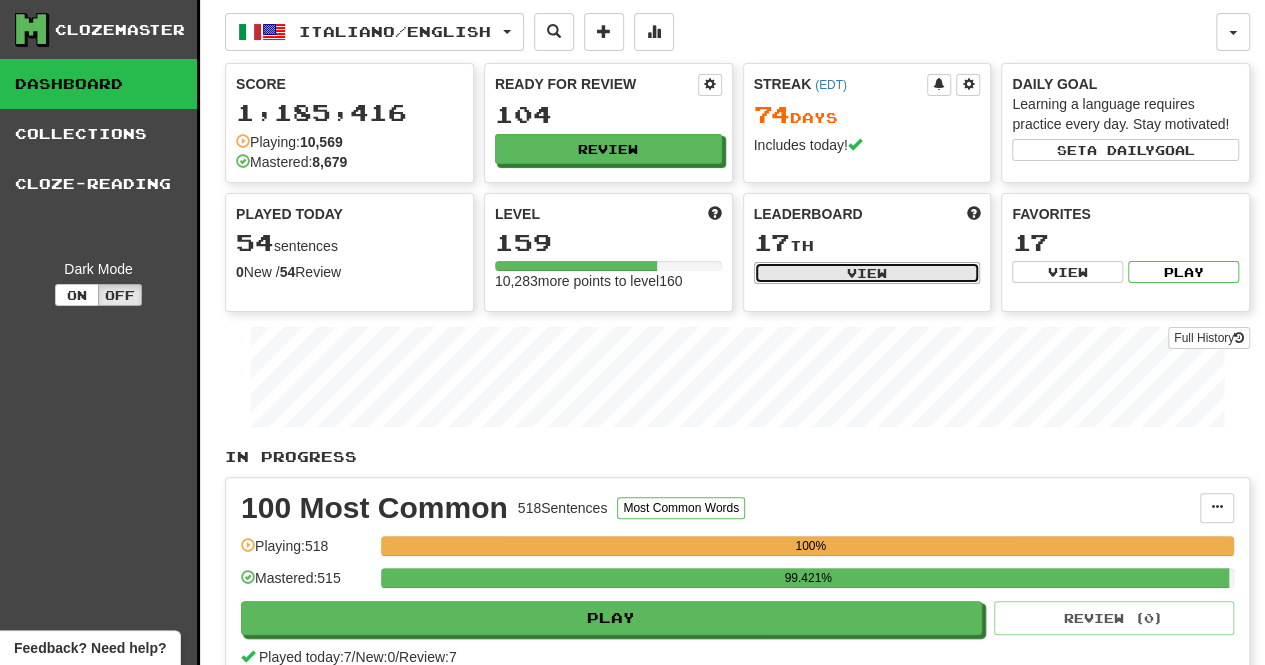 click on "View" at bounding box center (867, 273) 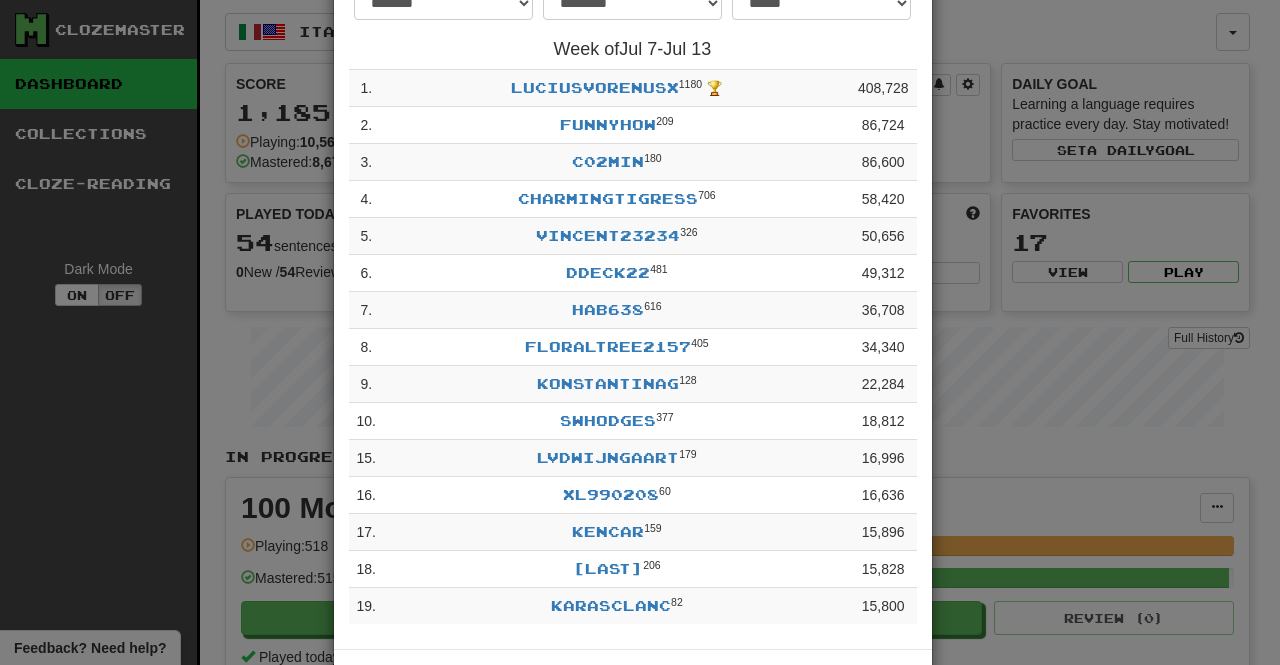 scroll, scrollTop: 199, scrollLeft: 0, axis: vertical 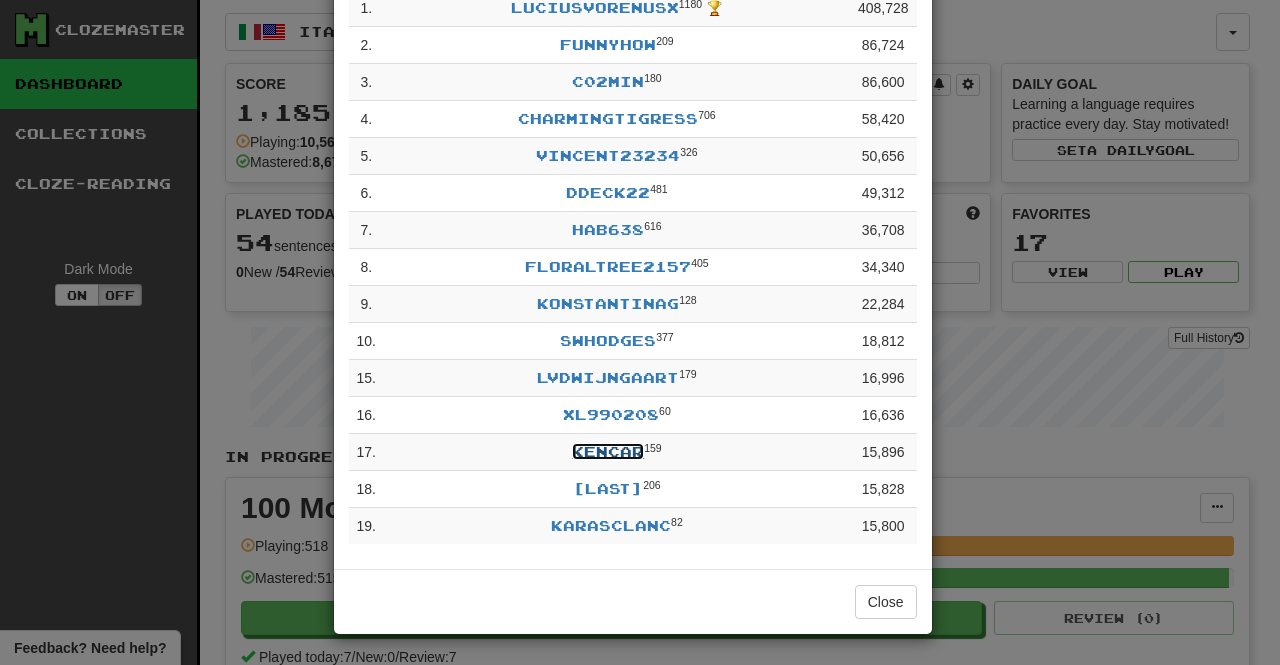 click on "KenCar" at bounding box center (608, 451) 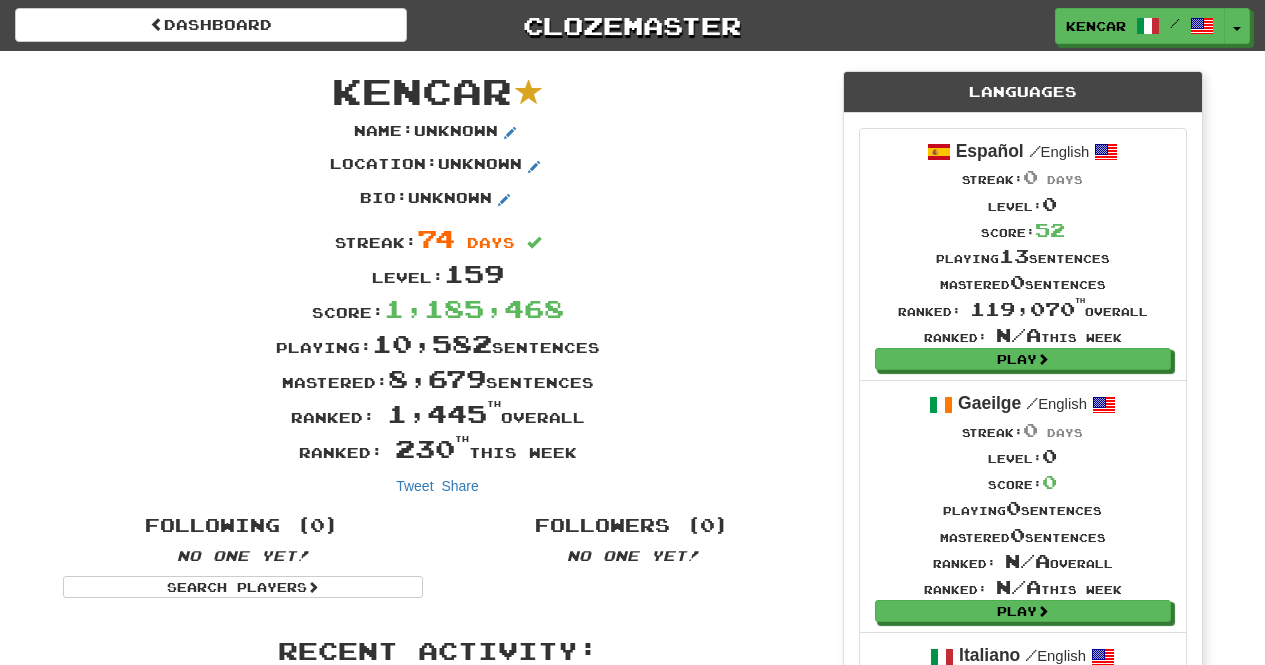 scroll, scrollTop: 0, scrollLeft: 0, axis: both 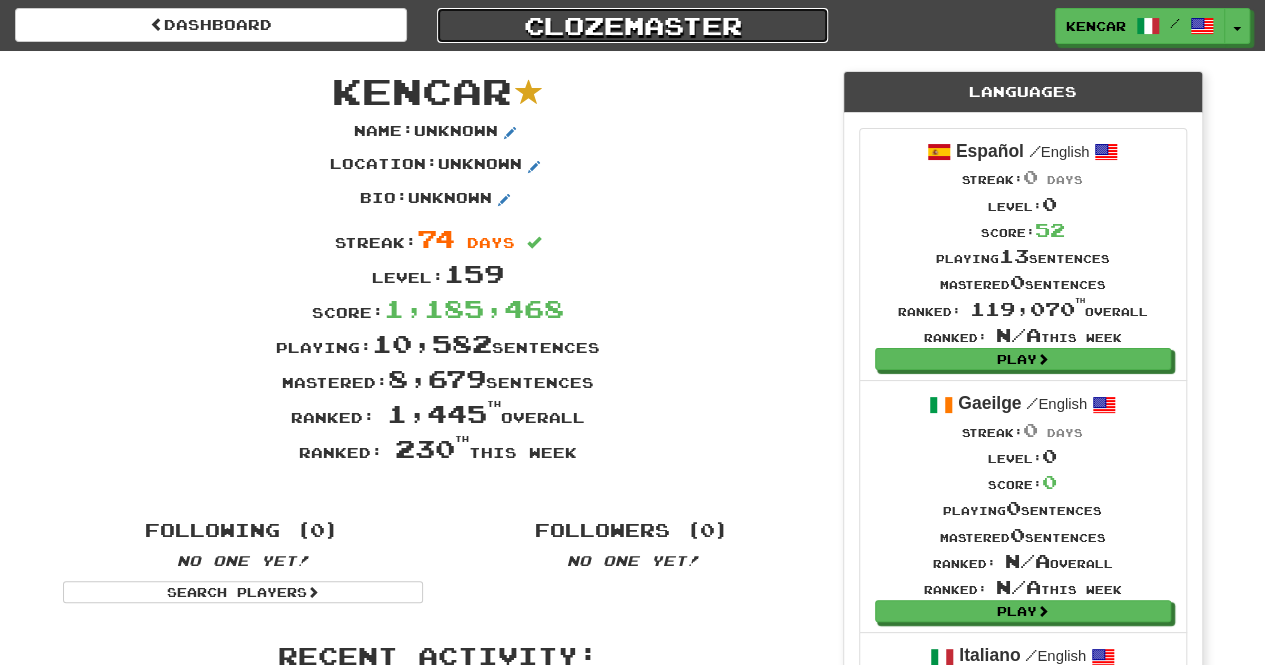 click on "Clozemaster" at bounding box center [633, 25] 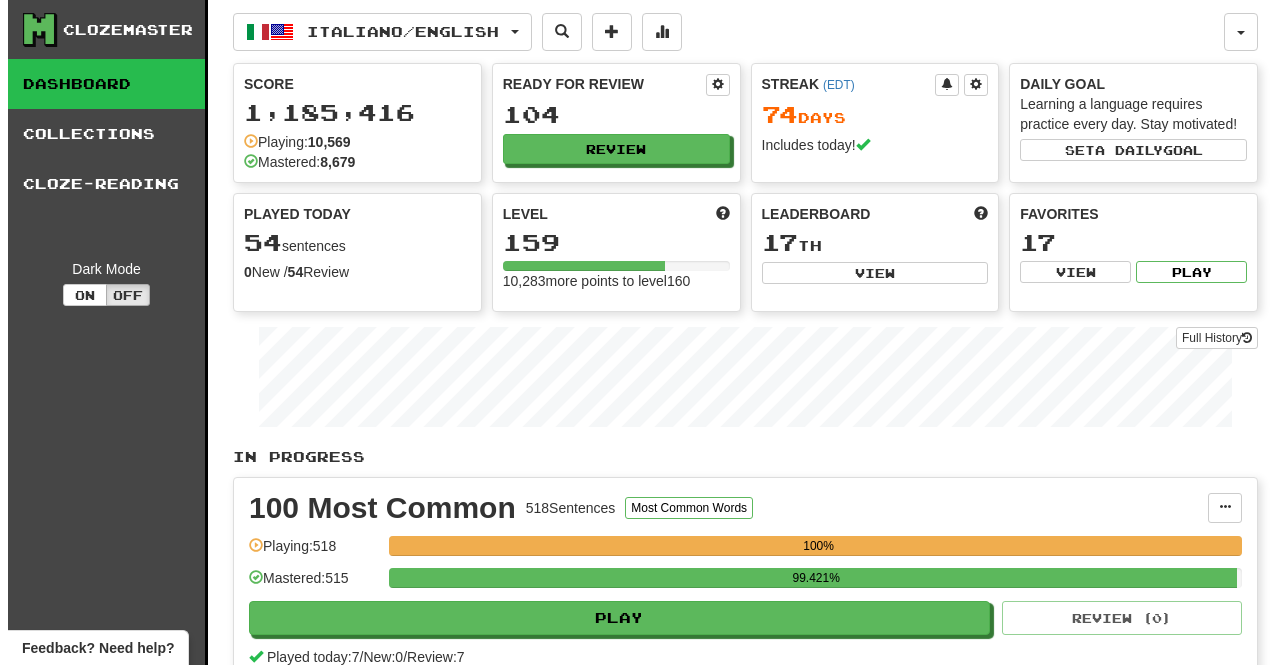 scroll, scrollTop: 0, scrollLeft: 0, axis: both 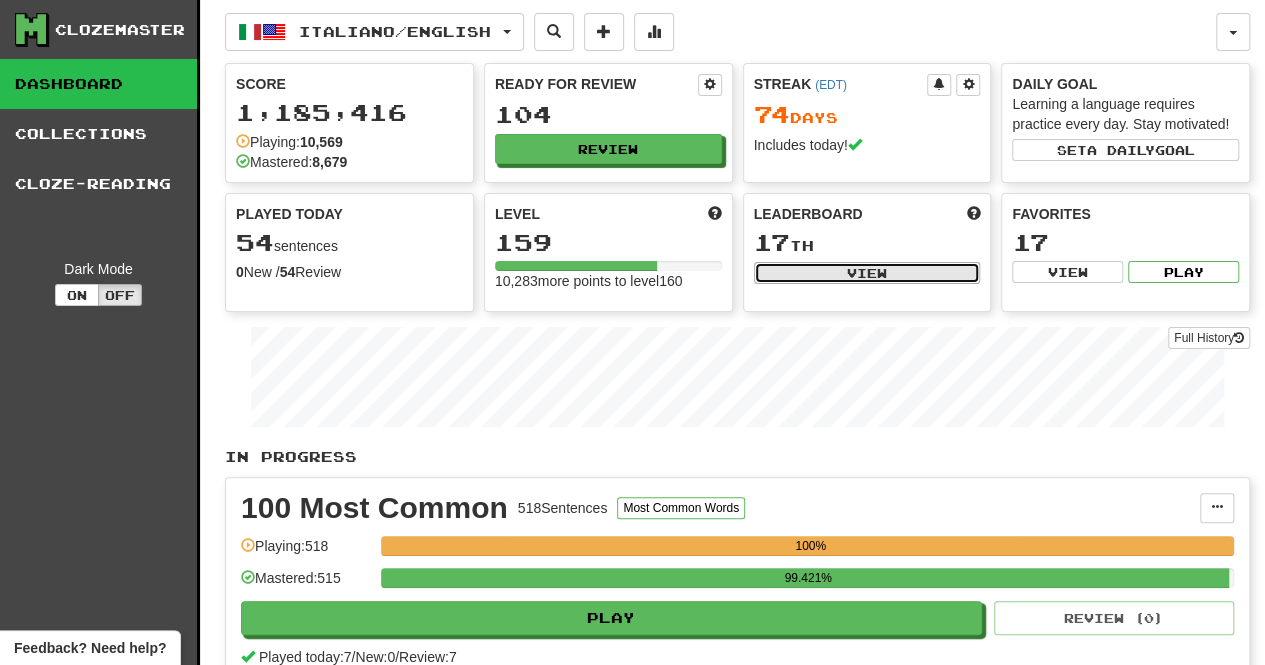 click on "View" at bounding box center (867, 273) 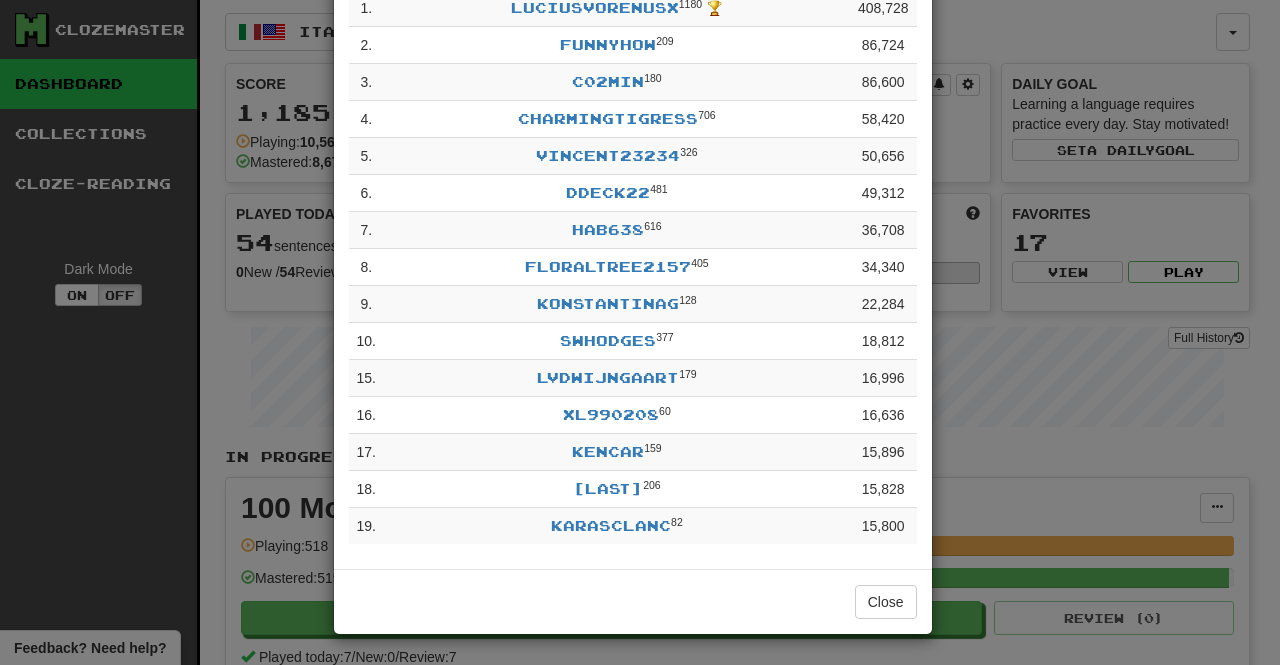 scroll, scrollTop: 0, scrollLeft: 0, axis: both 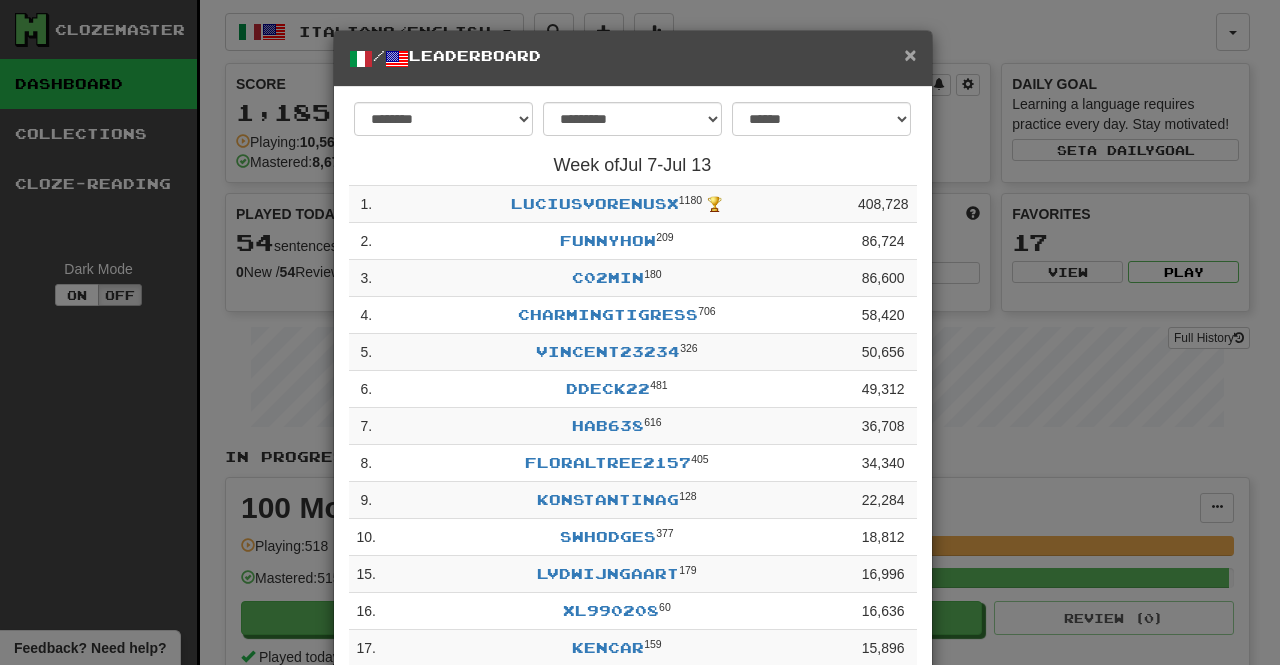 click on "×" at bounding box center (910, 54) 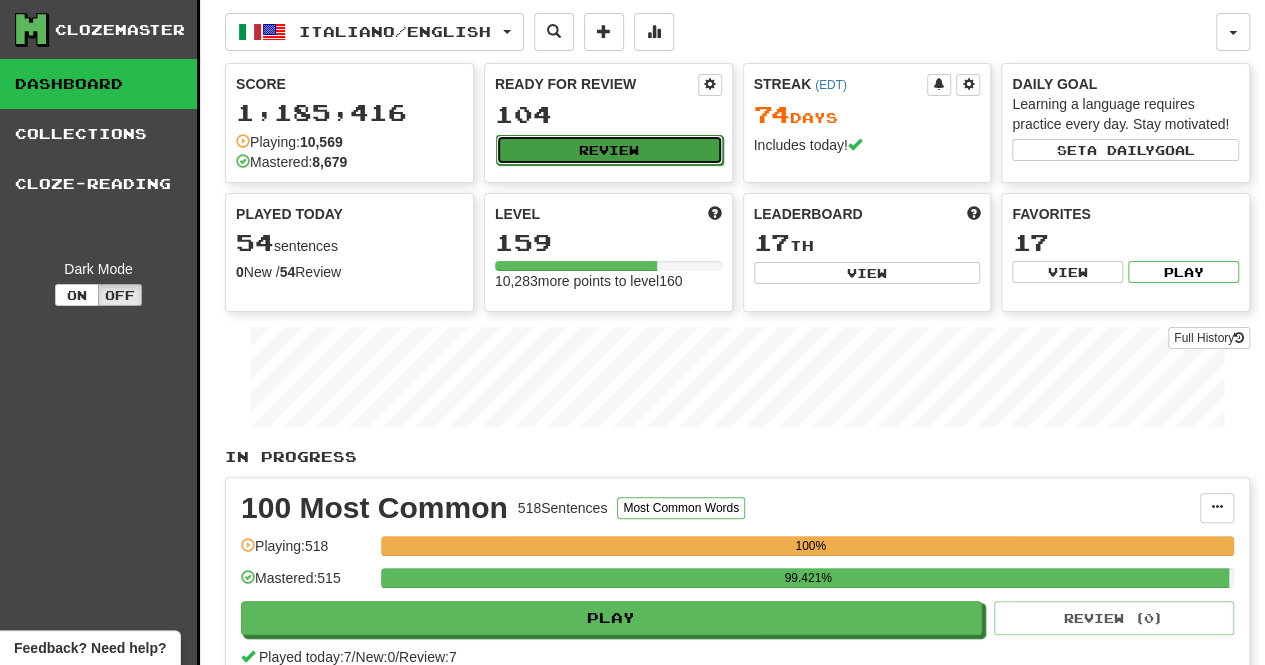 click on "Review" at bounding box center (609, 150) 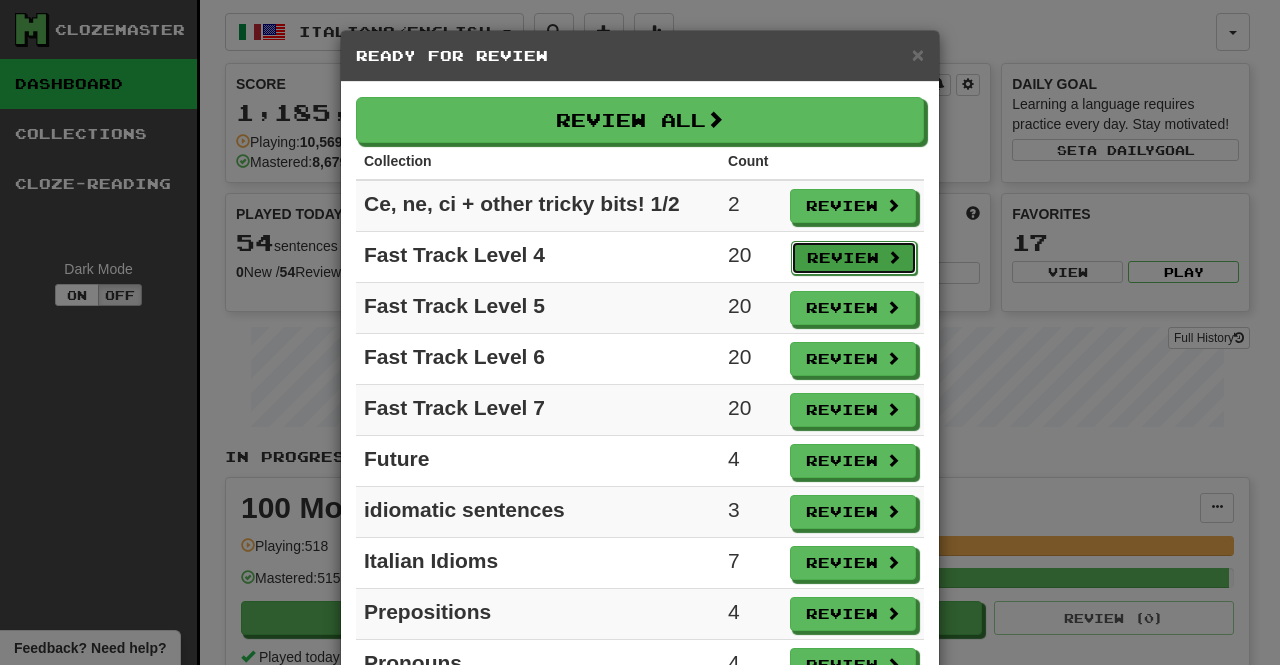 click on "Review" at bounding box center [854, 258] 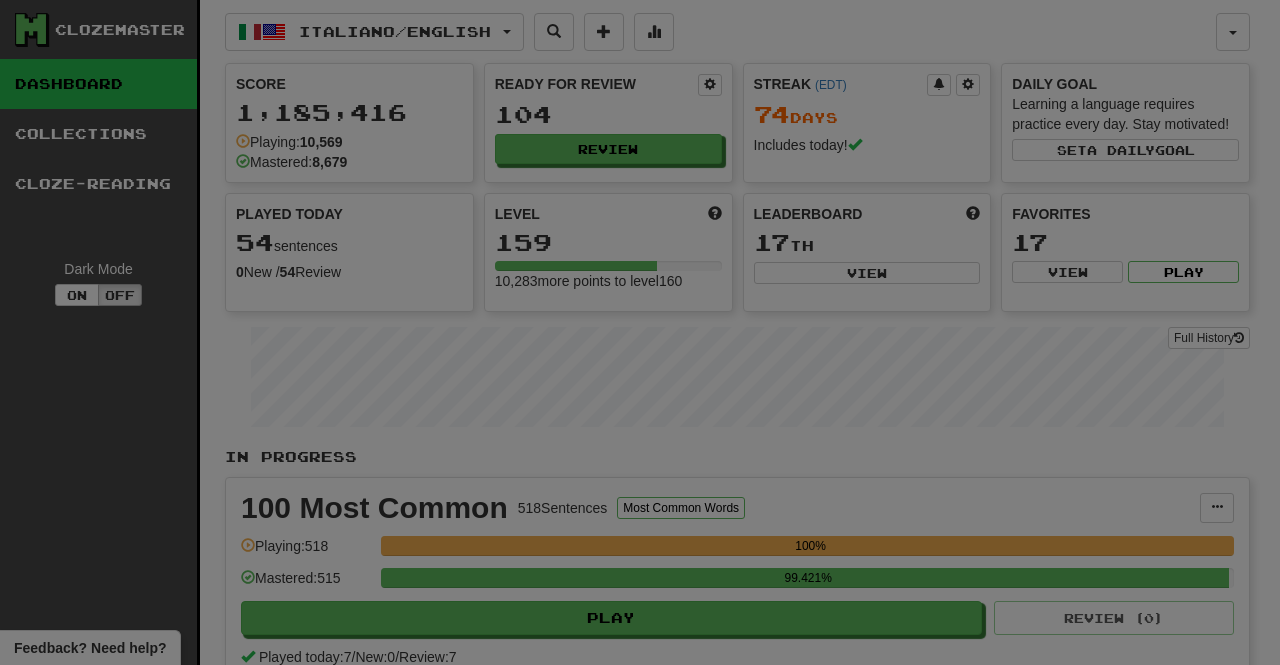 select on "**" 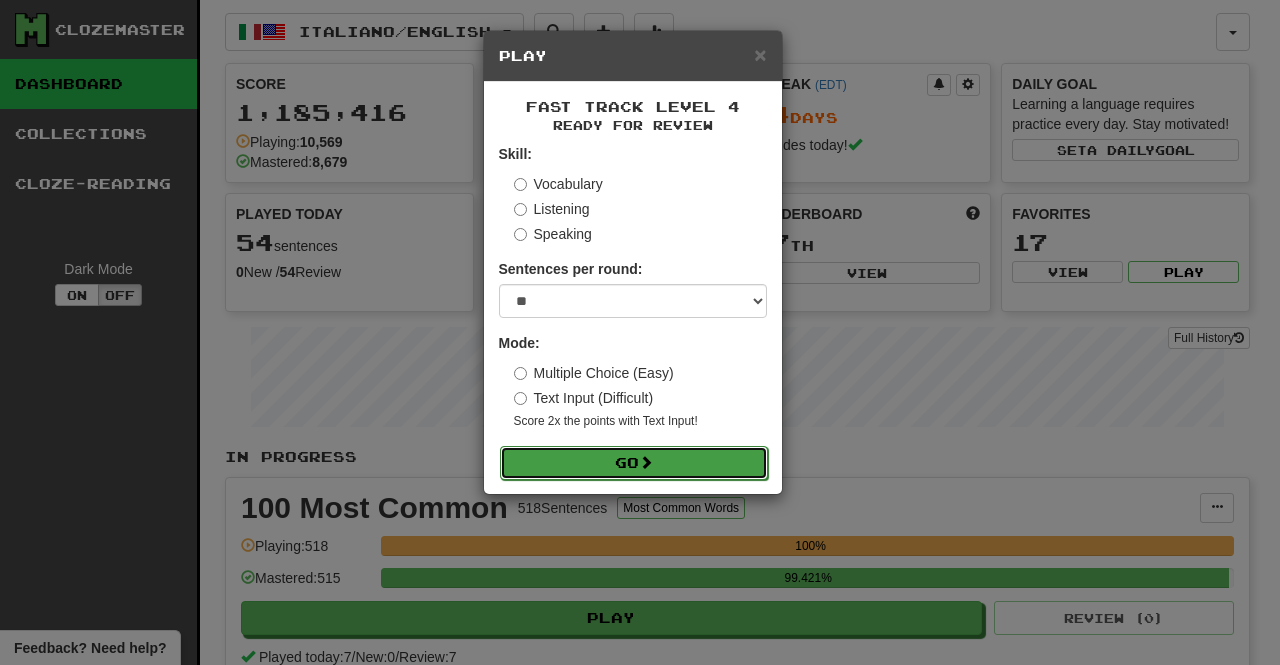 click on "Go" at bounding box center [634, 463] 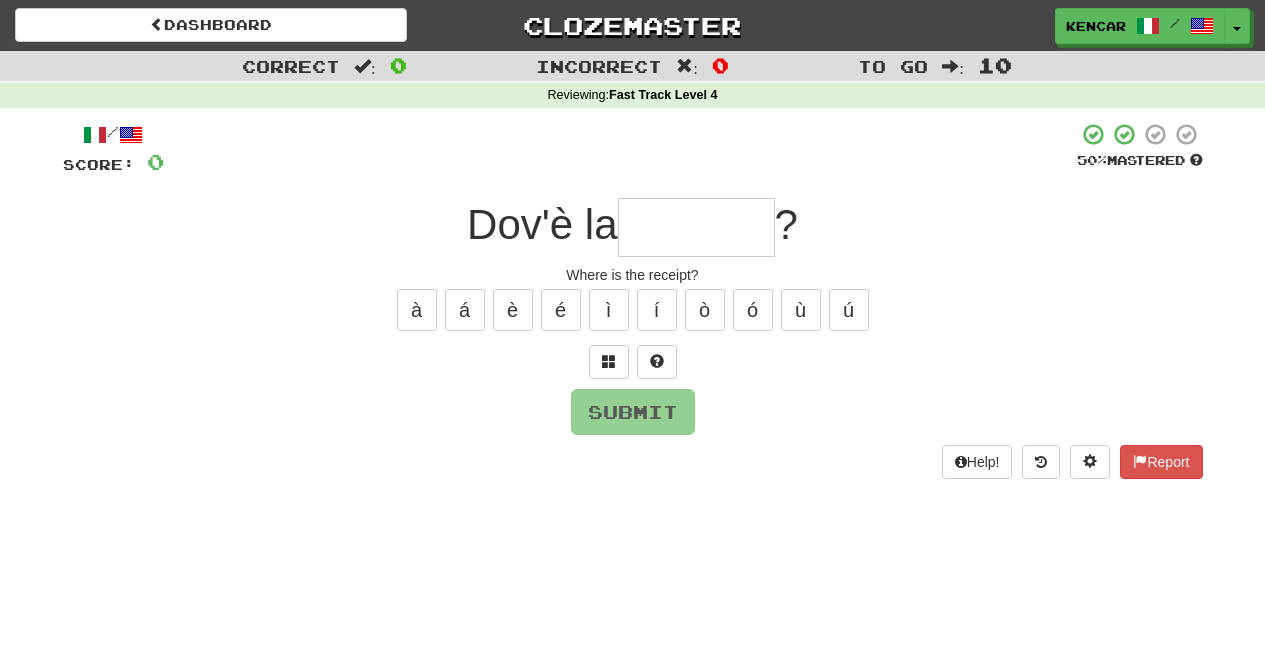 scroll, scrollTop: 0, scrollLeft: 0, axis: both 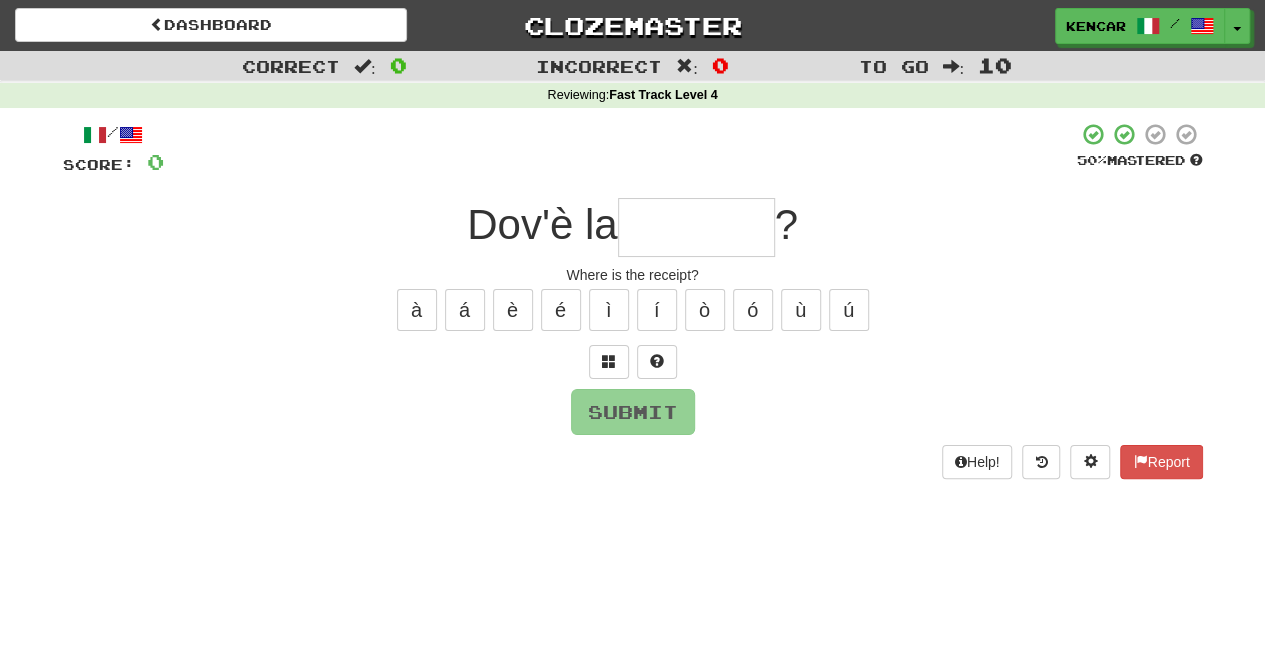 click at bounding box center (696, 227) 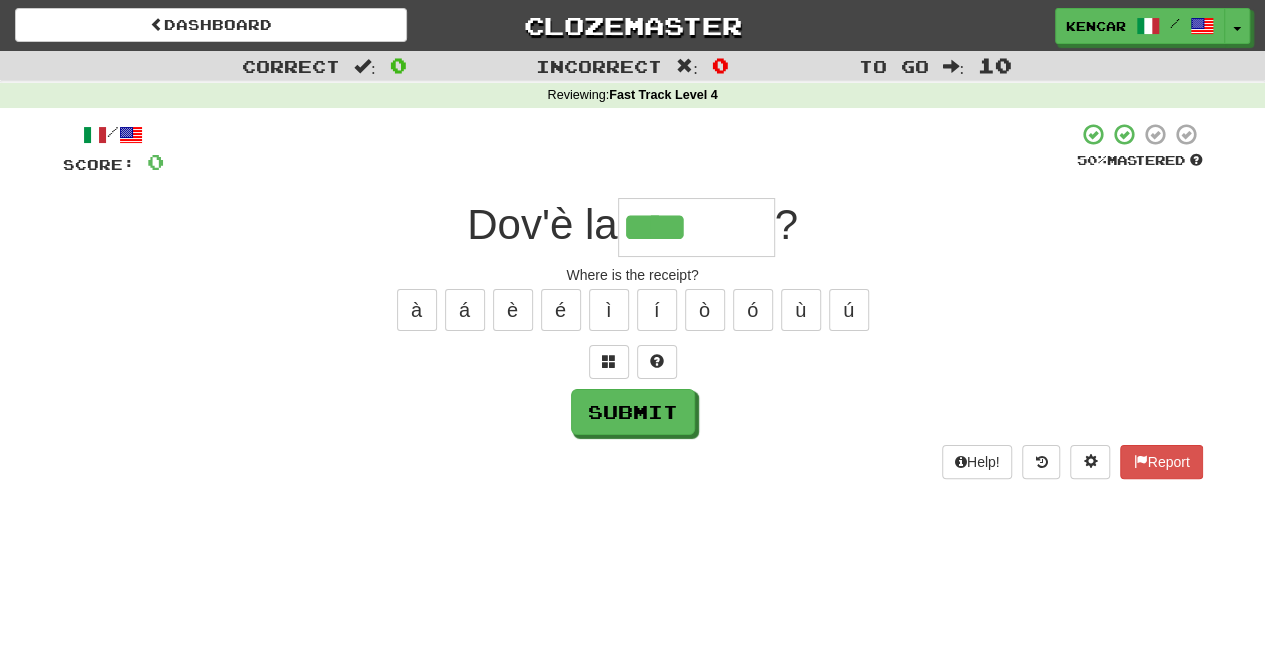 type on "********" 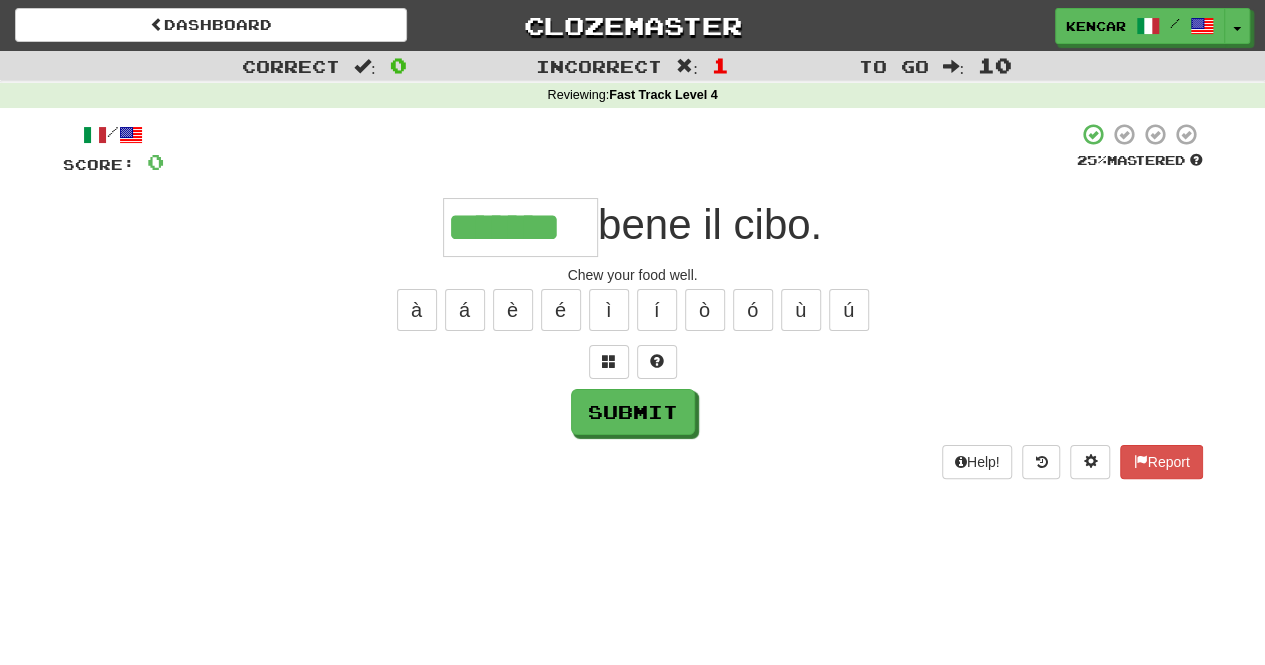 type on "*******" 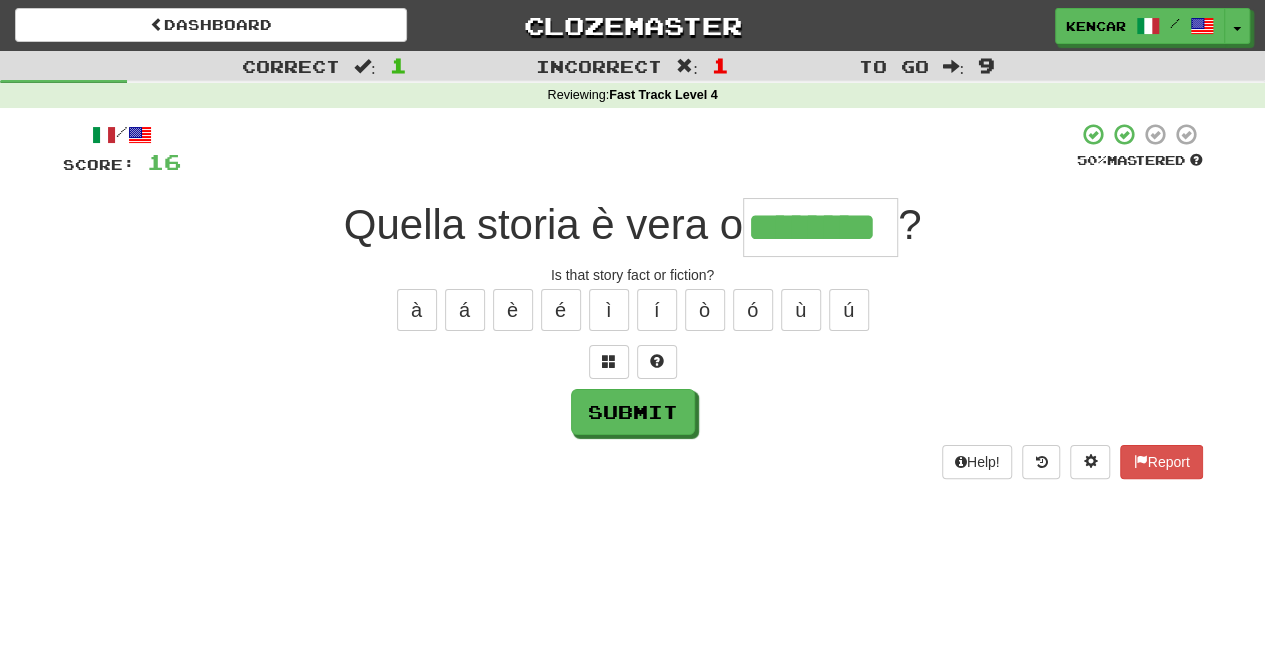 type on "********" 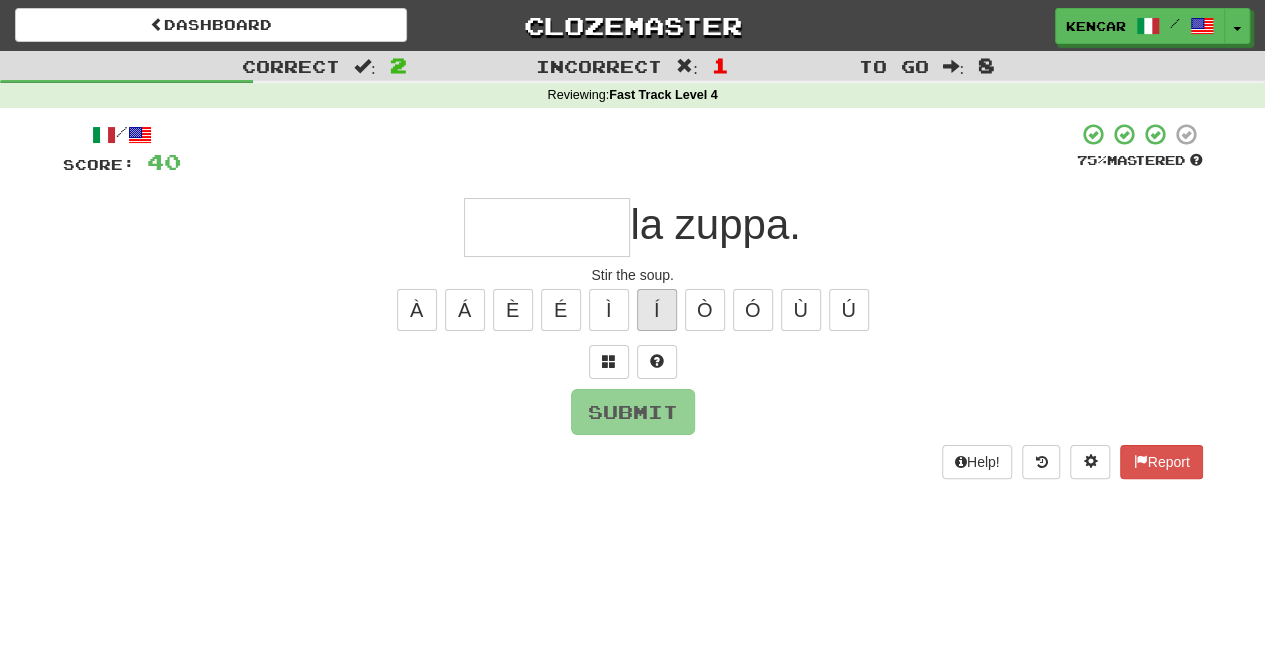 type on "*" 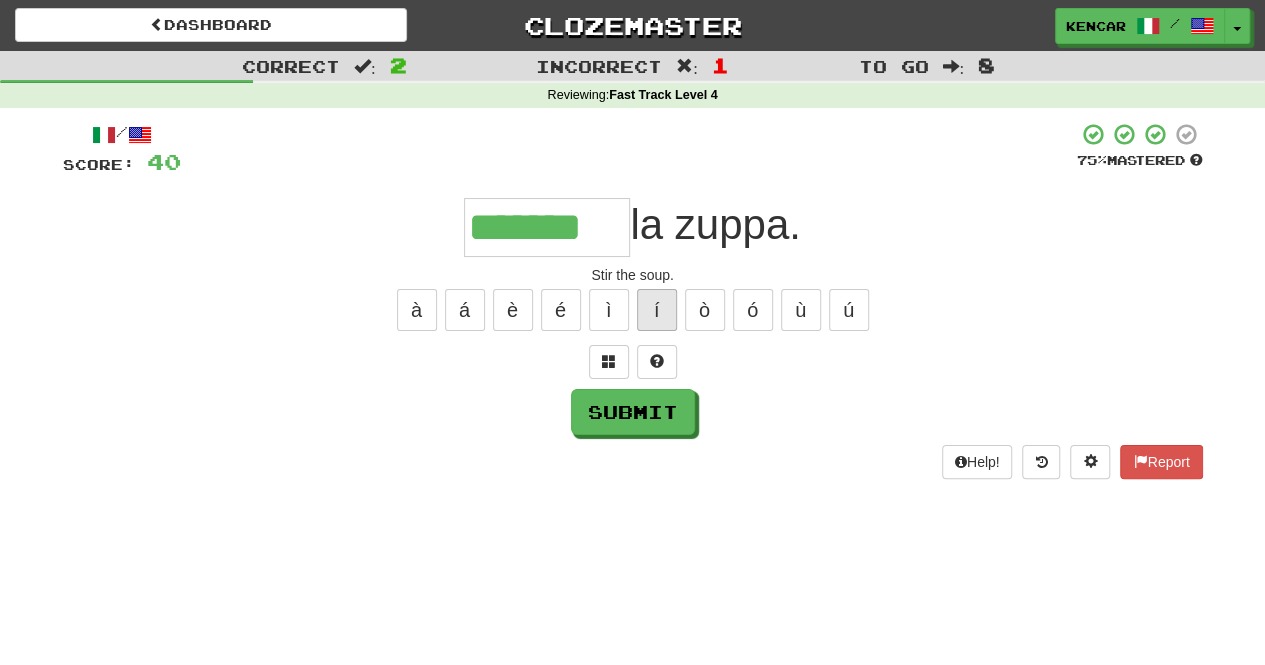 type on "*******" 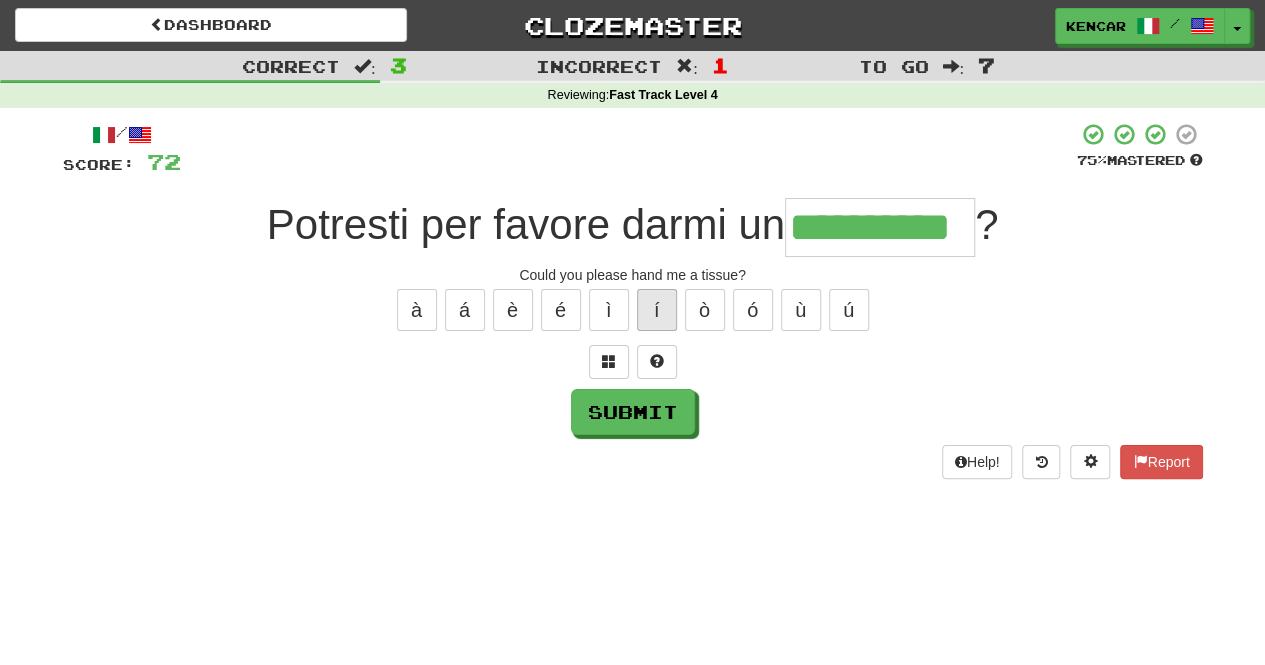 type on "**********" 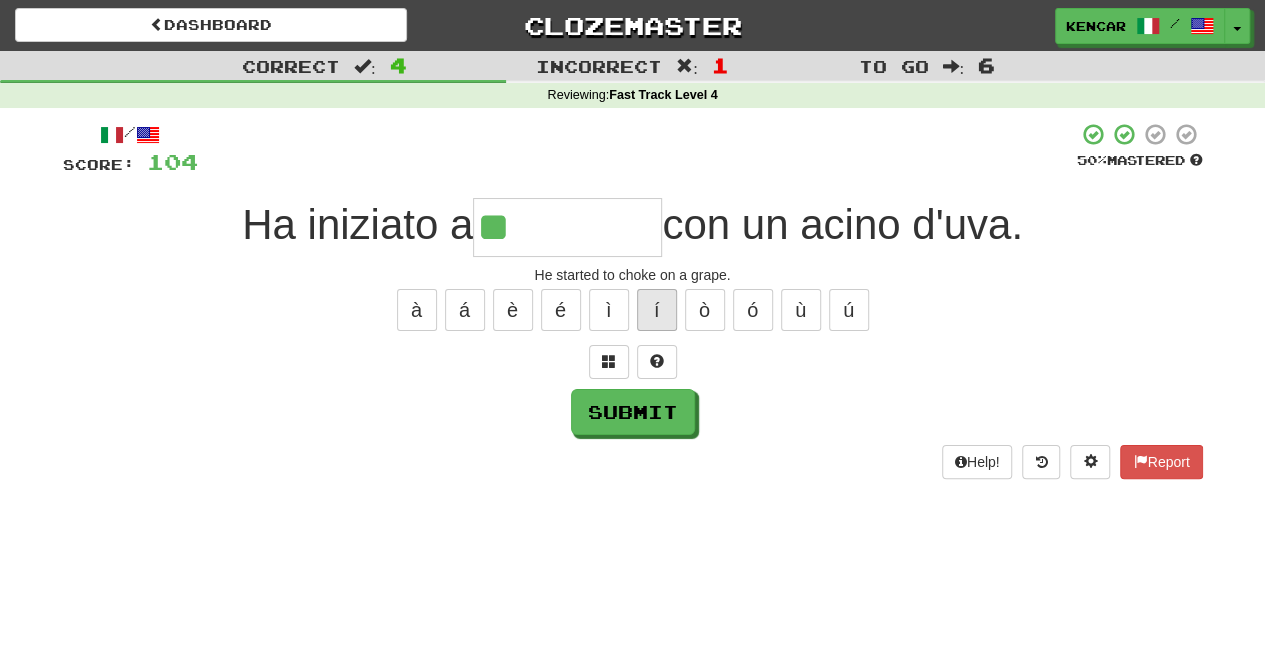 type on "**********" 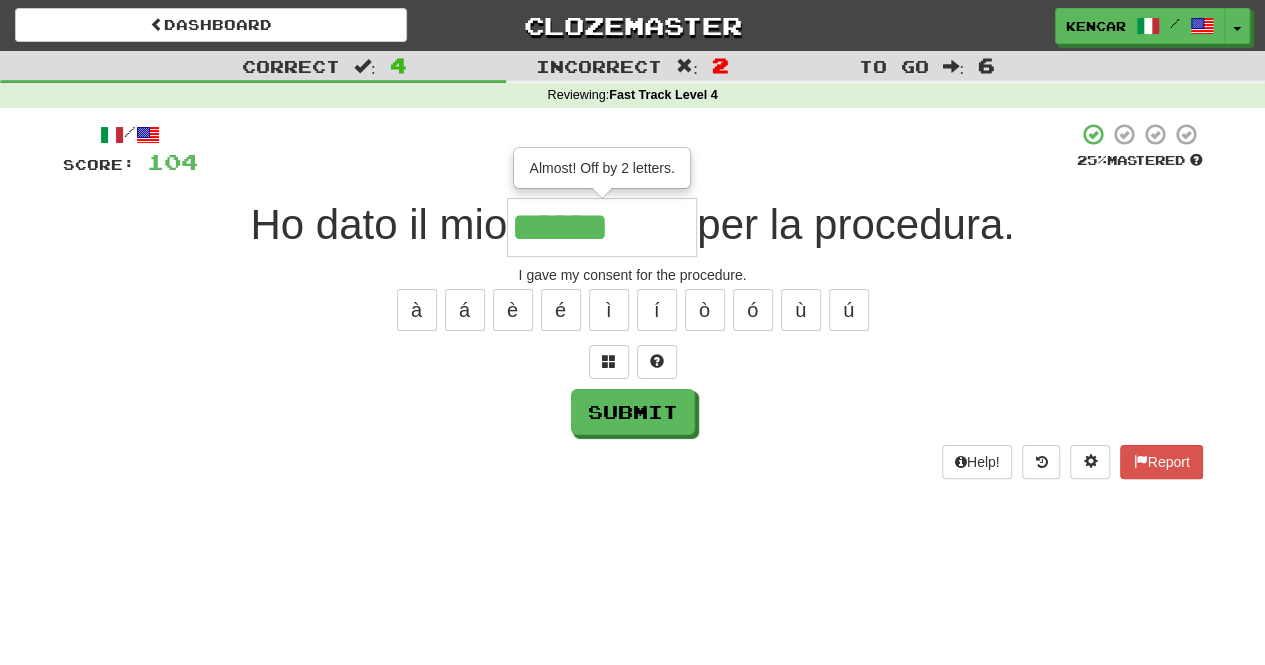 type on "********" 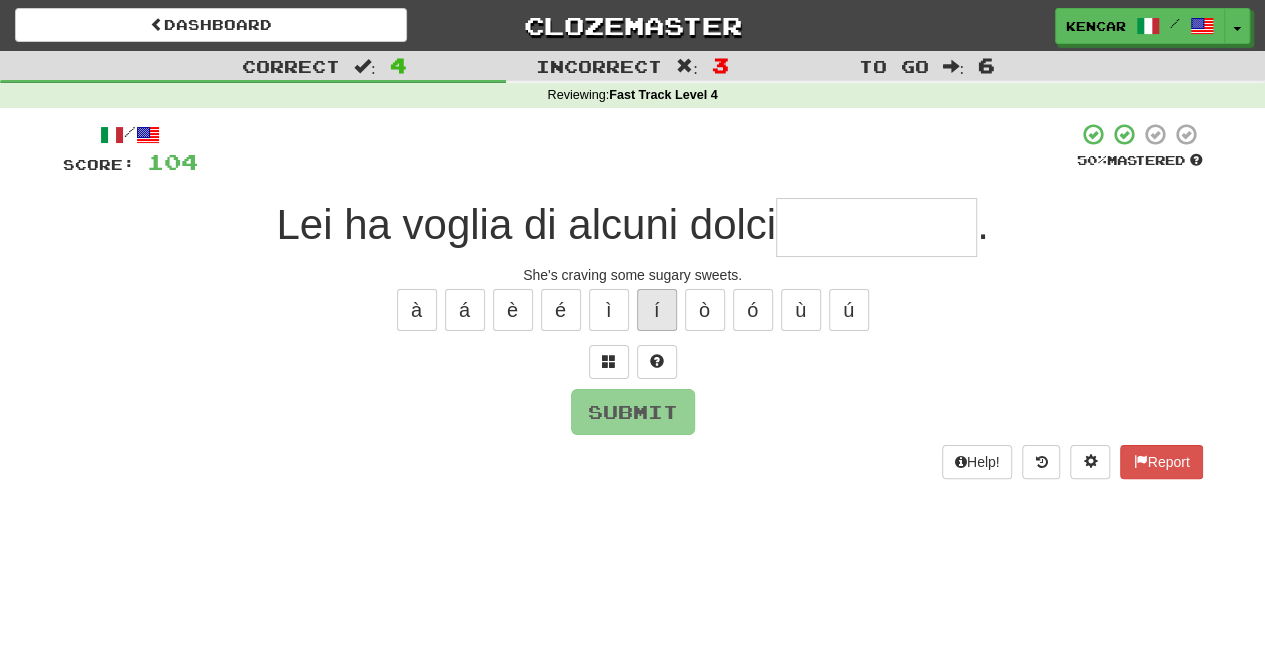 type on "*" 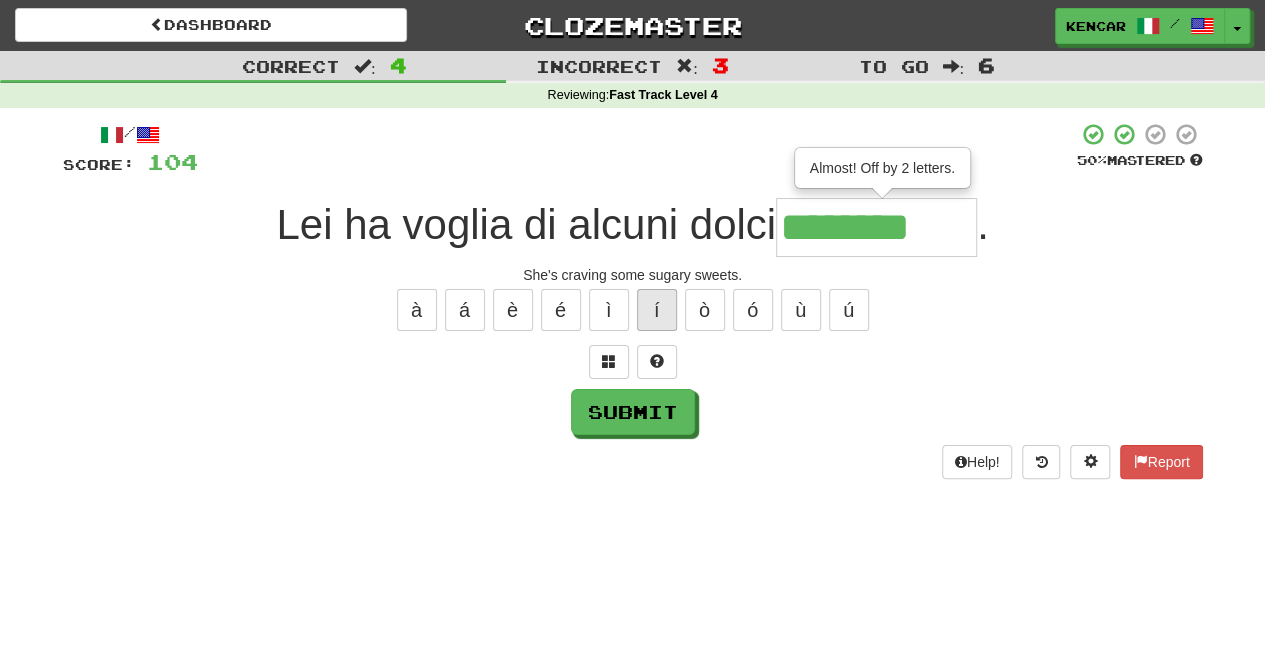 type on "**********" 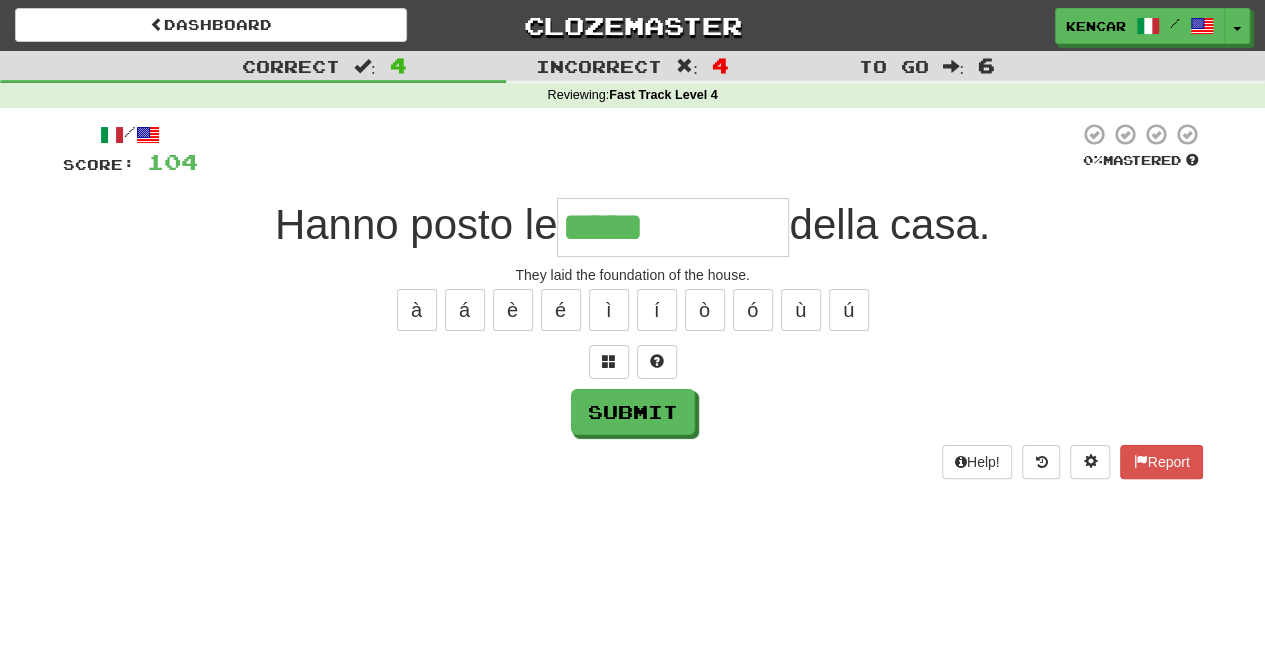 type on "**********" 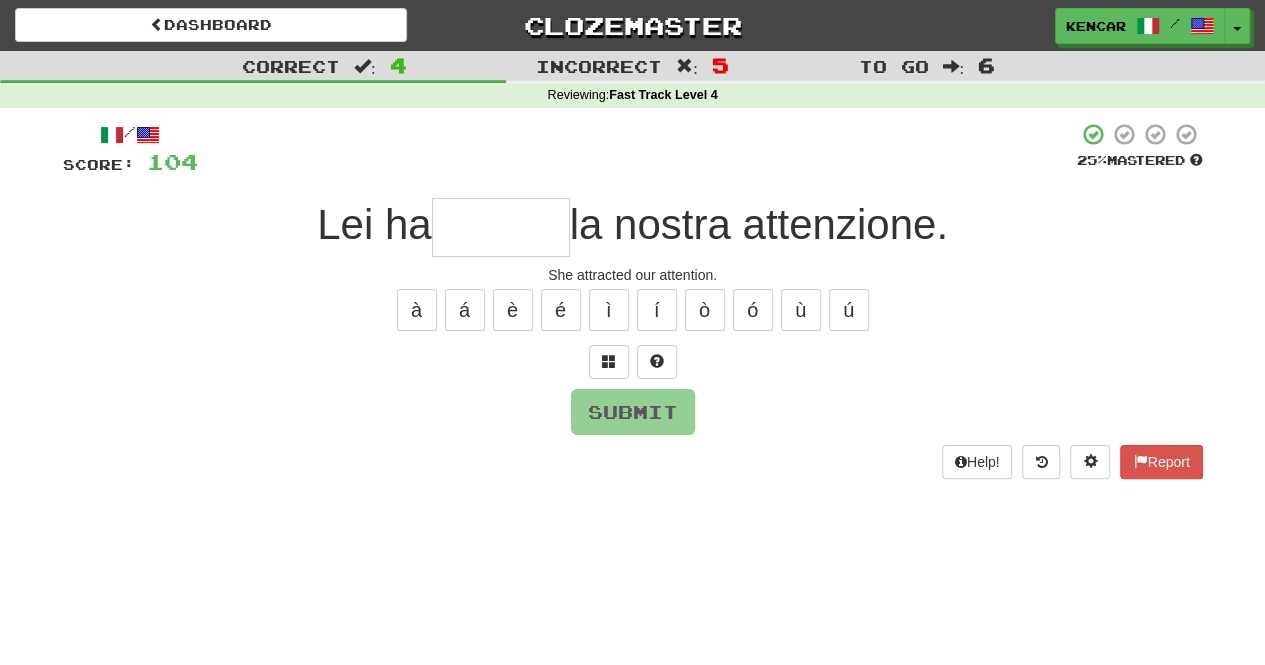 type on "*" 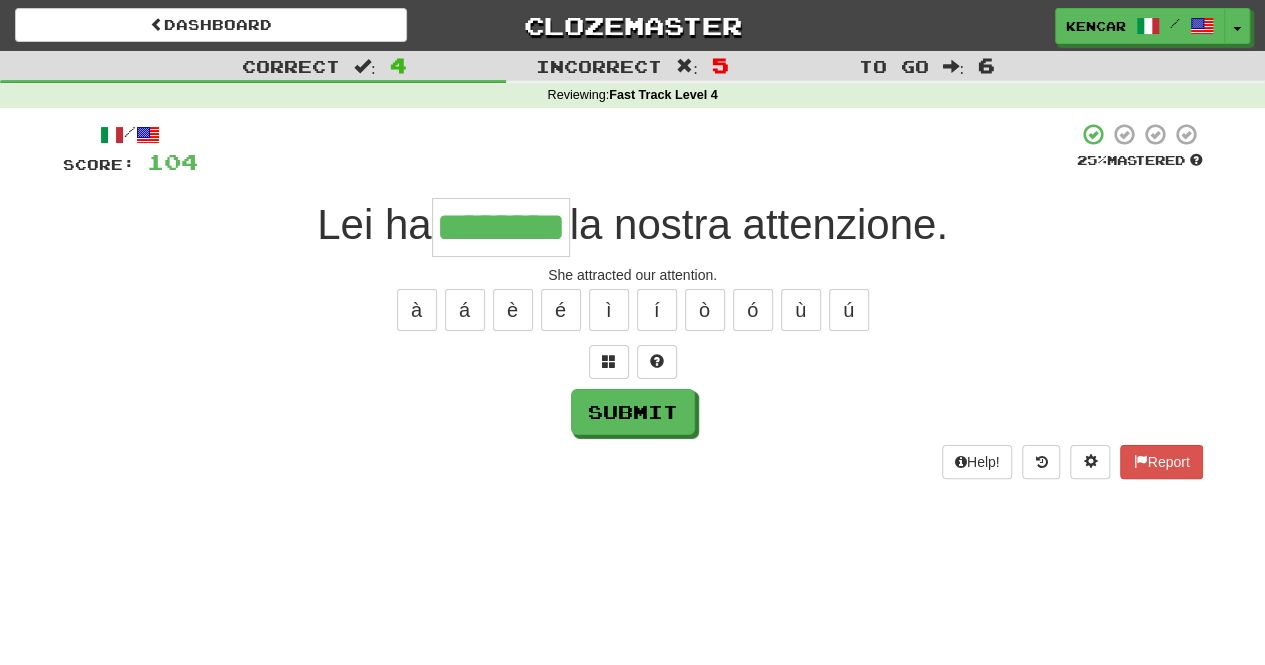 type on "********" 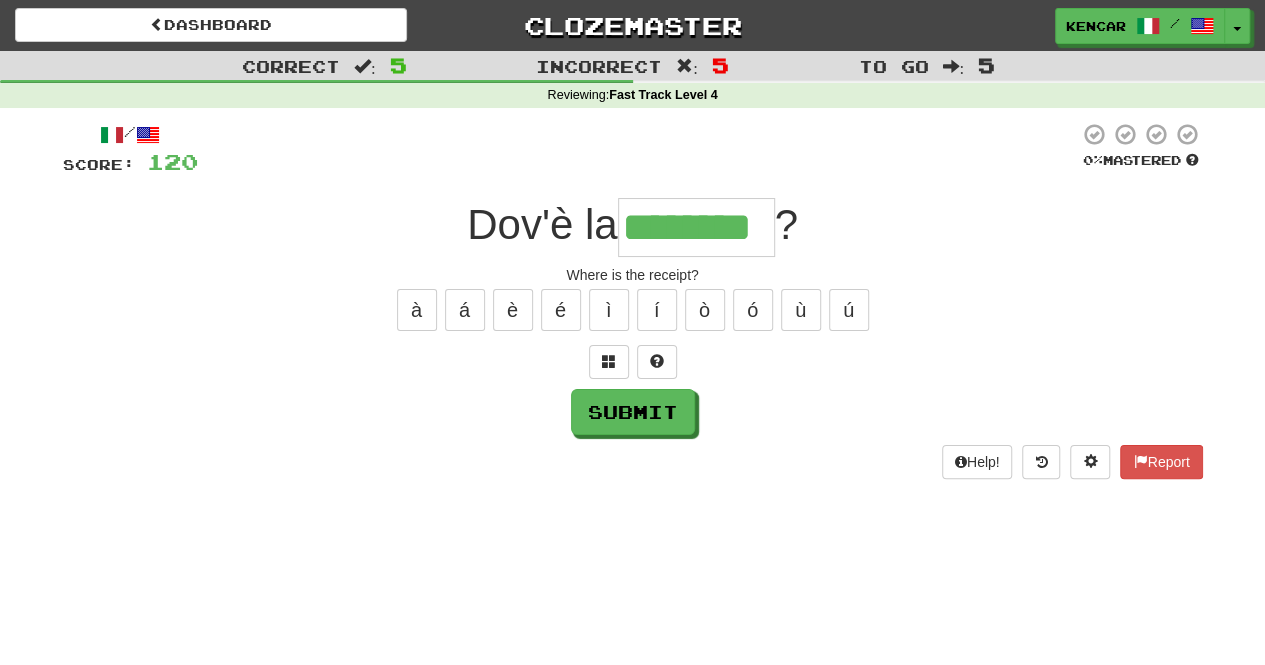 type on "********" 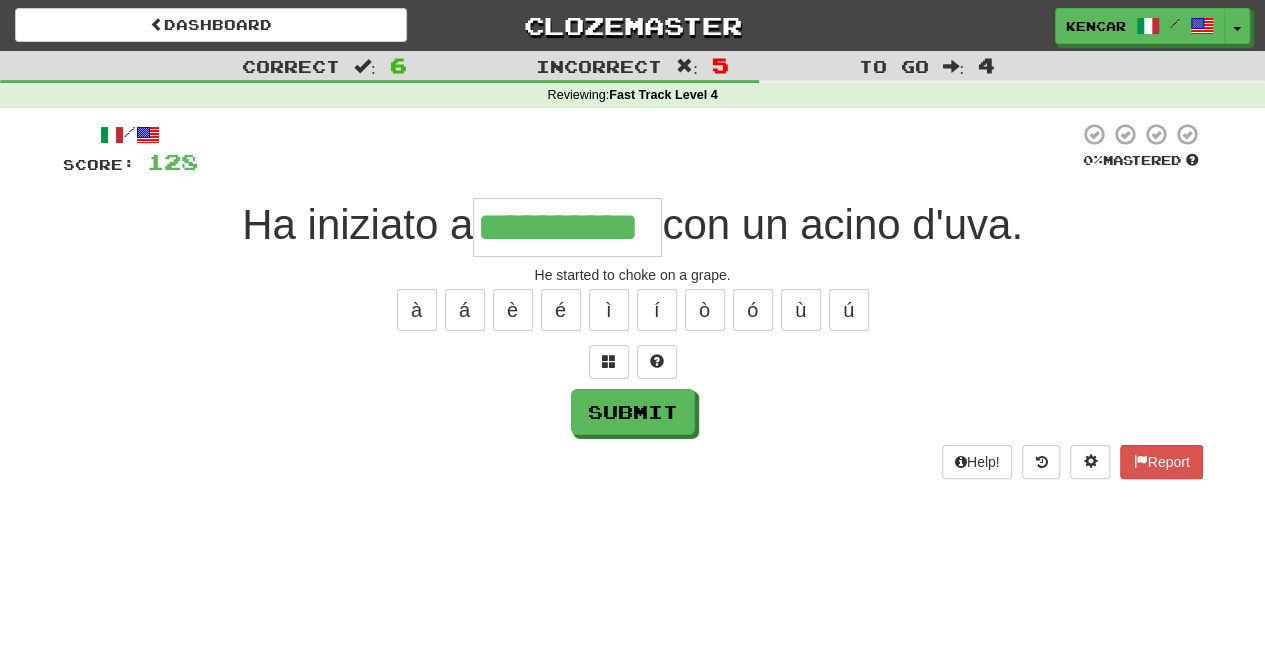 type on "**********" 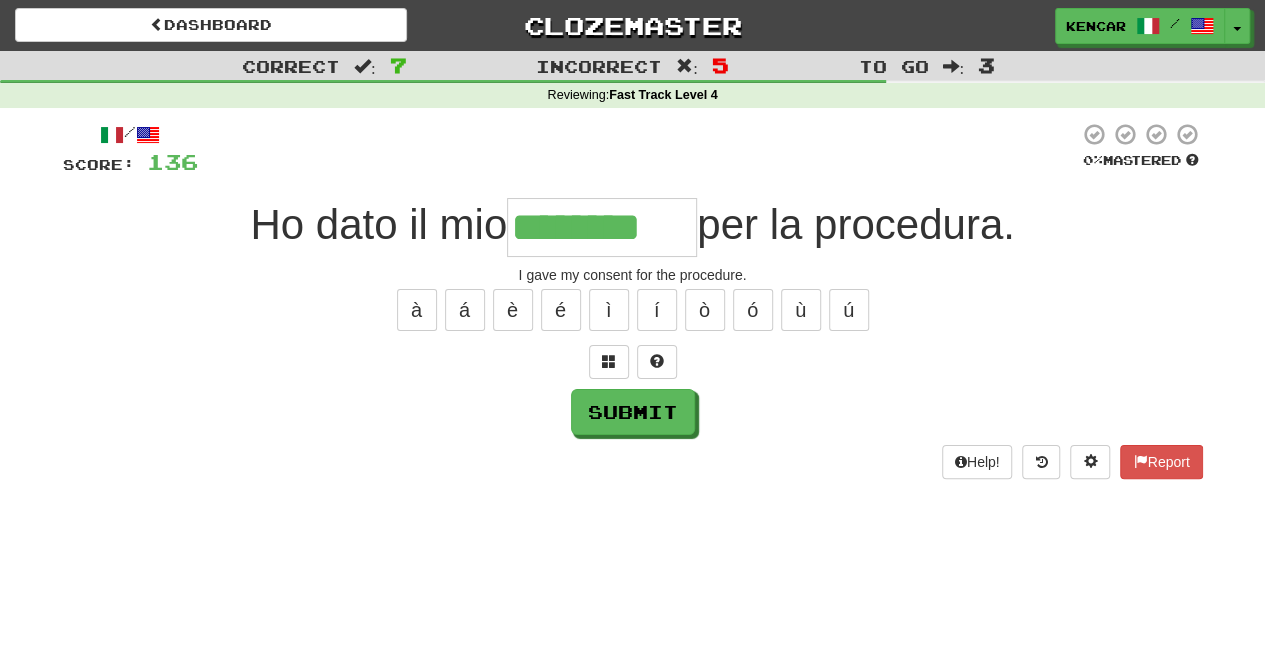 type on "********" 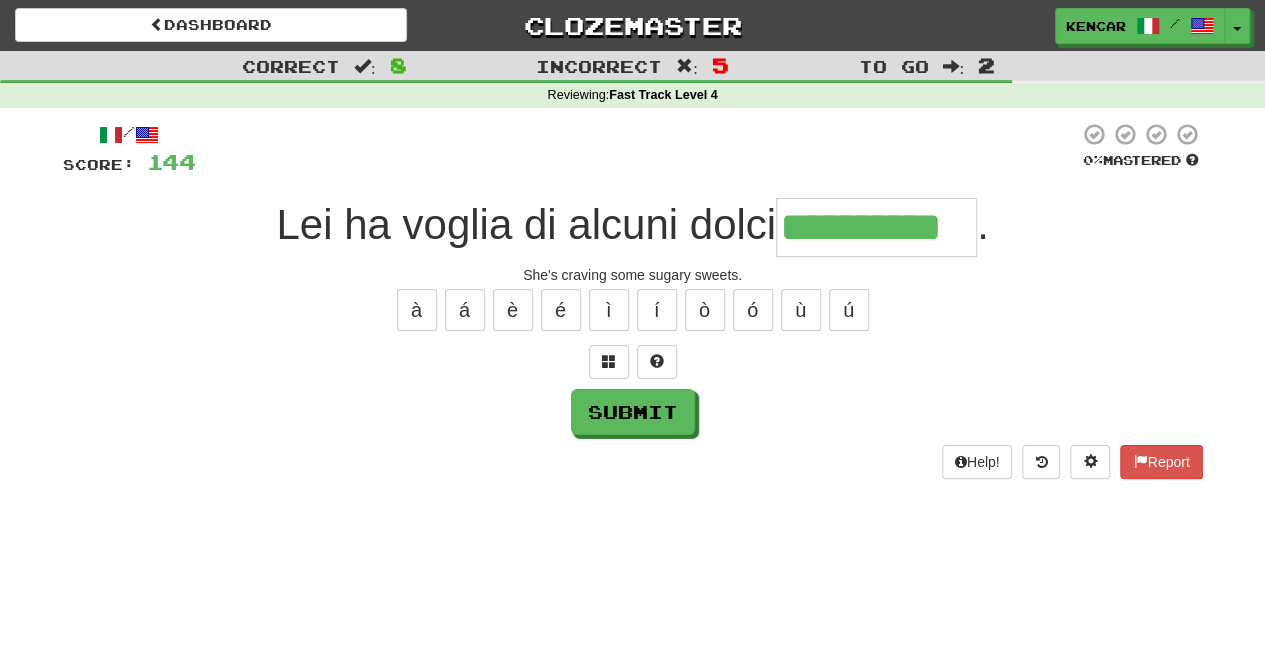 type on "**********" 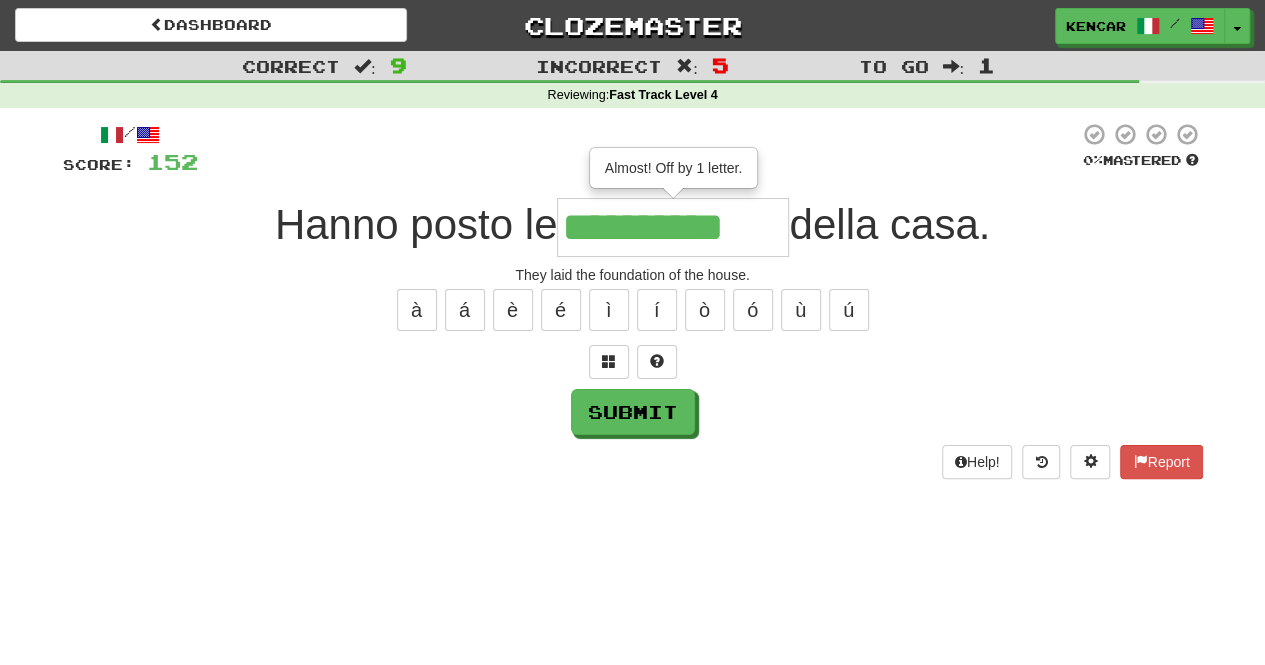 type on "**********" 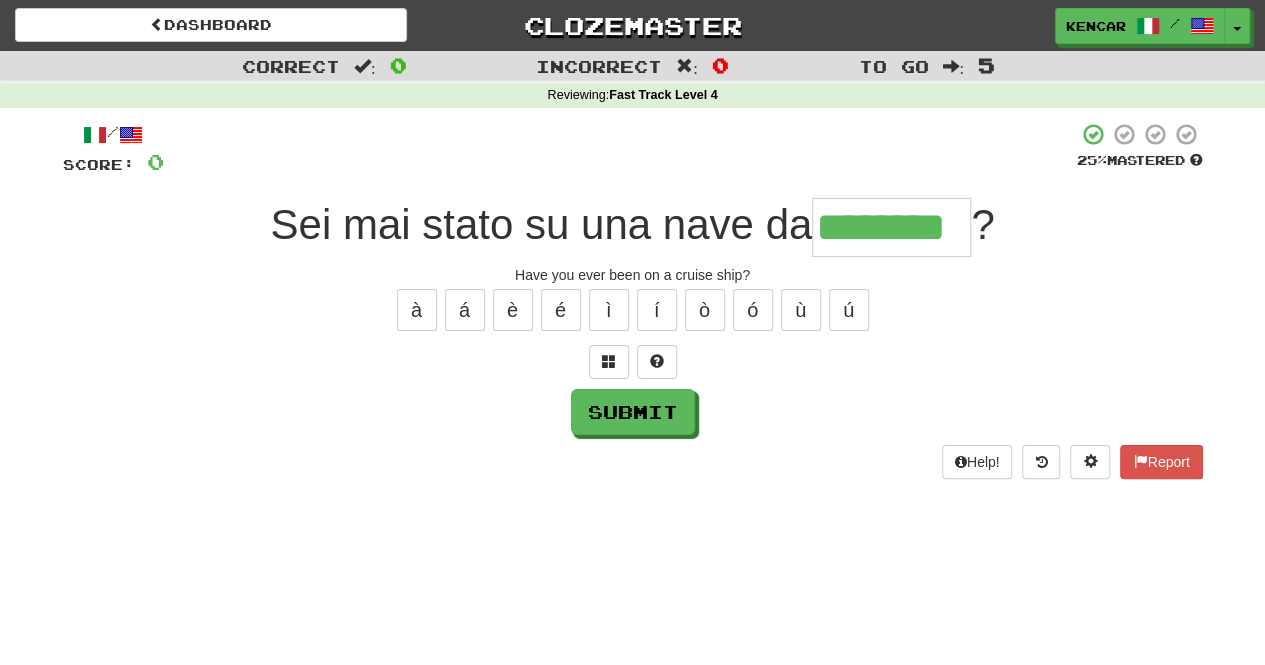 type on "********" 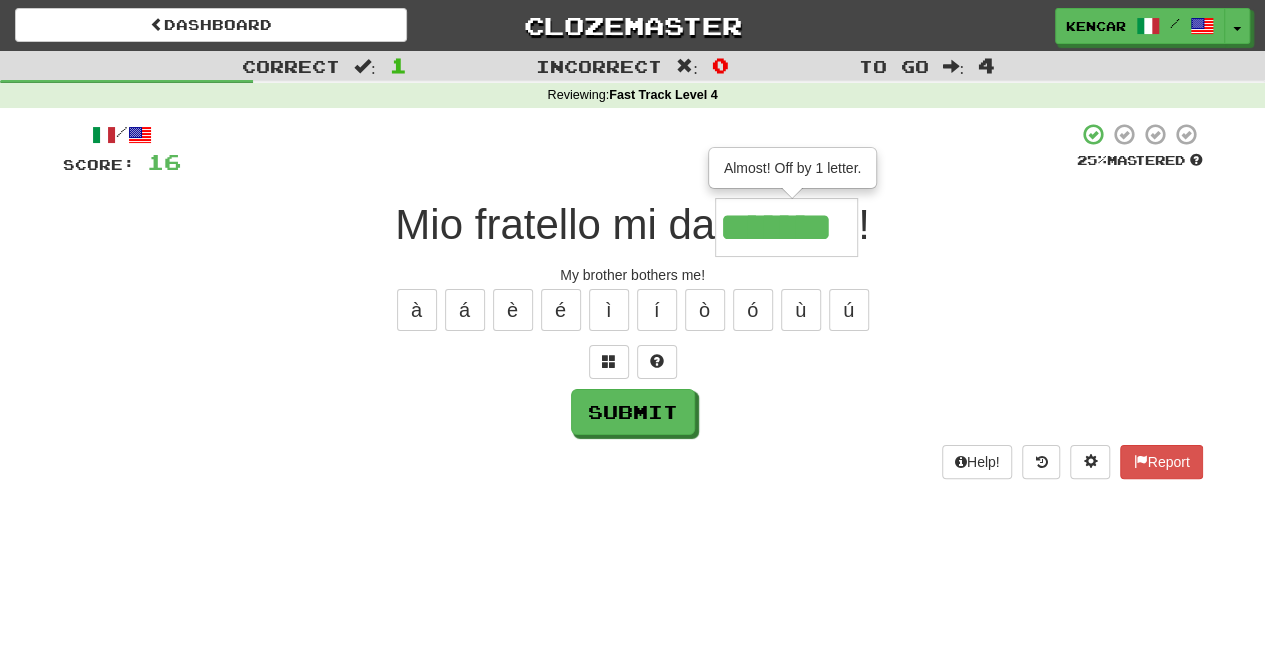 type on "********" 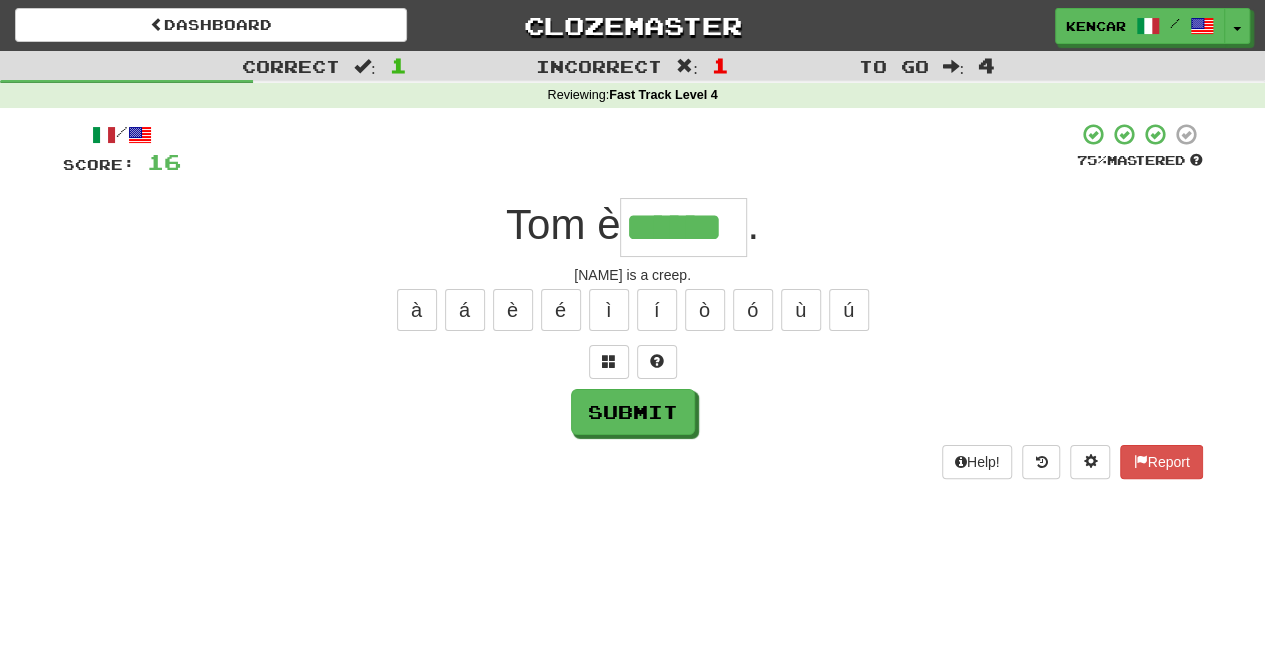 type on "******" 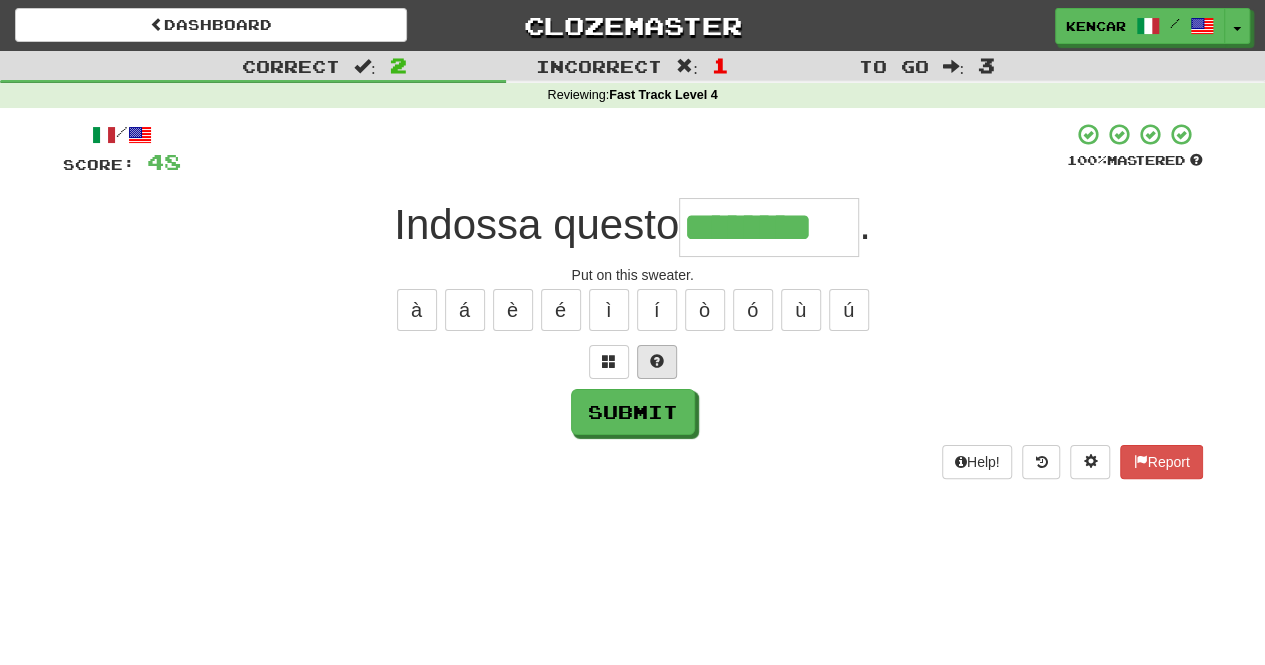 type on "********" 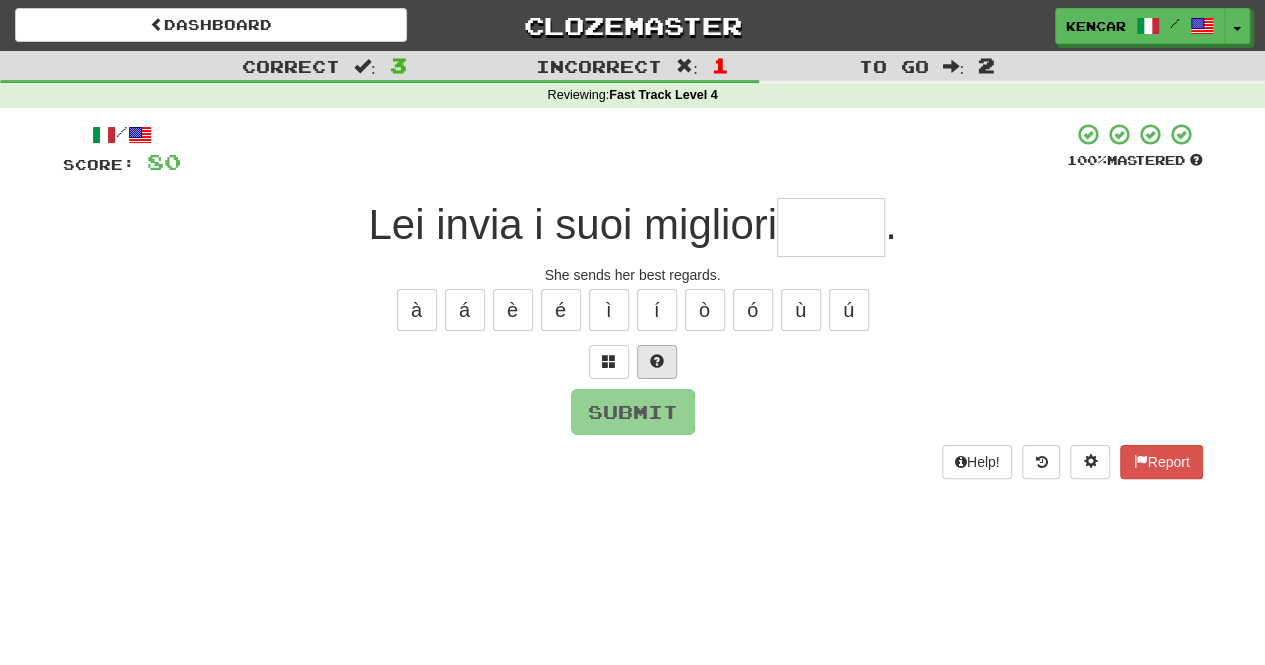 type on "*" 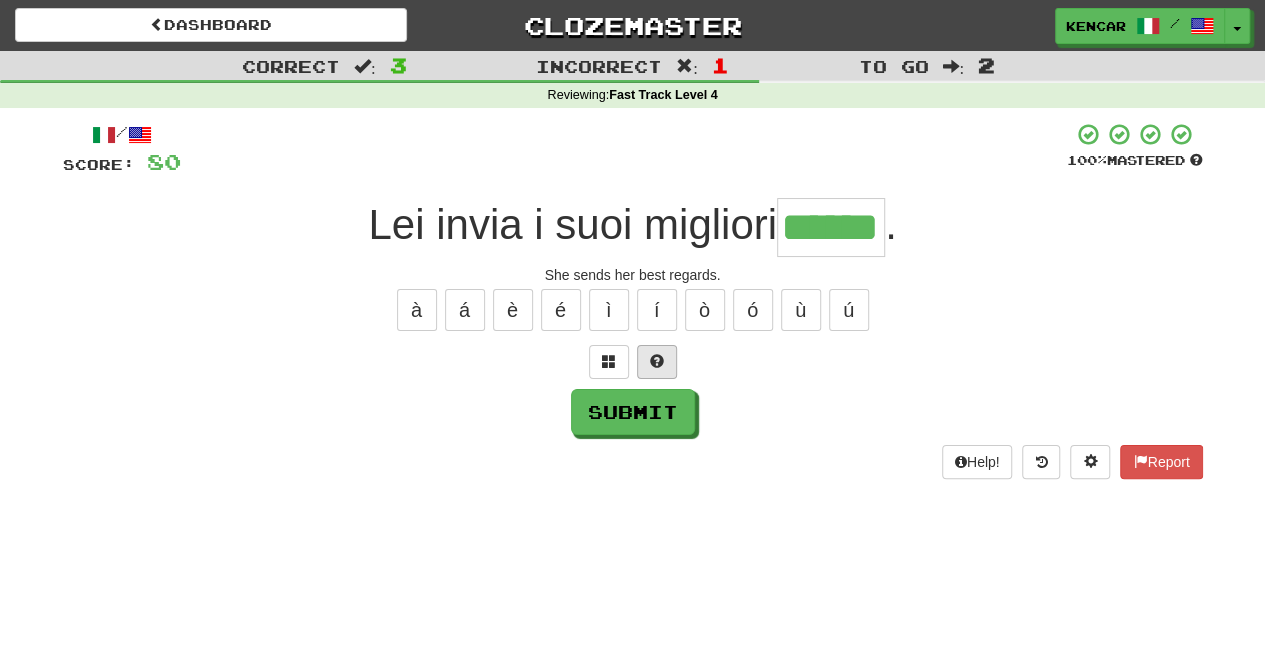 type on "******" 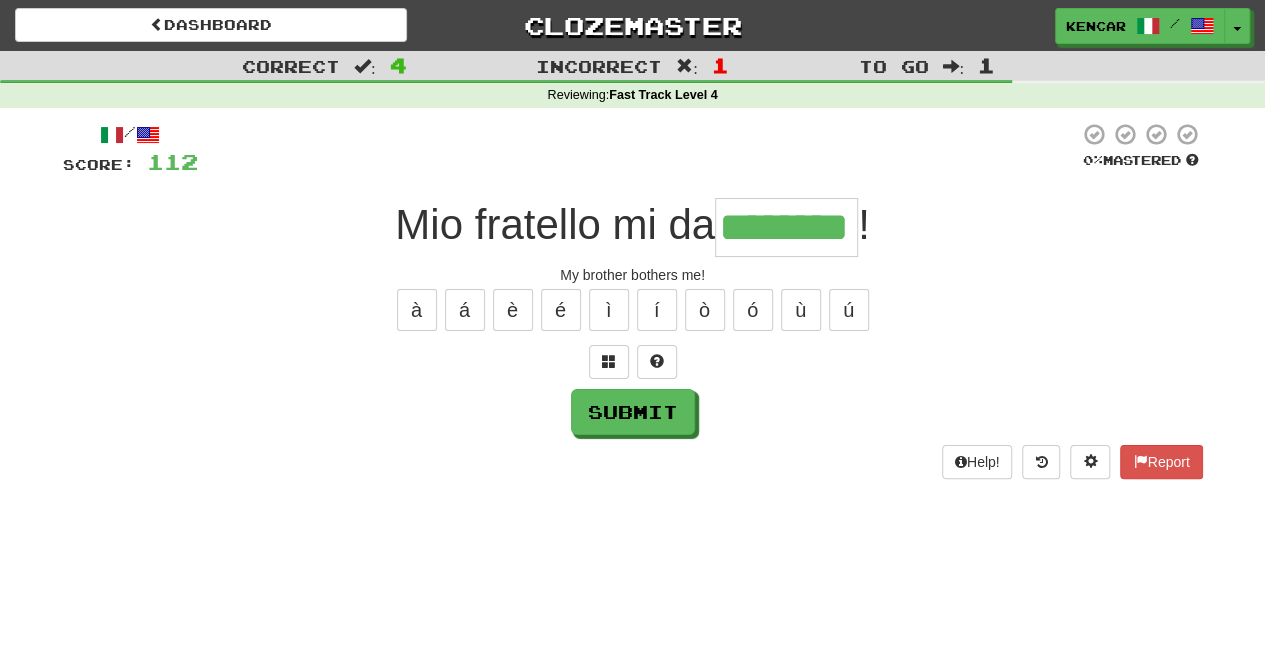 type on "********" 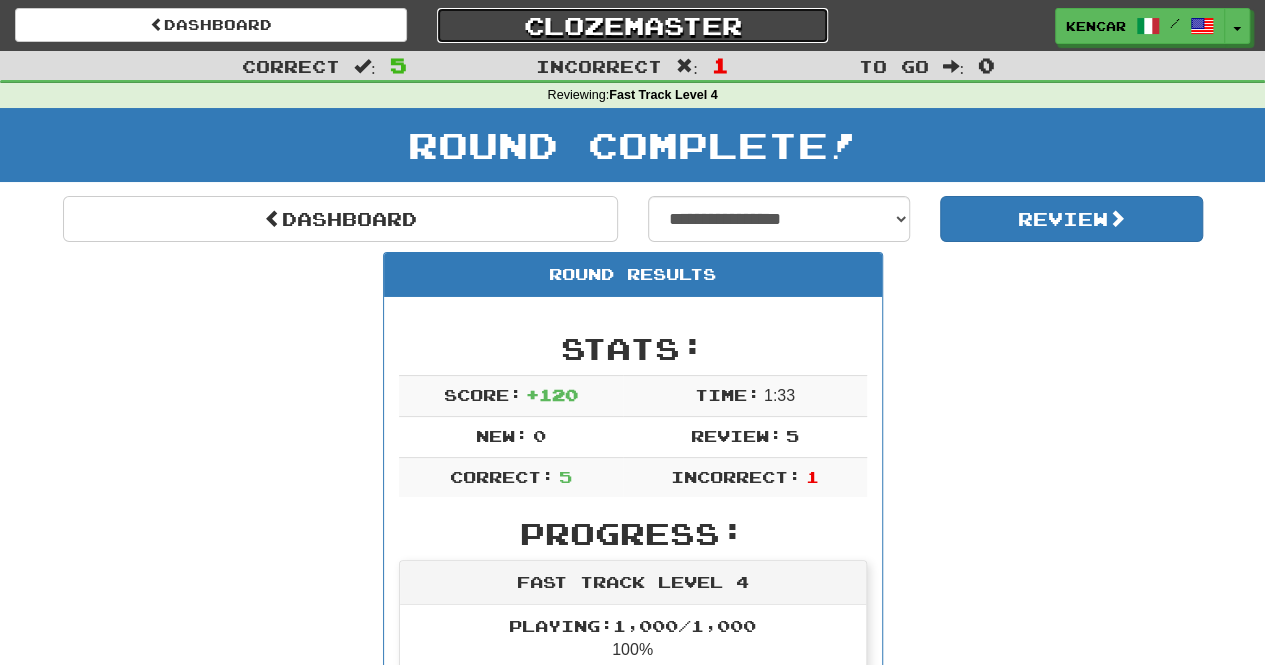 click on "Clozemaster" at bounding box center (633, 25) 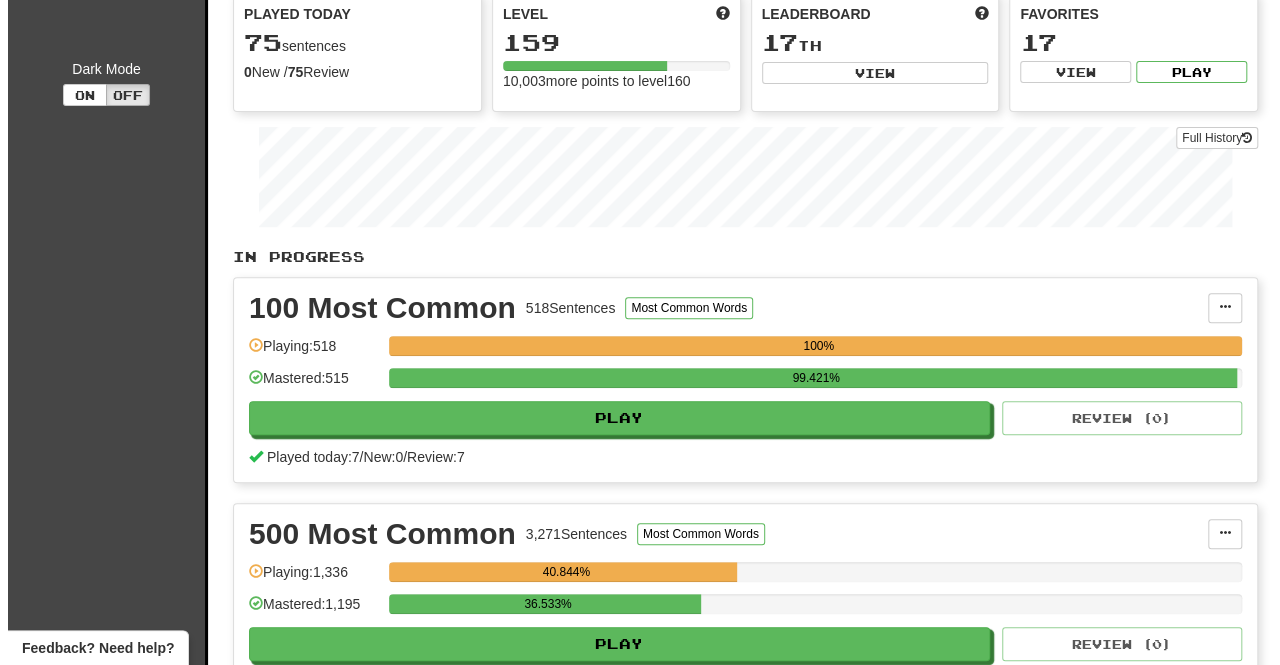 scroll, scrollTop: 0, scrollLeft: 0, axis: both 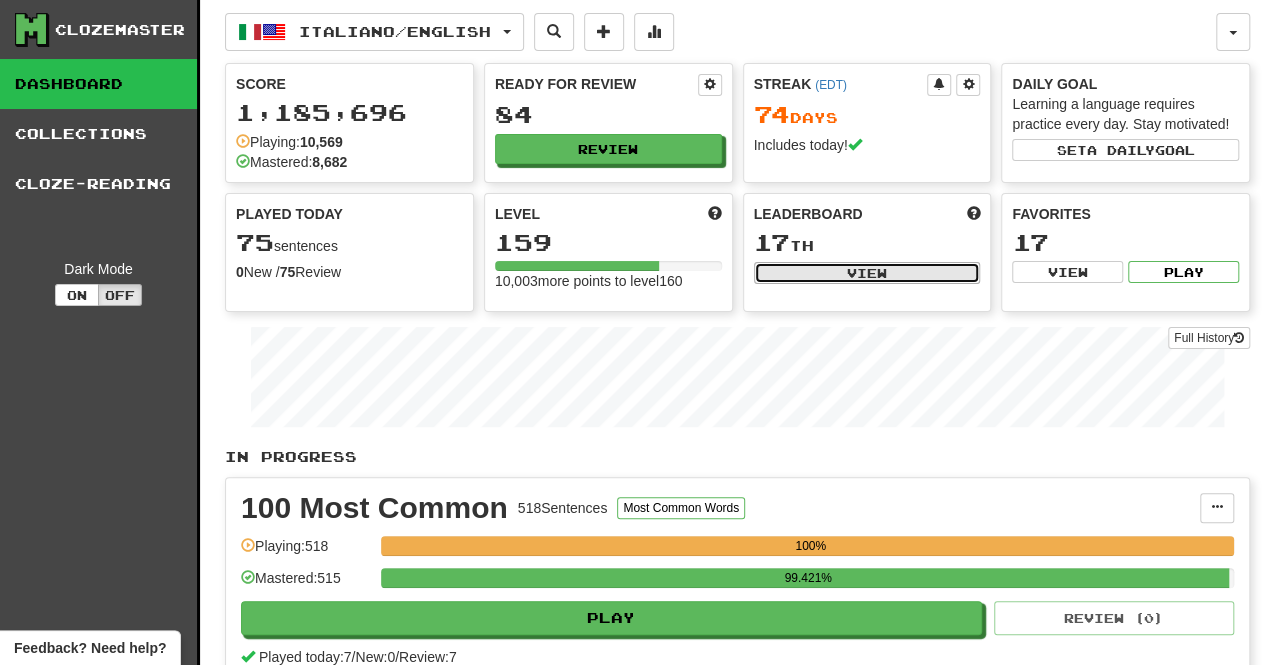 click on "View" at bounding box center (867, 273) 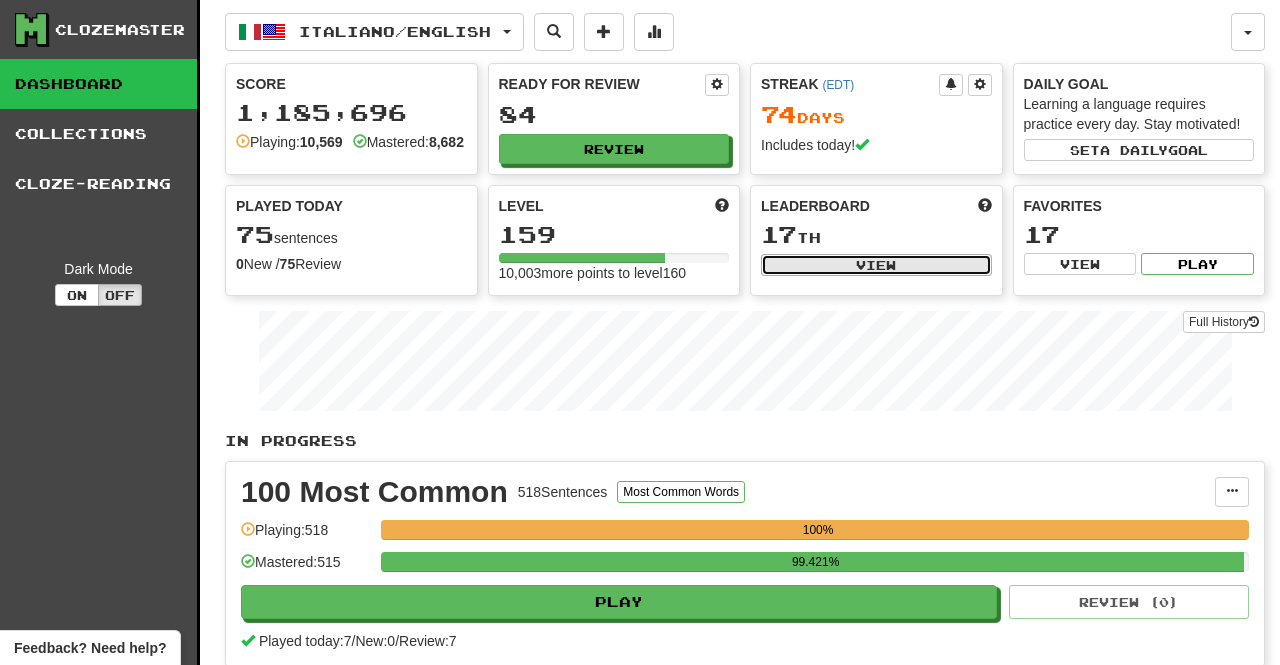 select on "**********" 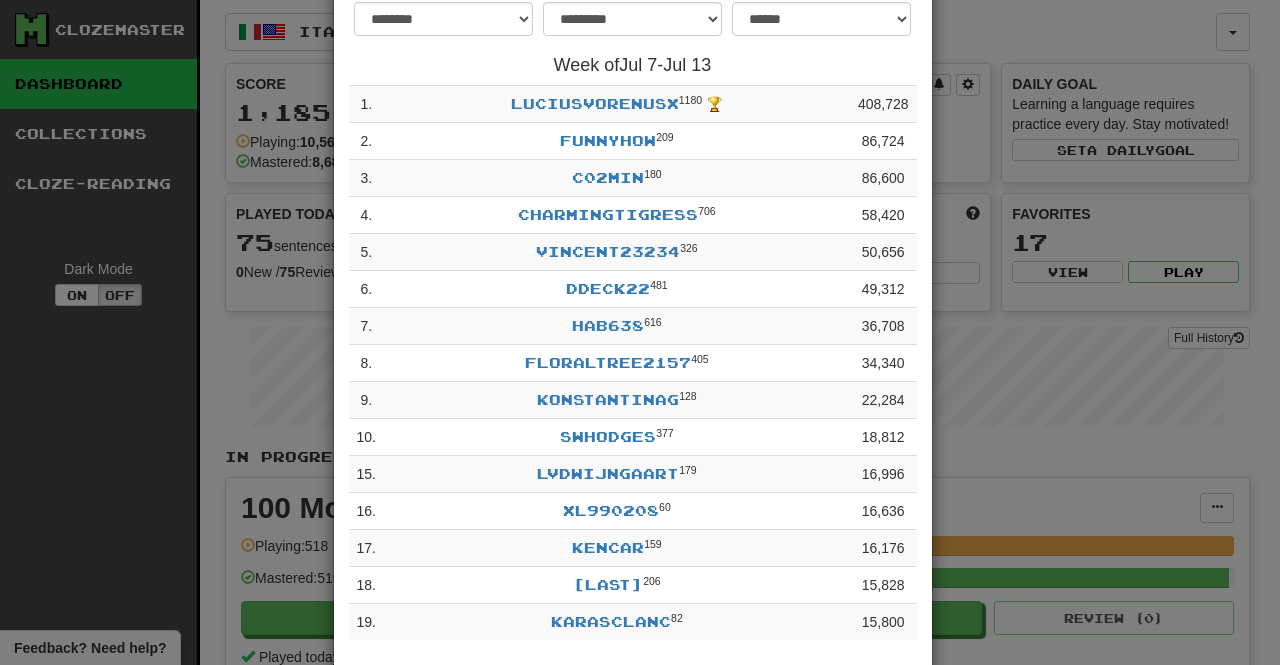 scroll, scrollTop: 199, scrollLeft: 0, axis: vertical 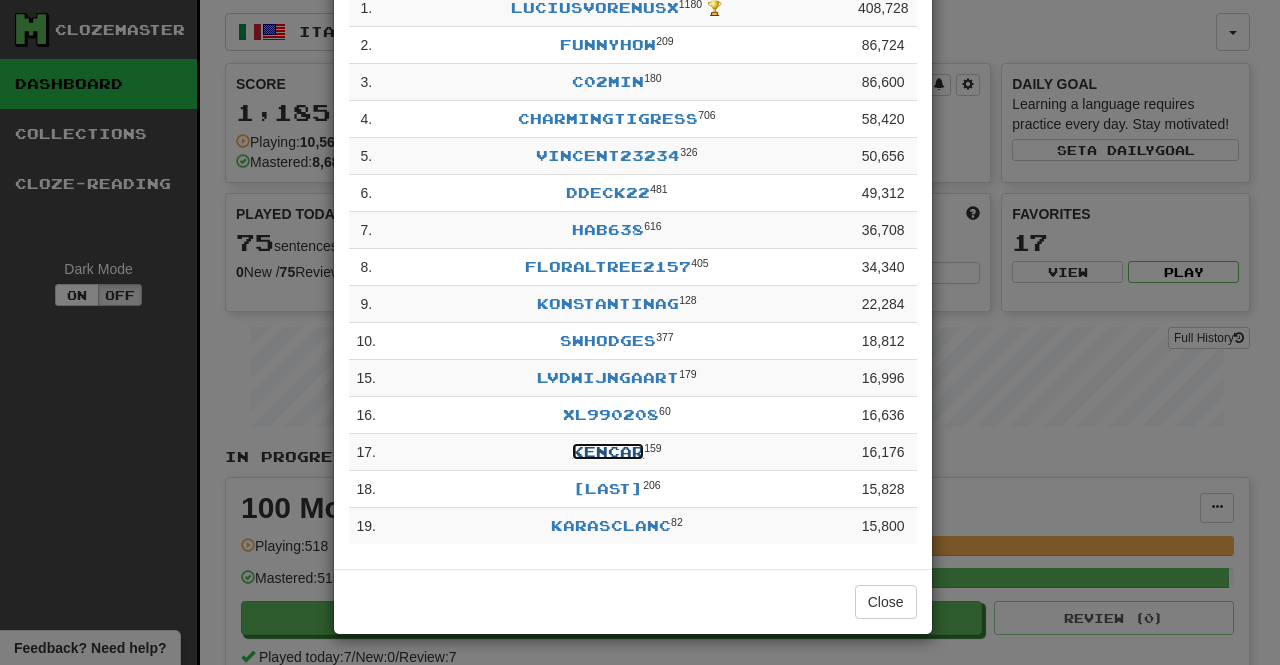 click on "KenCar" at bounding box center [608, 451] 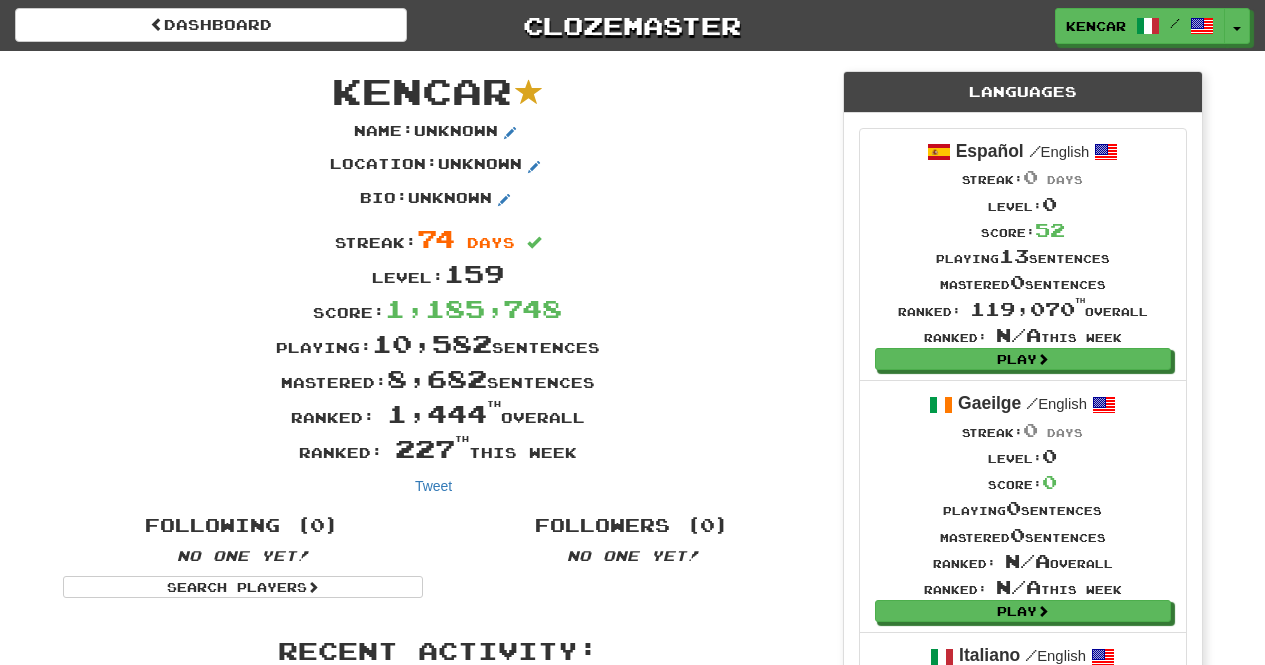 scroll, scrollTop: 0, scrollLeft: 0, axis: both 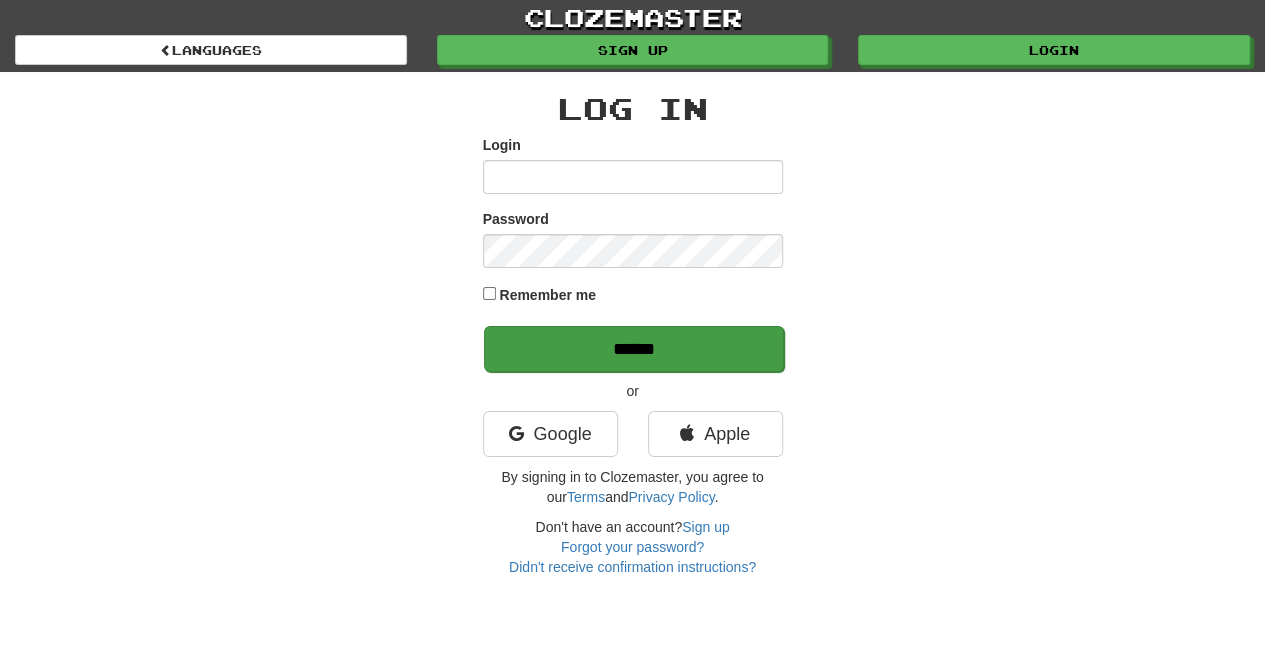 type on "******" 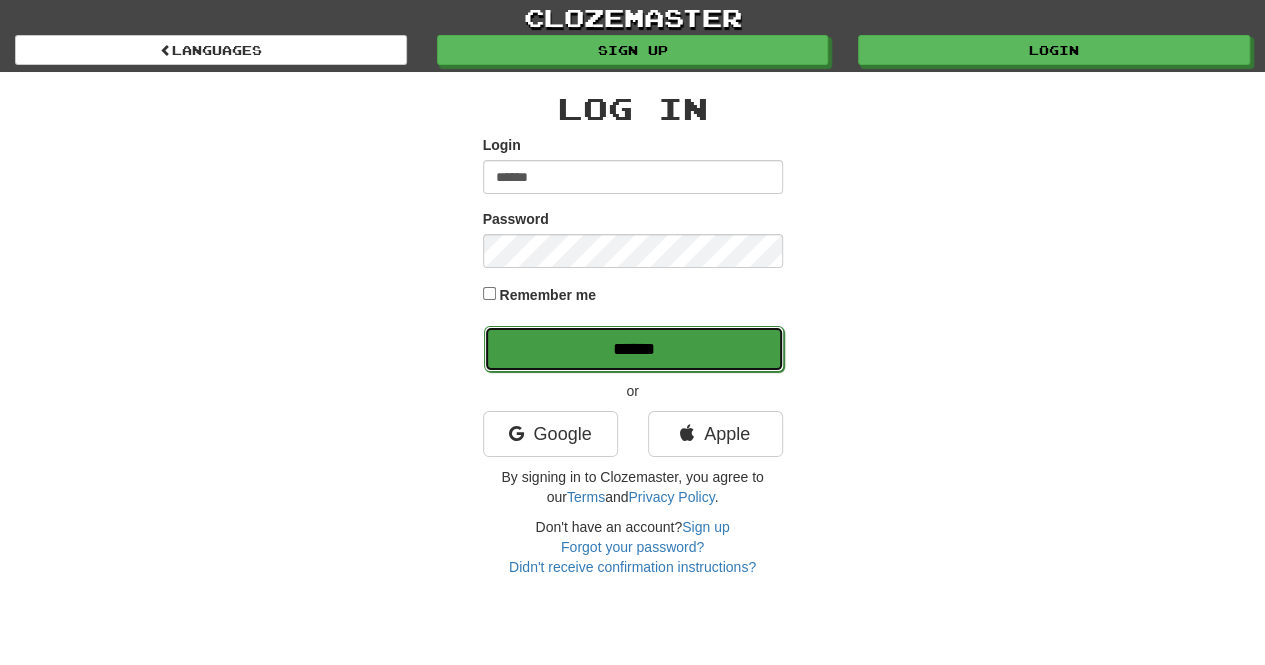 click on "******" at bounding box center [634, 349] 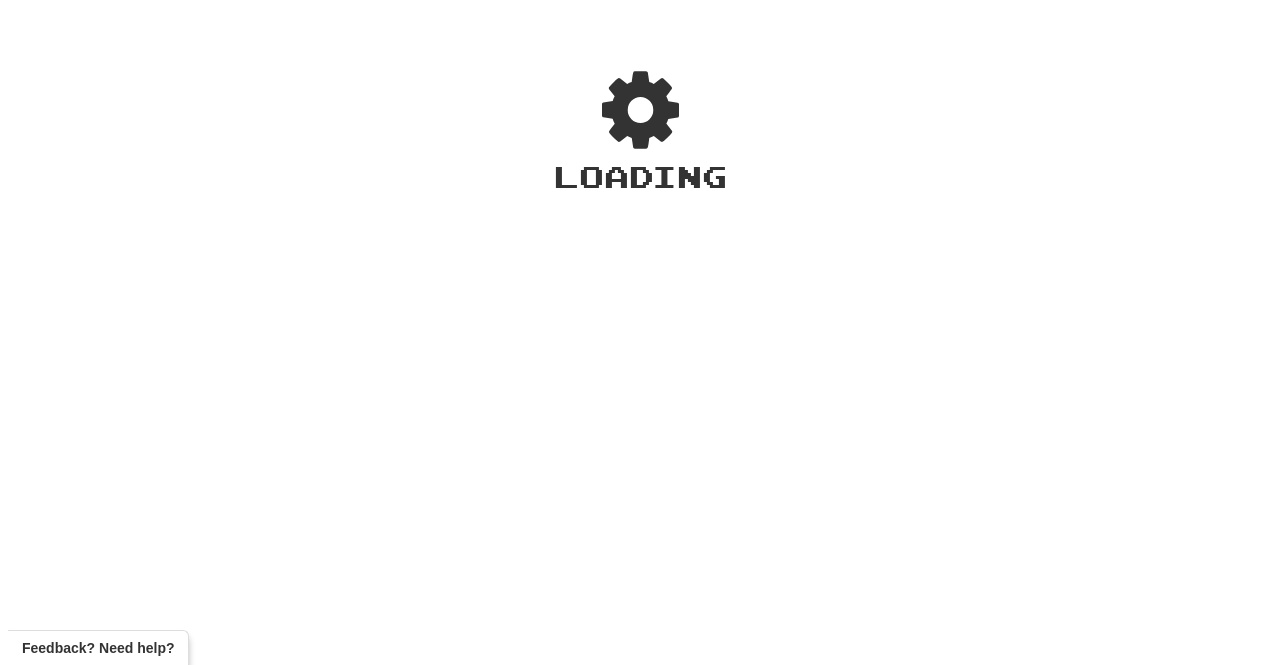 scroll, scrollTop: 0, scrollLeft: 0, axis: both 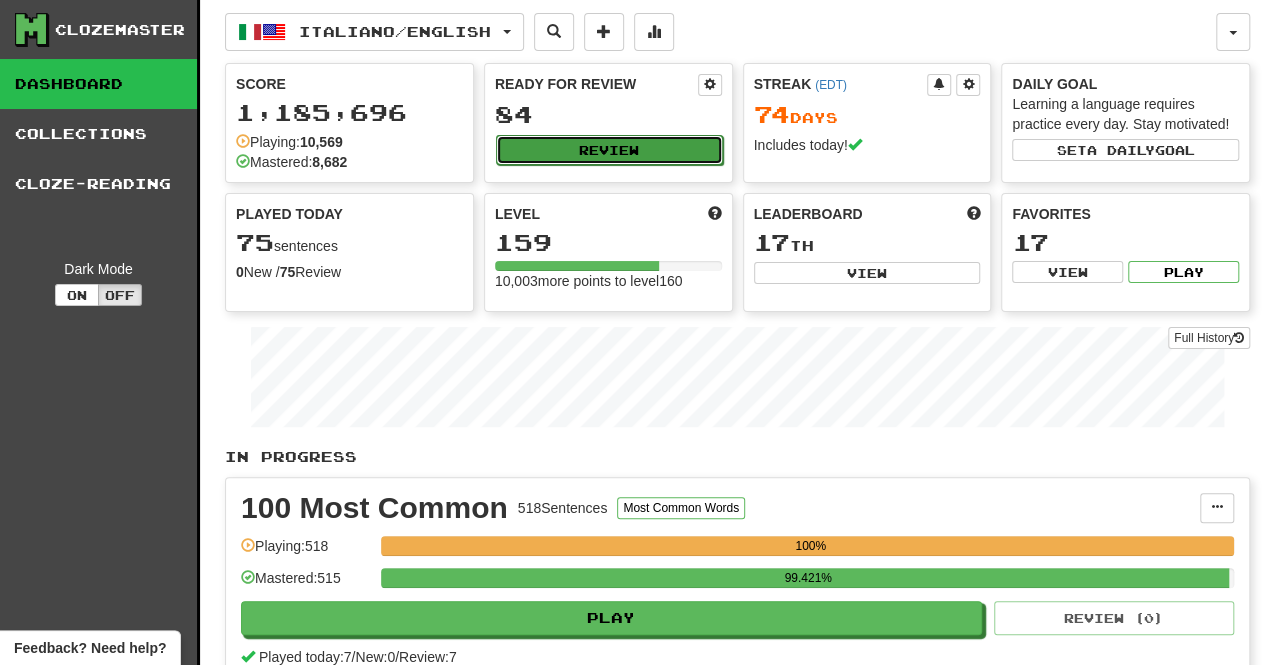 click on "Review" at bounding box center (609, 150) 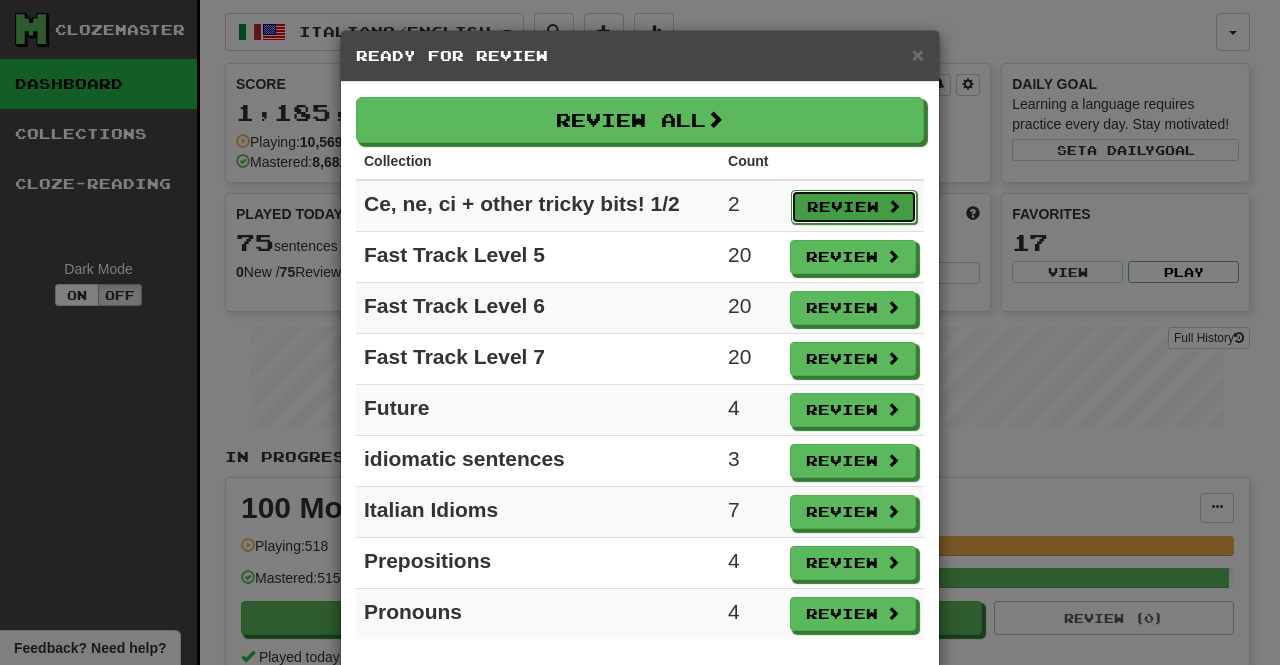 click on "Review" at bounding box center (854, 207) 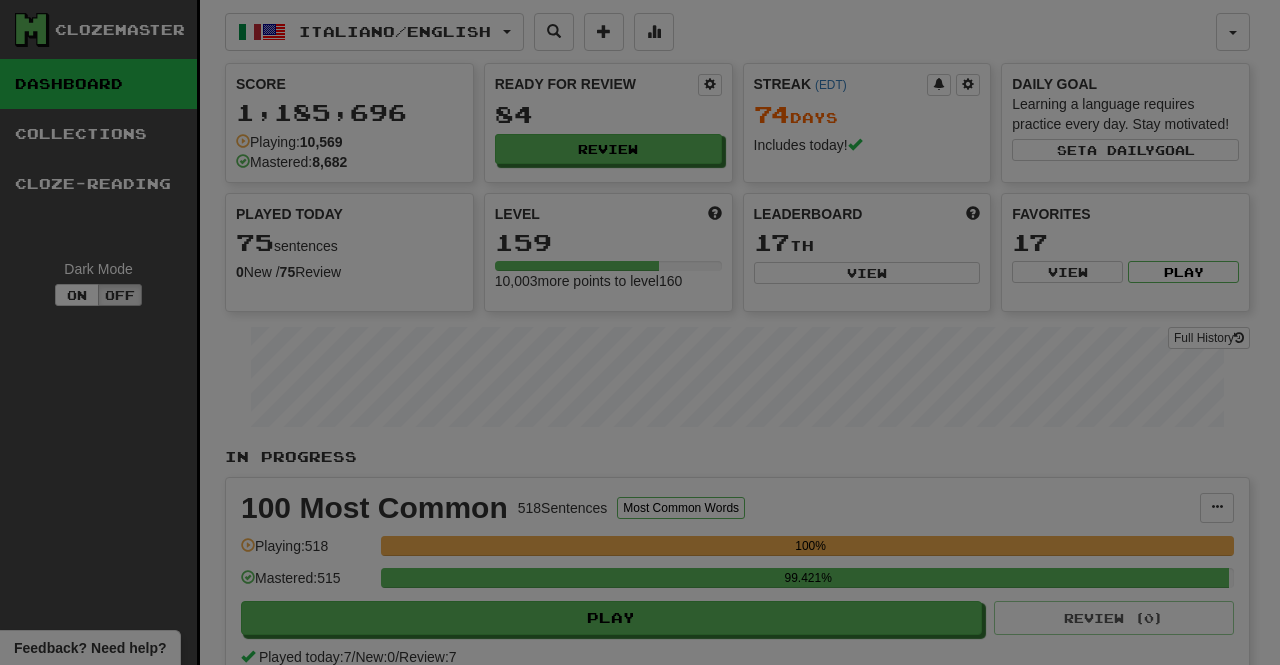 select on "**" 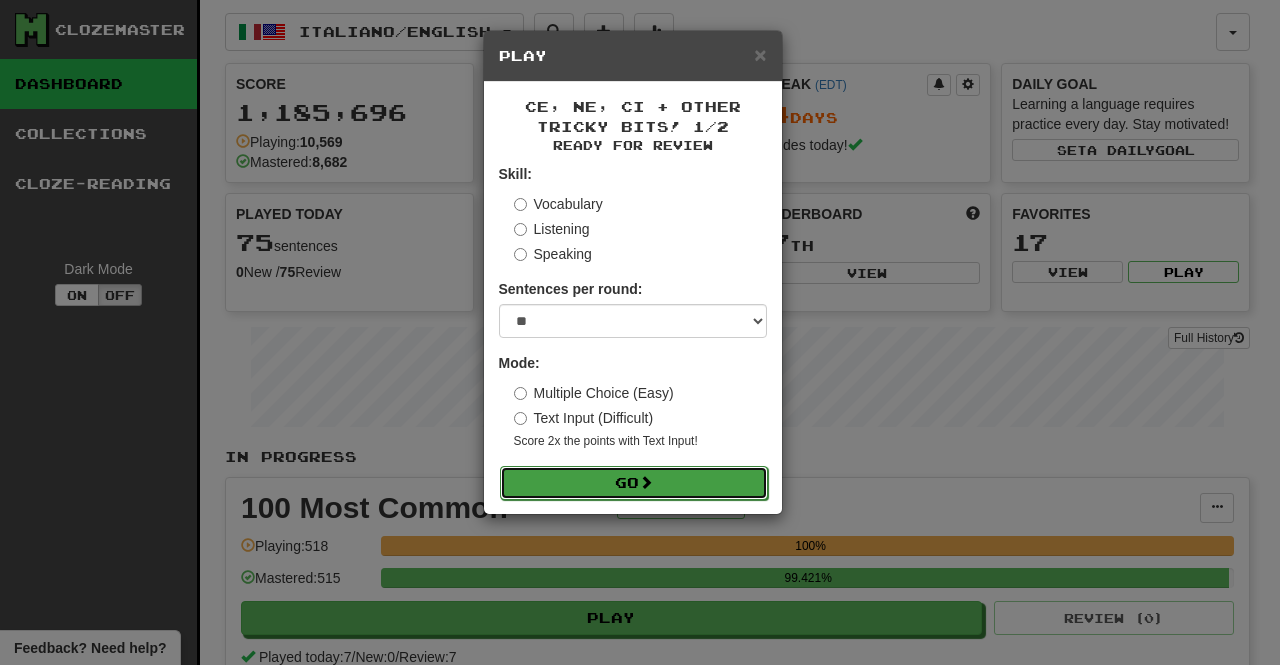click on "Go" at bounding box center [634, 483] 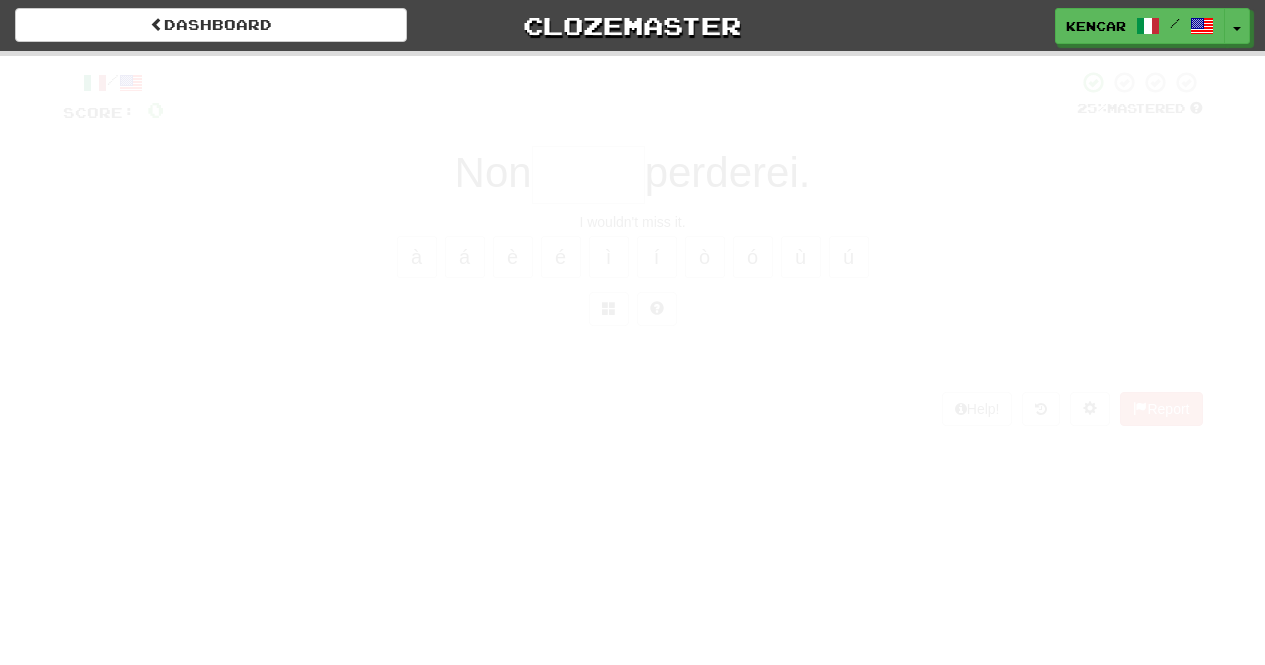 scroll, scrollTop: 0, scrollLeft: 0, axis: both 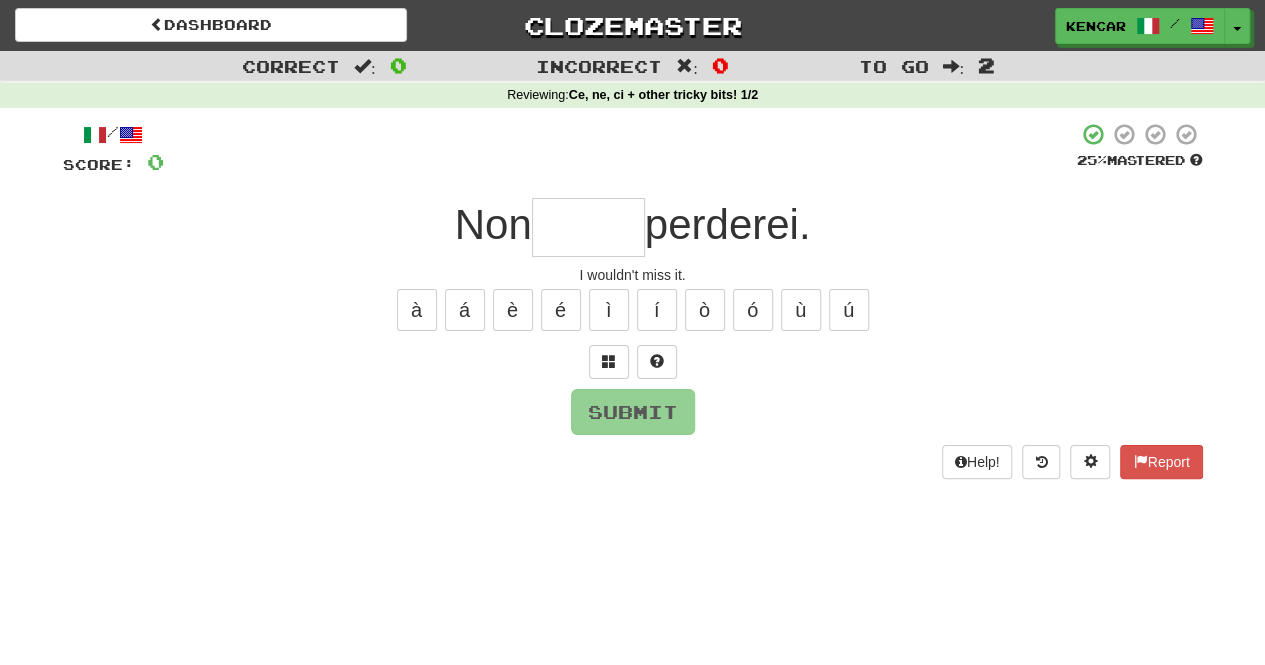 click at bounding box center (588, 227) 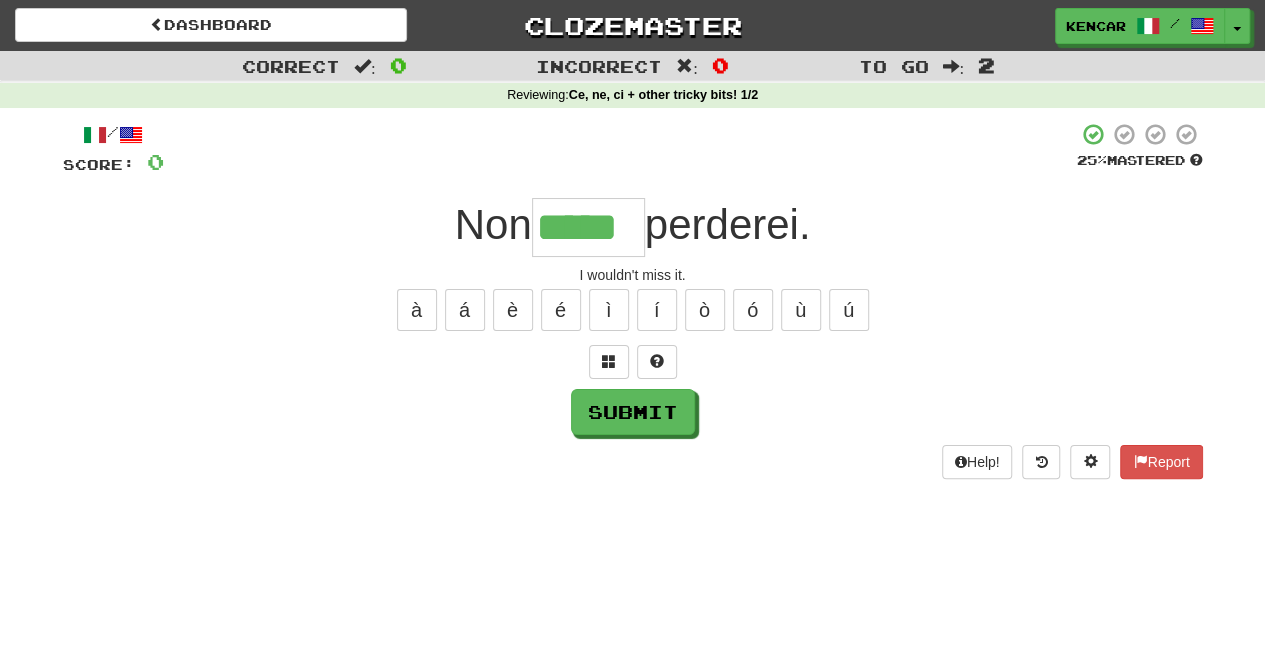 type on "*****" 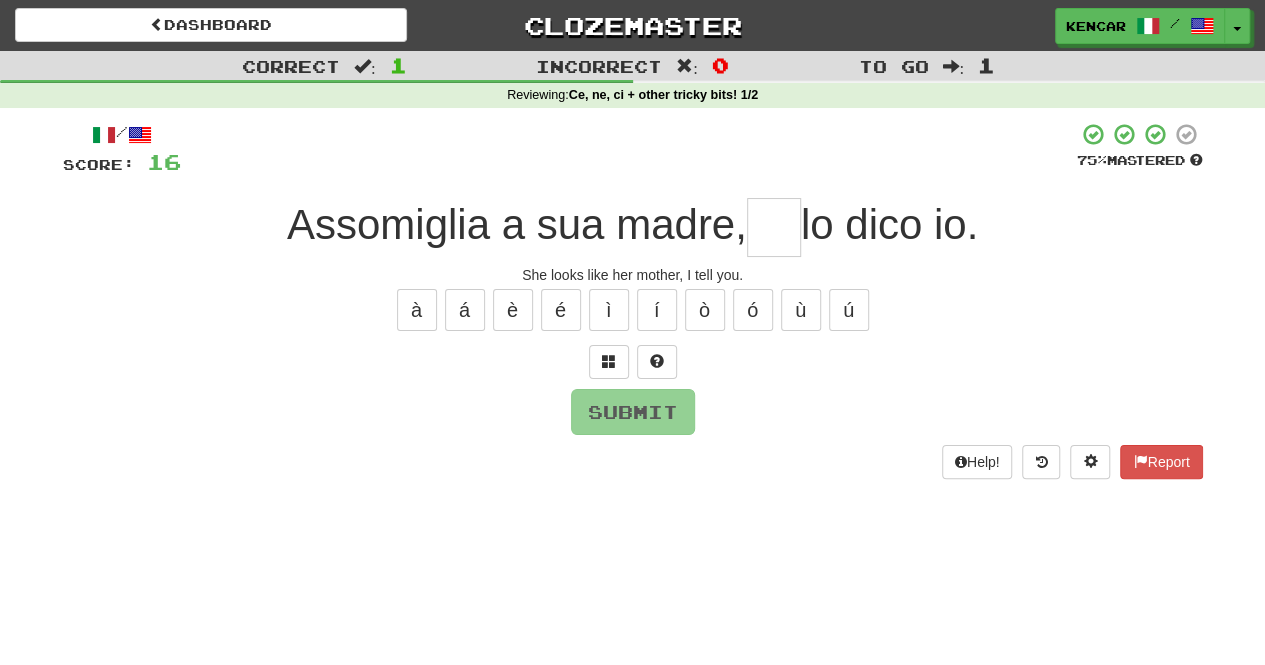 click at bounding box center [774, 227] 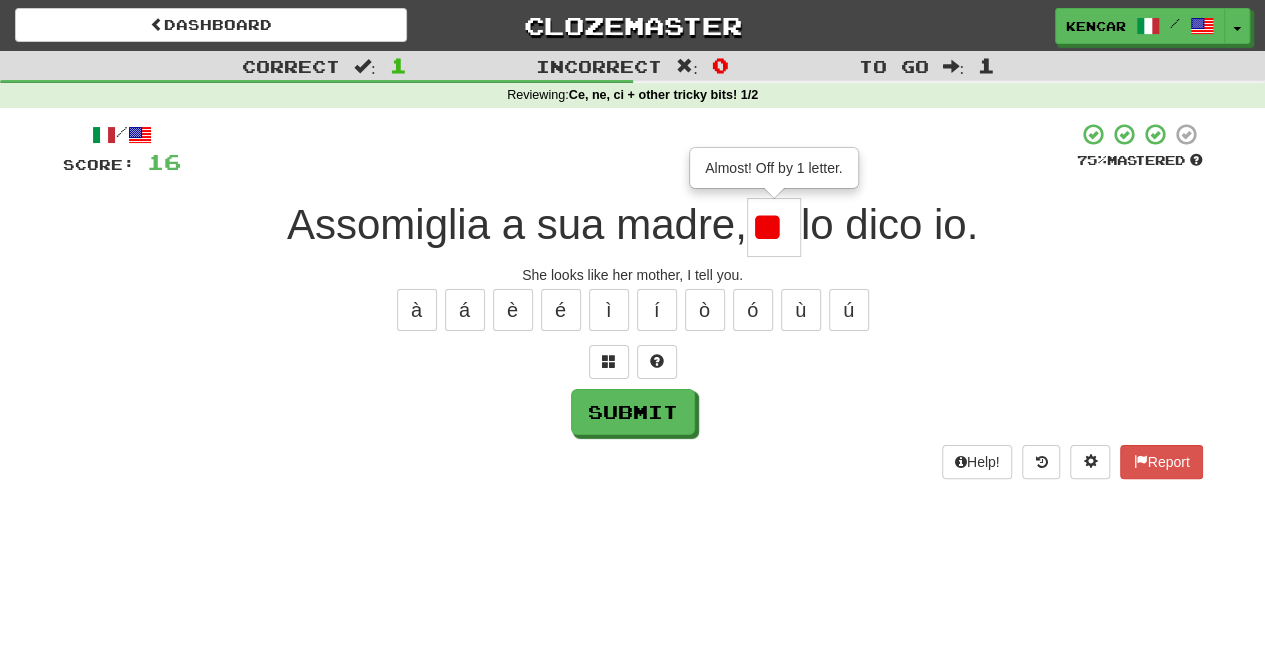 type on "*" 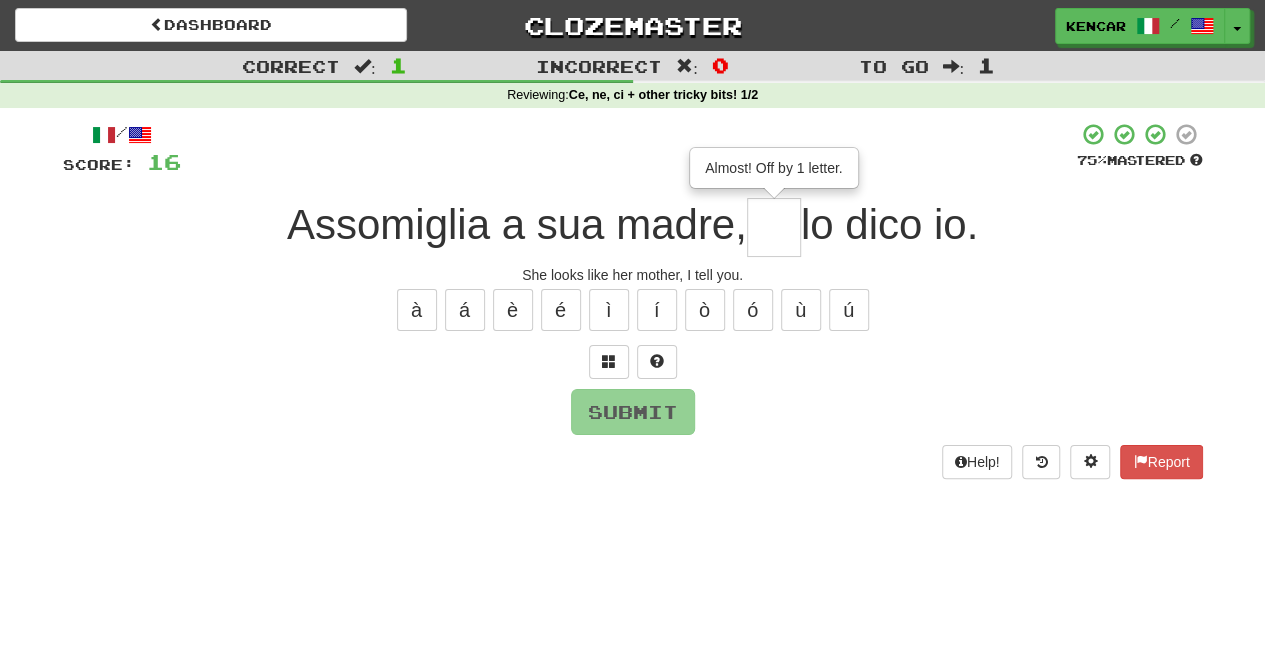 type on "*" 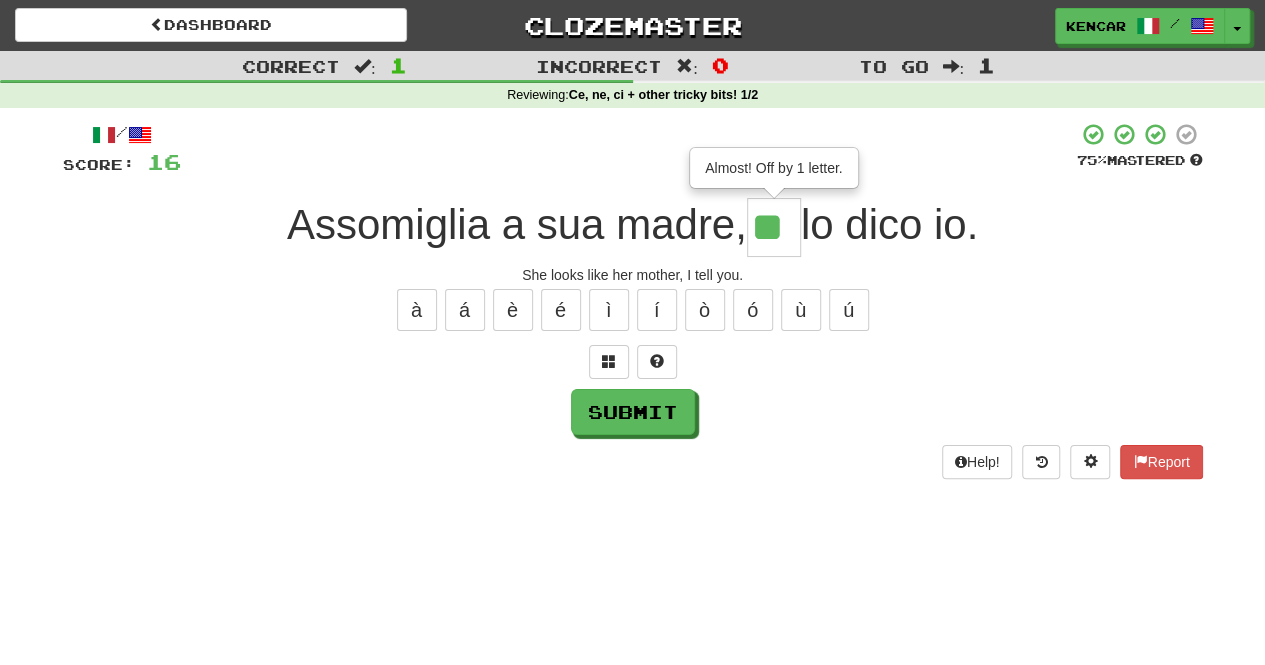 type on "**" 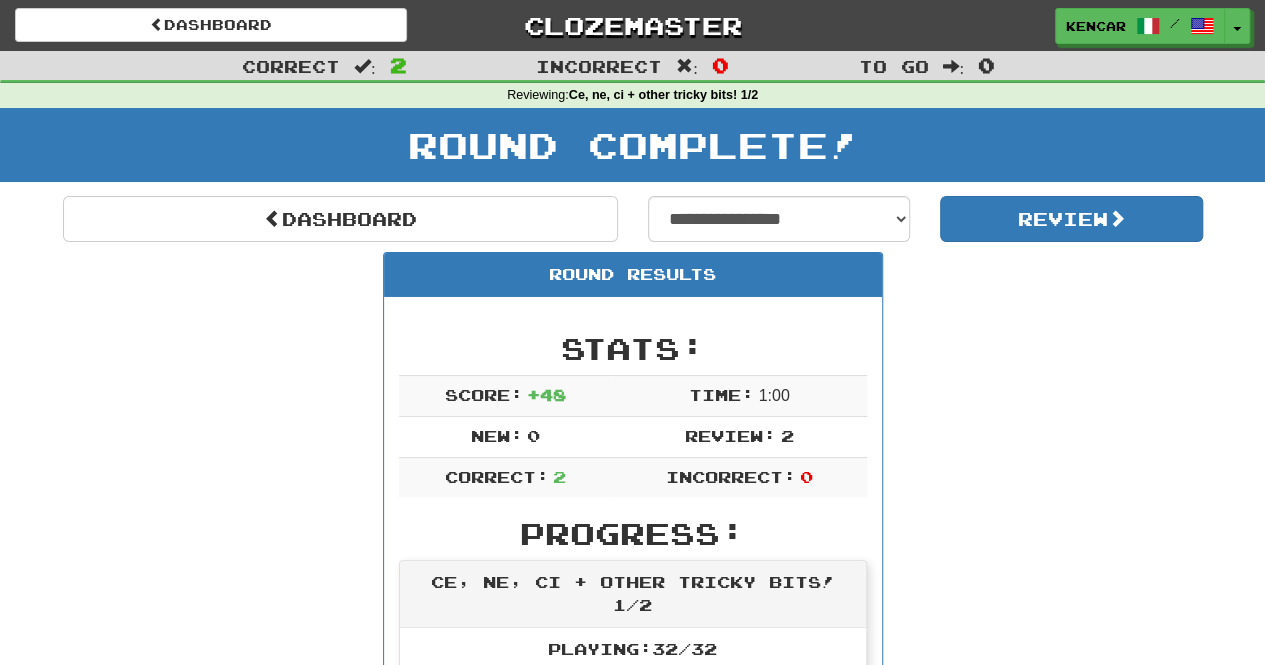 click on "Round Results Stats: Score:   + 48 Time:   1 : 0 0 New:   0 Review:   2 Correct:   2 Incorrect:   0 Progress: Ce, ne, ci + other tricky bits! 1/2 Playing:  32  /  32 100% Mastered:  20  /  32 + 1 59.375% 62.5% Ready for Review:  0  /  Level:  159 9,955  points to level  160  - keep going! Ranked:  17 th  this week ( 412  points to  16 th ) Sentences:  Report Non  me la  perderei. I wouldn't miss it.  Report Assomiglia a sua madre,  ve  lo dico io. She looks like her mother, I tell you." at bounding box center (633, 782) 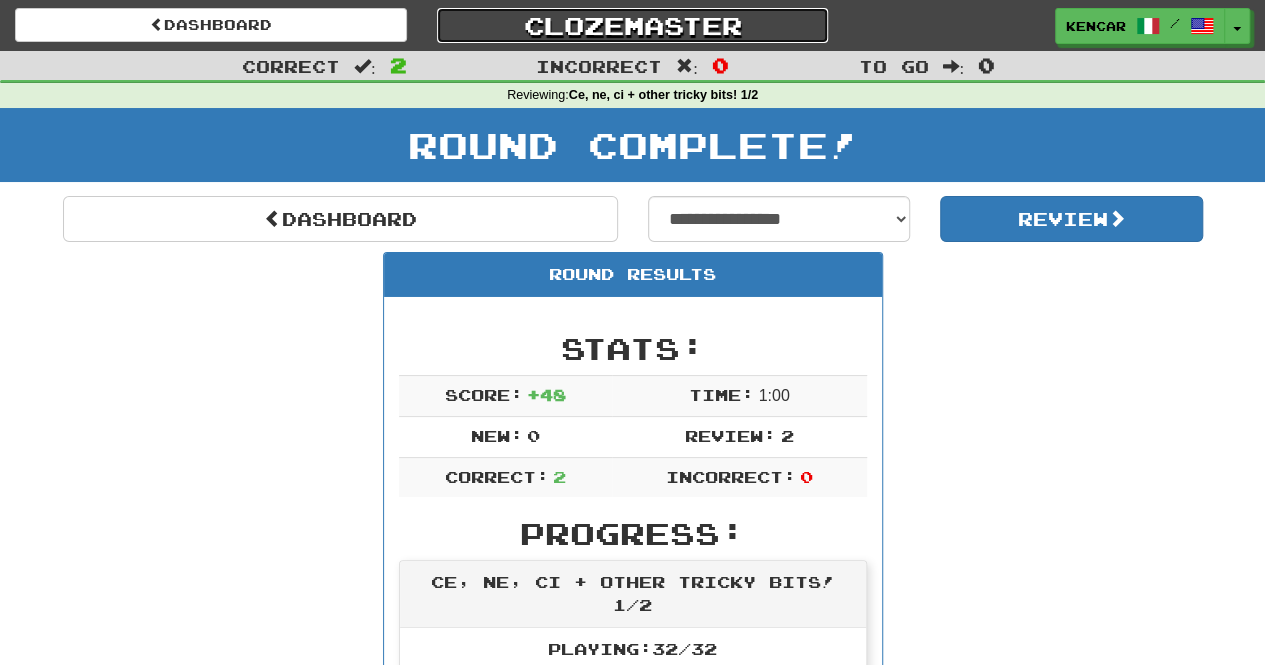 click on "Clozemaster" at bounding box center [633, 25] 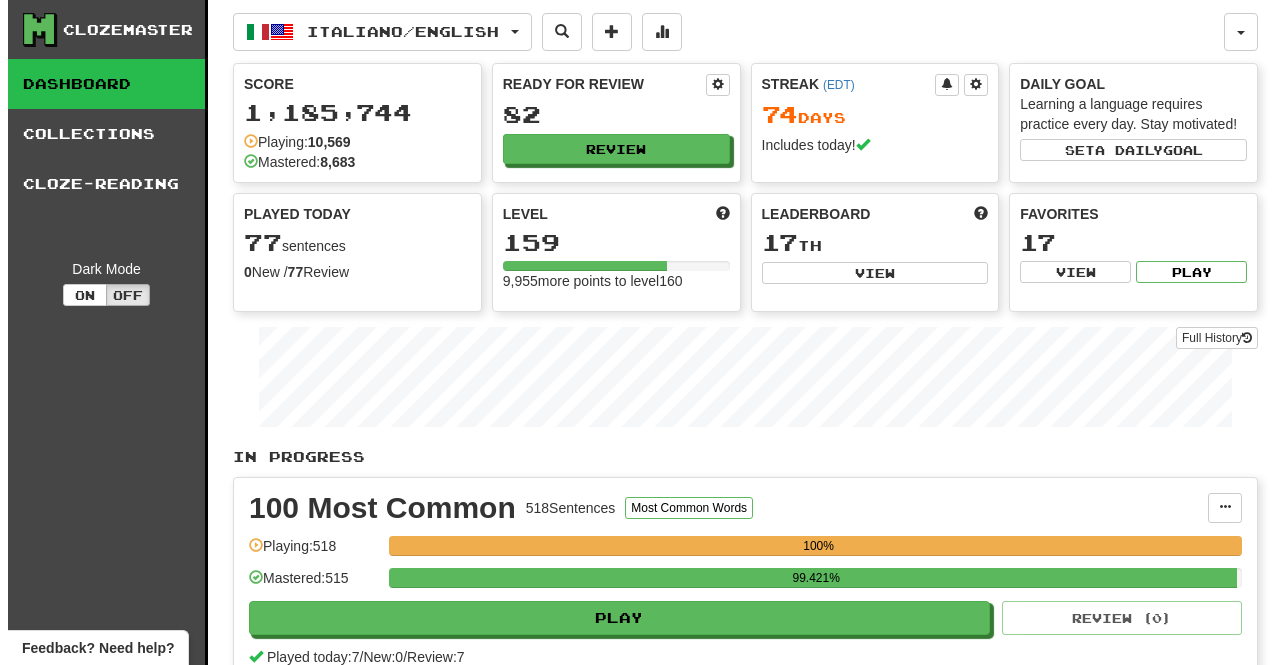 scroll, scrollTop: 0, scrollLeft: 0, axis: both 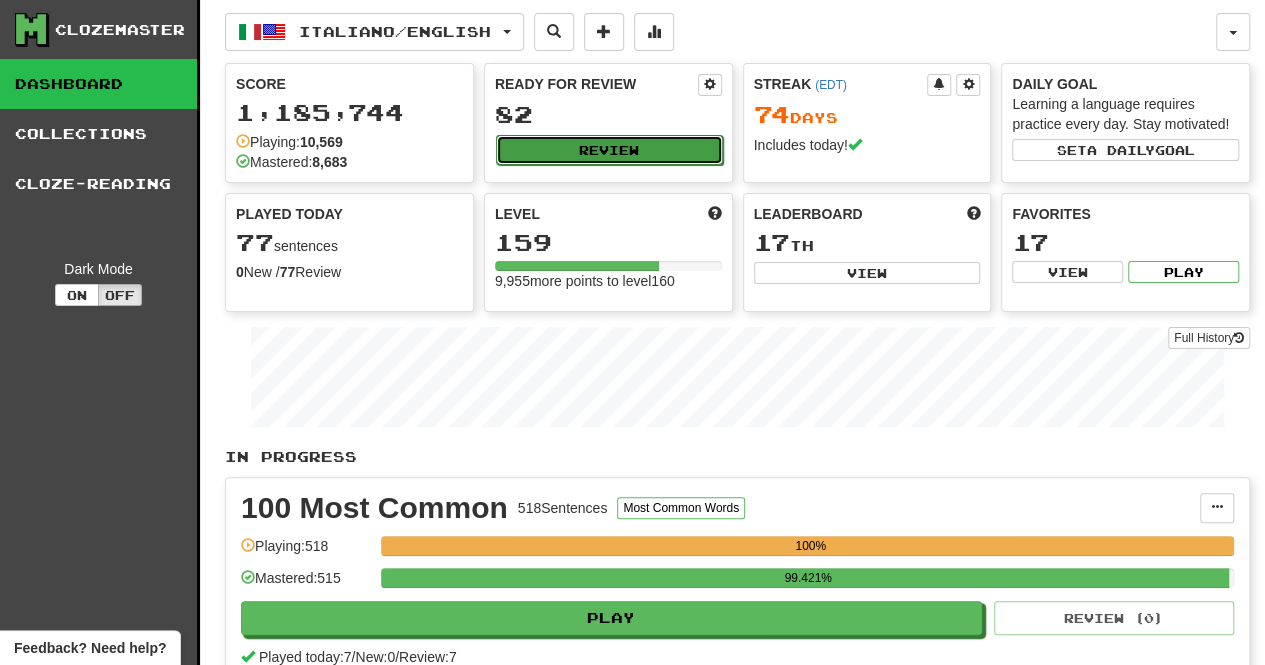 click on "Review" at bounding box center [609, 150] 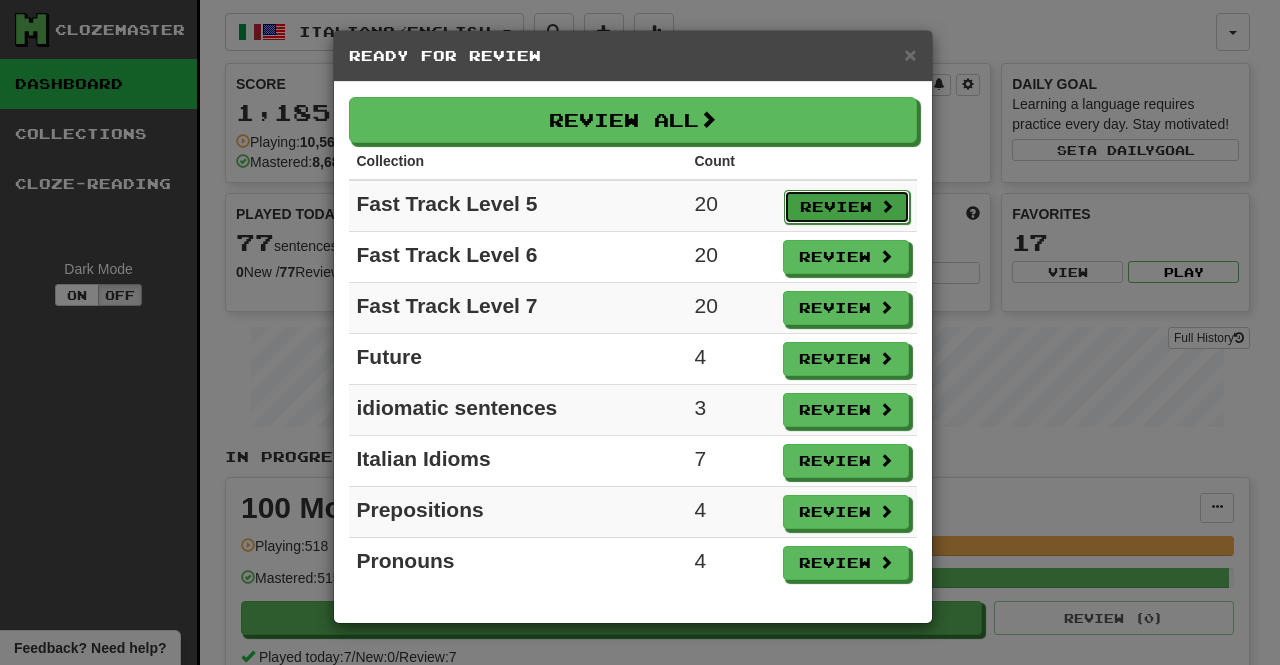 click on "Review" at bounding box center (847, 207) 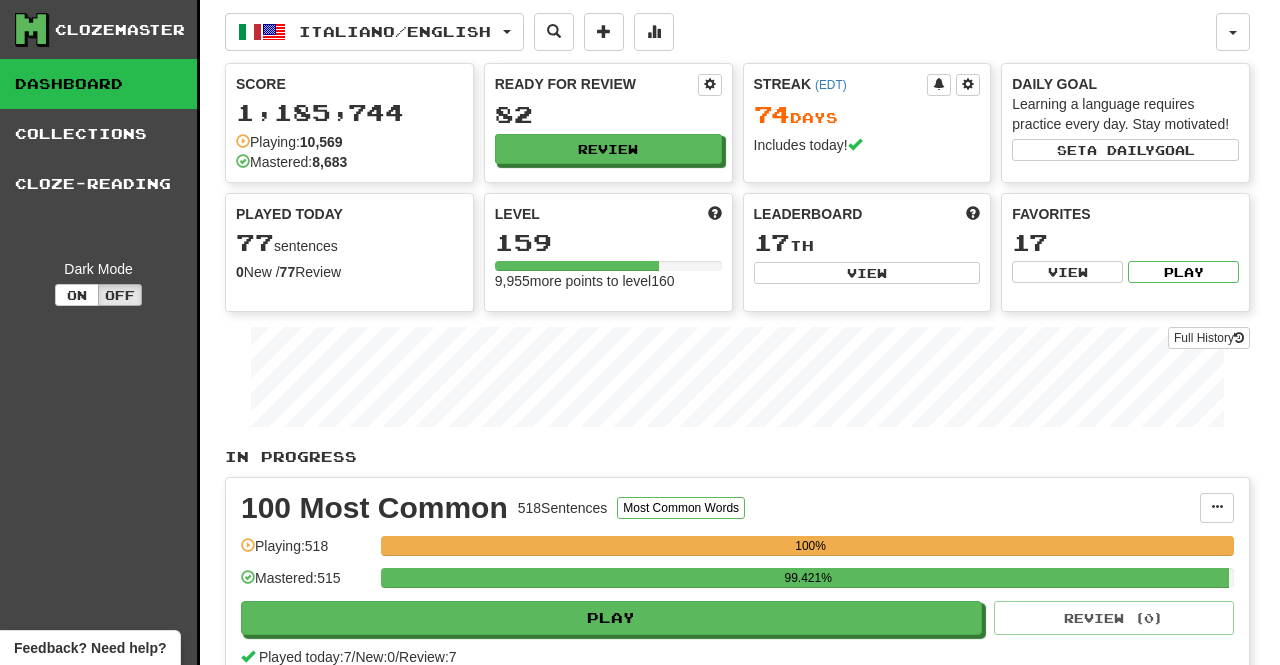 select on "**" 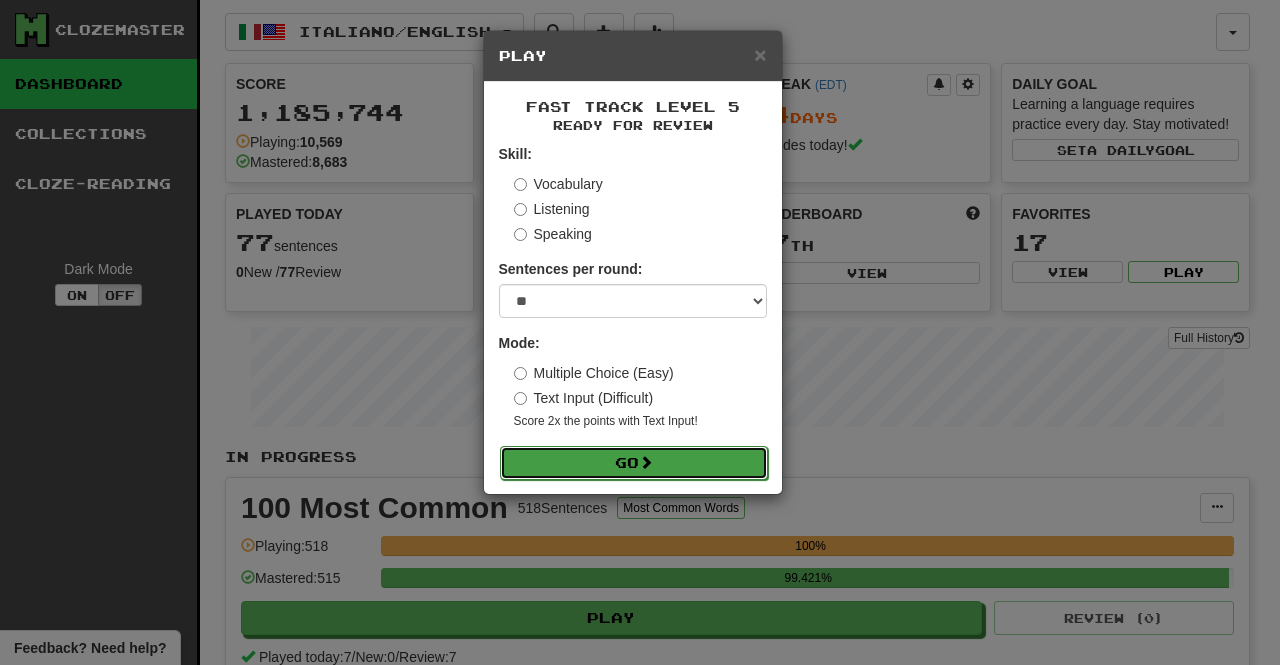 click on "Go" at bounding box center [634, 463] 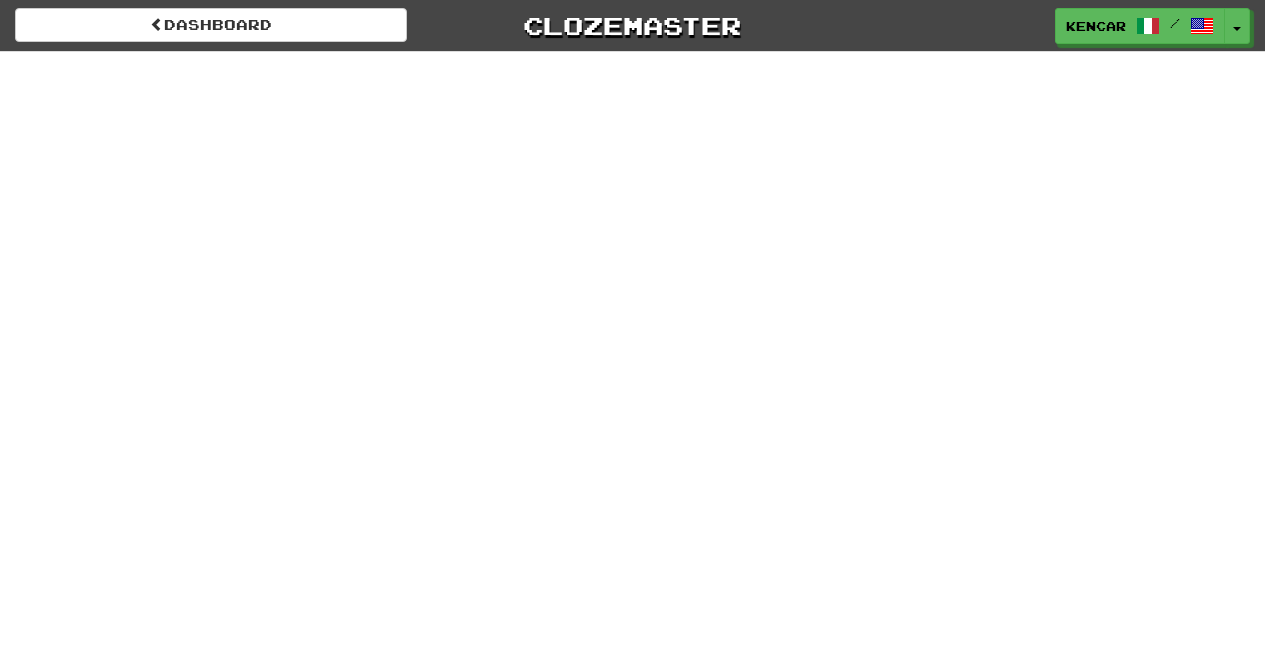 scroll, scrollTop: 0, scrollLeft: 0, axis: both 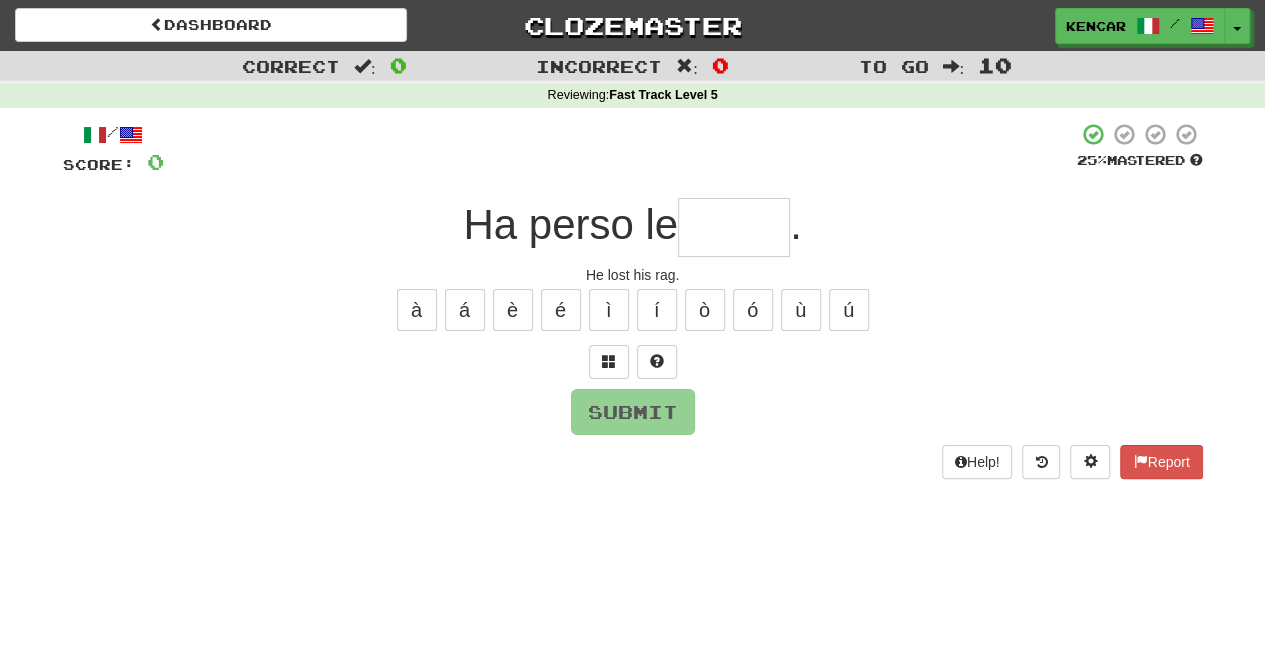 click at bounding box center (734, 227) 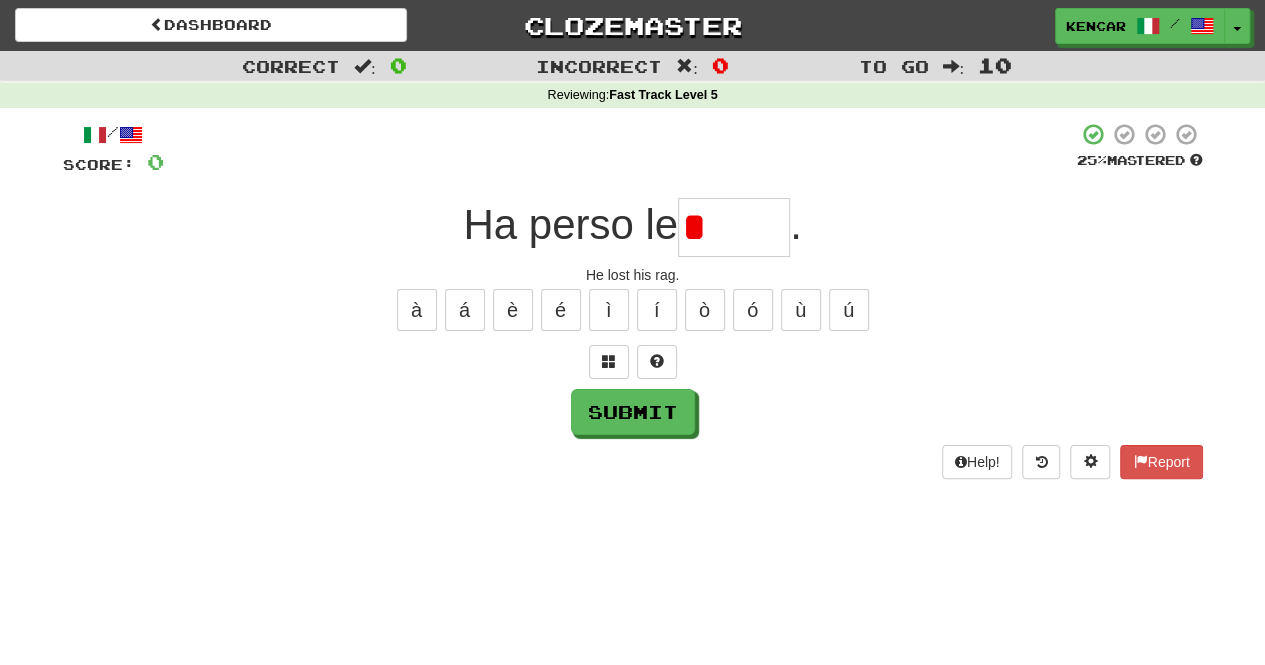 type on "******" 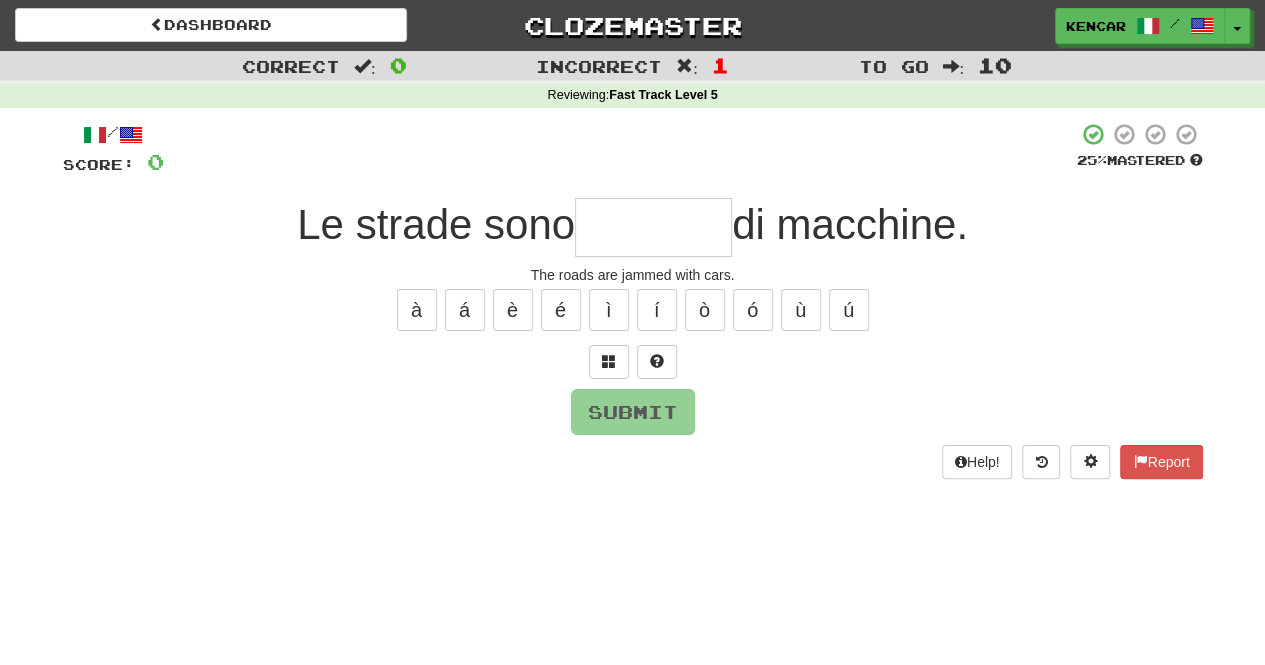 type on "*" 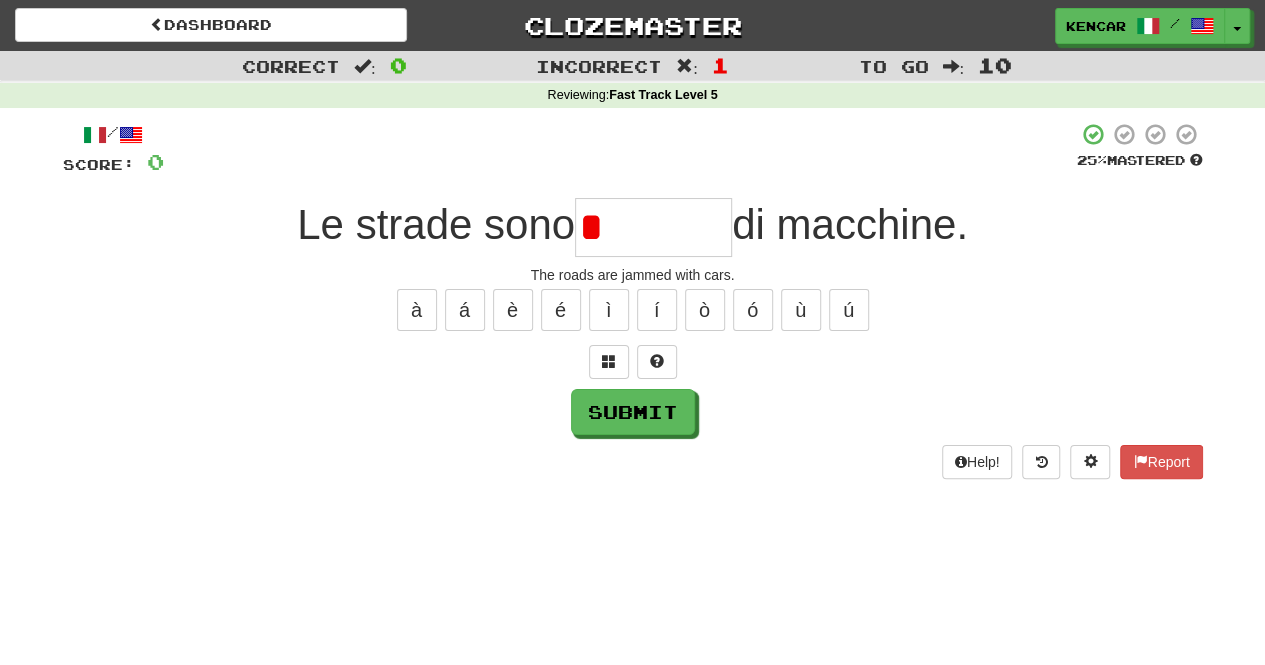 type on "********" 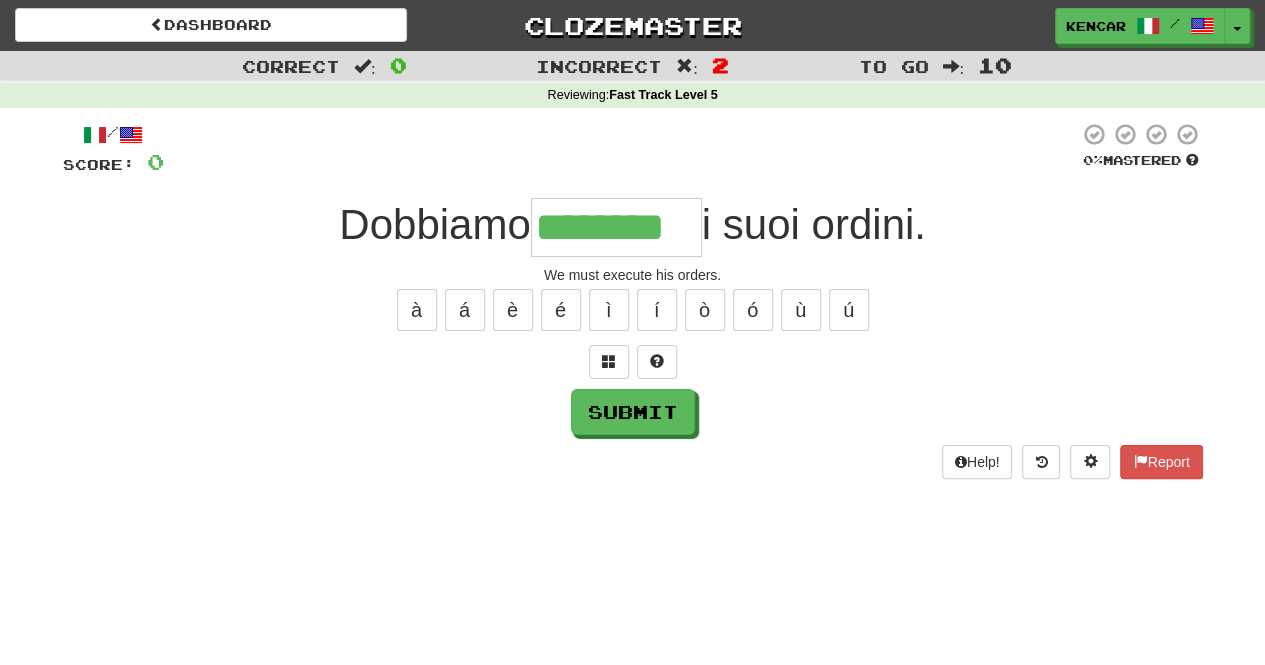 type on "********" 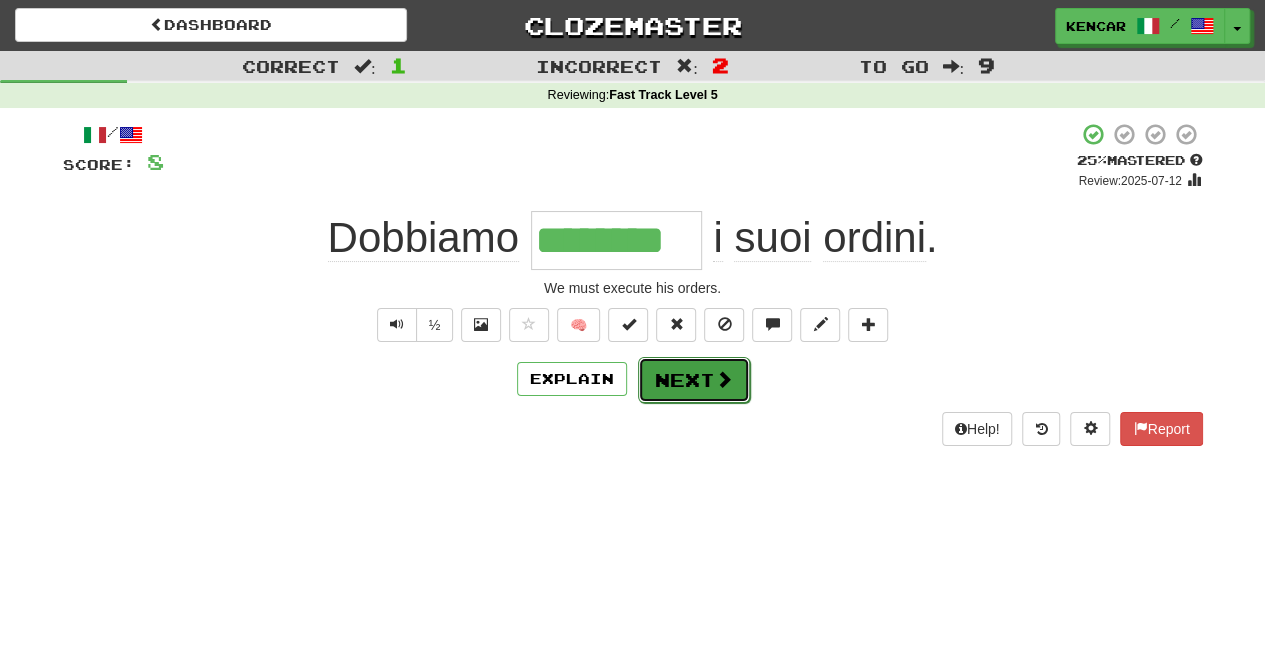 click on "Next" at bounding box center [694, 380] 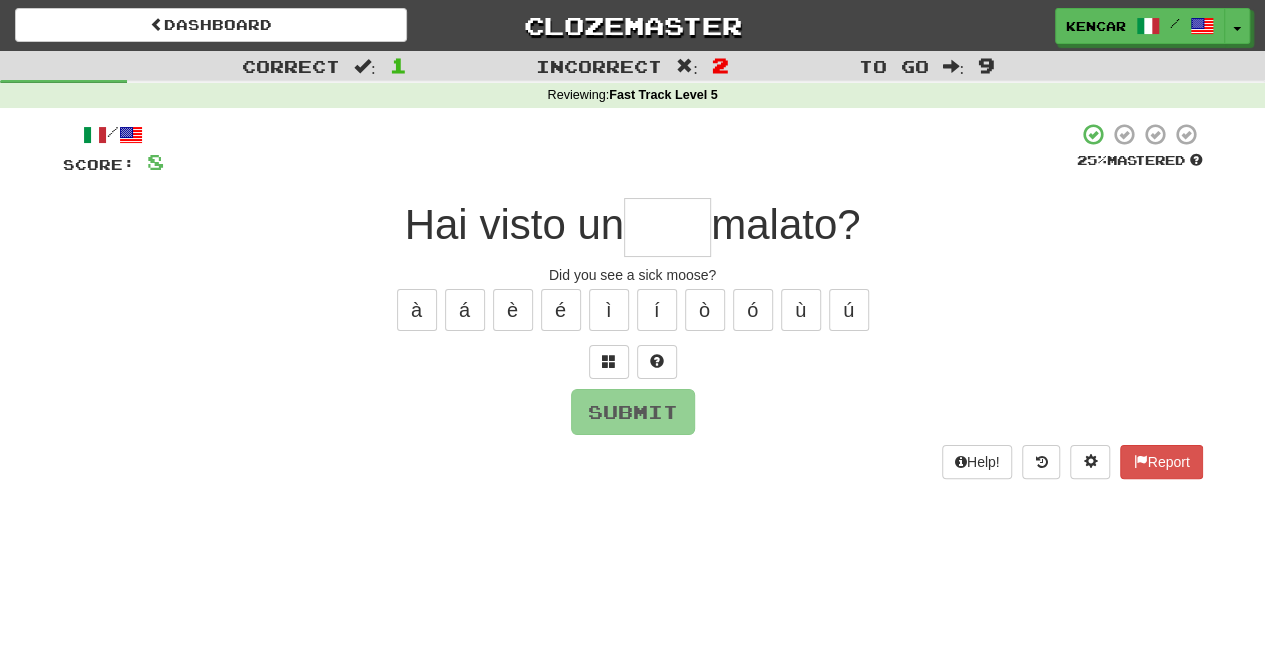 click at bounding box center [667, 227] 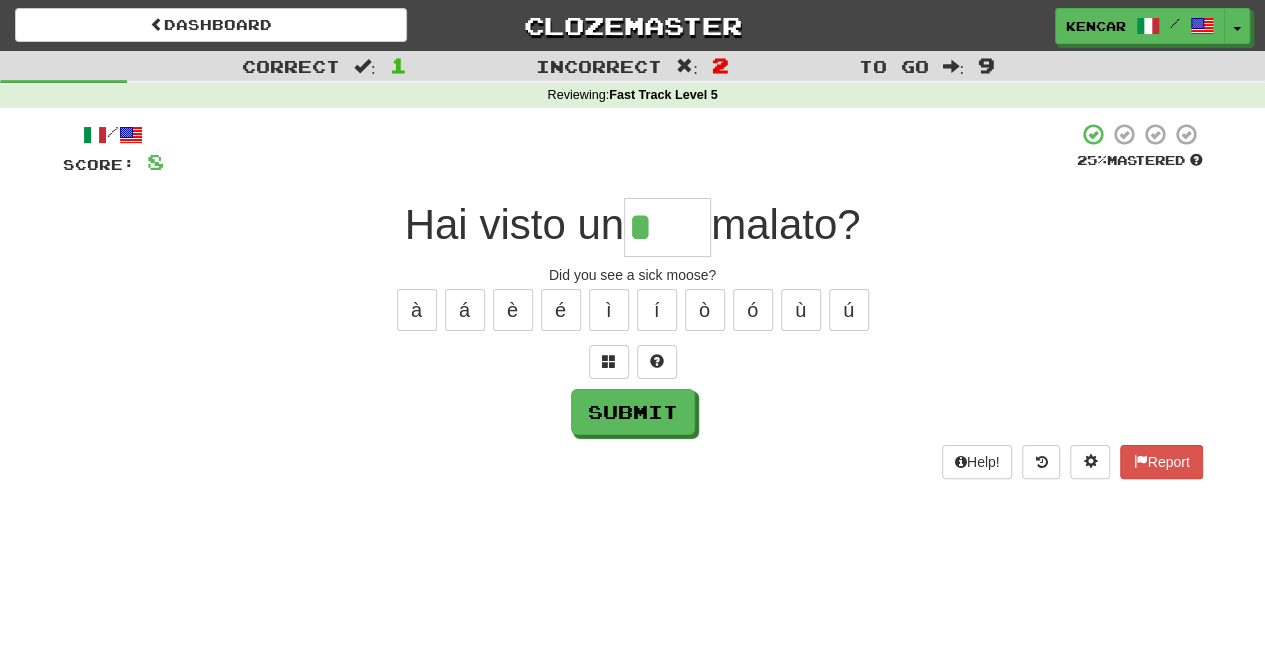 type on "****" 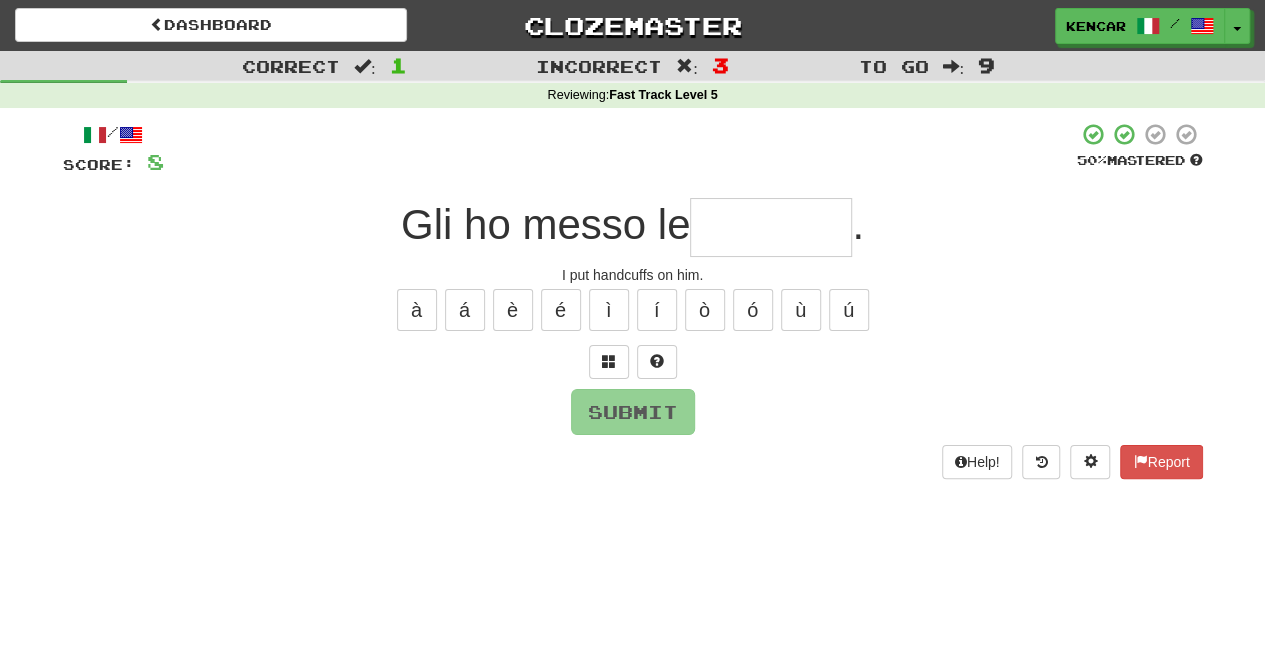 click at bounding box center (771, 227) 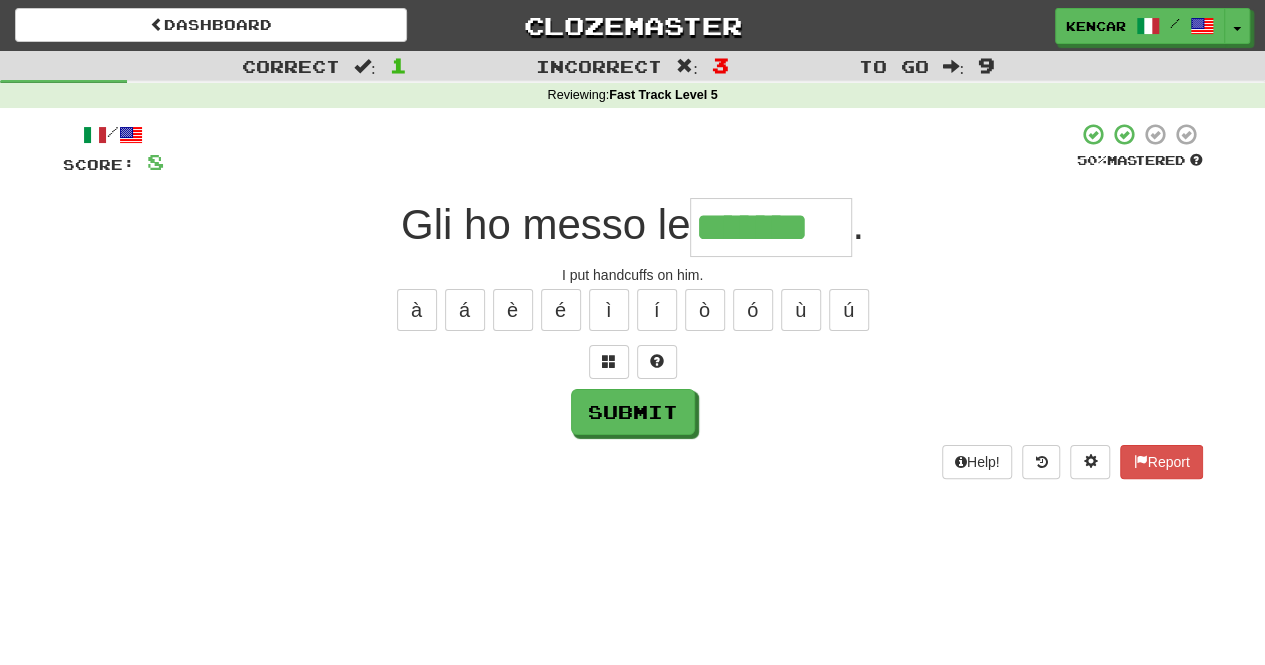 type on "*******" 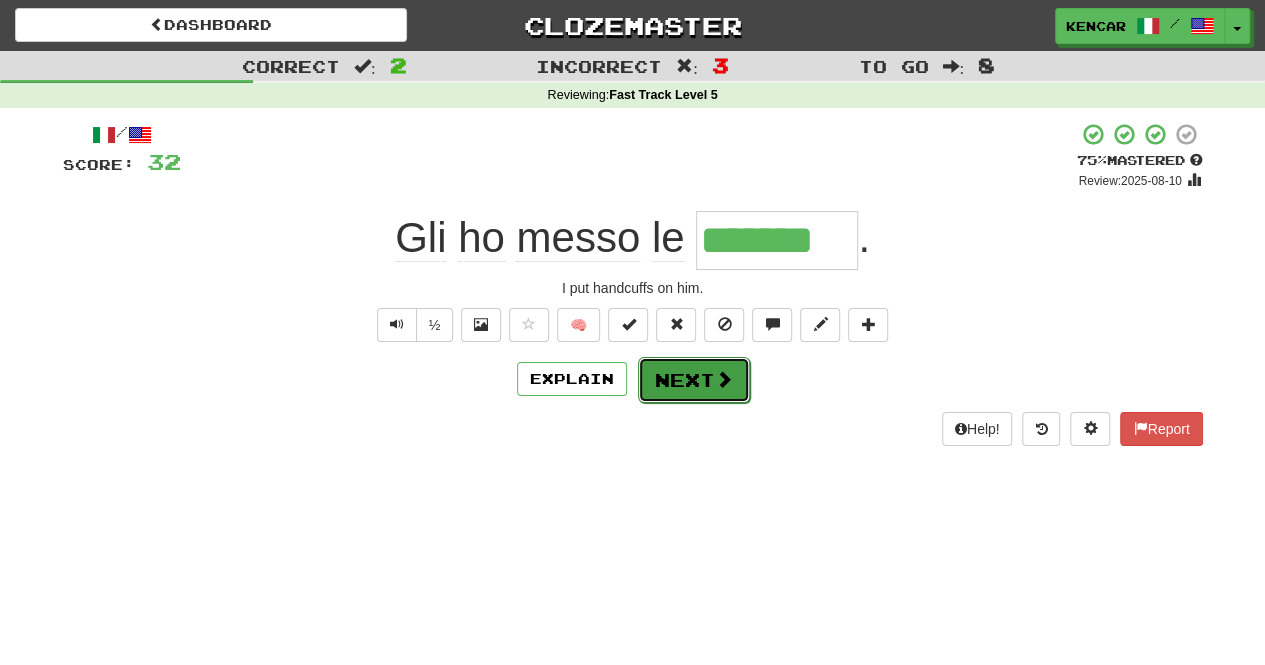 click on "Next" at bounding box center [694, 380] 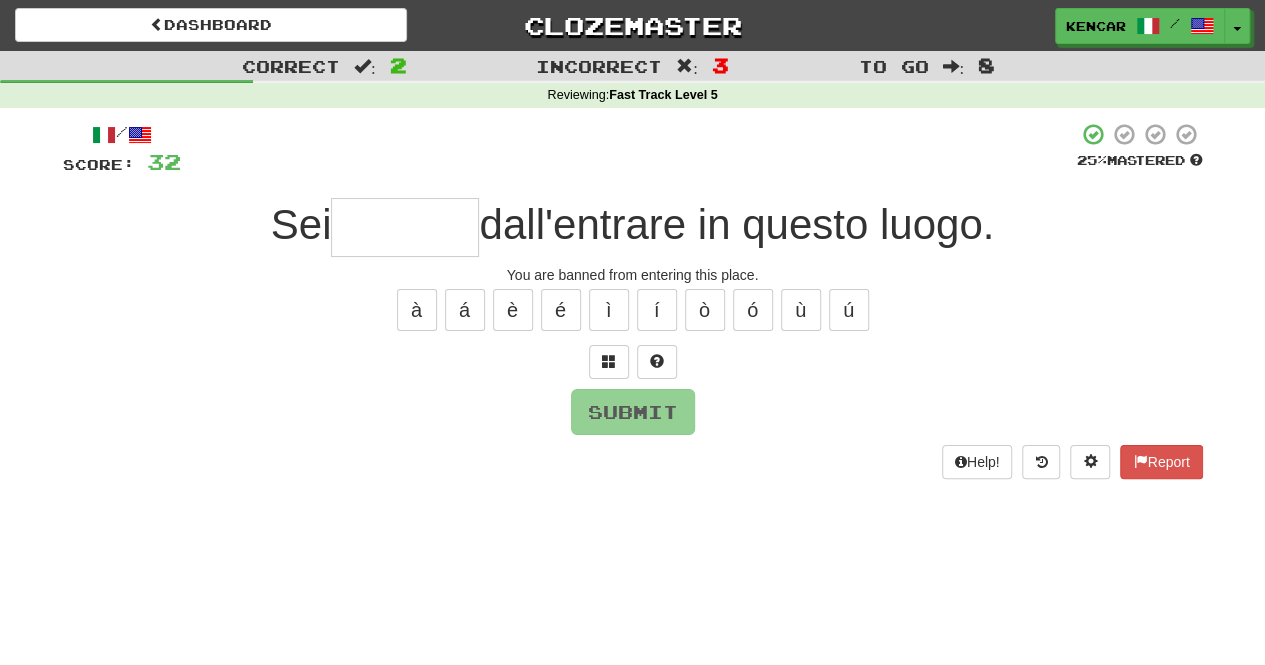 click at bounding box center (405, 227) 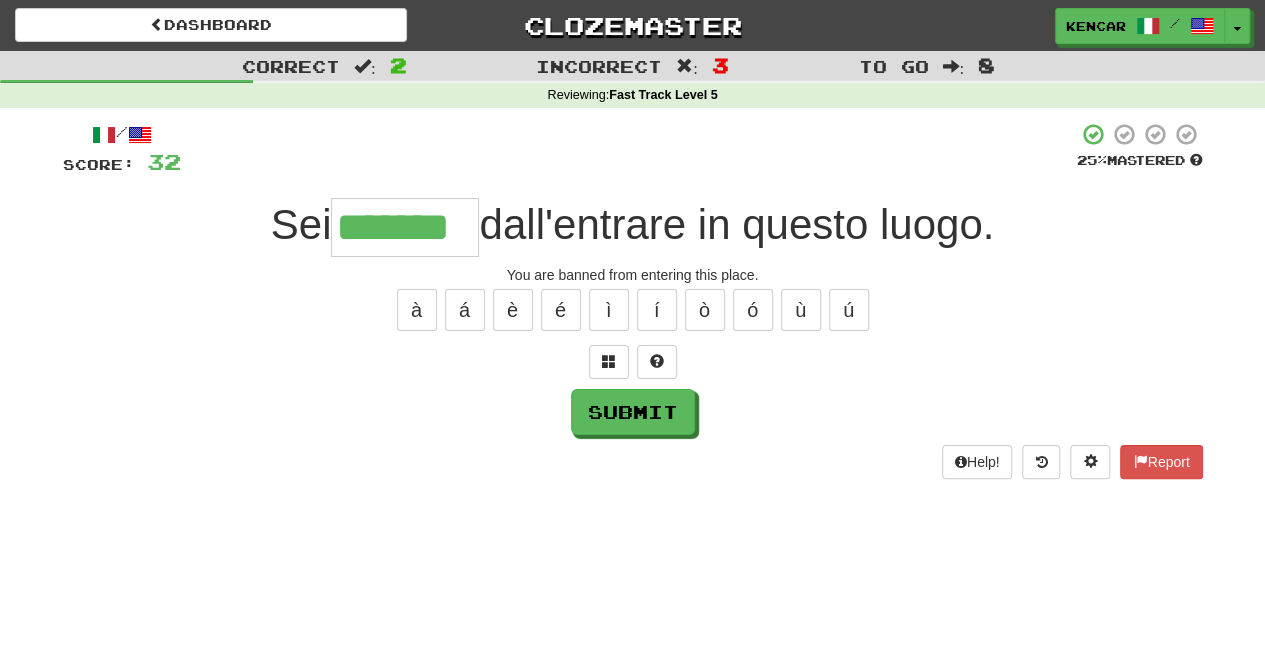 type on "*******" 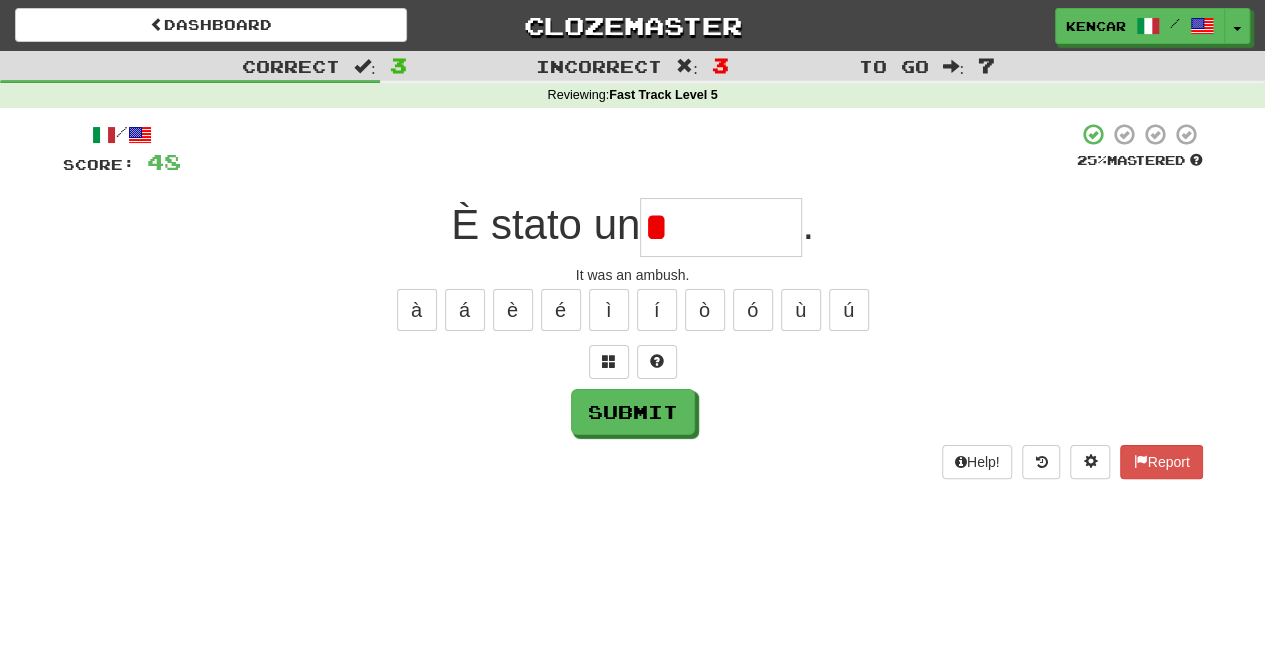 type on "*******" 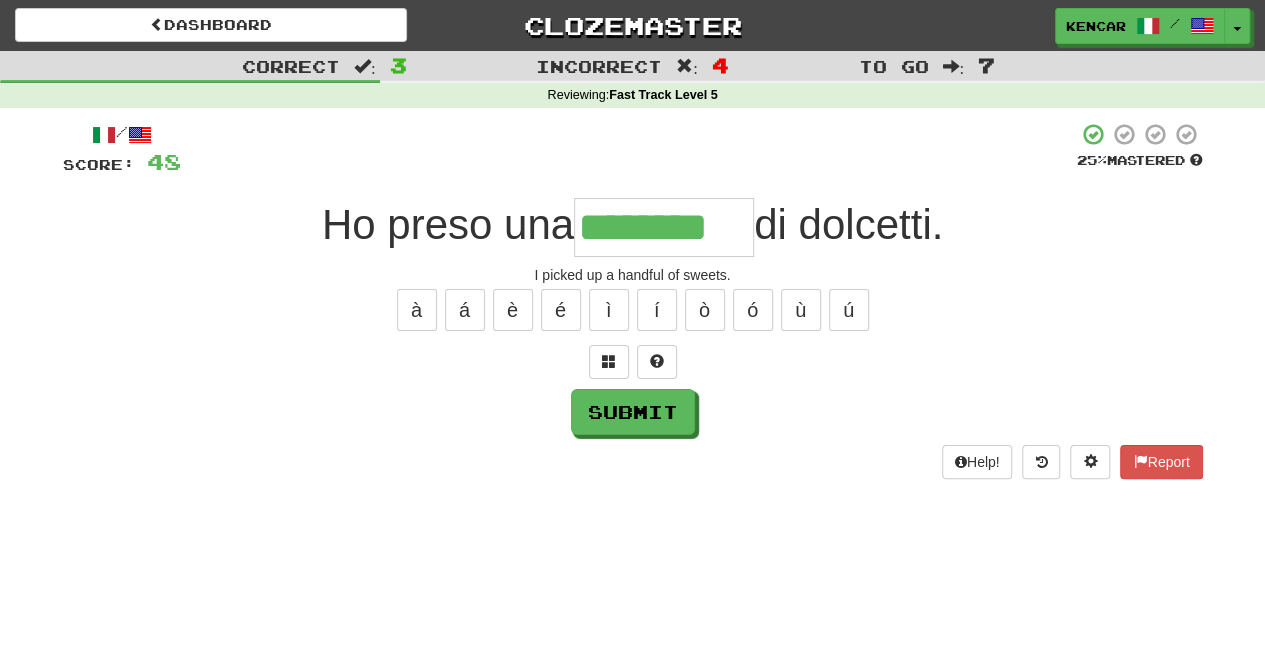 type on "********" 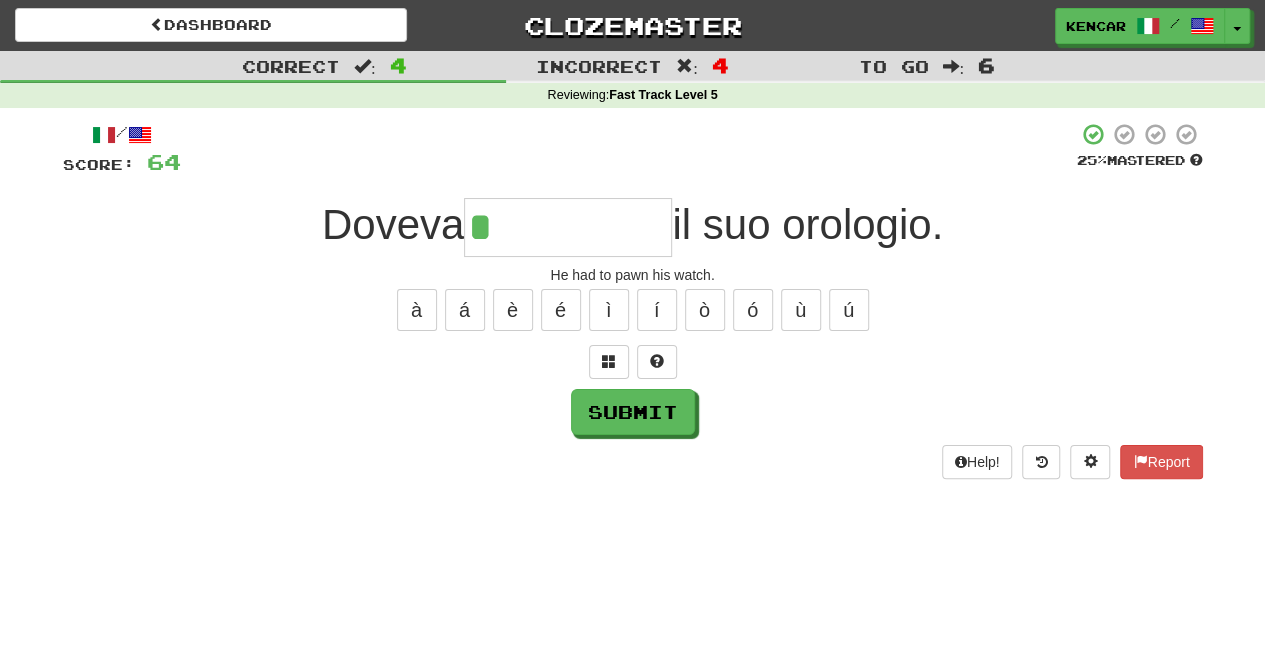 type on "*********" 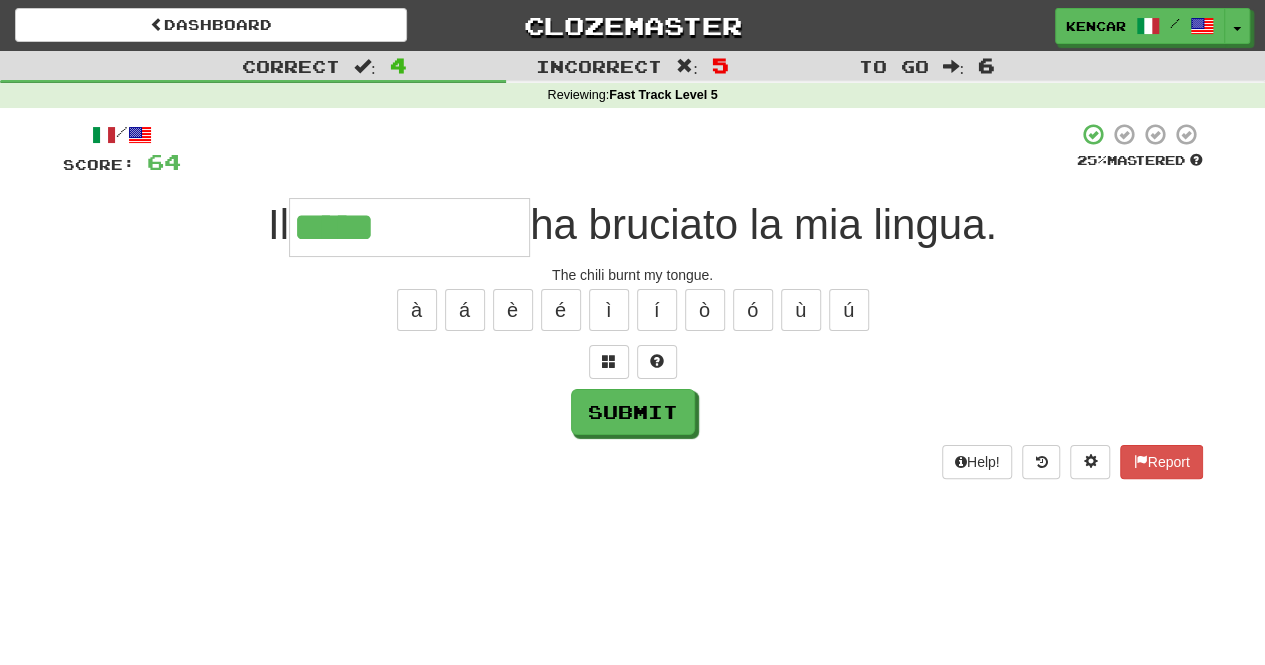 type on "**********" 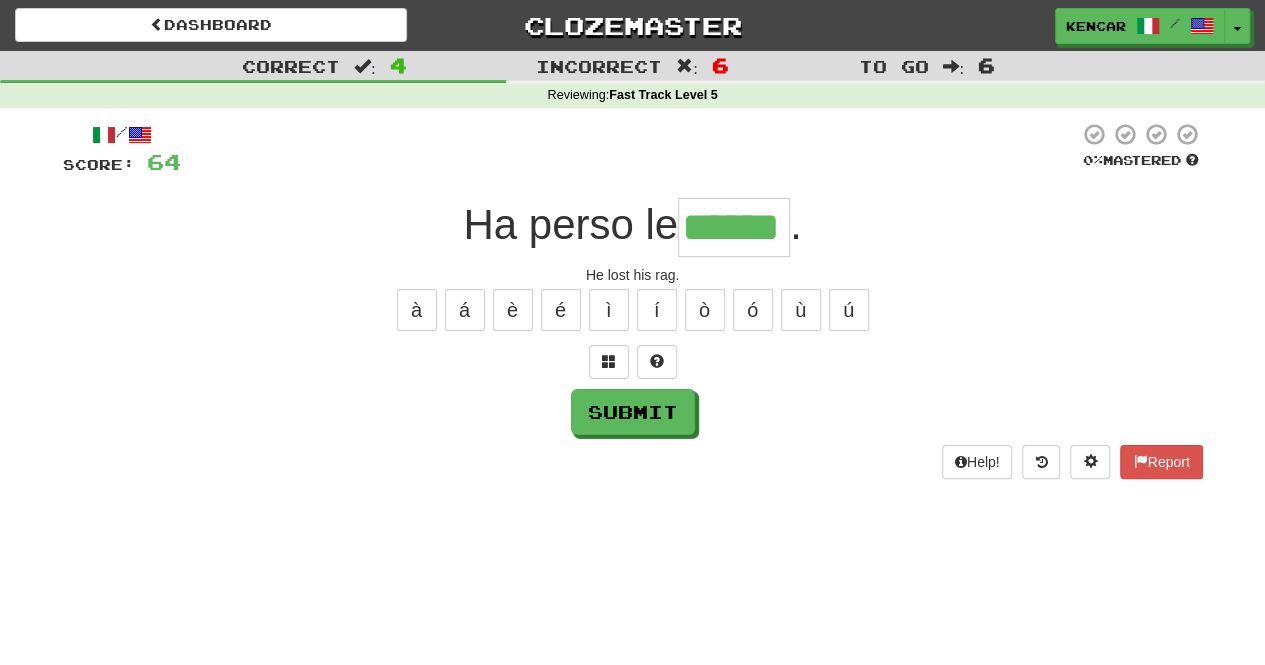 type on "******" 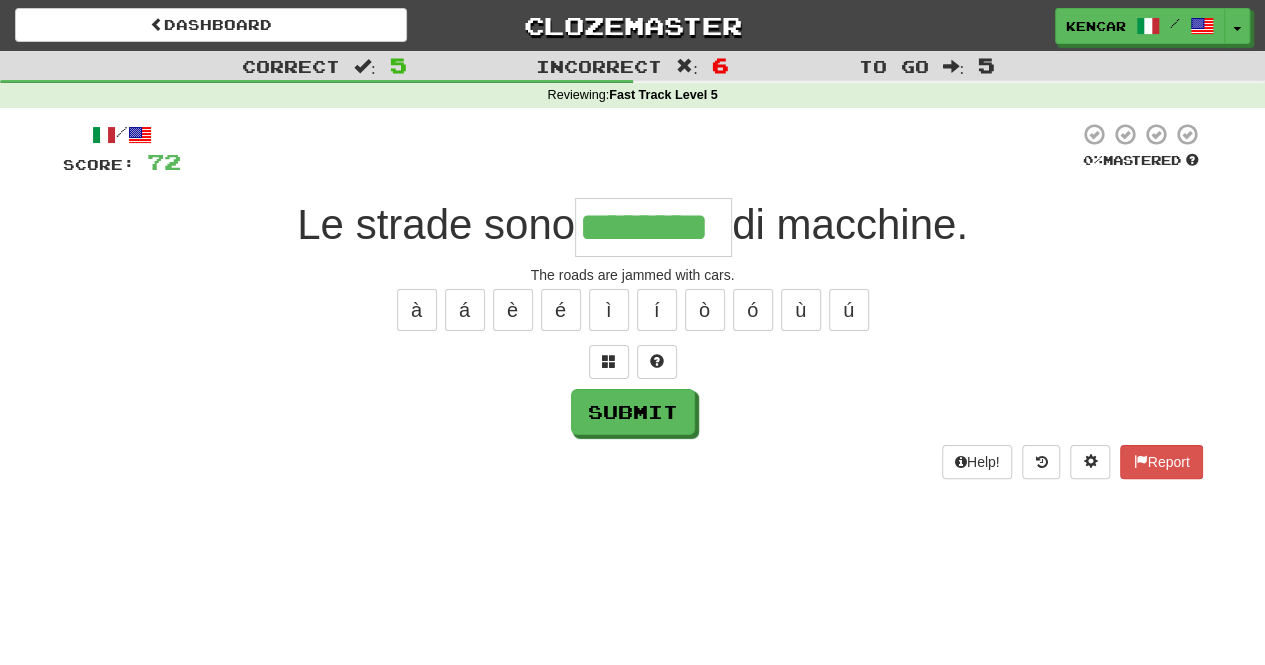 type on "********" 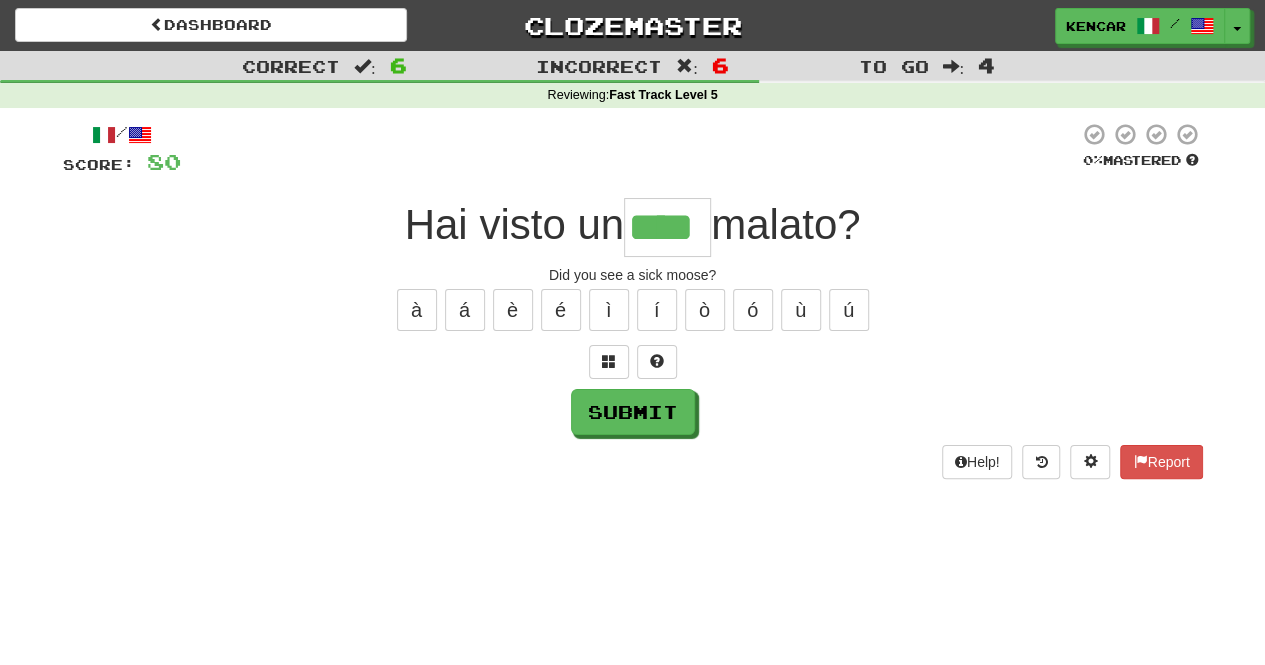 type on "****" 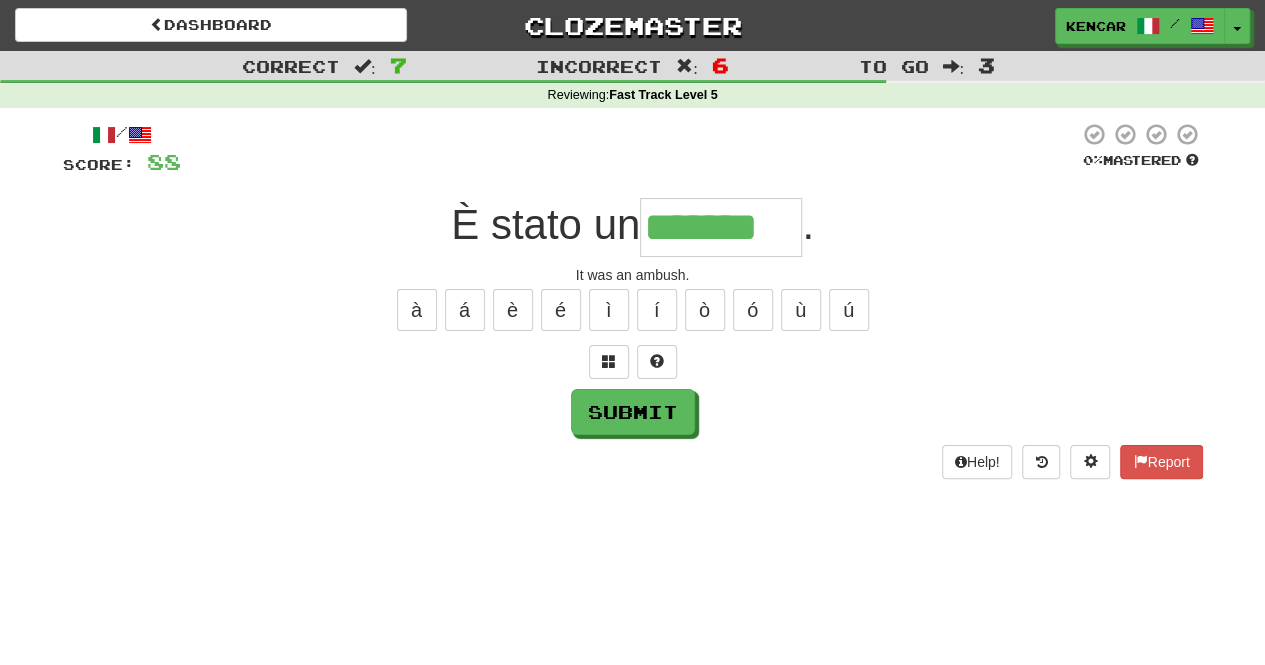 type on "*******" 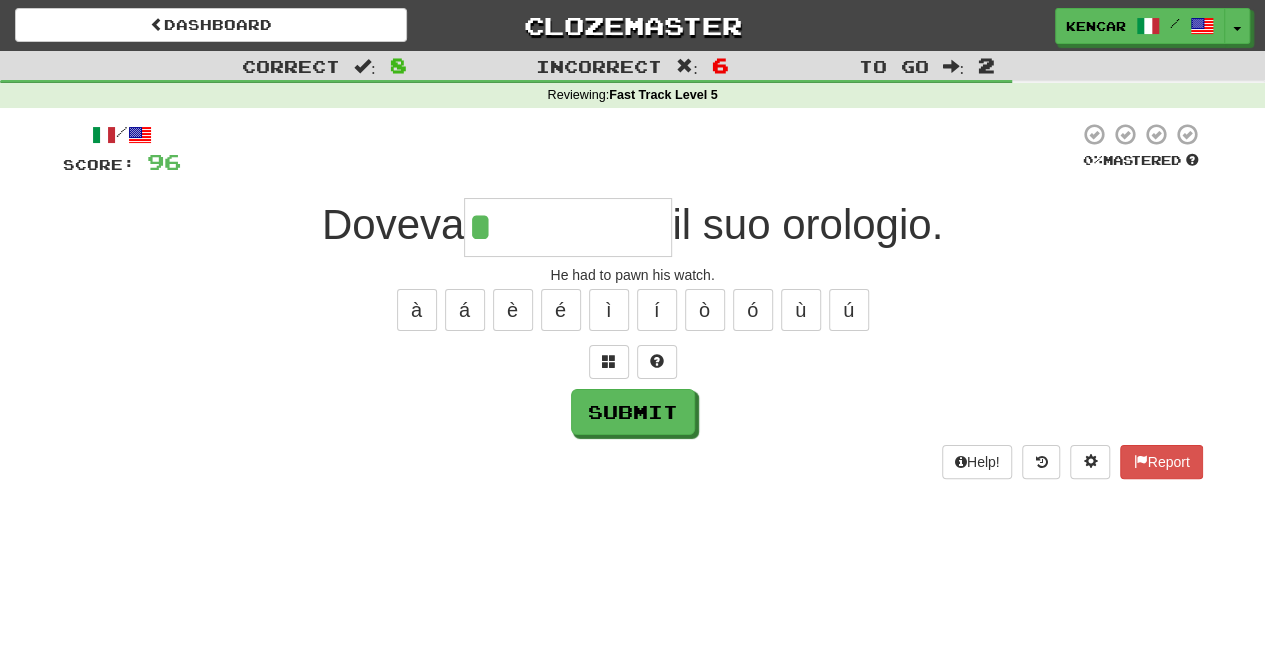 type on "*********" 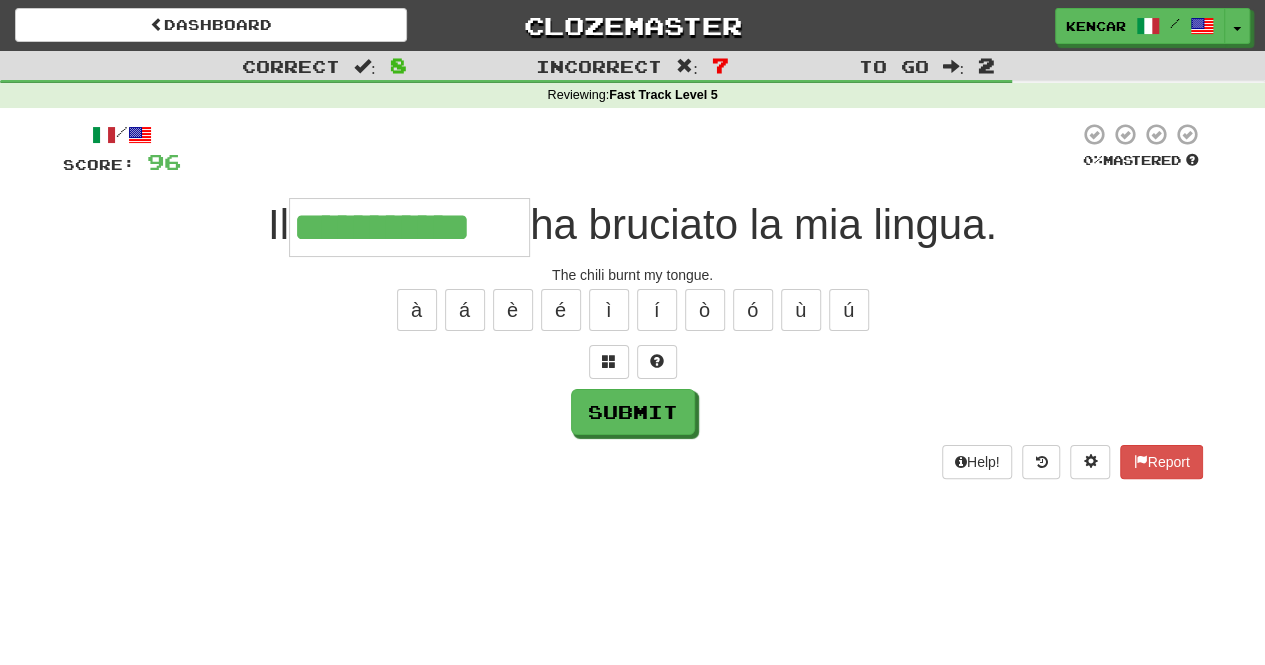 type on "**********" 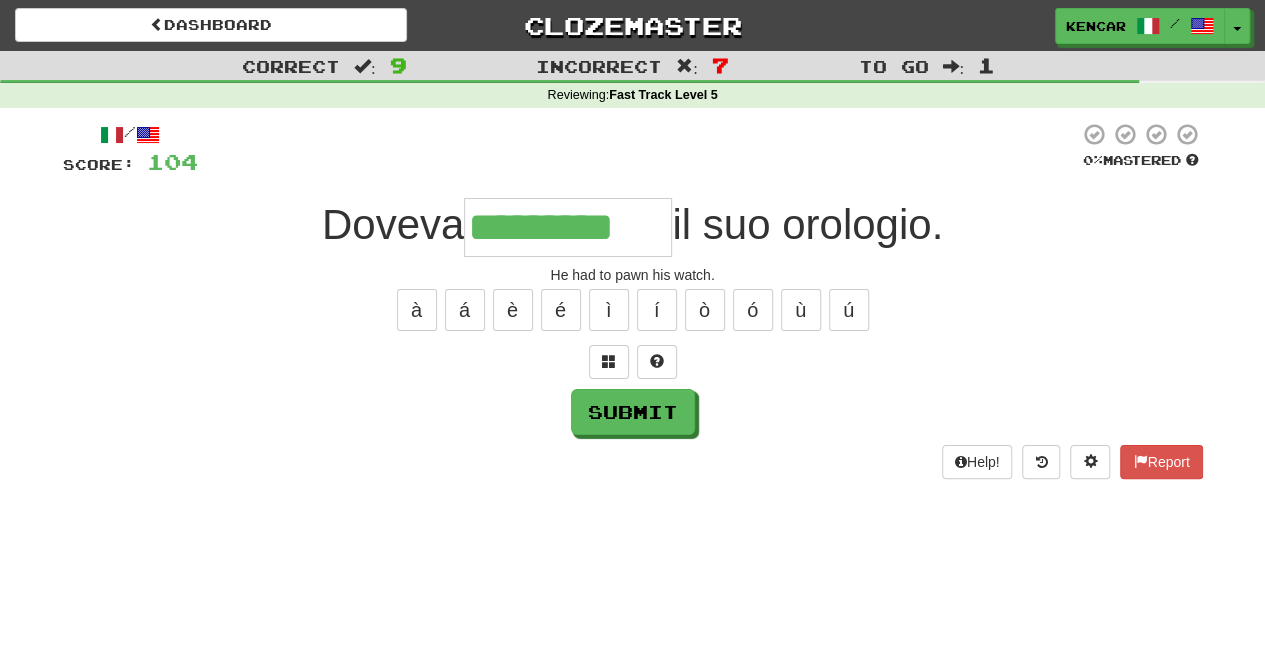 type on "*********" 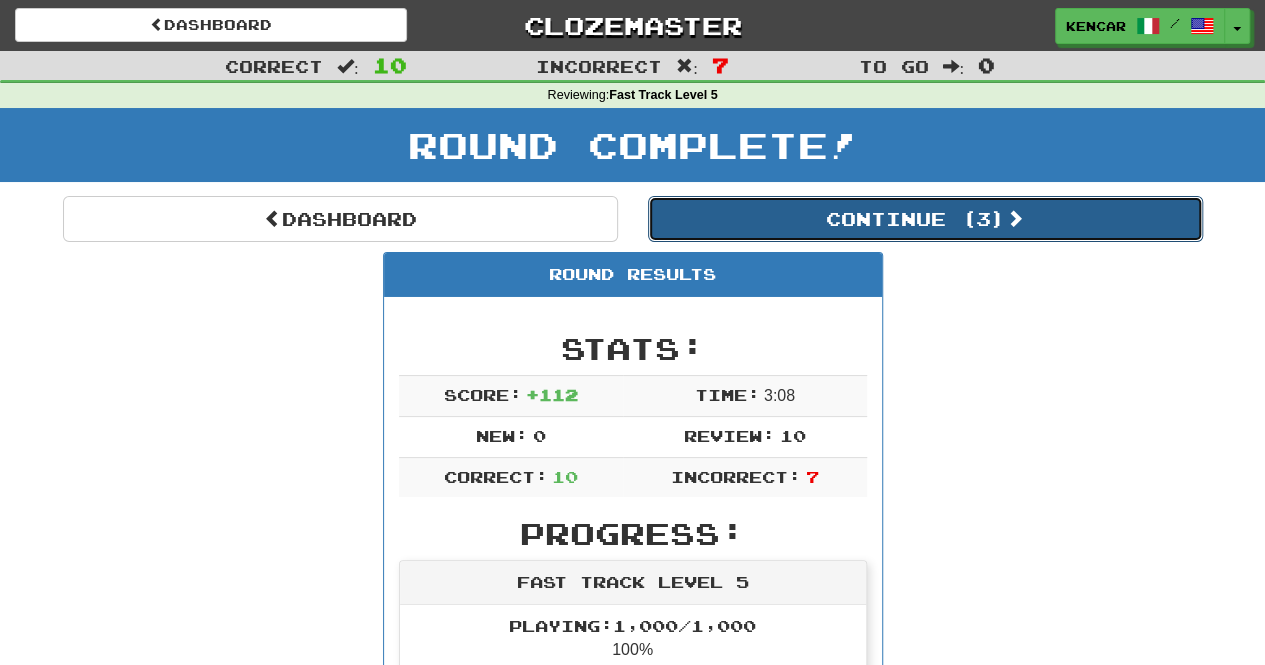 click on "Continue ( 3 )" at bounding box center (925, 219) 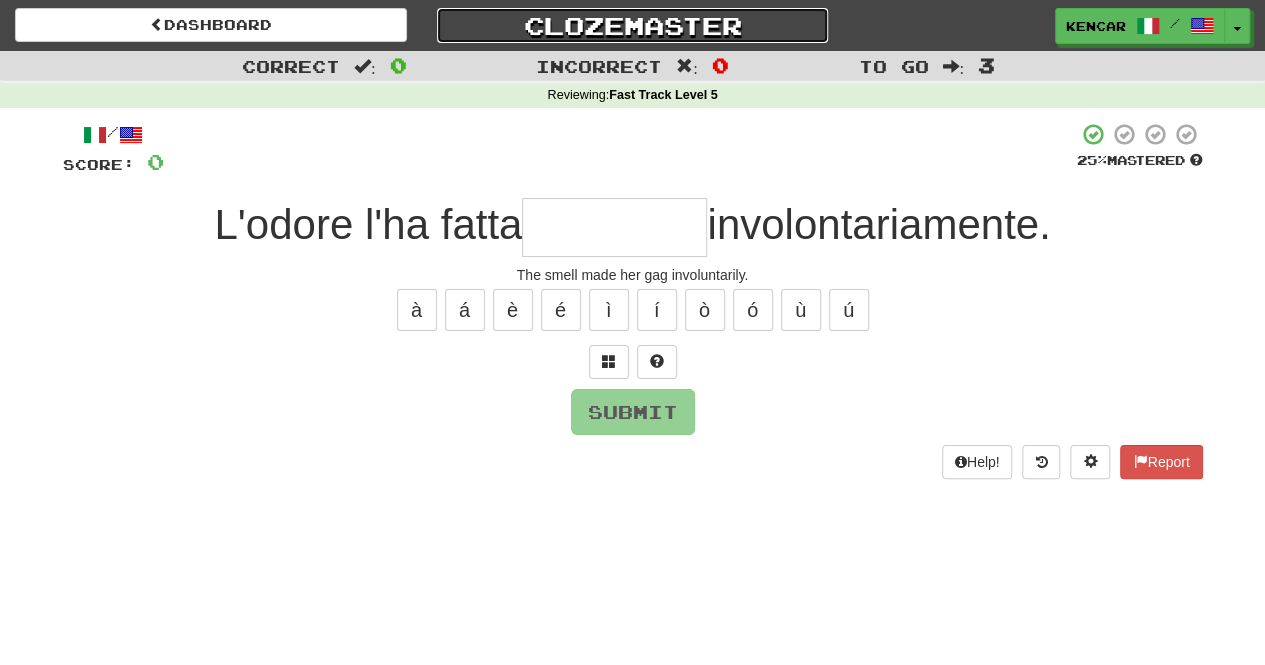 click on "Clozemaster" at bounding box center [633, 25] 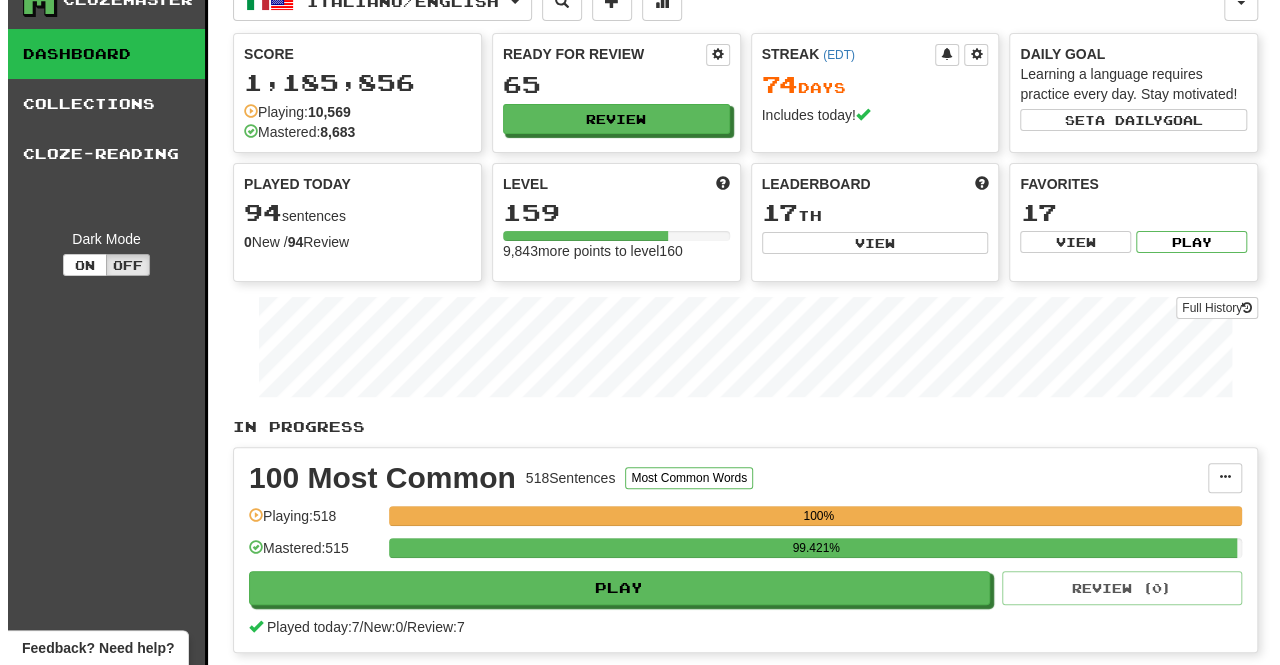 scroll, scrollTop: 0, scrollLeft: 0, axis: both 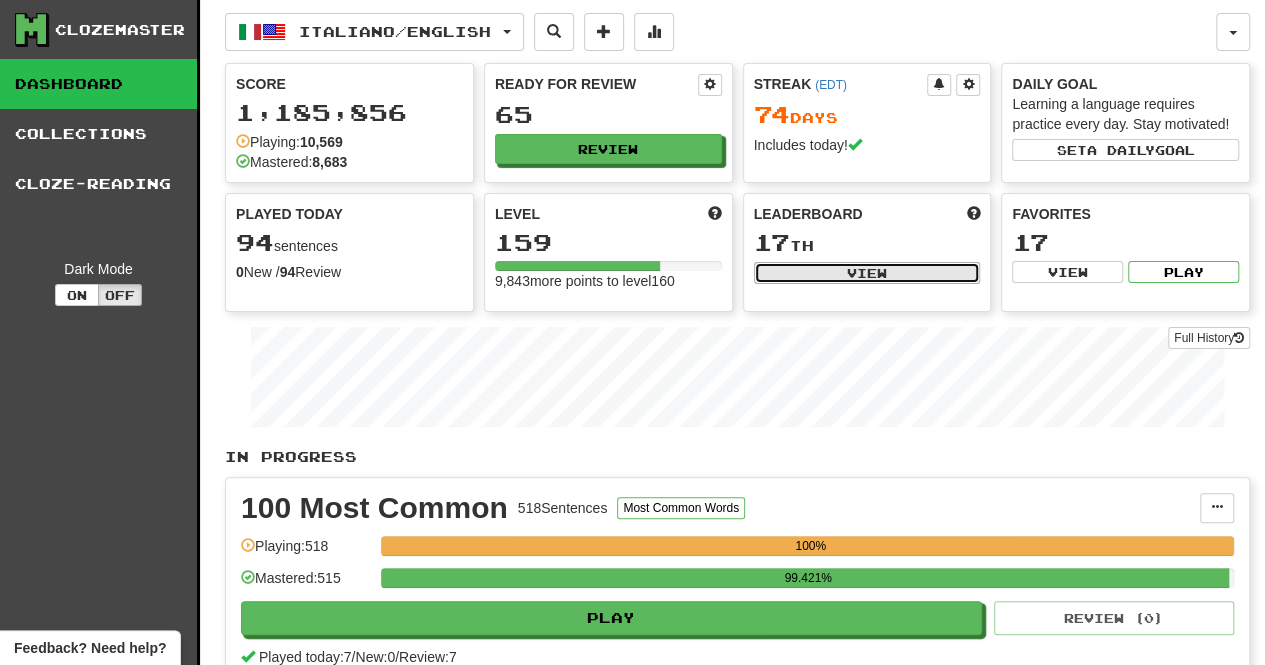 click on "View" at bounding box center [867, 273] 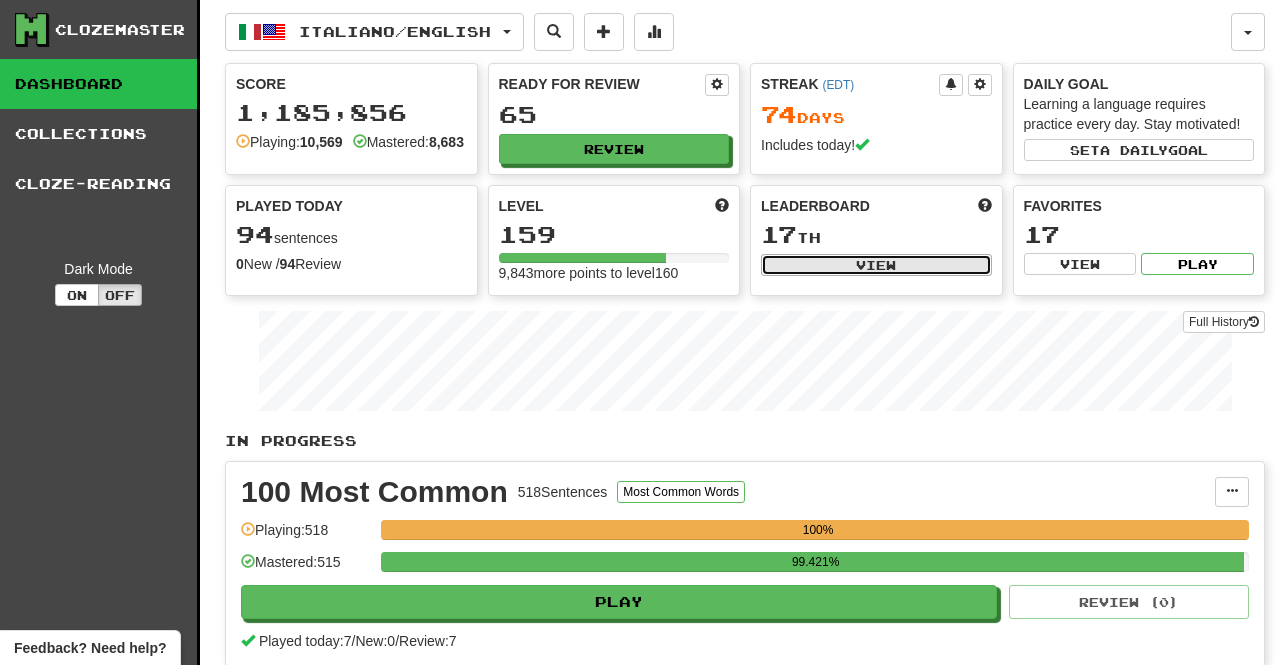 select on "**********" 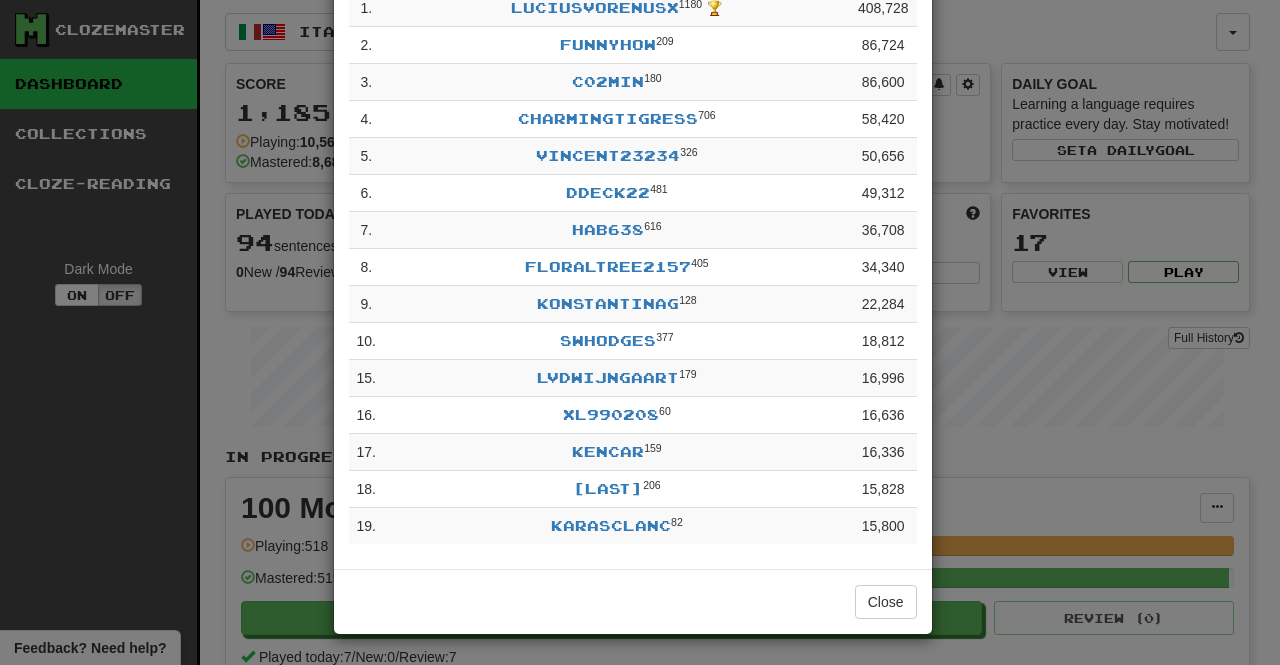 scroll, scrollTop: 199, scrollLeft: 0, axis: vertical 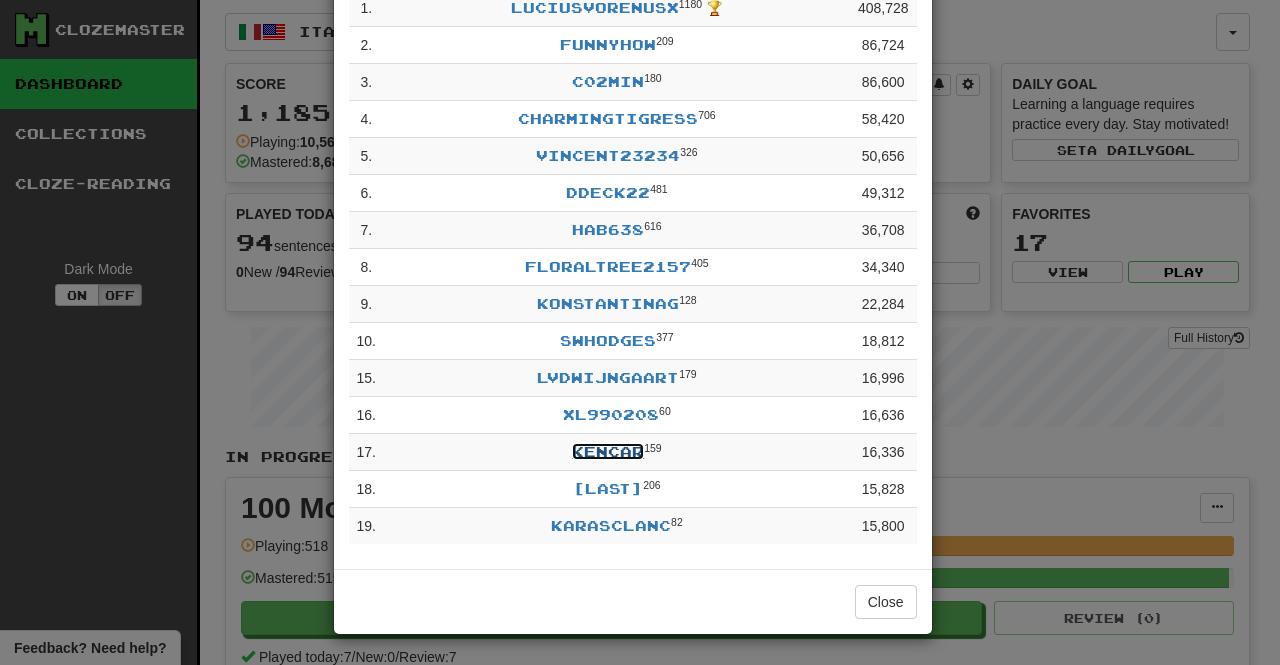 click on "KenCar" at bounding box center [608, 451] 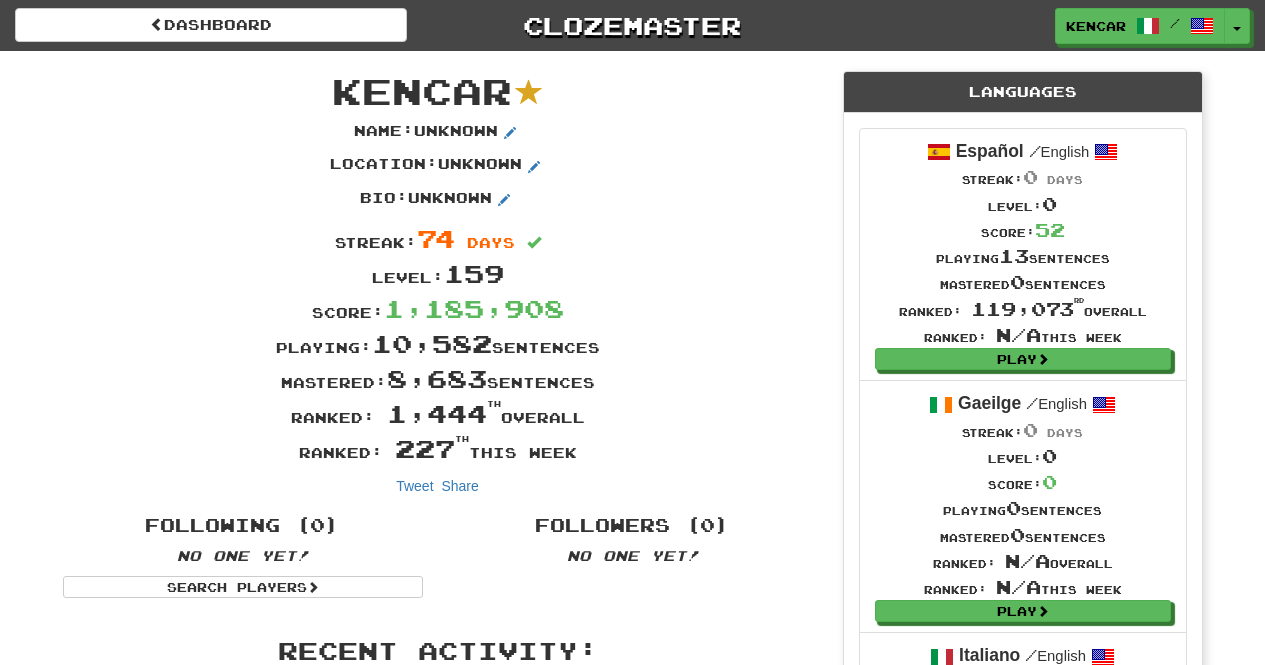scroll, scrollTop: 0, scrollLeft: 0, axis: both 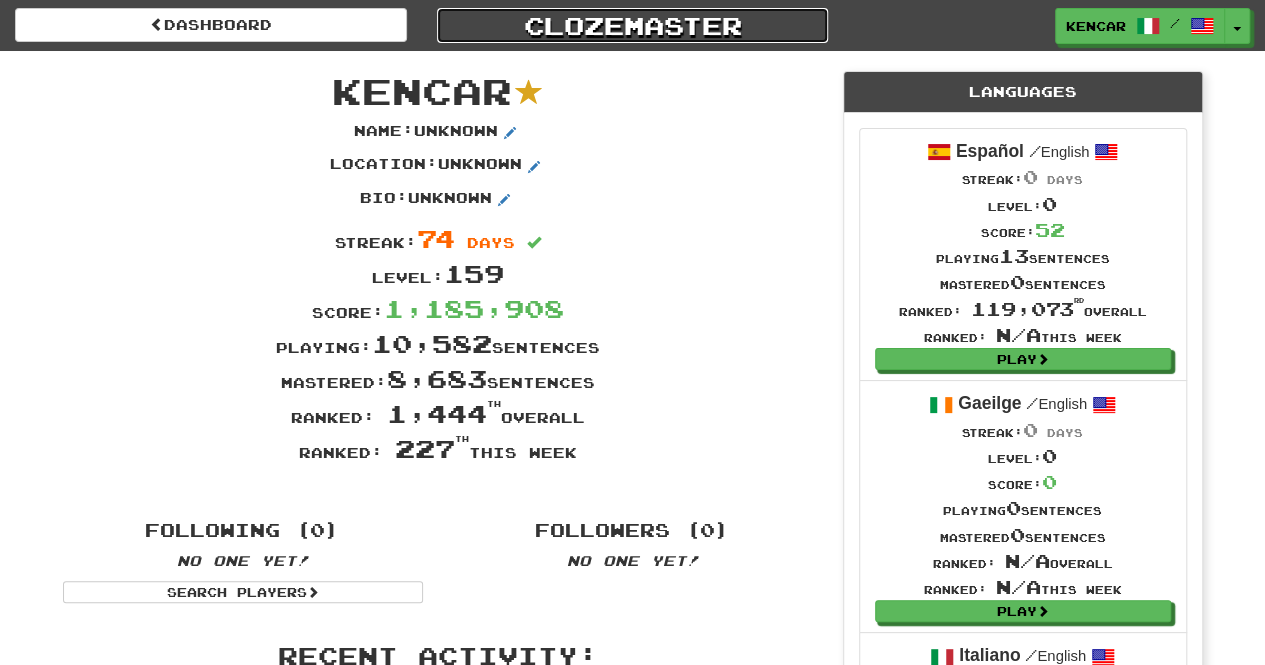 click on "Clozemaster" at bounding box center [633, 25] 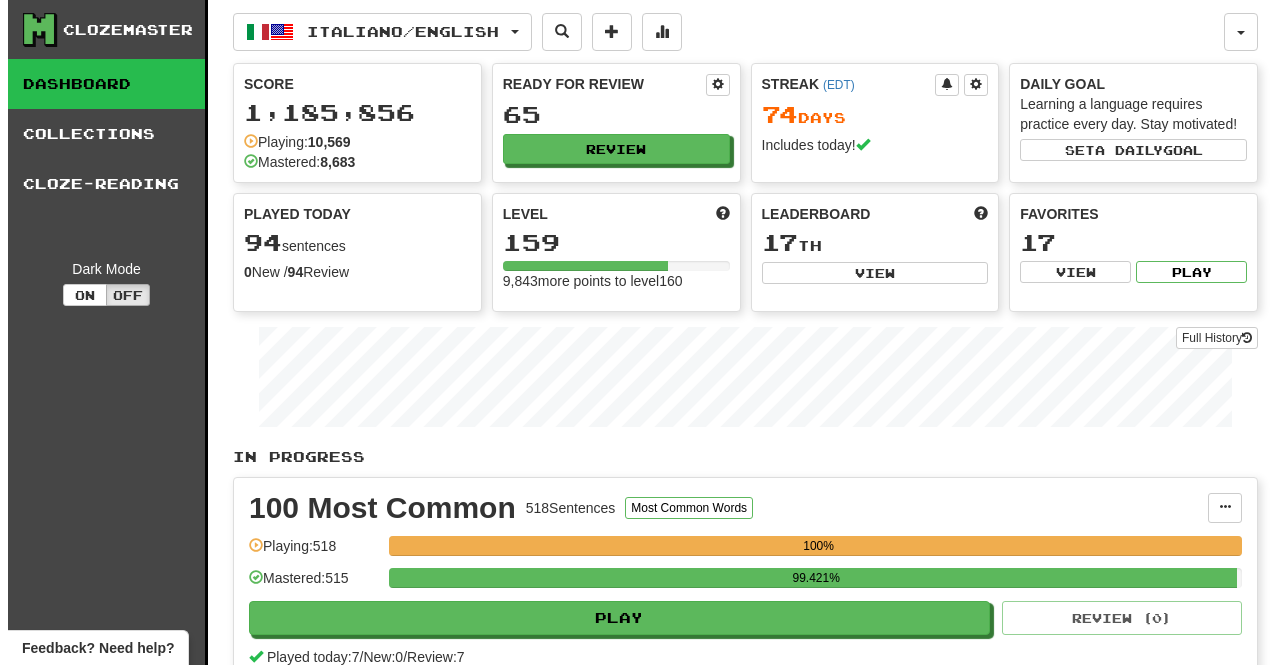 scroll, scrollTop: 0, scrollLeft: 0, axis: both 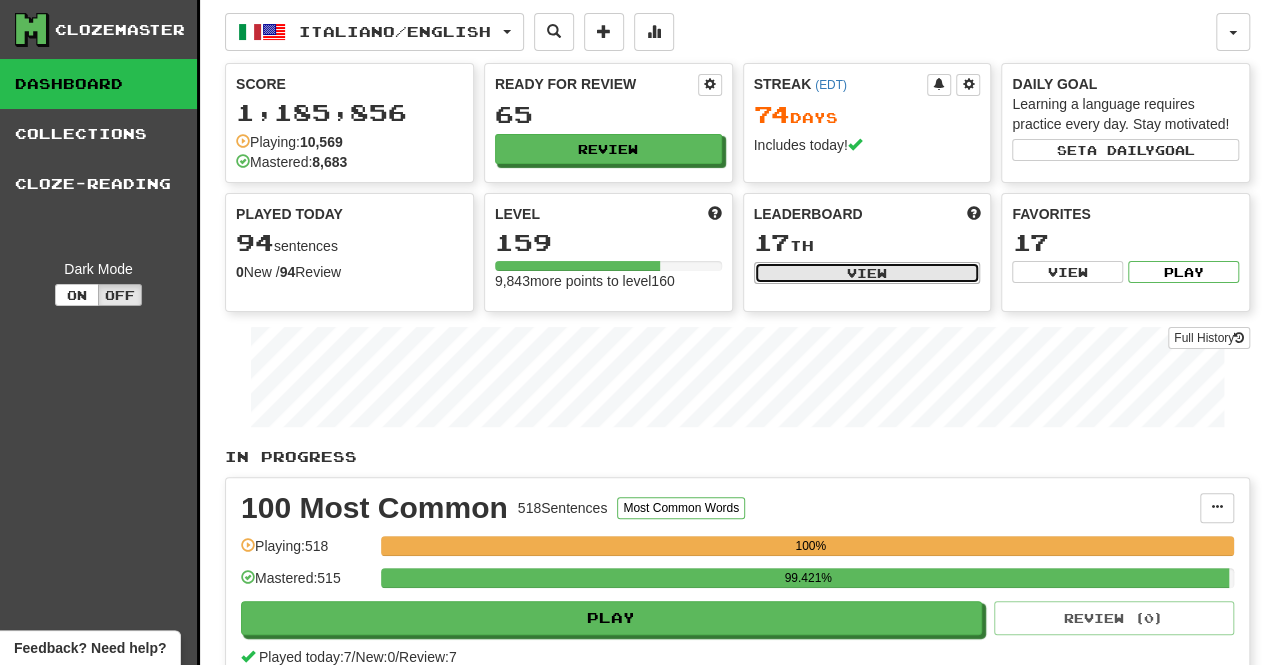 click on "View" at bounding box center (867, 273) 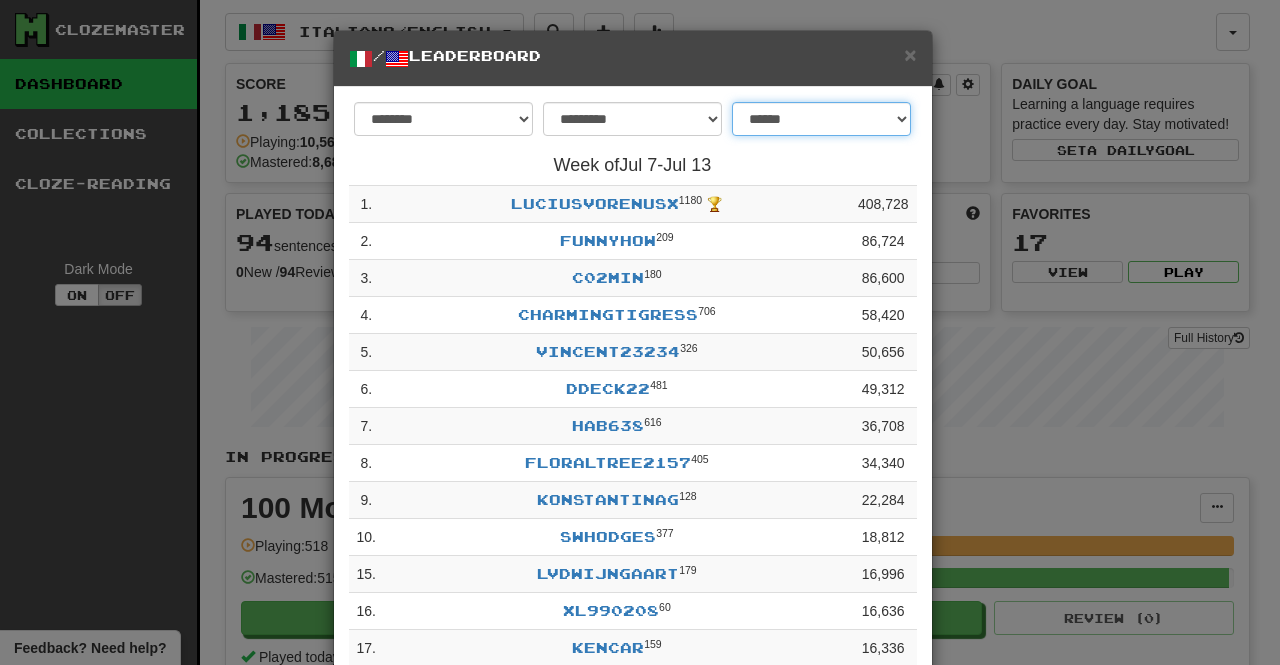 click on "**********" at bounding box center (821, 119) 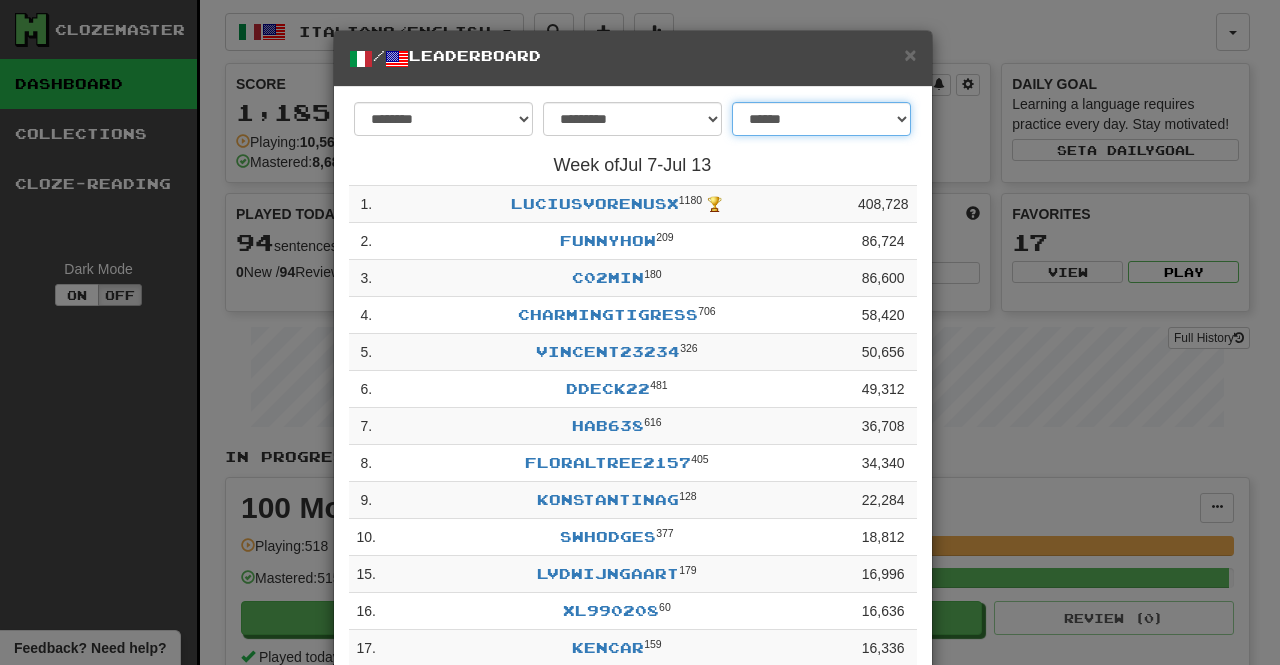 select on "**********" 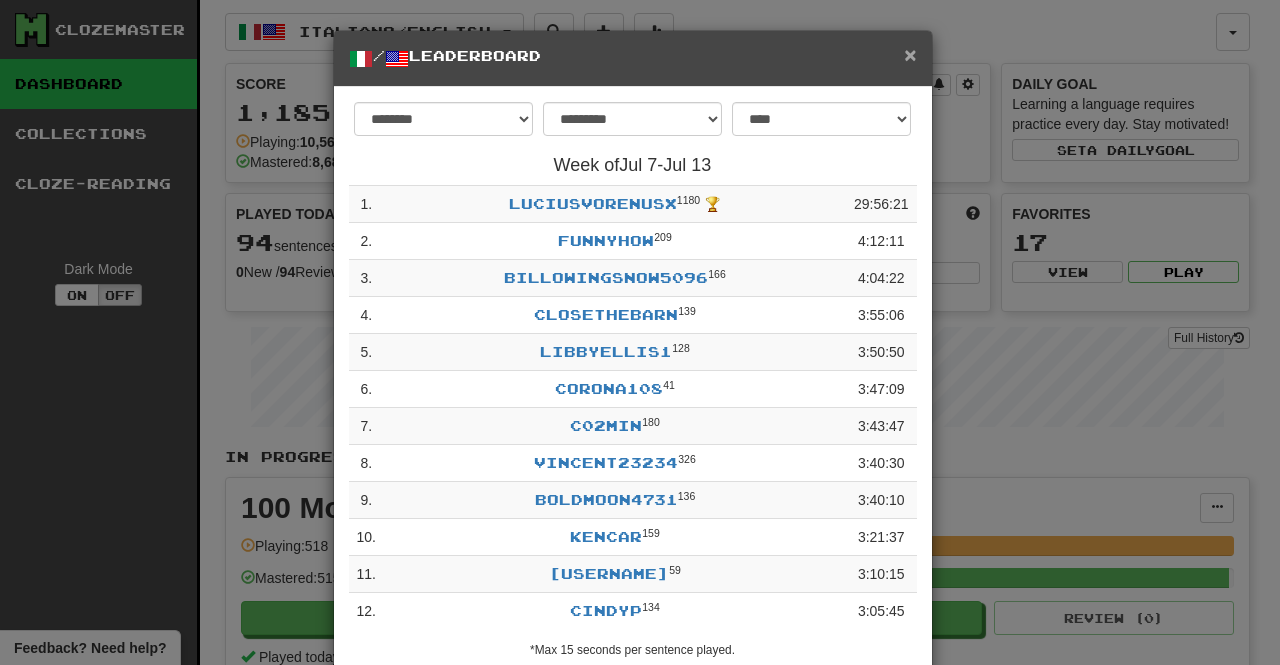 click on "×" at bounding box center (910, 54) 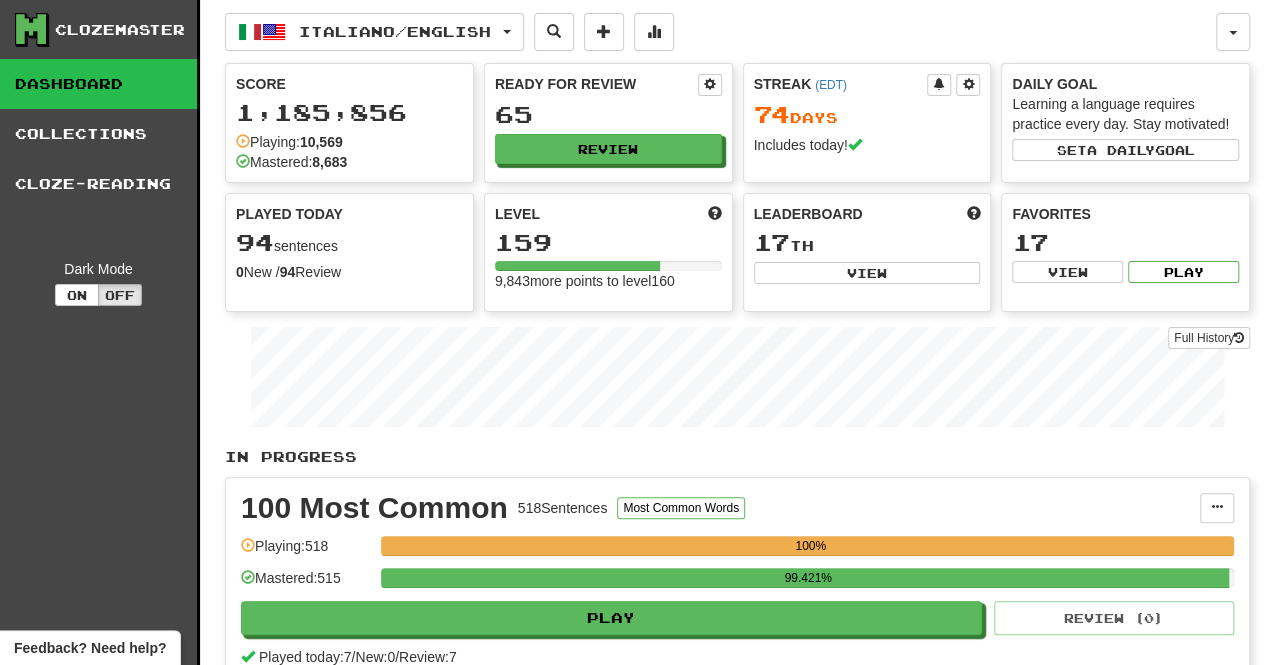 click on "Favorites" at bounding box center [1125, 214] 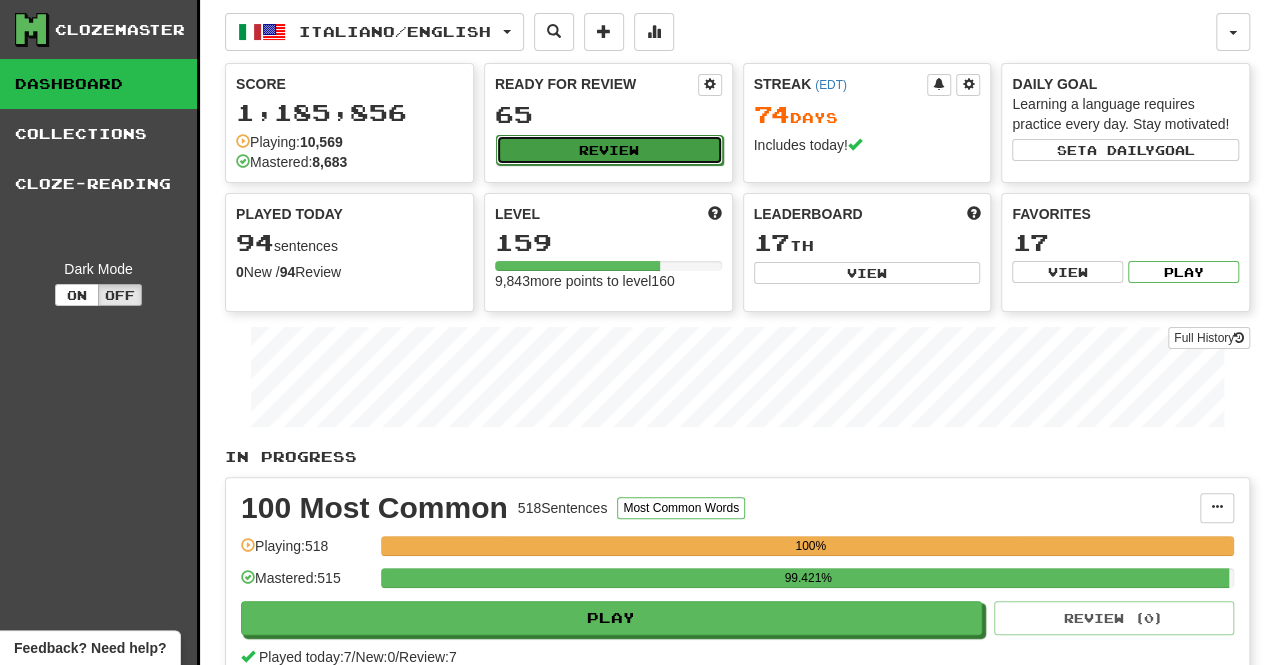 click on "Review" at bounding box center [609, 150] 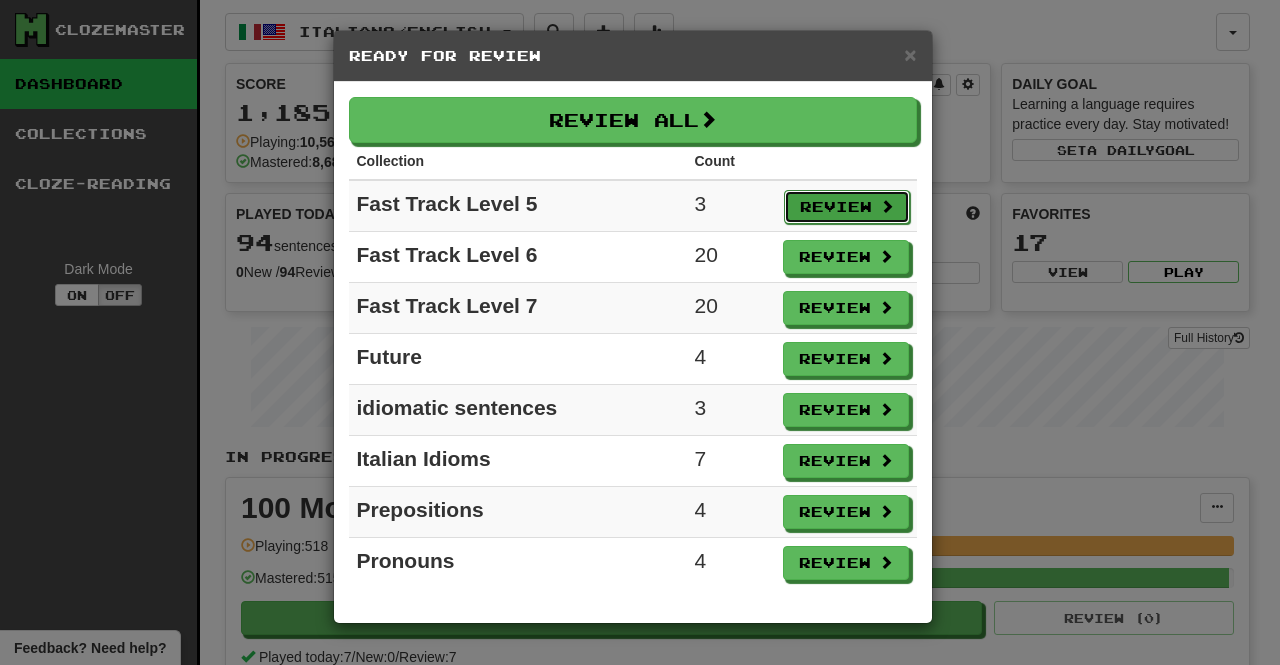 click on "Review" at bounding box center [847, 207] 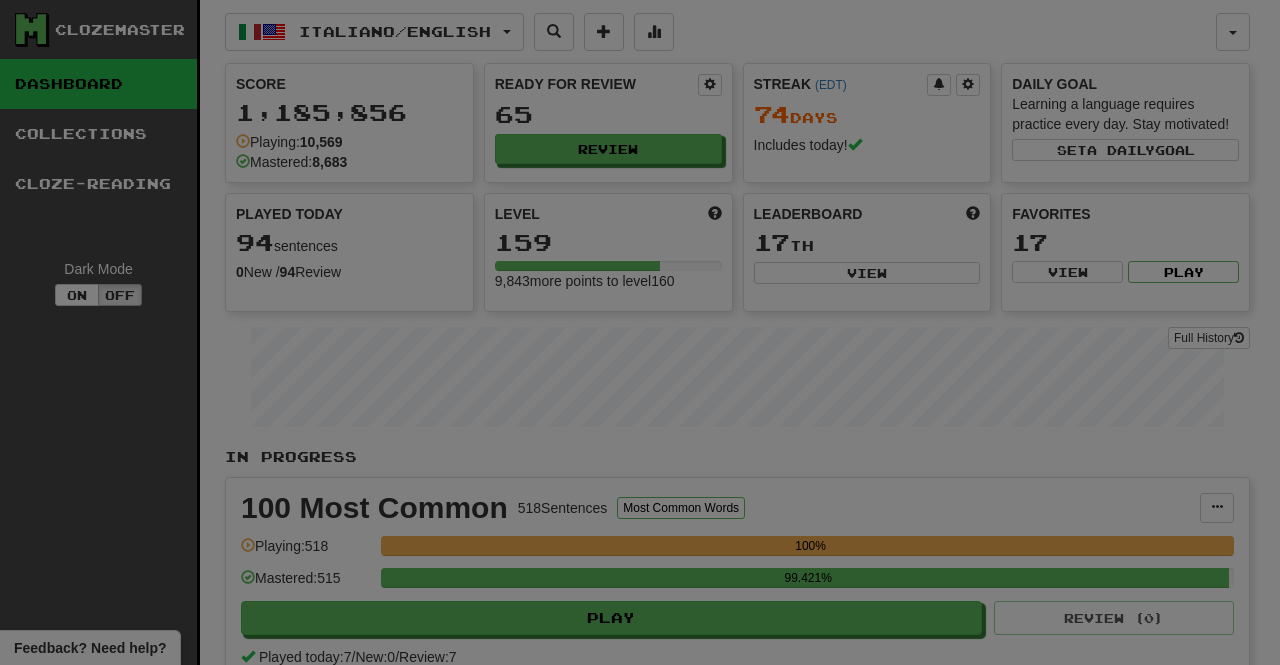 select on "**" 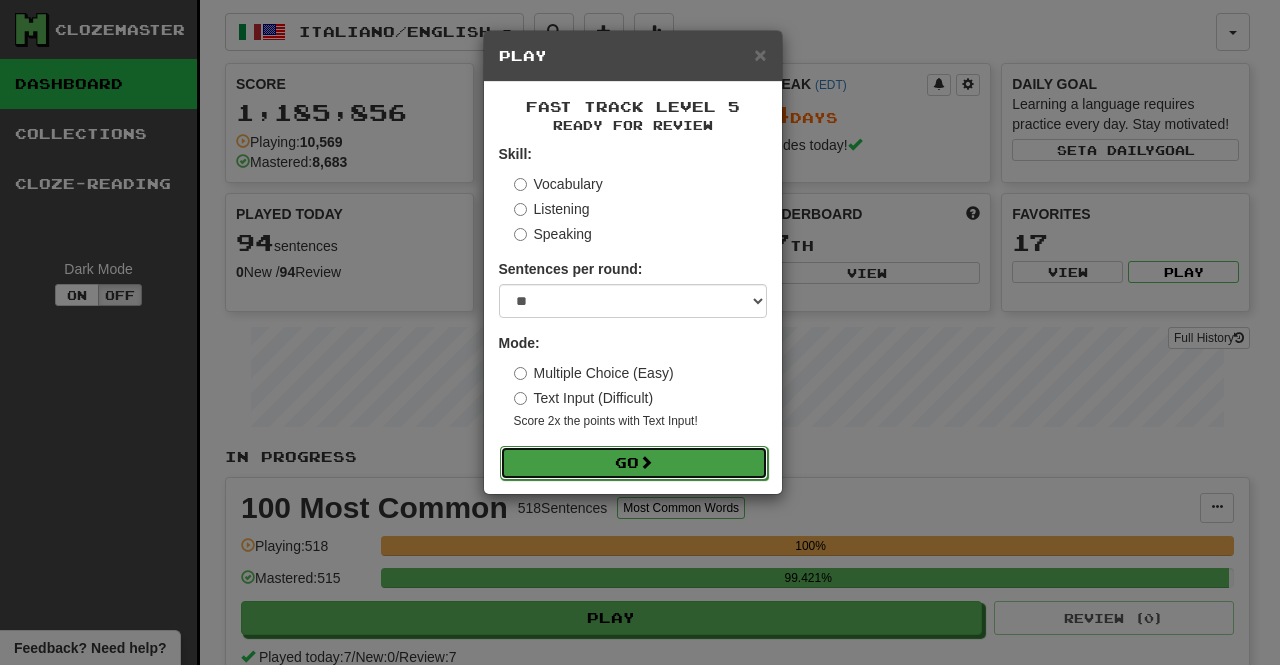 click on "Go" at bounding box center [634, 463] 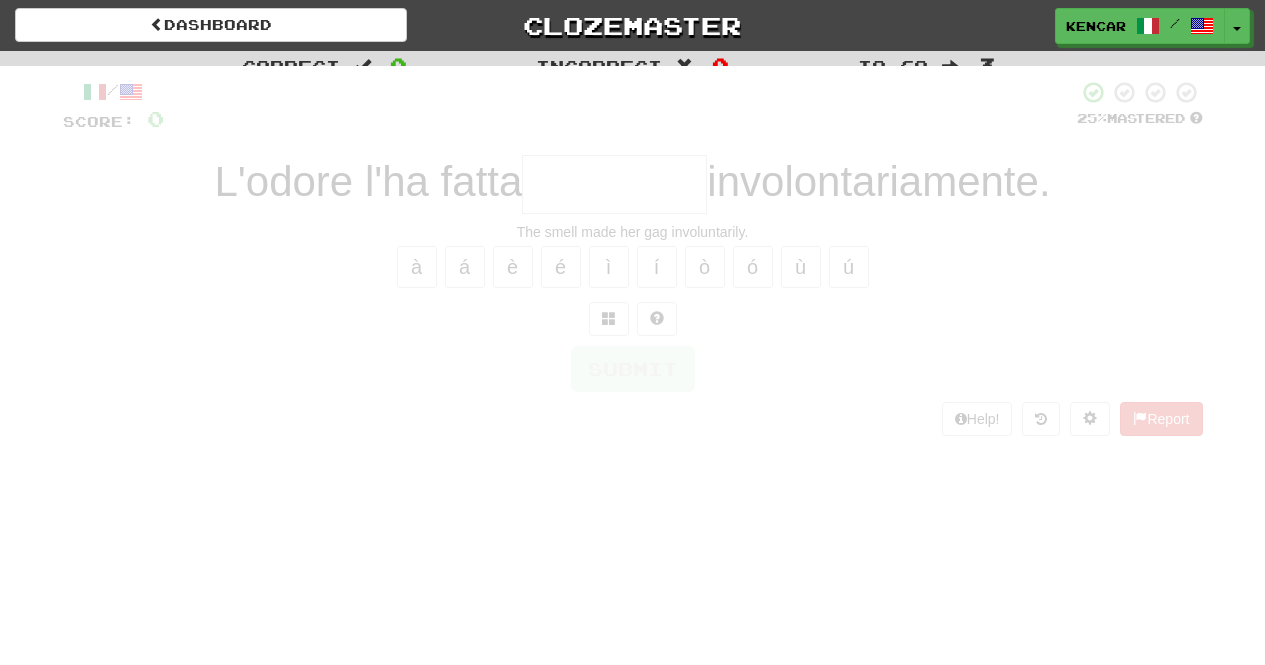 scroll, scrollTop: 0, scrollLeft: 0, axis: both 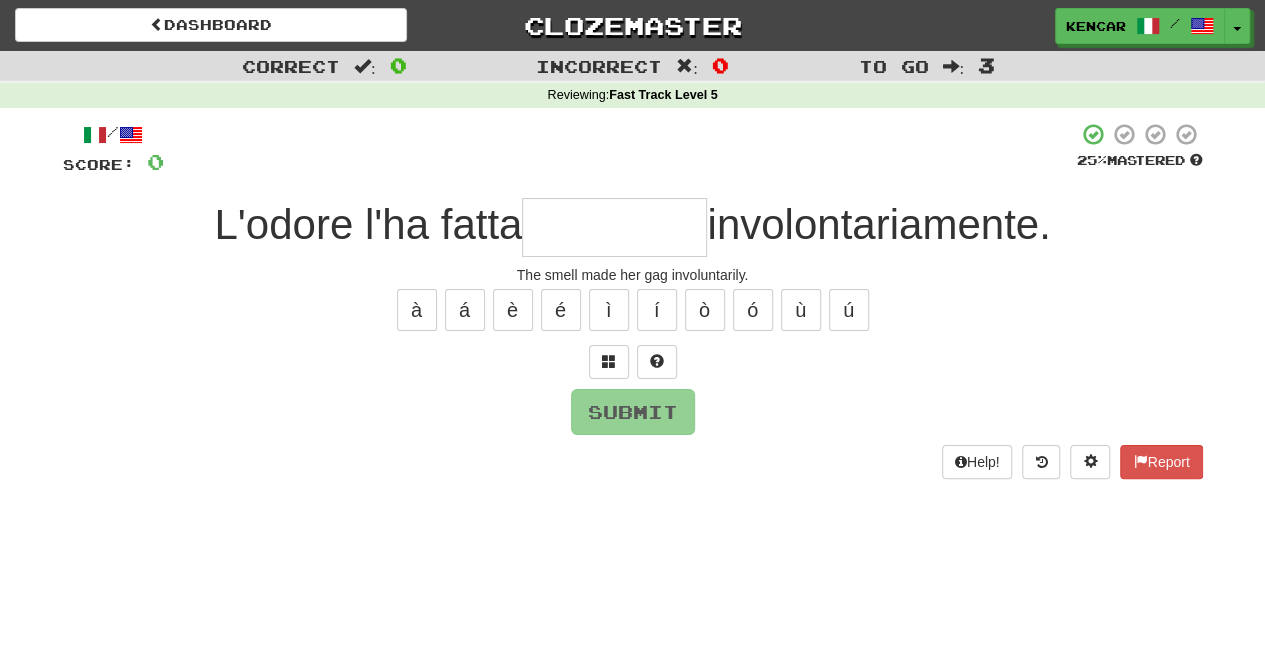 click at bounding box center (614, 227) 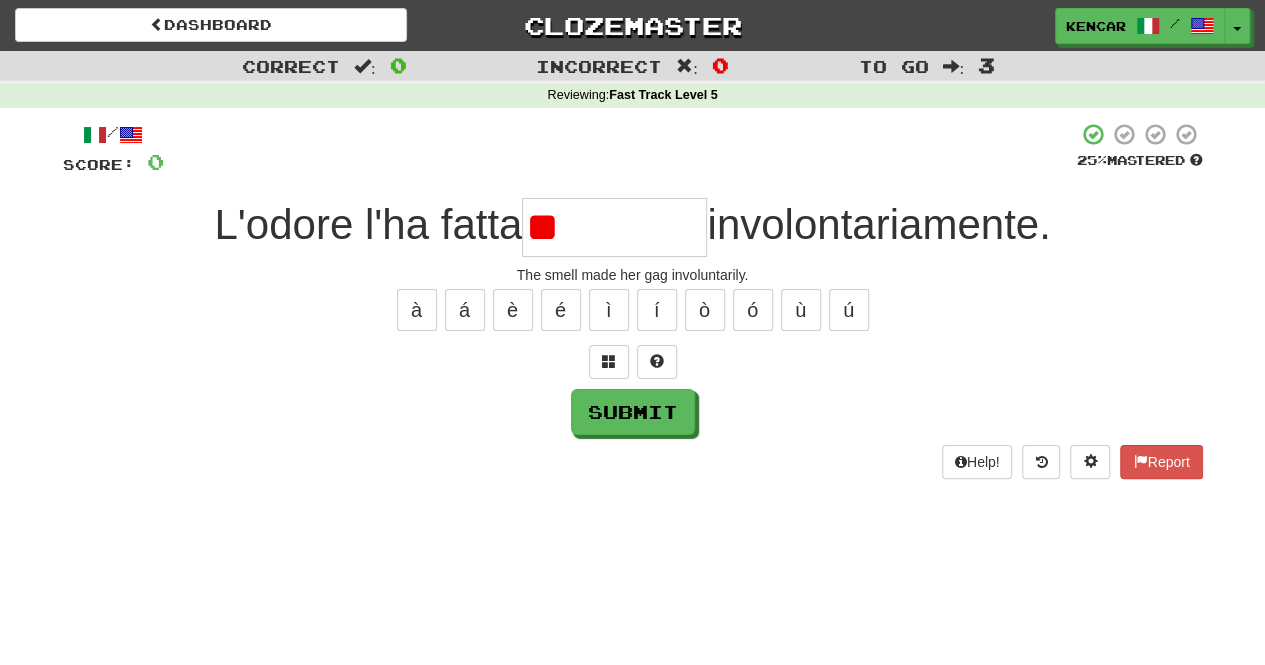 type on "**********" 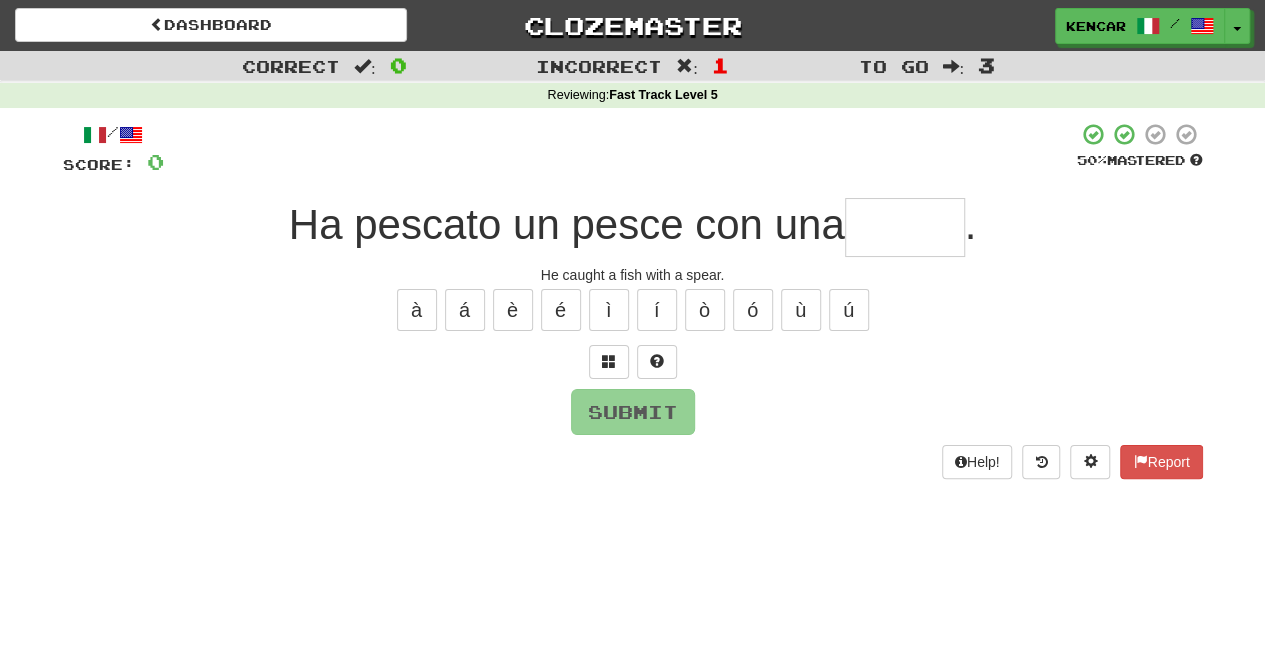 type on "*" 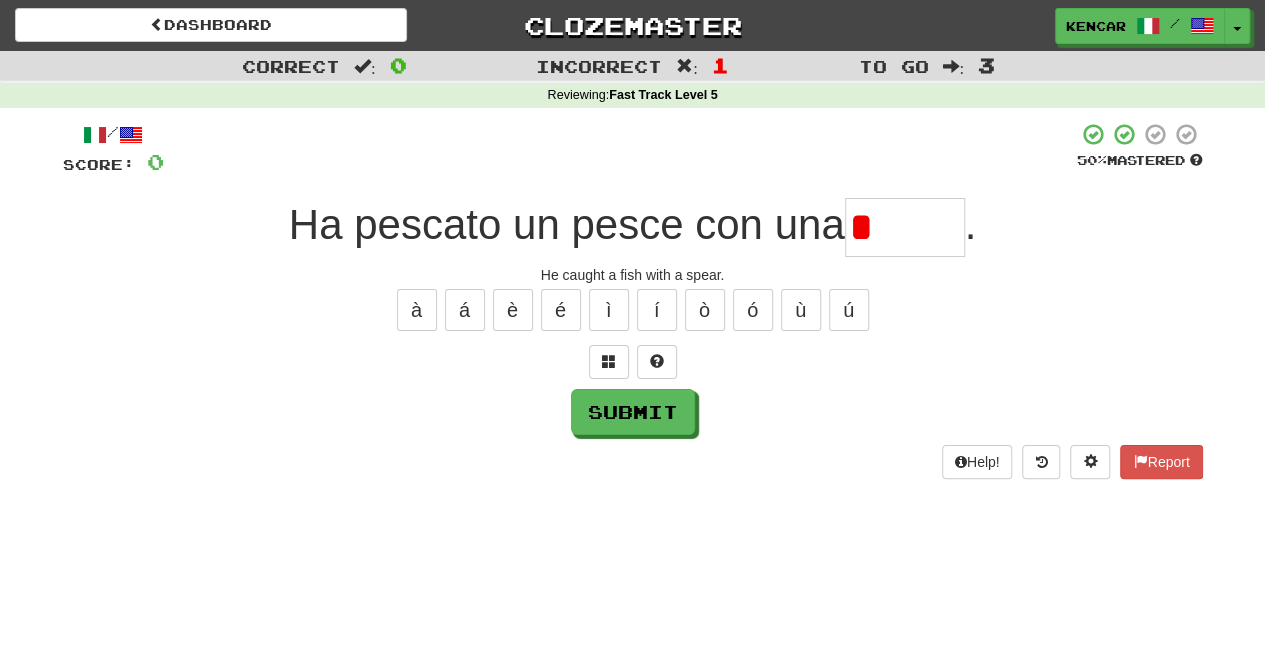 type on "******" 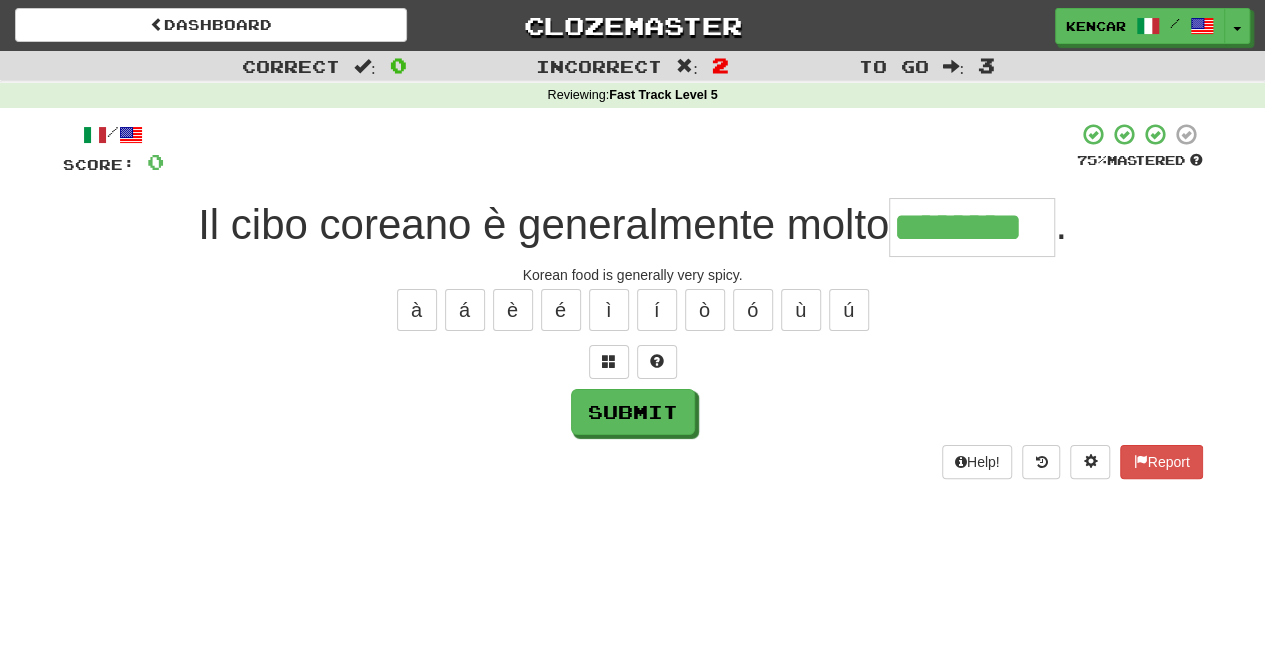 type on "********" 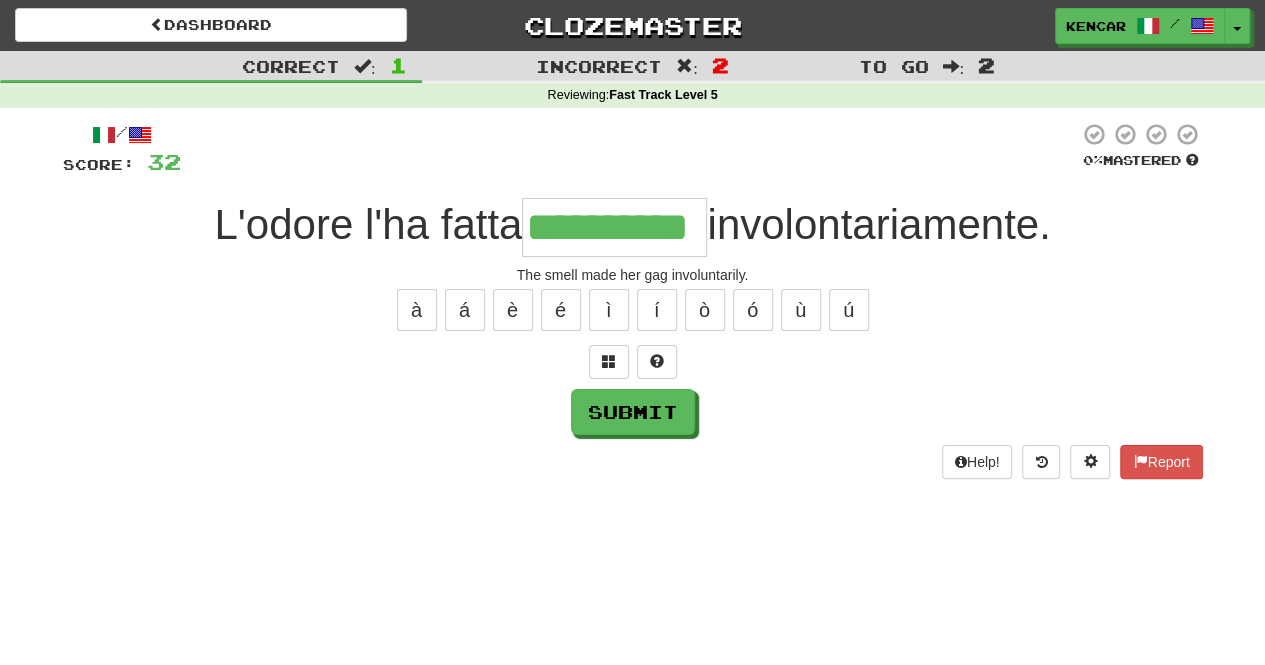 type on "**********" 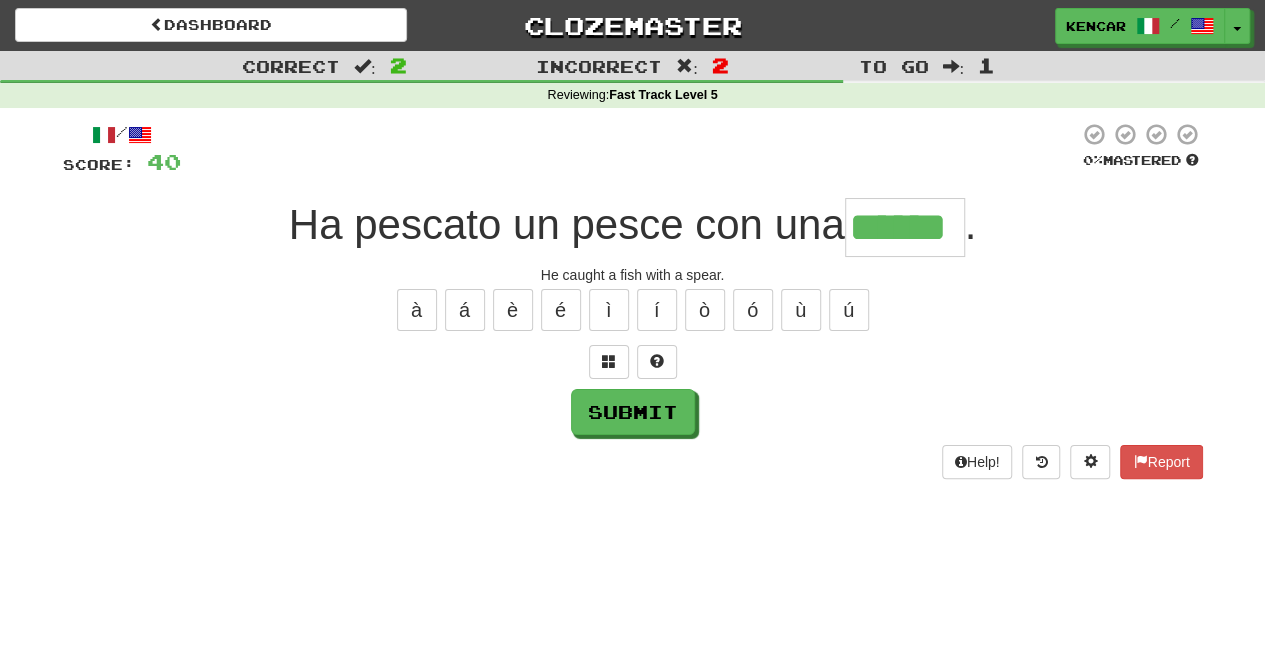 type on "******" 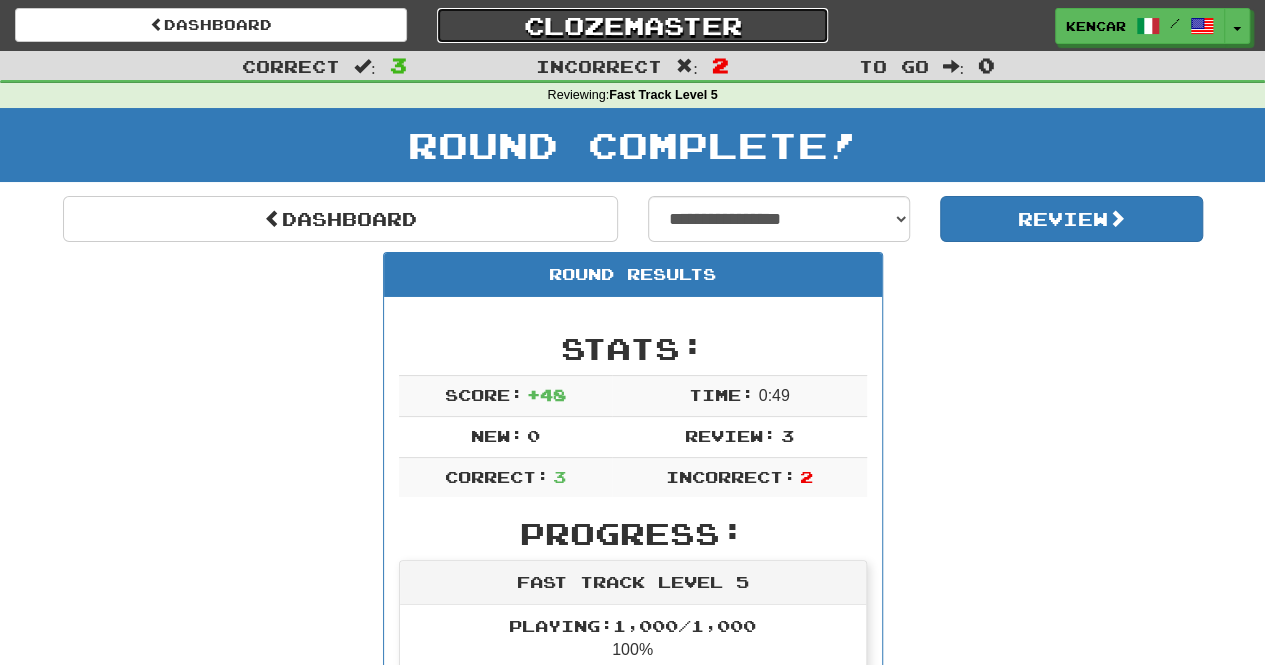 click on "Clozemaster" at bounding box center (633, 25) 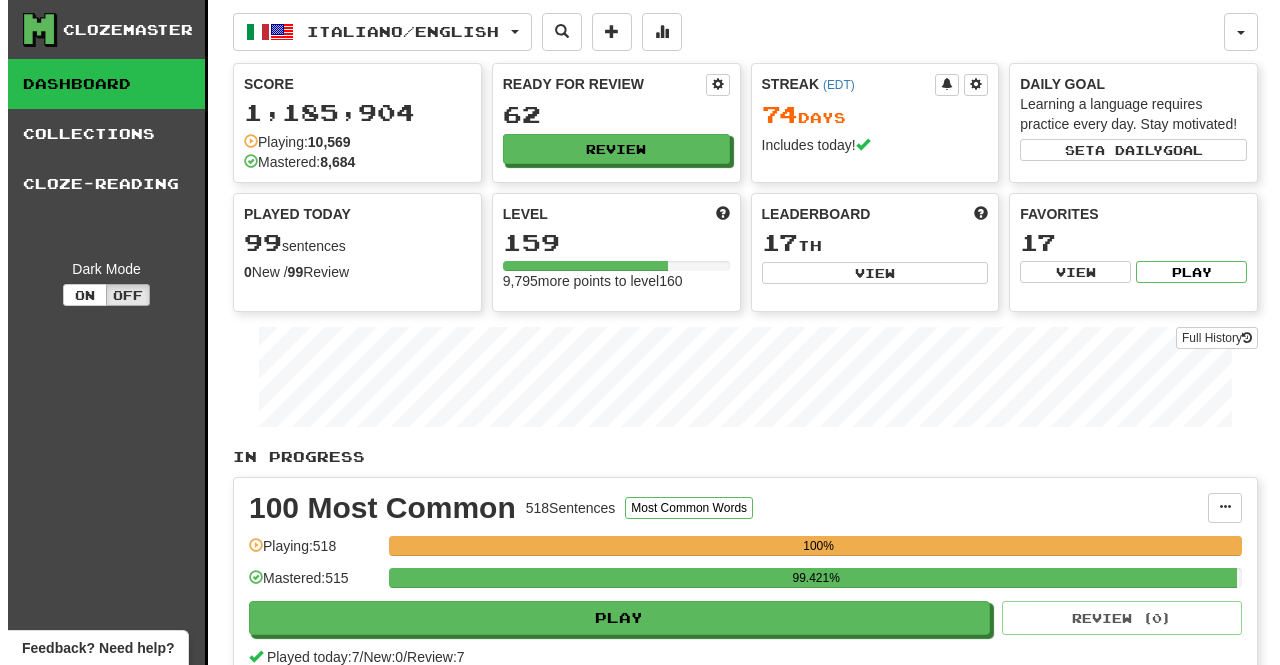 scroll, scrollTop: 0, scrollLeft: 0, axis: both 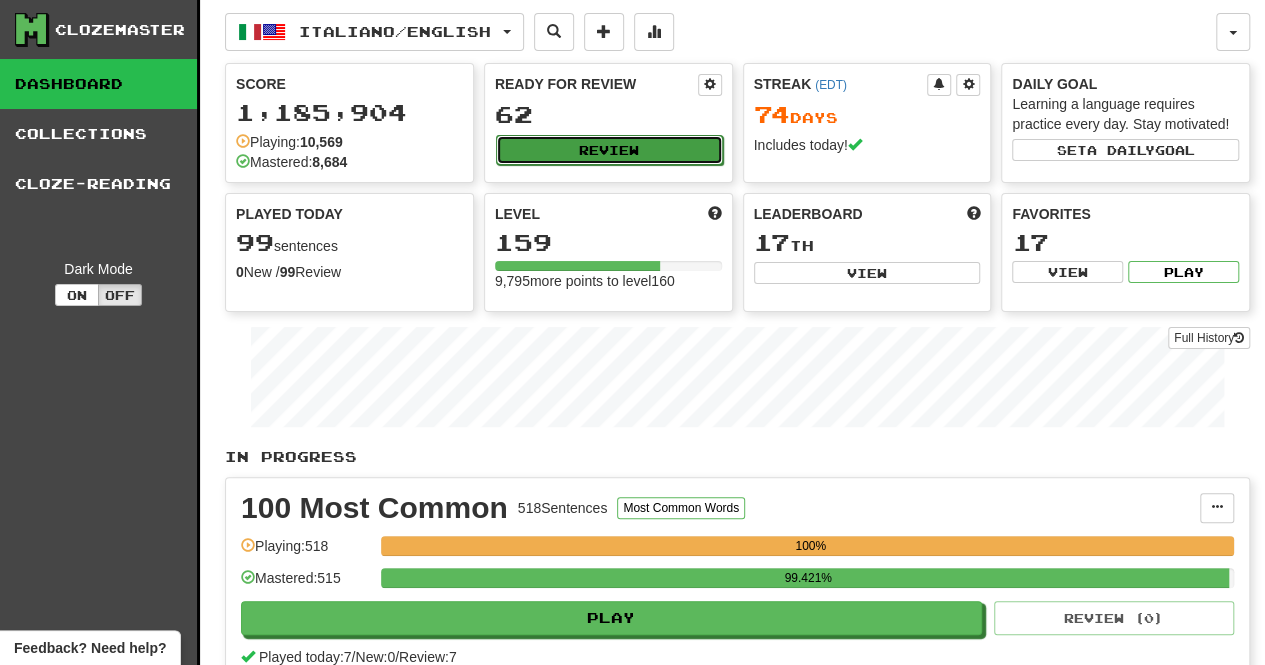 click on "Review" at bounding box center (609, 150) 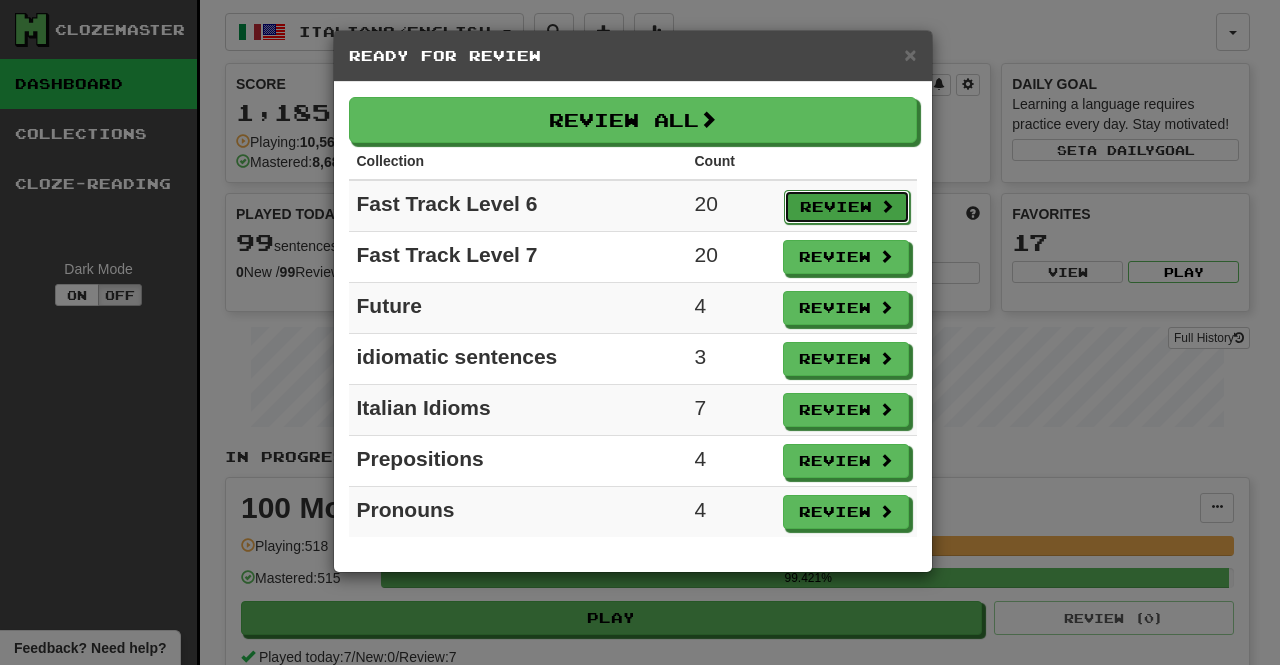 click on "Review" at bounding box center [847, 207] 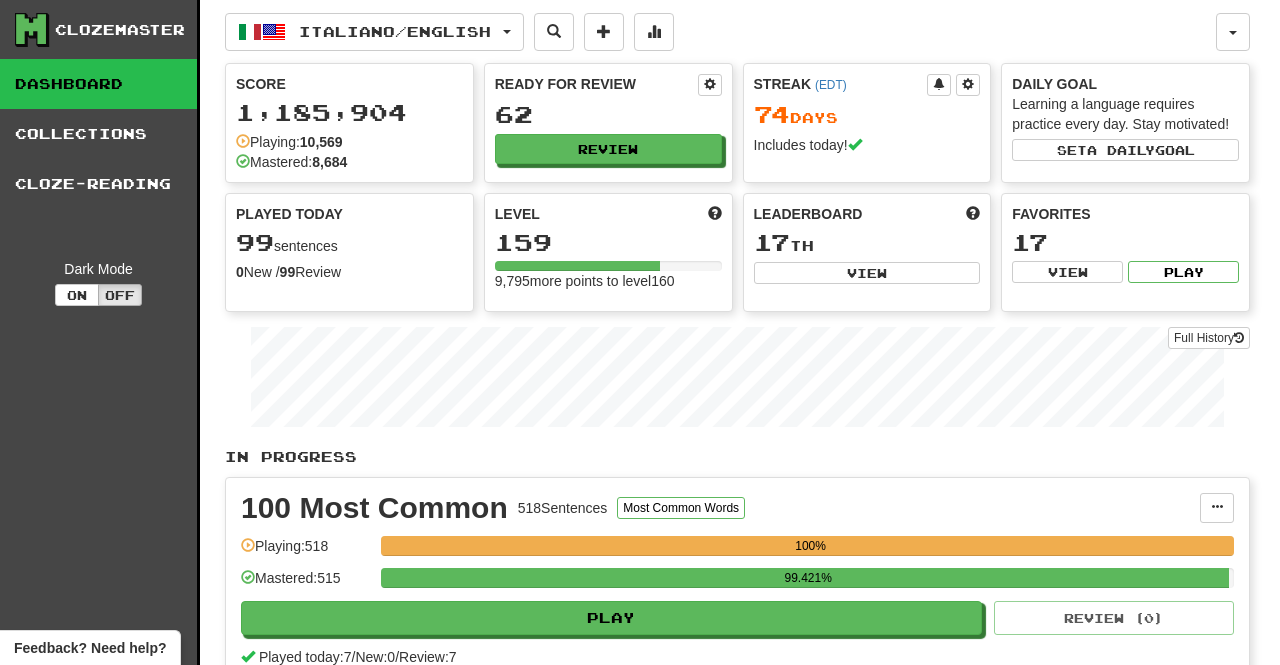 select on "**" 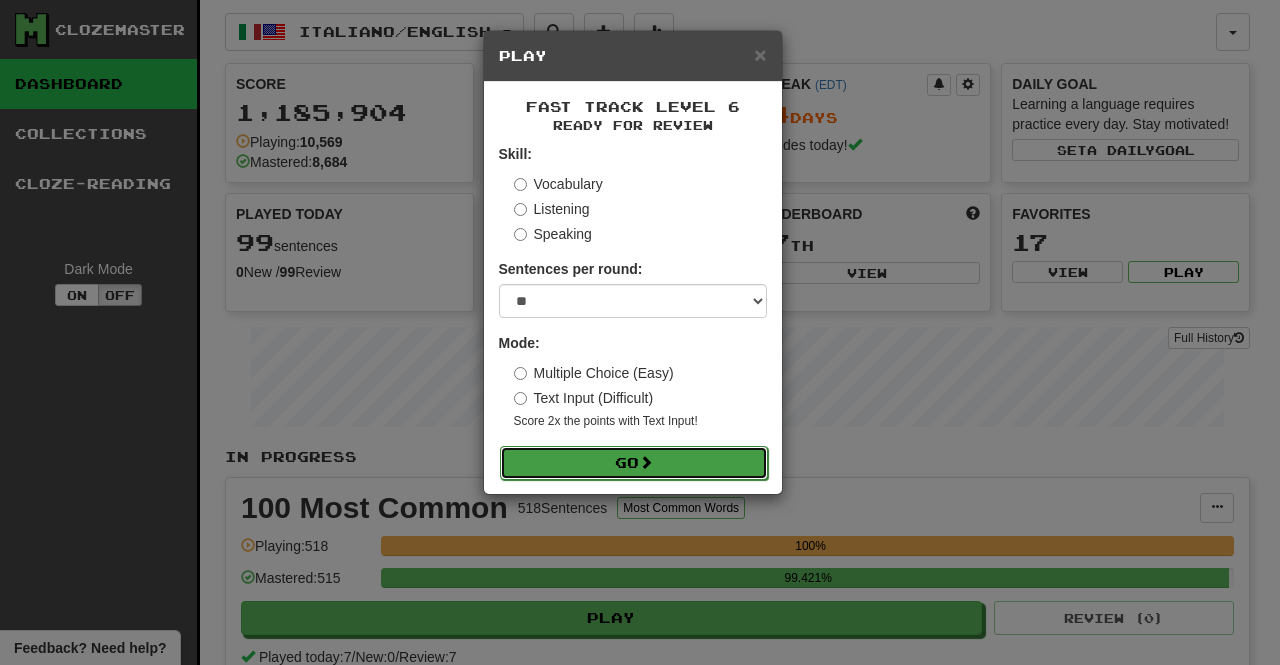 click on "Go" at bounding box center (634, 463) 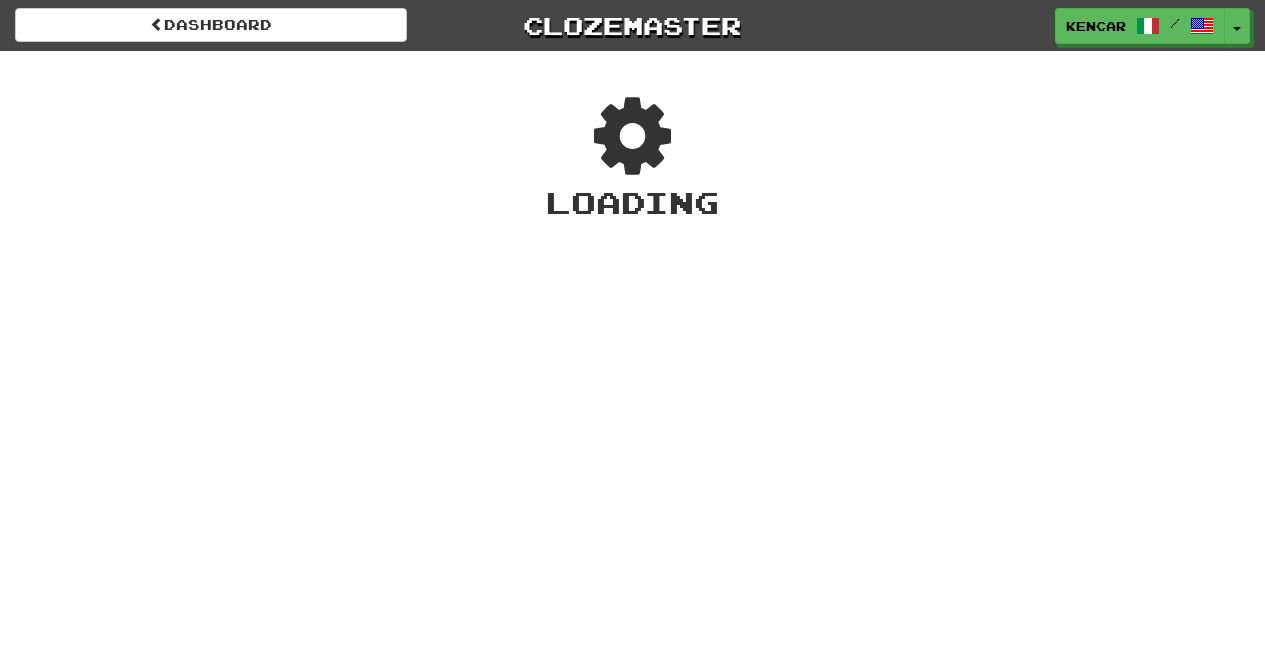 scroll, scrollTop: 0, scrollLeft: 0, axis: both 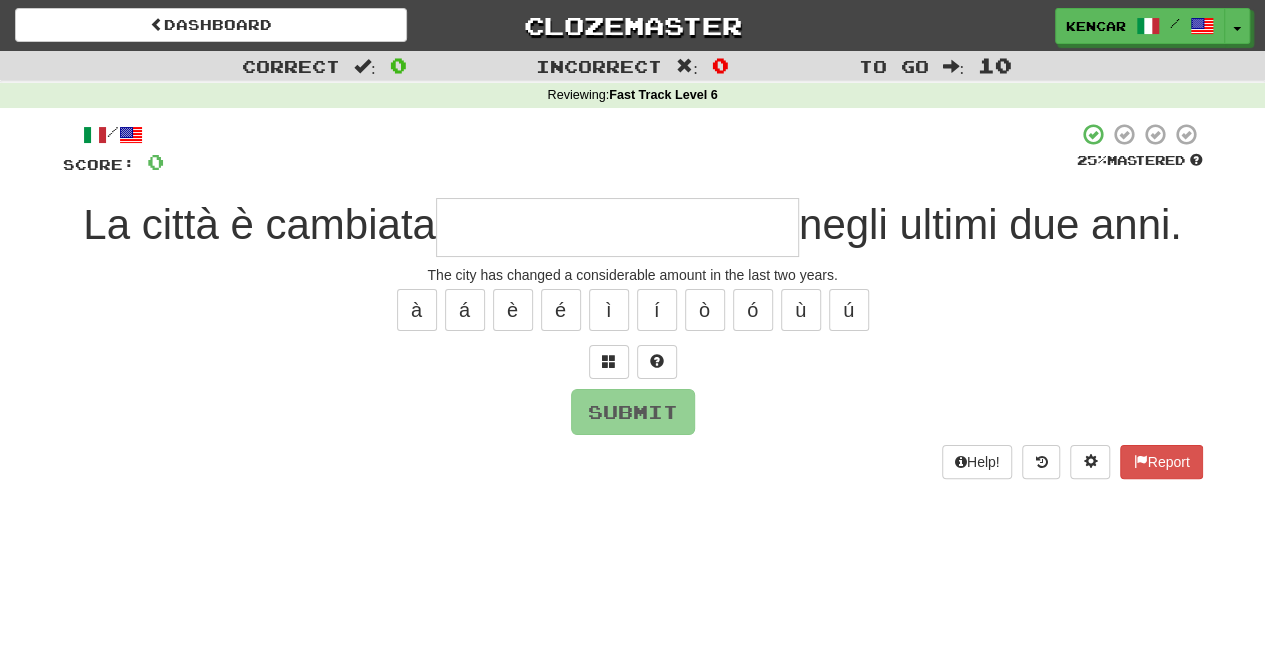 click at bounding box center [617, 227] 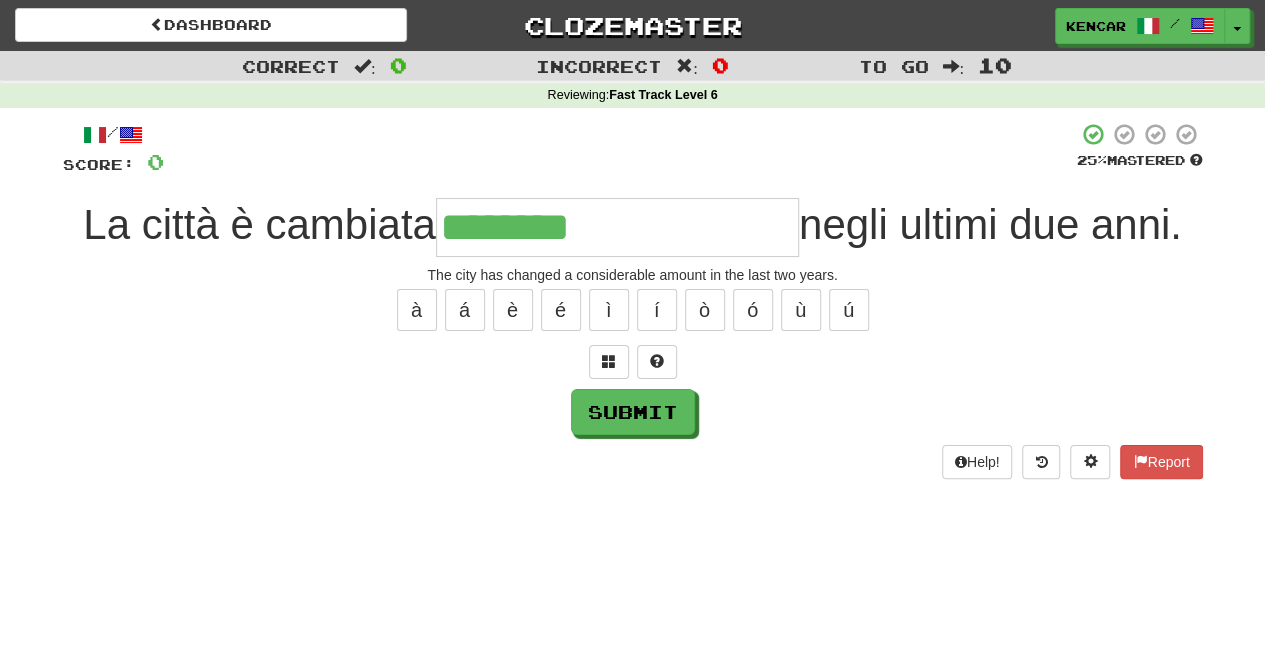 type on "**********" 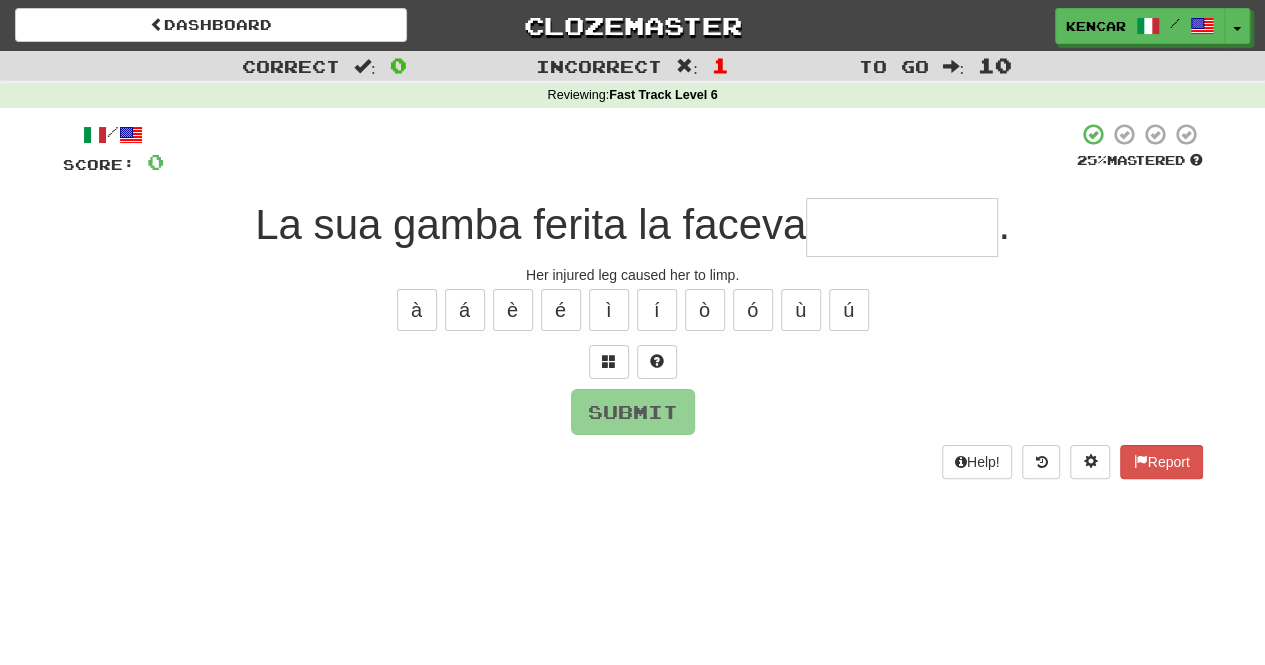 click at bounding box center [620, 149] 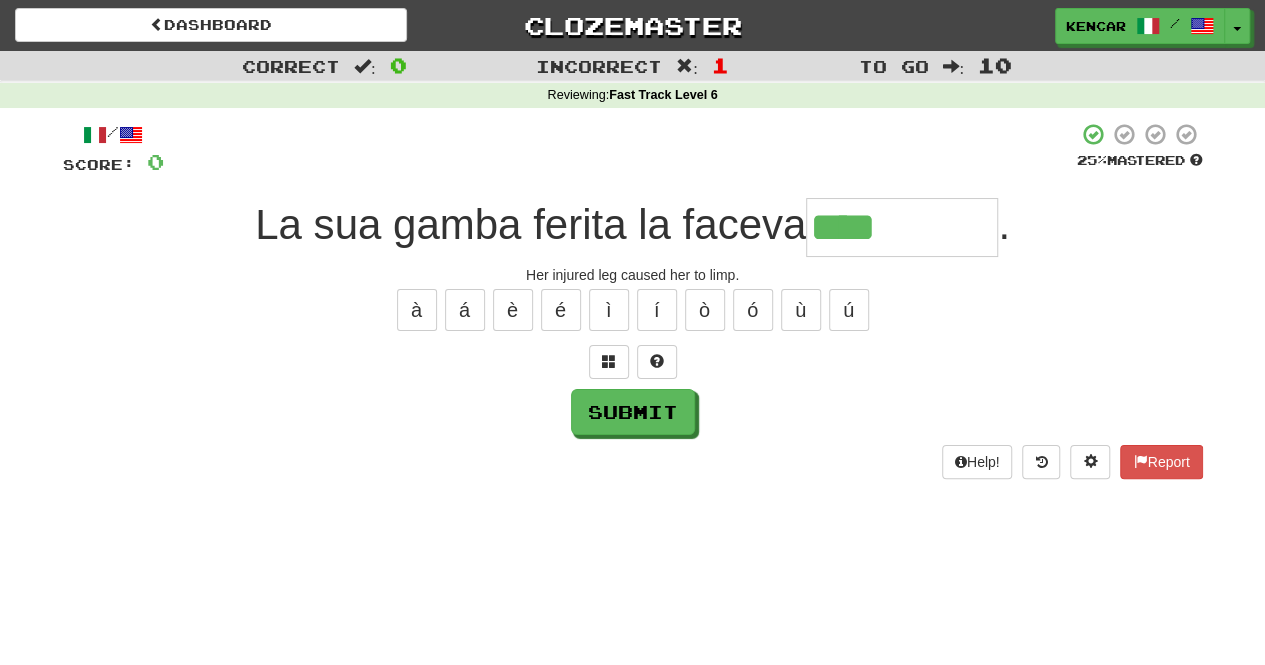 drag, startPoint x: 846, startPoint y: 232, endPoint x: 777, endPoint y: 409, distance: 189.97368 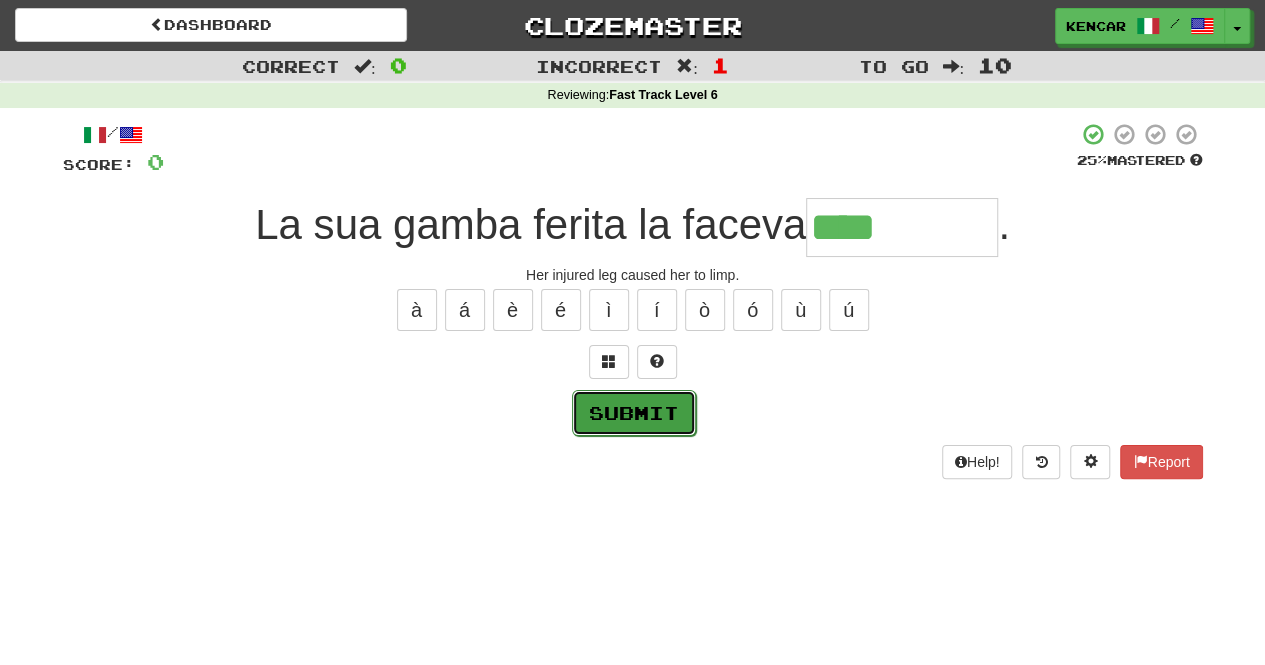 click on "Submit" at bounding box center (634, 413) 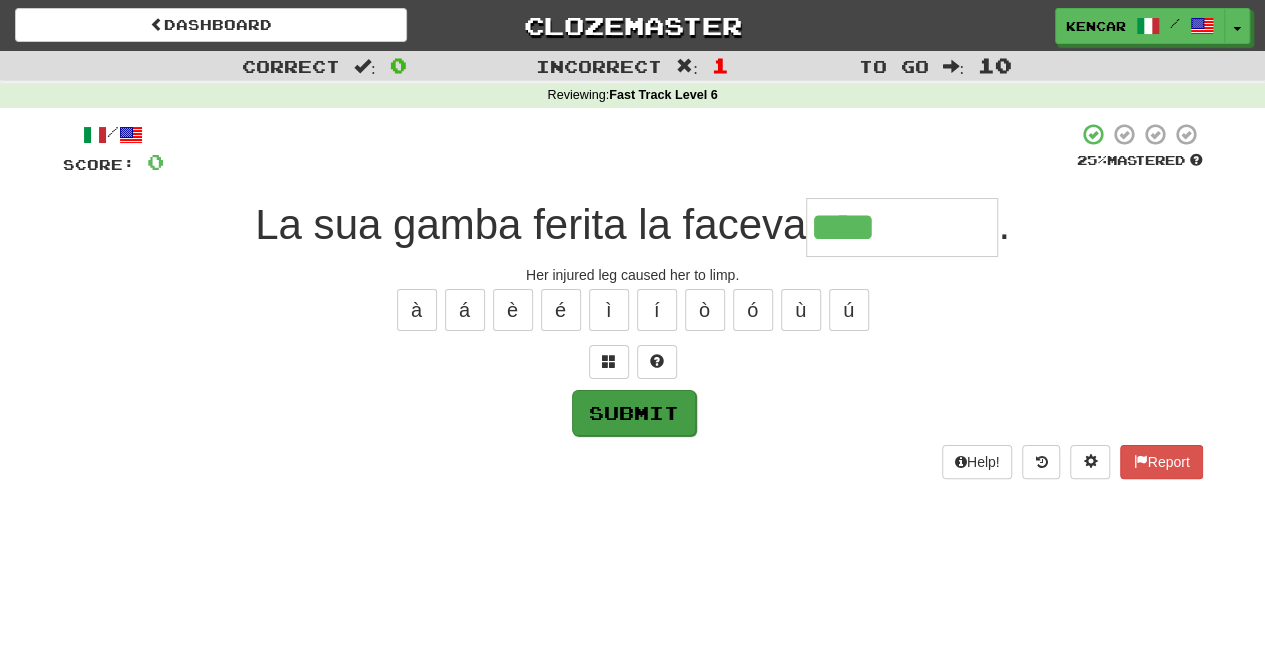 type on "*********" 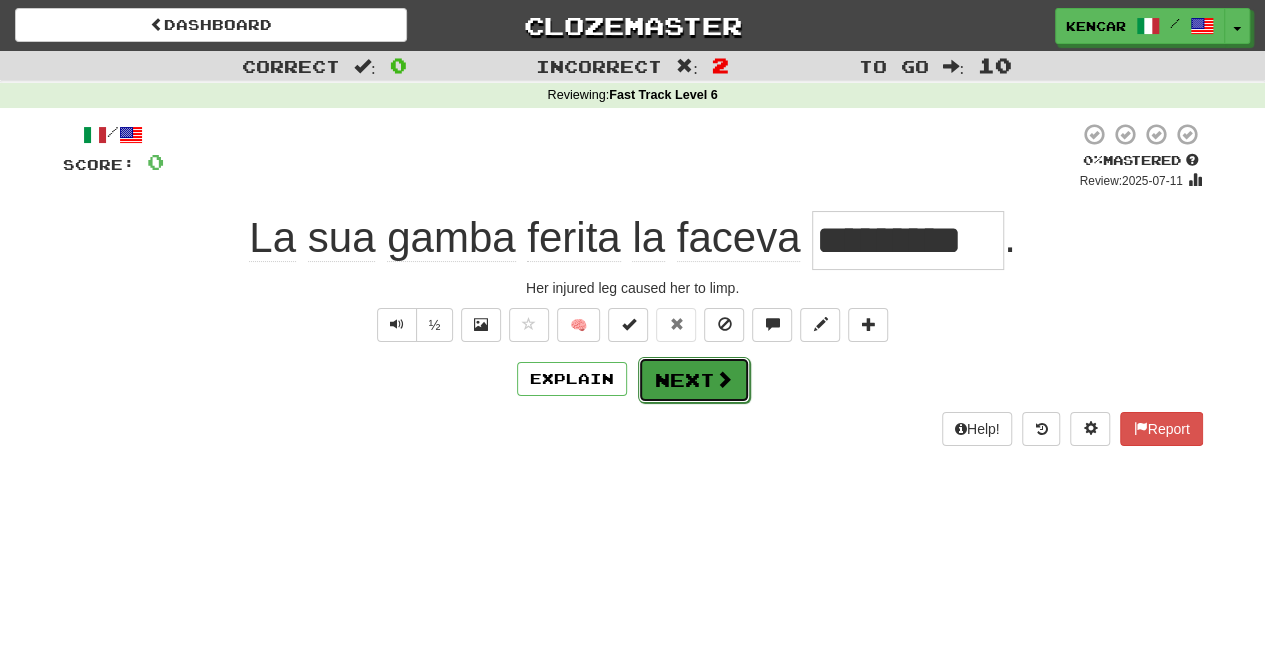 click on "Next" at bounding box center [694, 380] 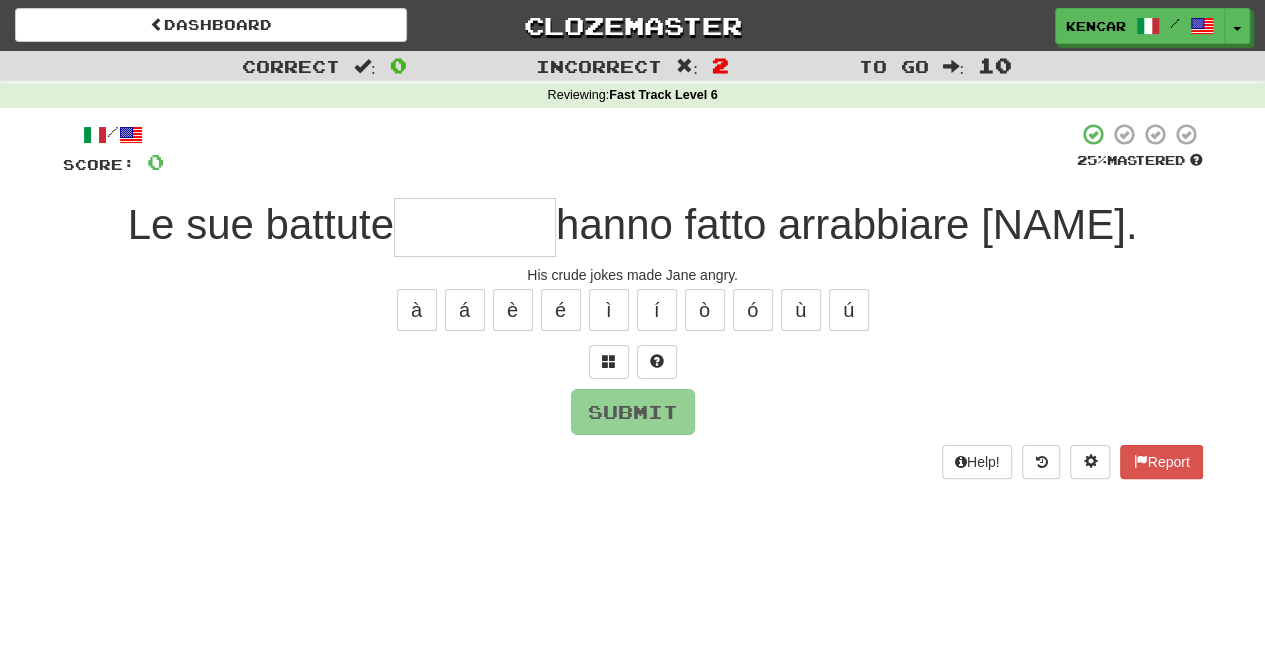click at bounding box center [475, 227] 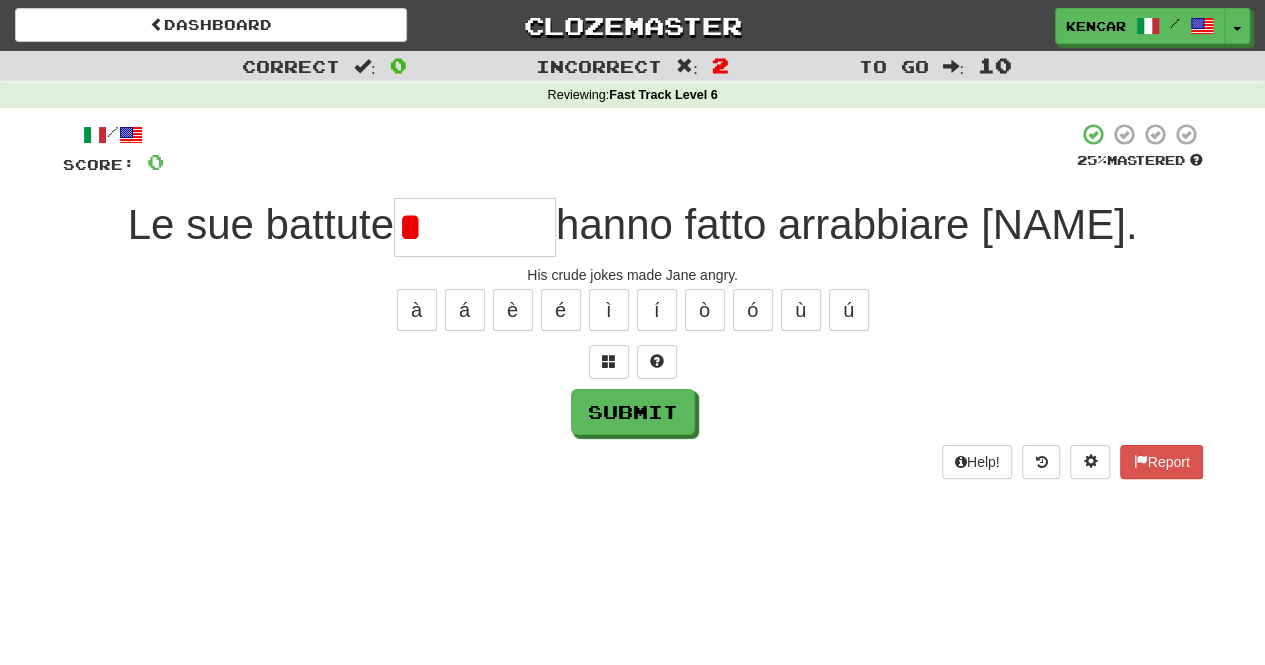 type on "*********" 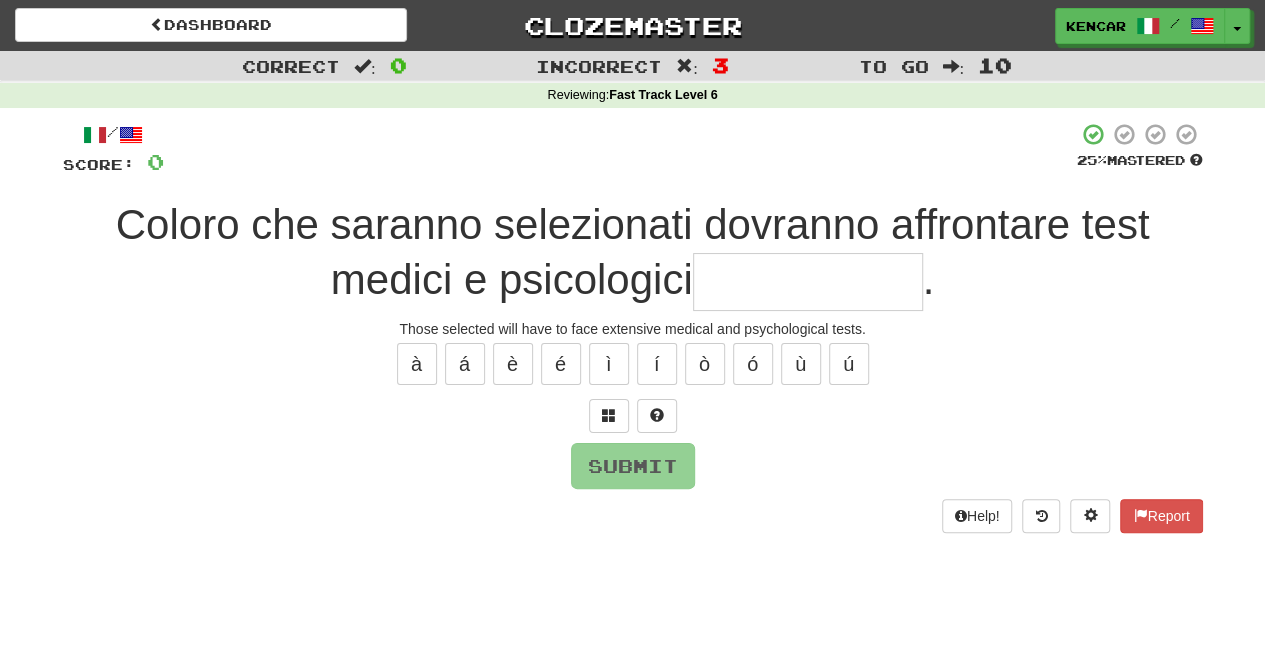 type on "*" 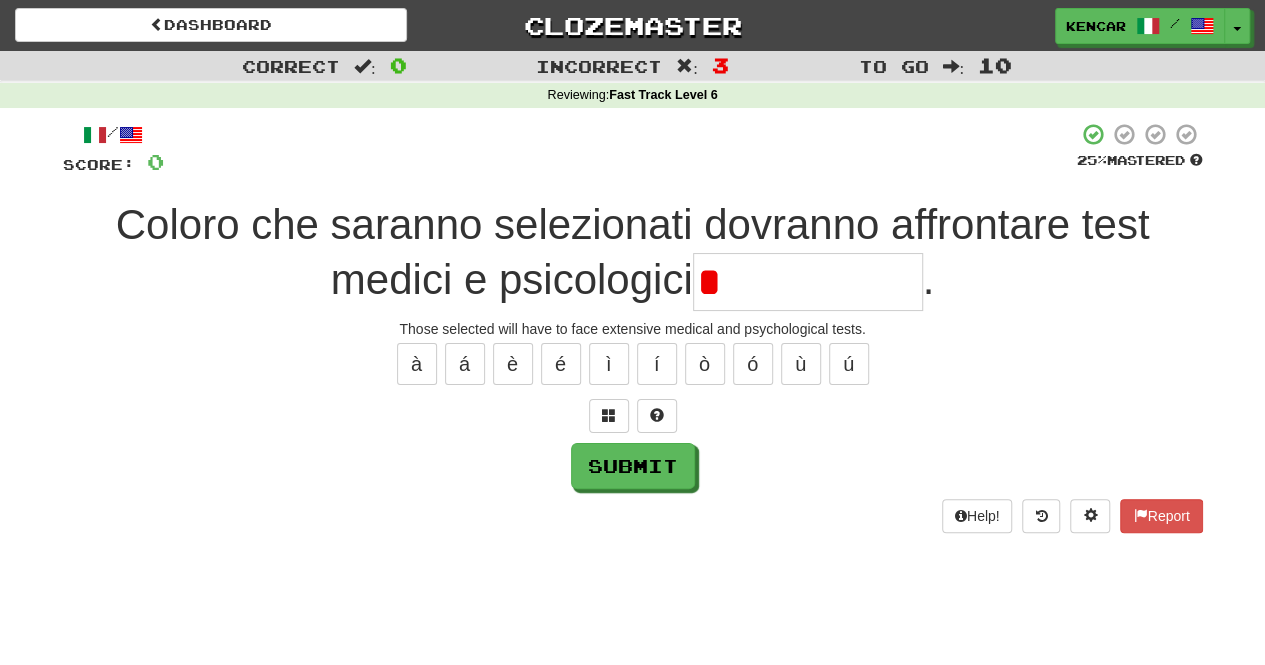 type on "**********" 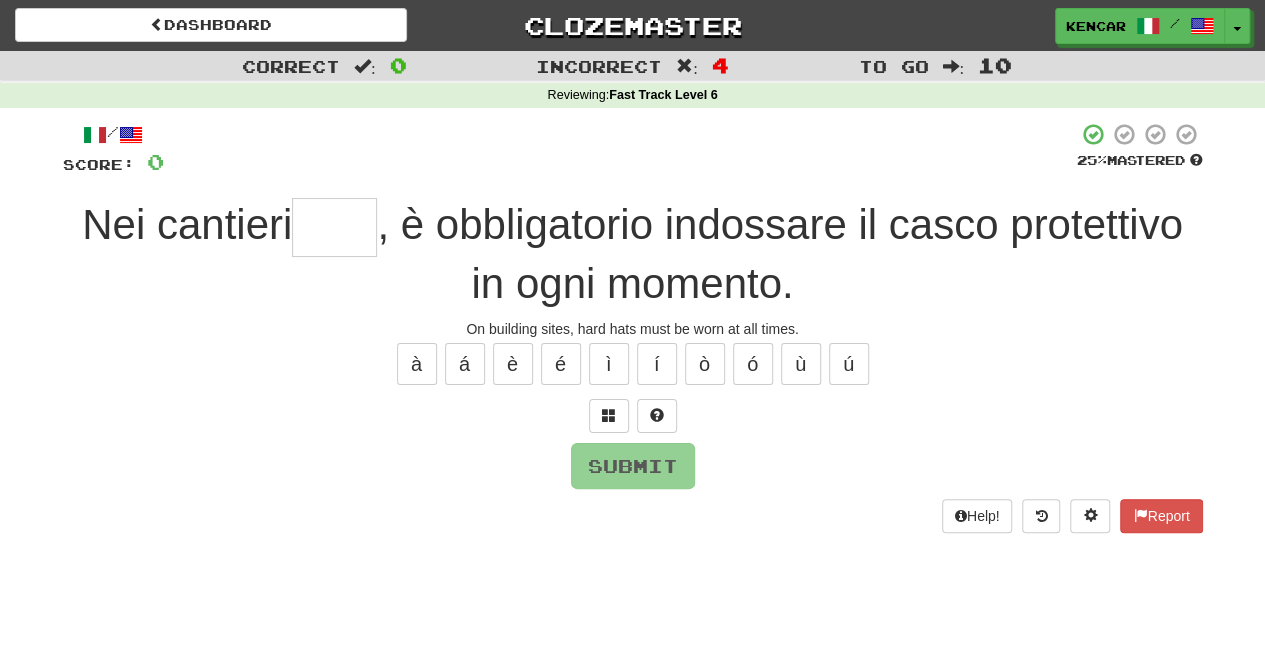 type on "*" 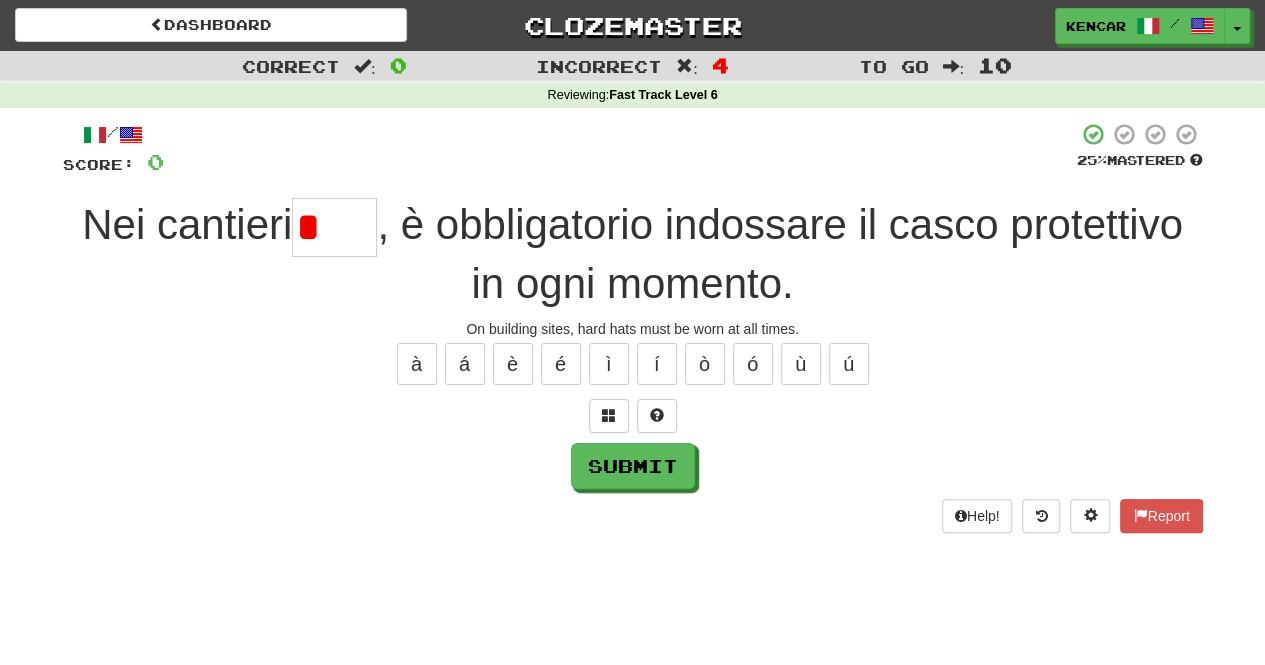 type on "*****" 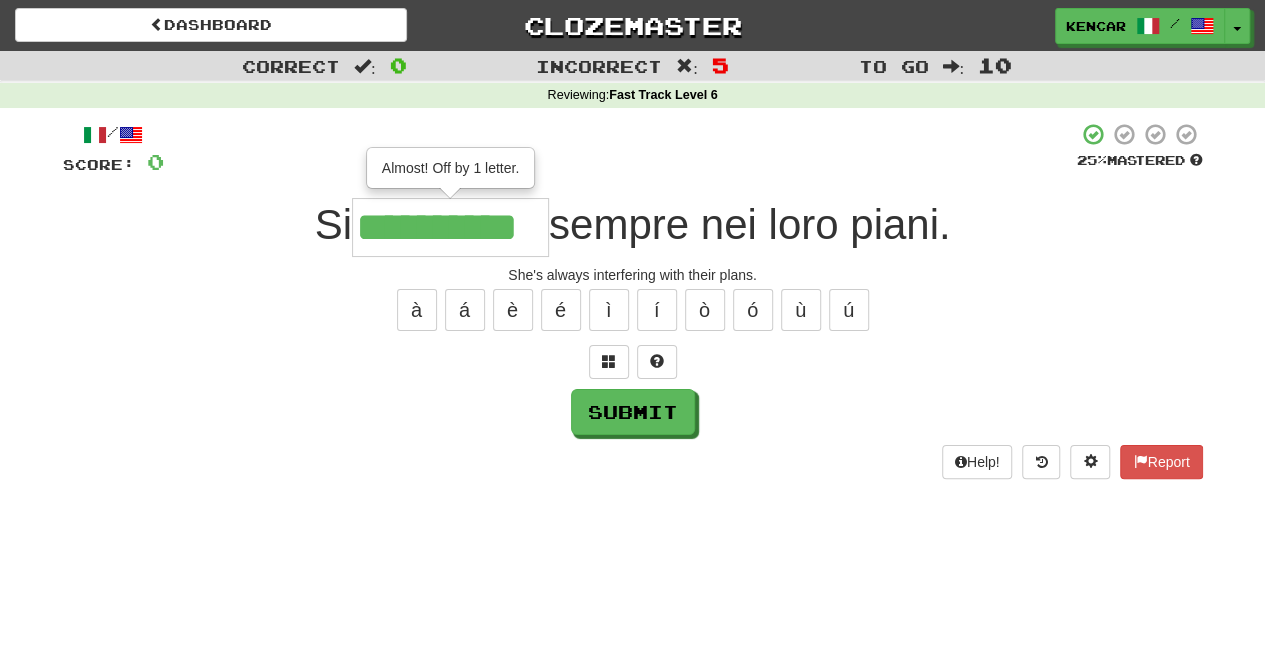 type on "**********" 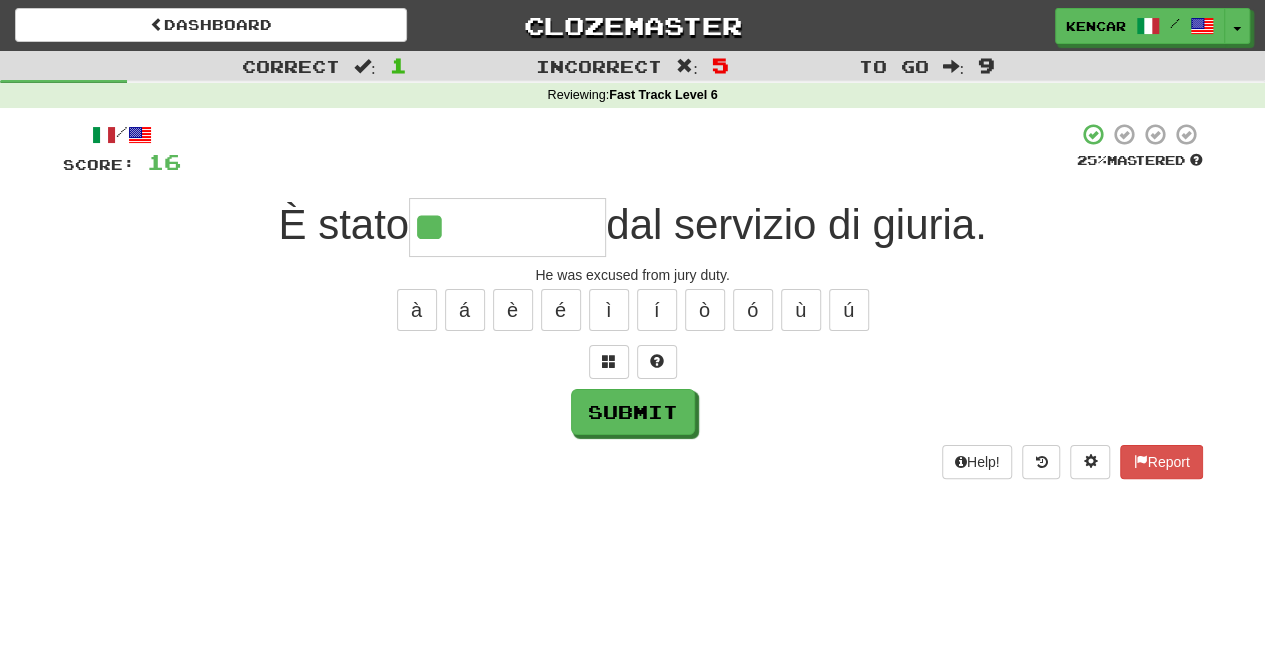 type on "*********" 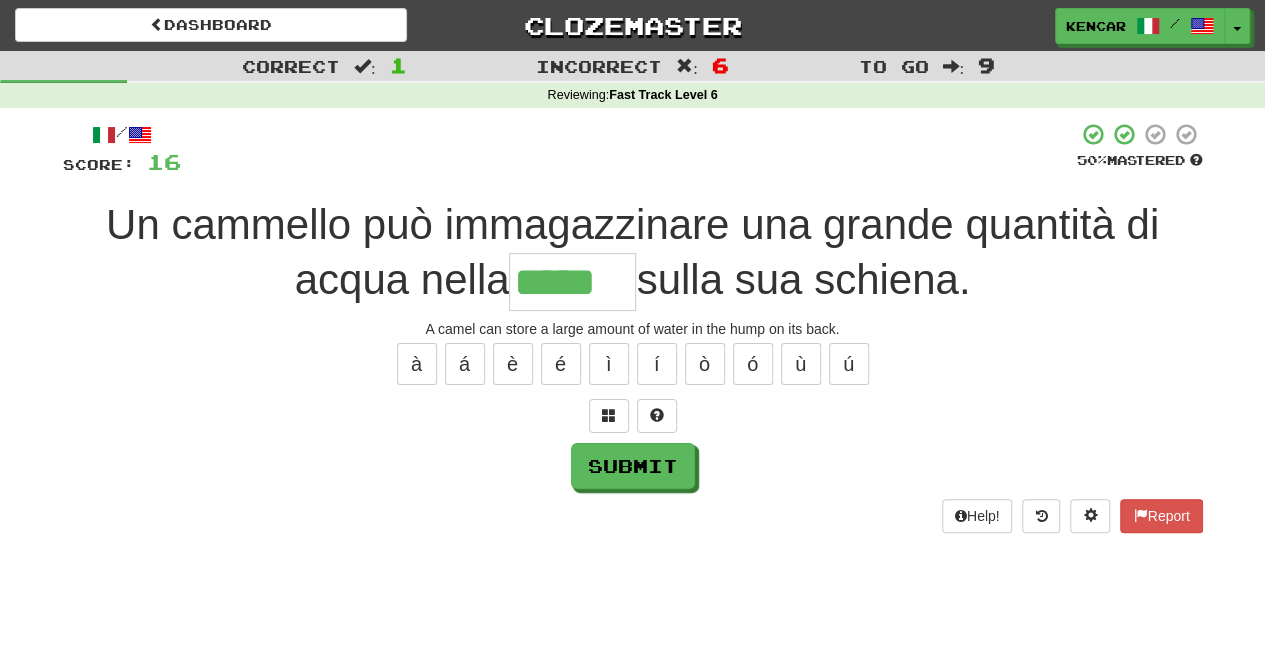 type on "*****" 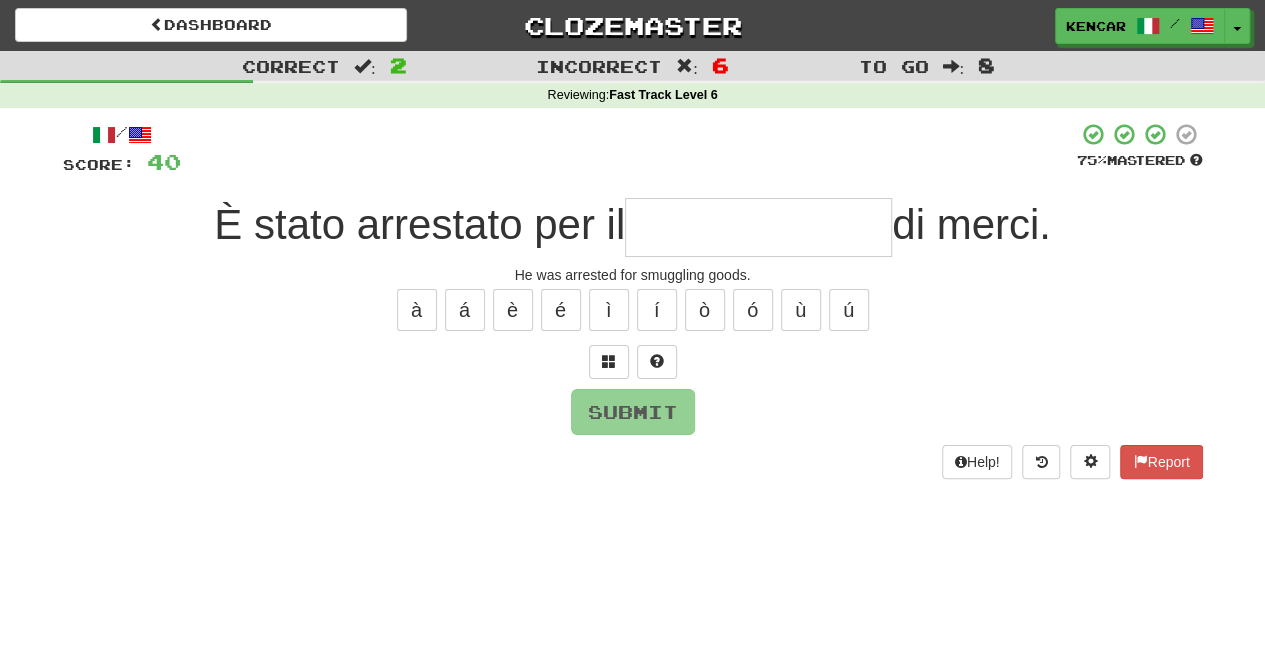 type on "*" 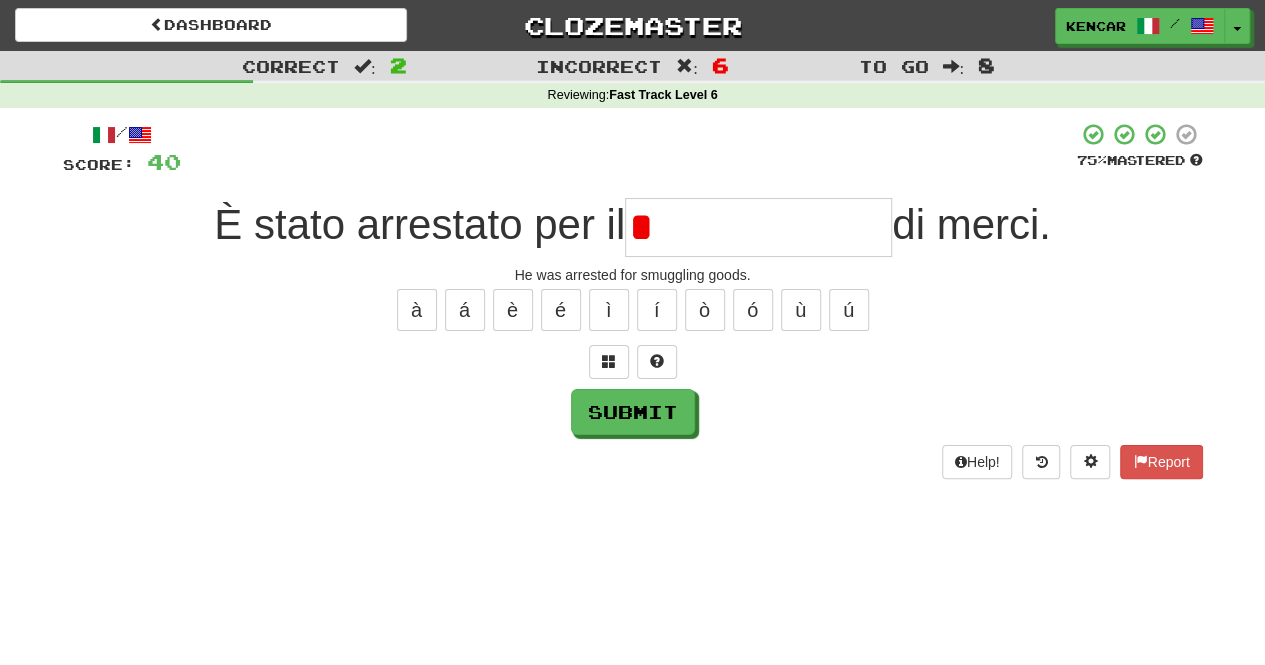 type on "**********" 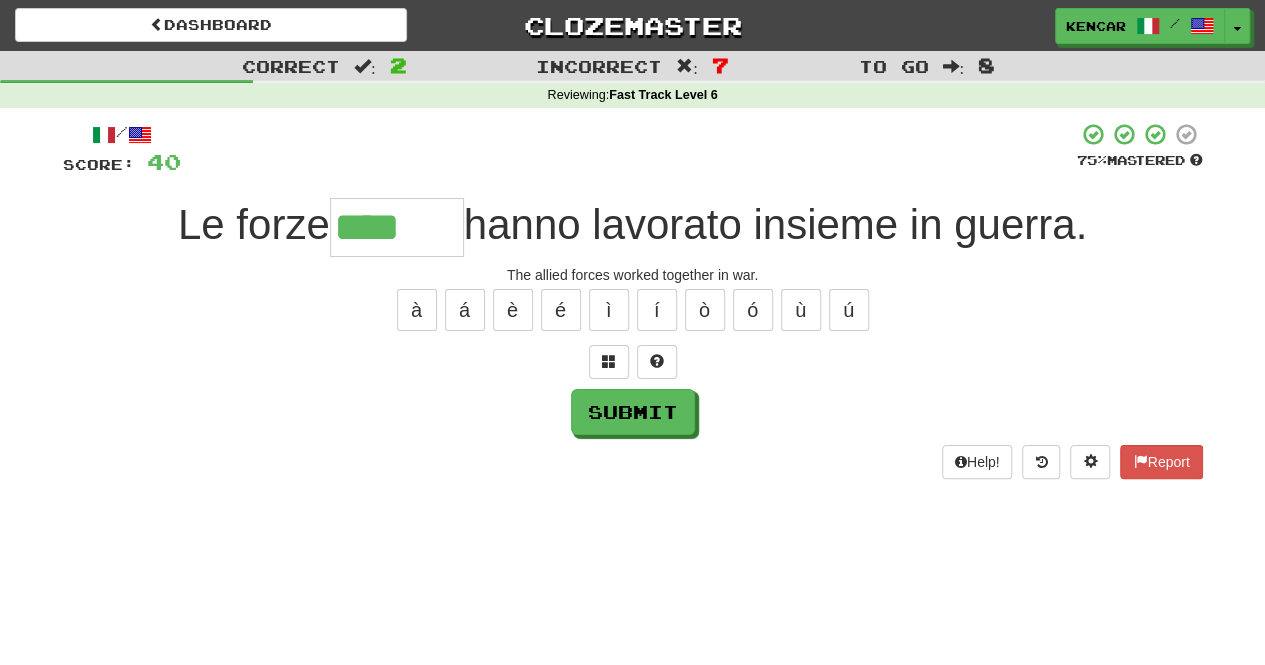 type on "*******" 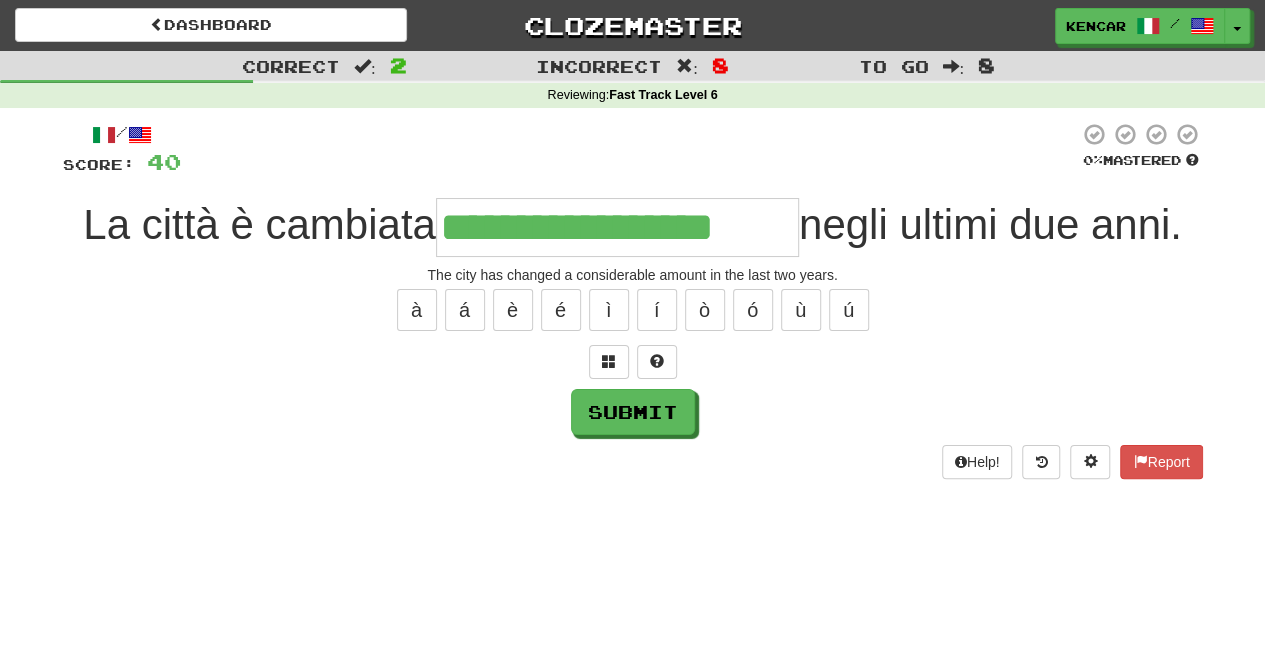 type on "**********" 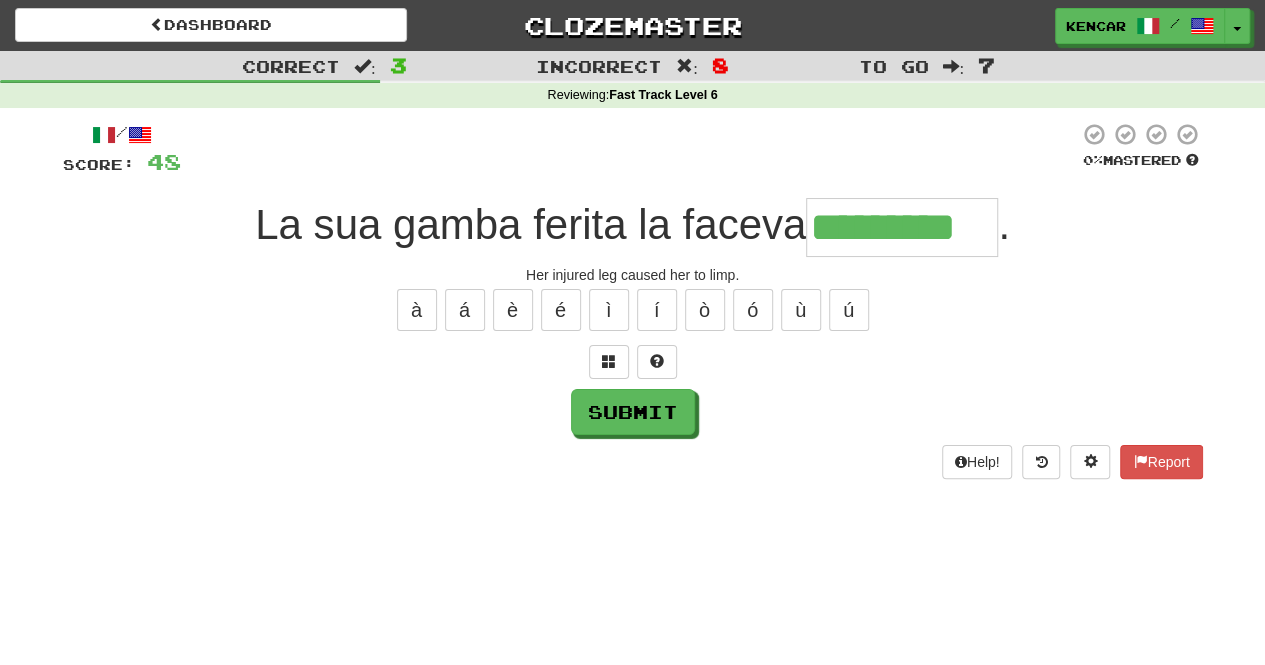 type on "*********" 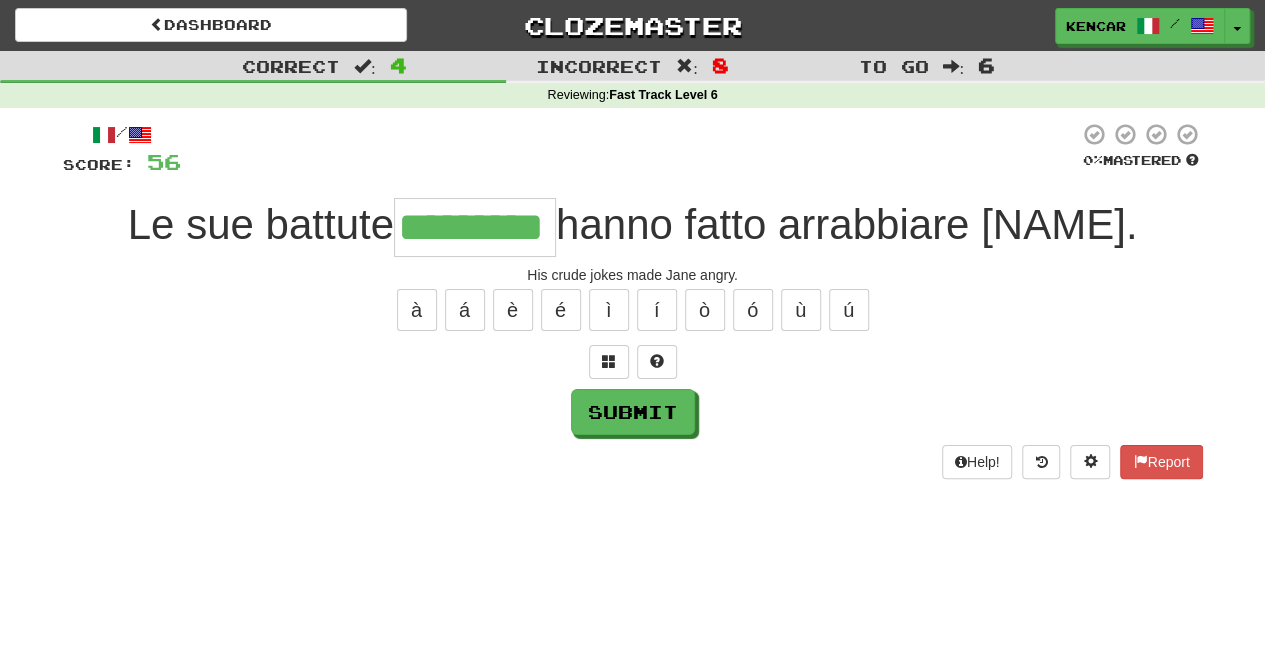type on "*********" 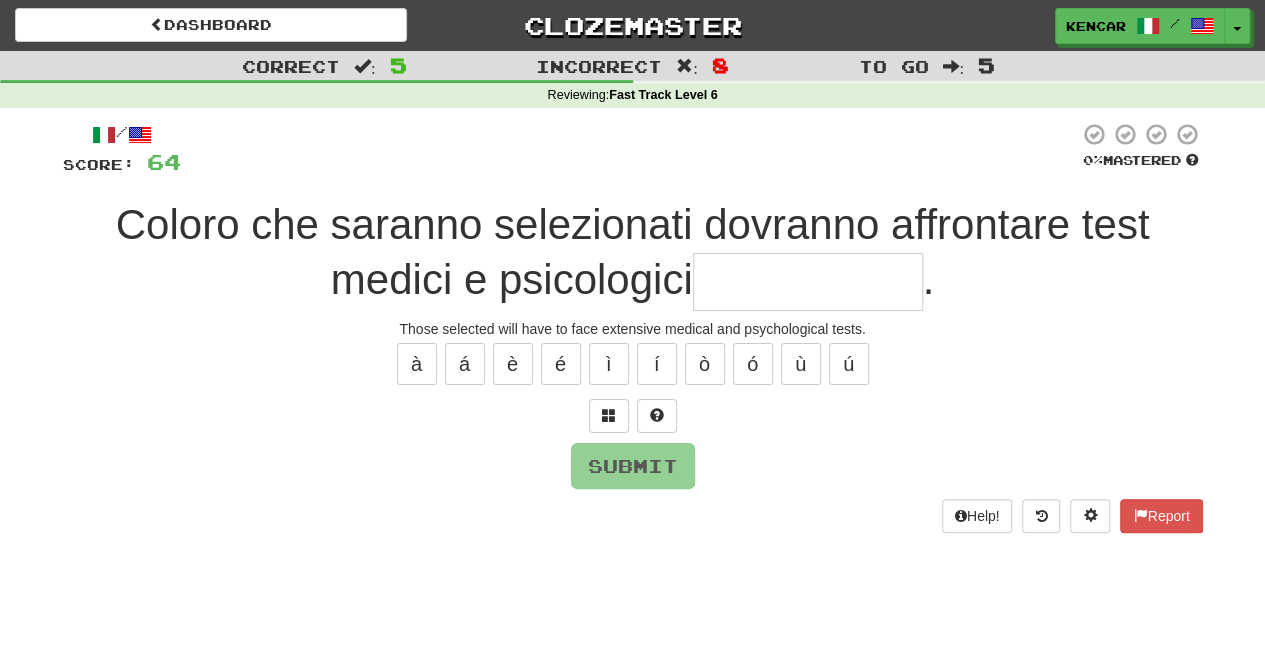 type on "*" 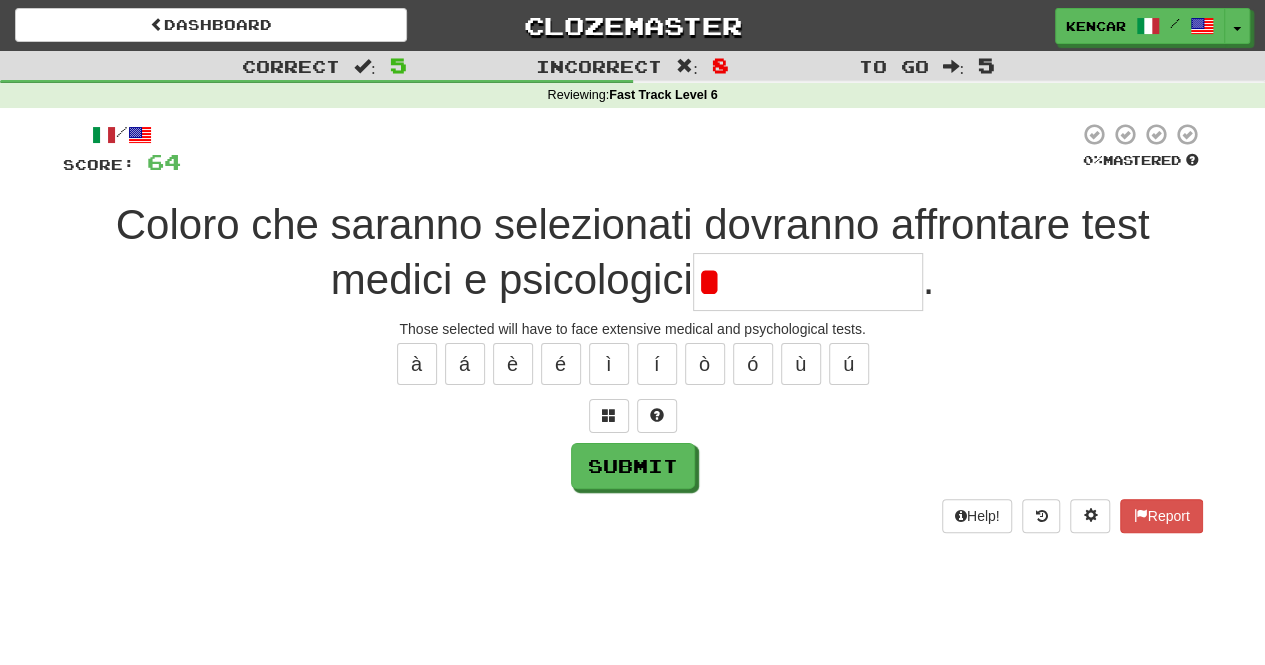 type on "**********" 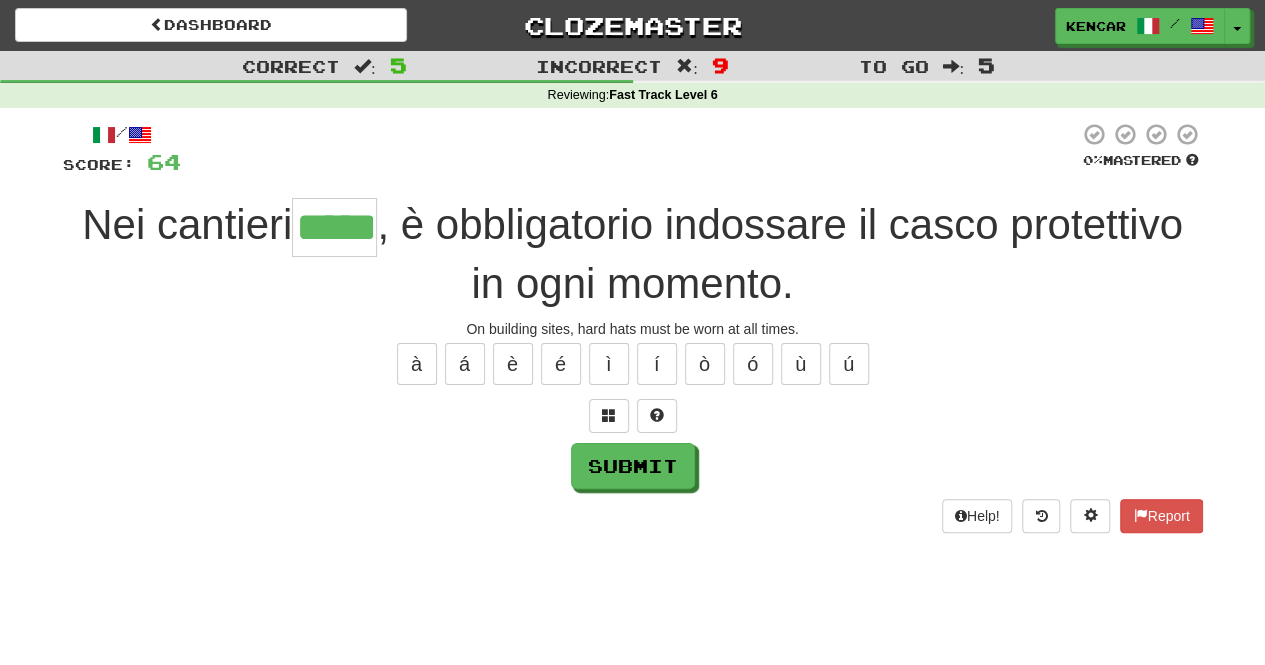type on "*****" 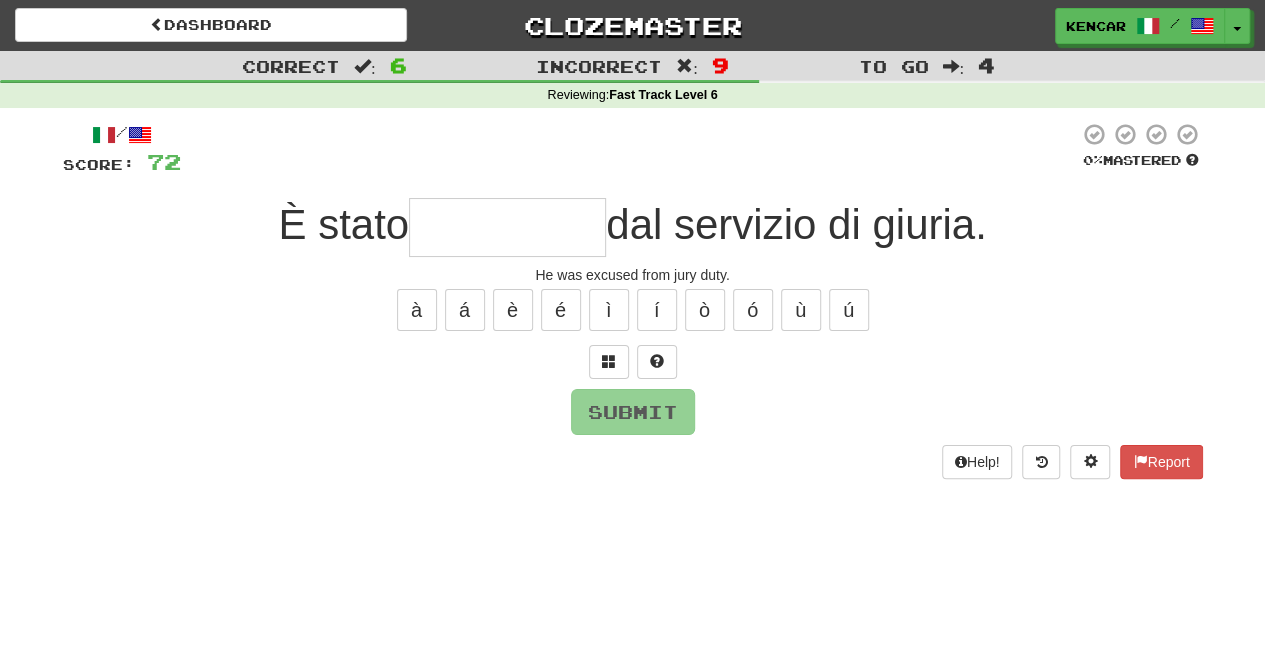 type on "*" 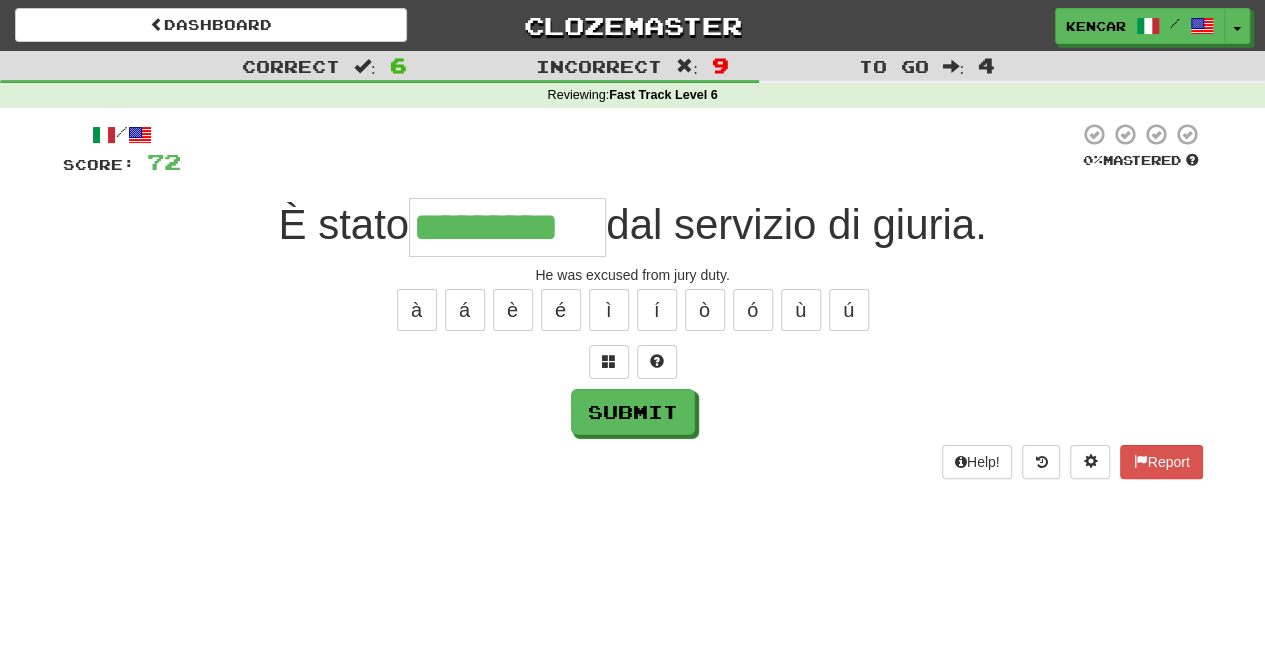 type on "*********" 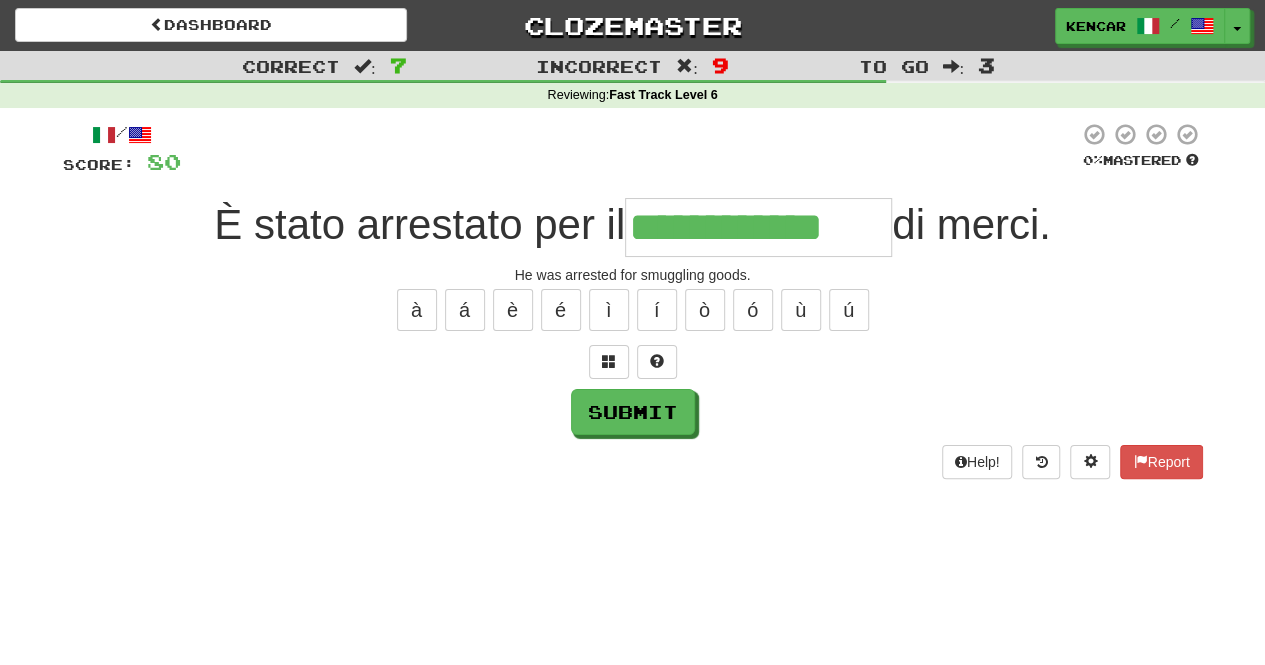 type on "**********" 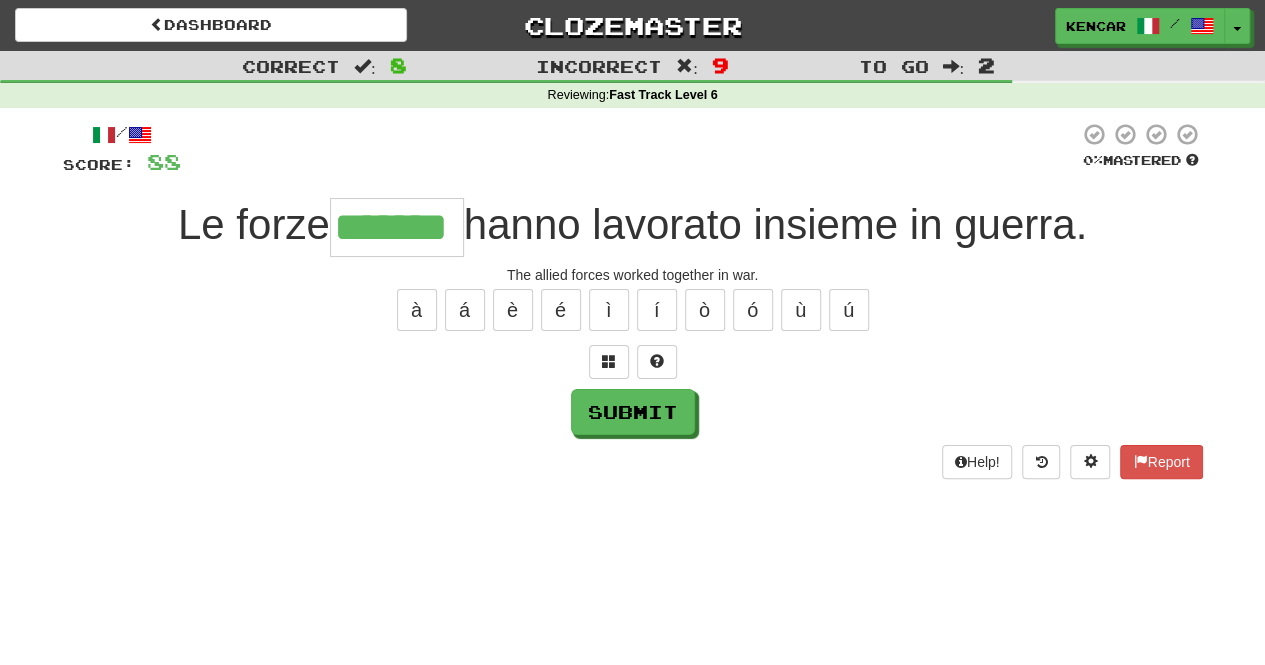 type on "*******" 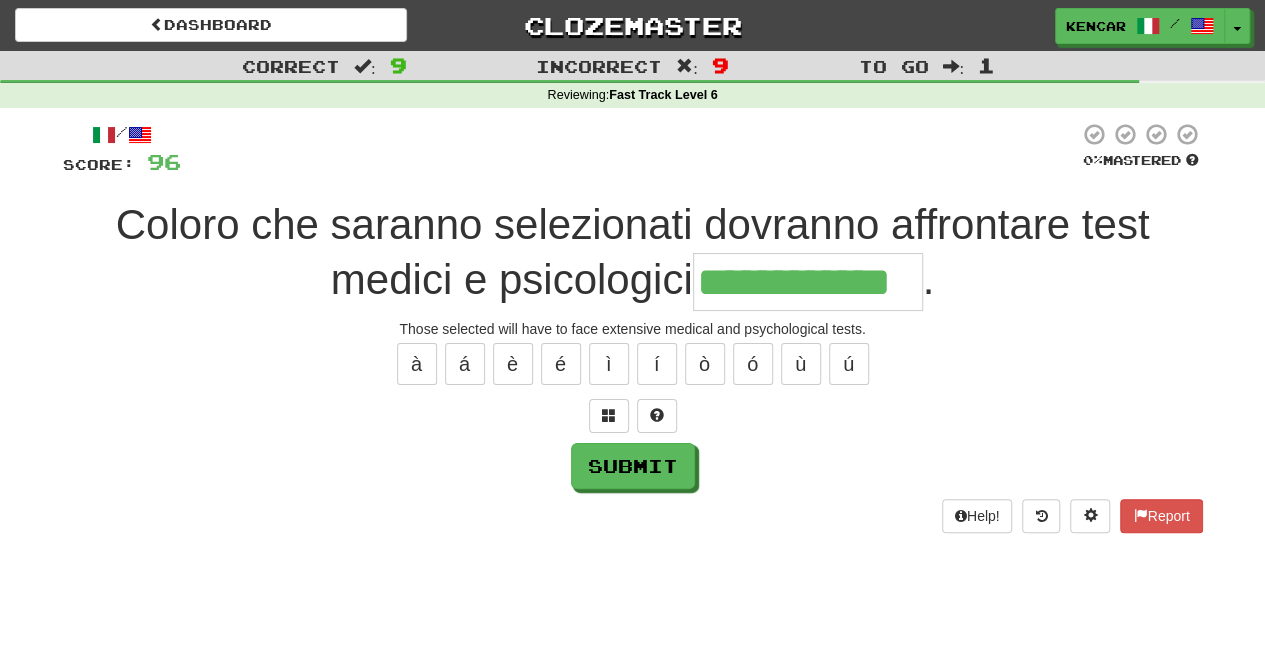 type on "**********" 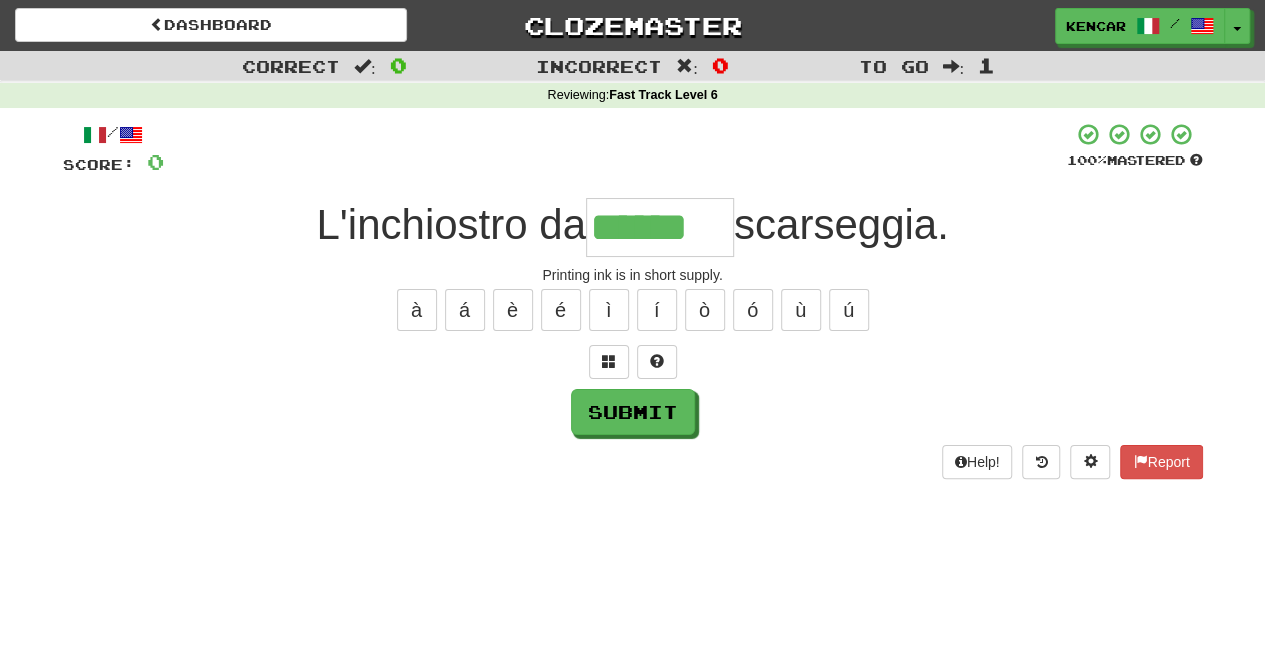type on "******" 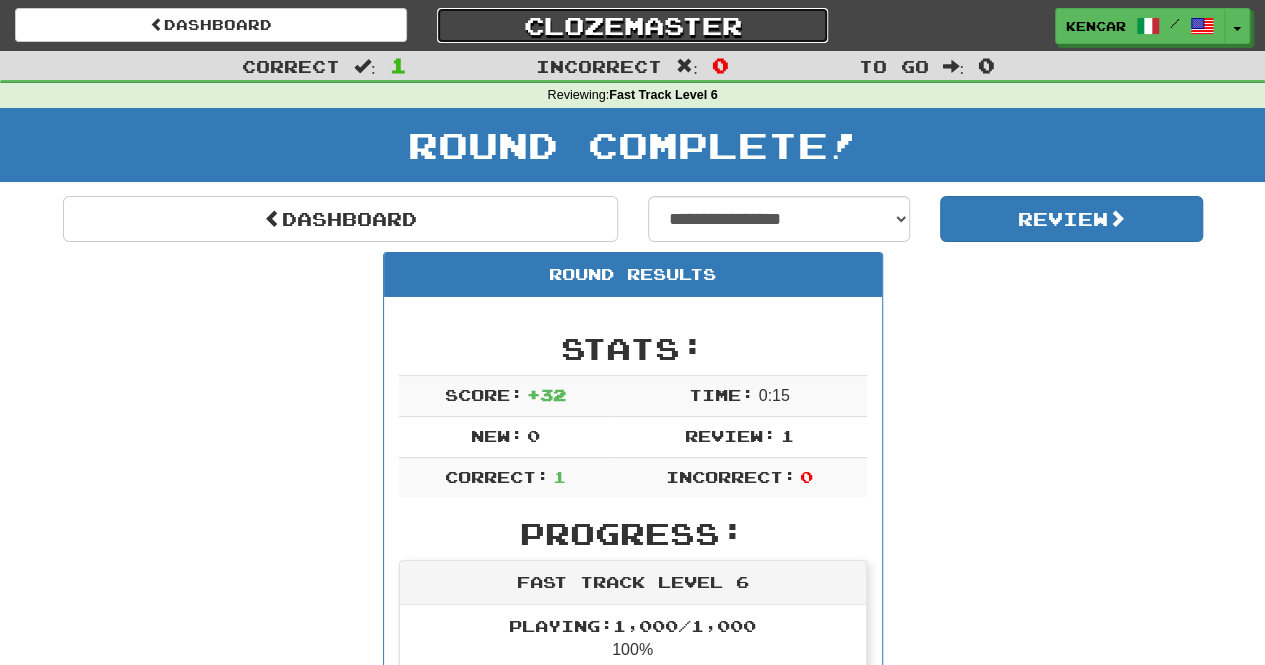 click on "Clozemaster" at bounding box center (633, 25) 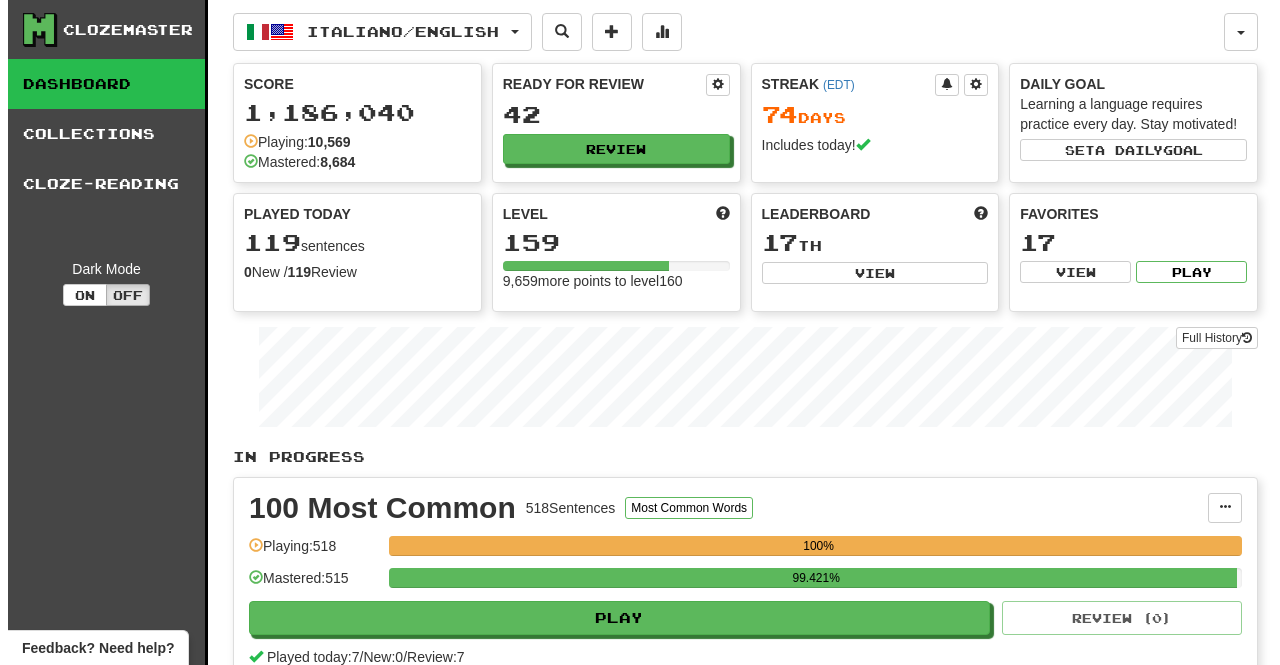 scroll, scrollTop: 0, scrollLeft: 0, axis: both 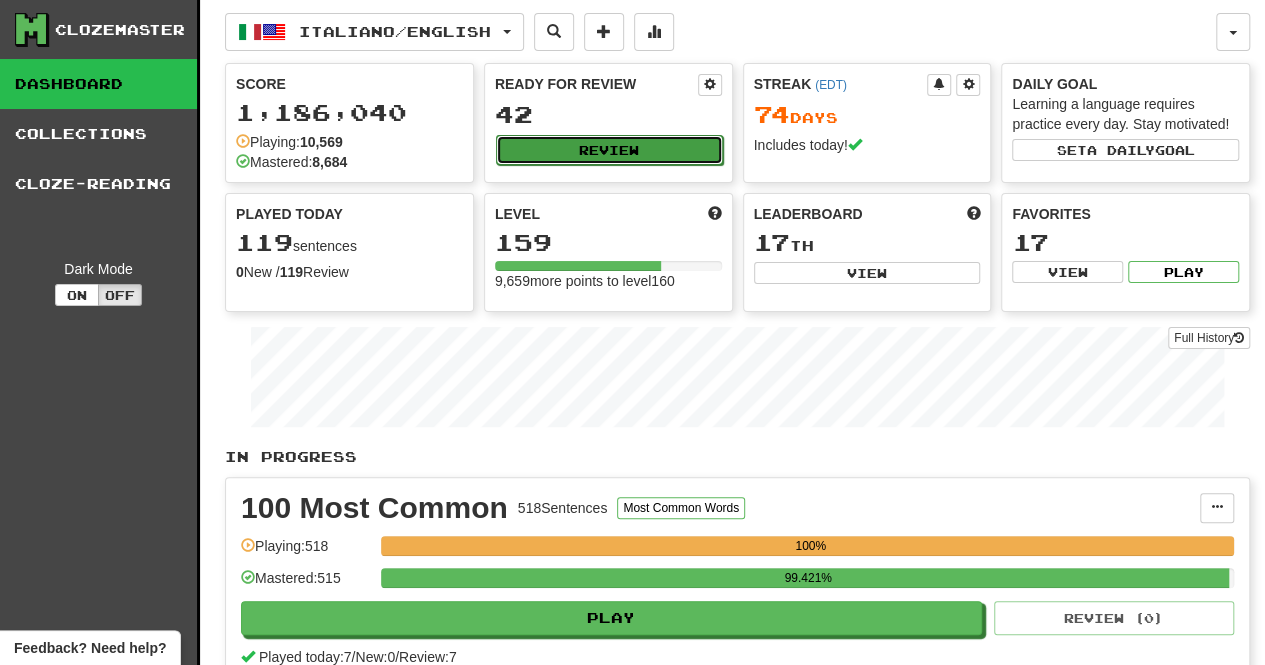 click on "Review" at bounding box center (609, 150) 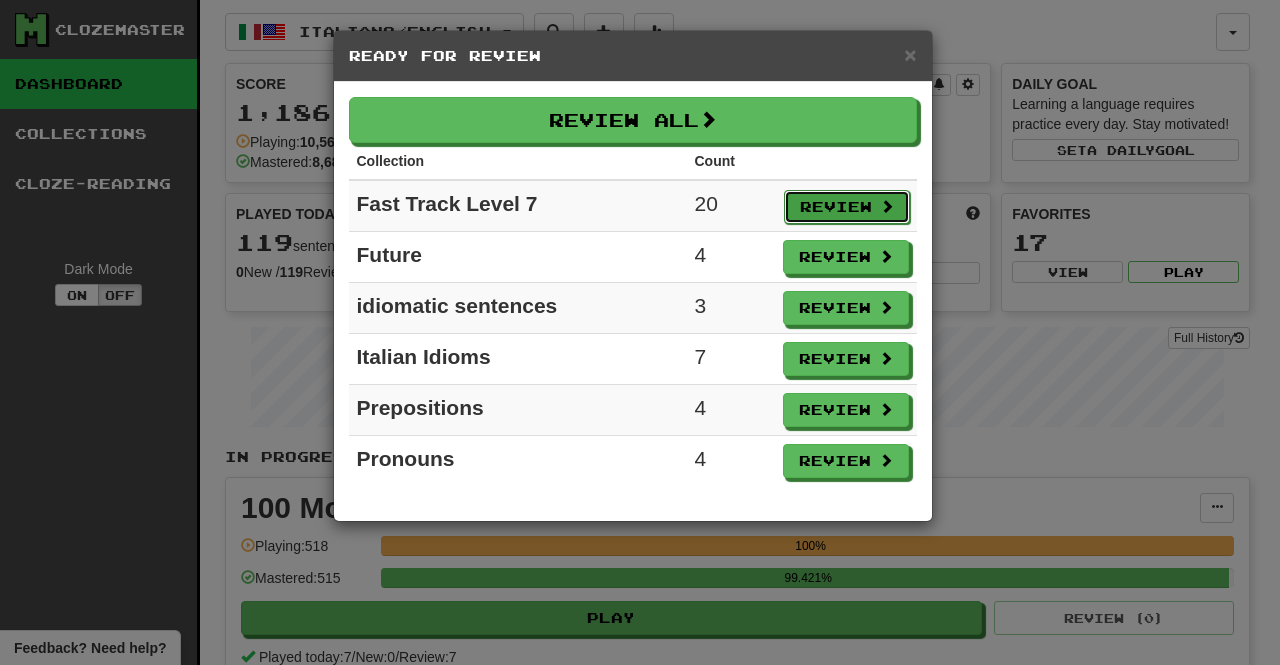 click on "Review" at bounding box center [847, 207] 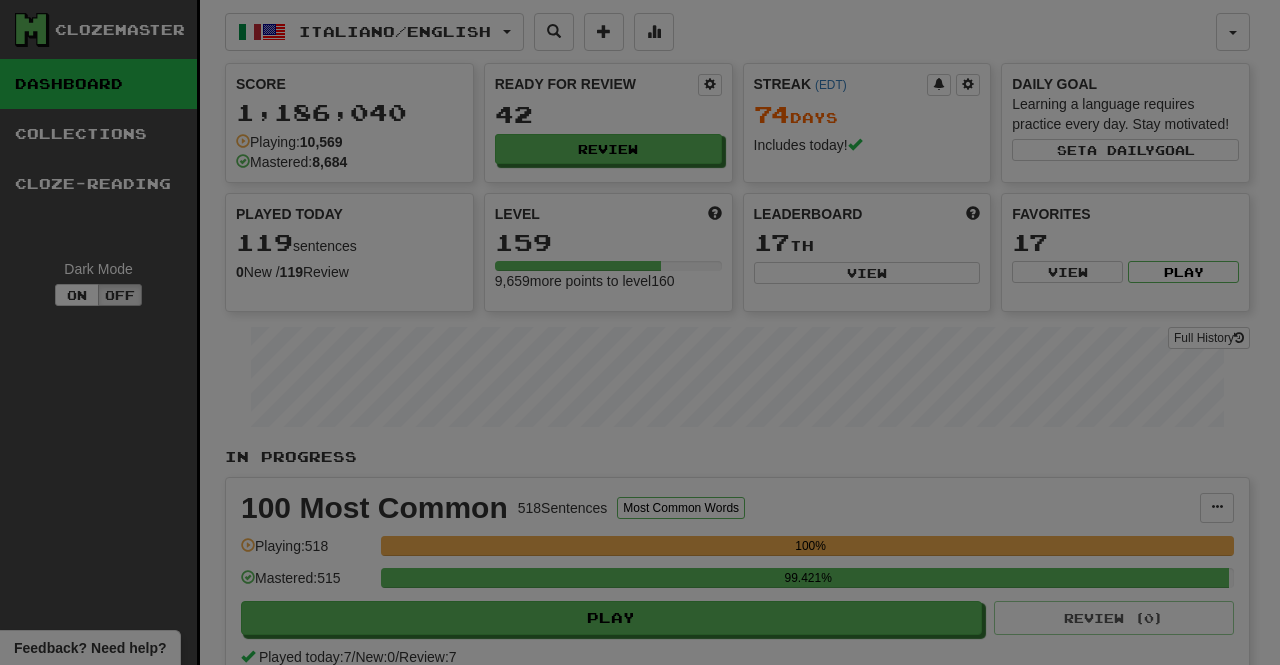 select on "**" 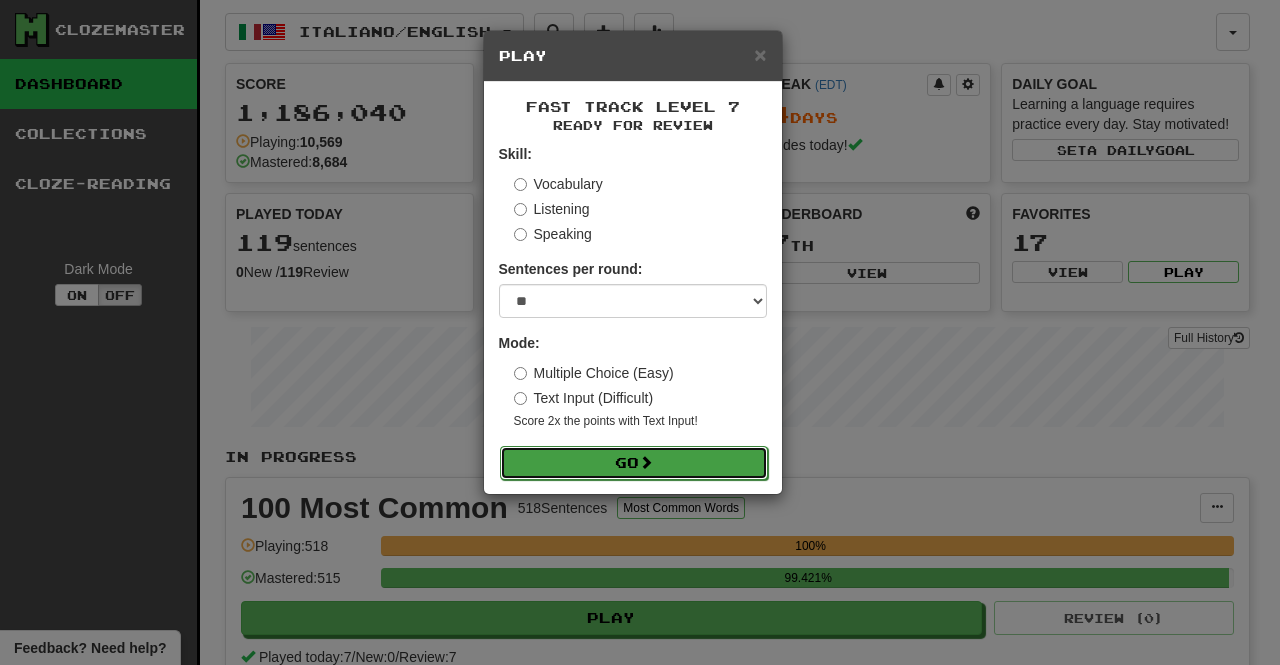 click on "Go" at bounding box center [634, 463] 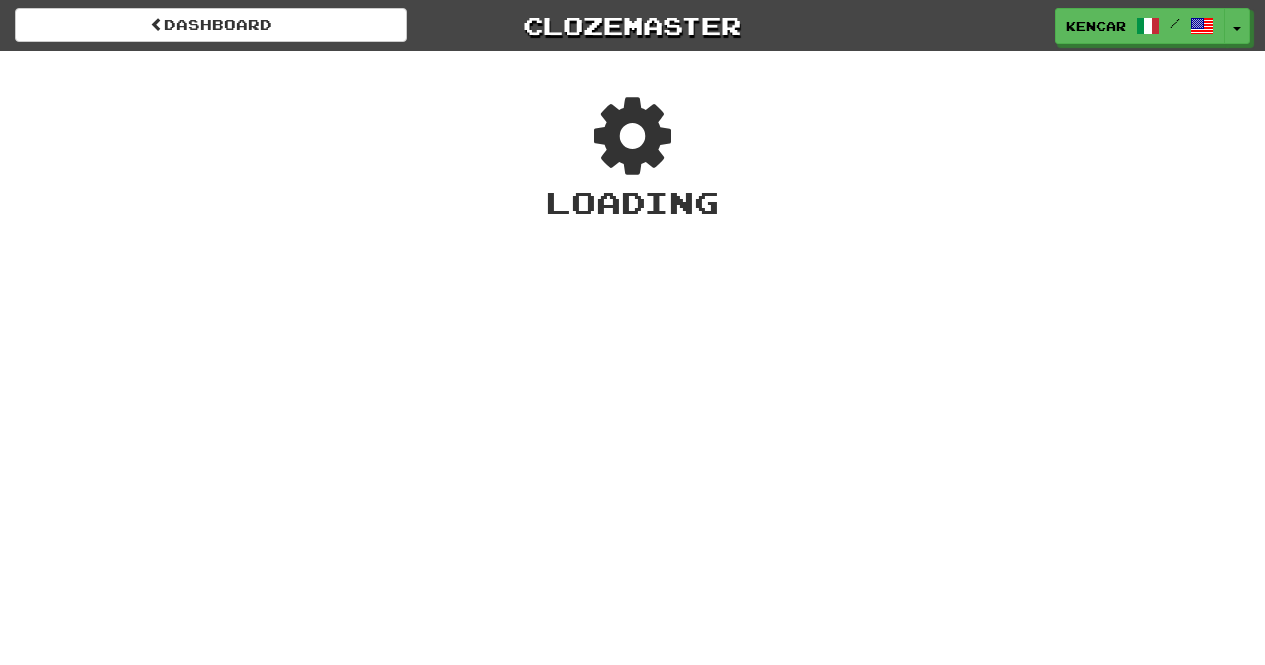 scroll, scrollTop: 0, scrollLeft: 0, axis: both 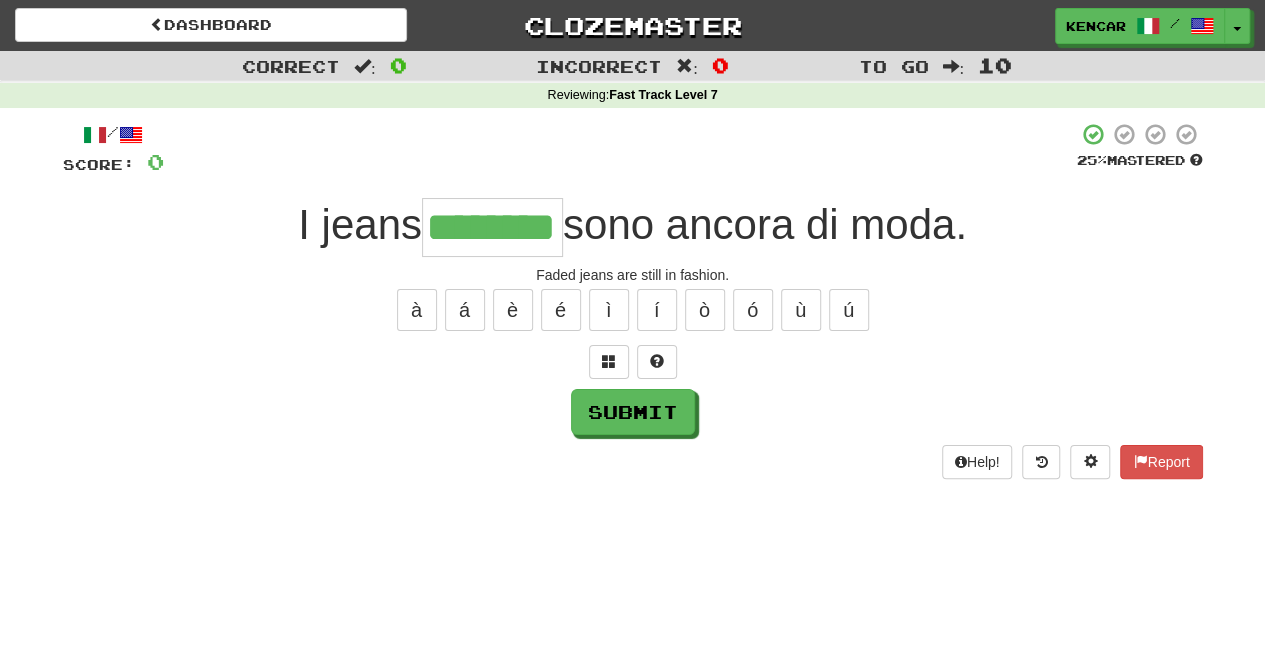 type on "********" 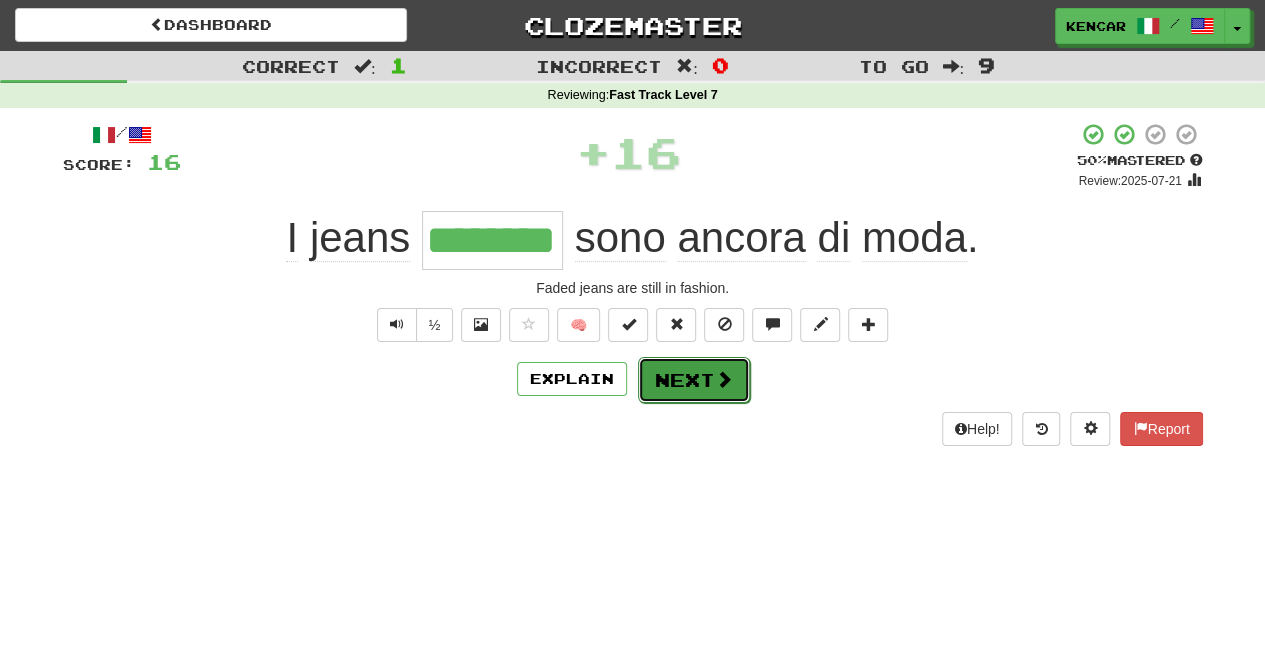 click on "Next" at bounding box center (694, 380) 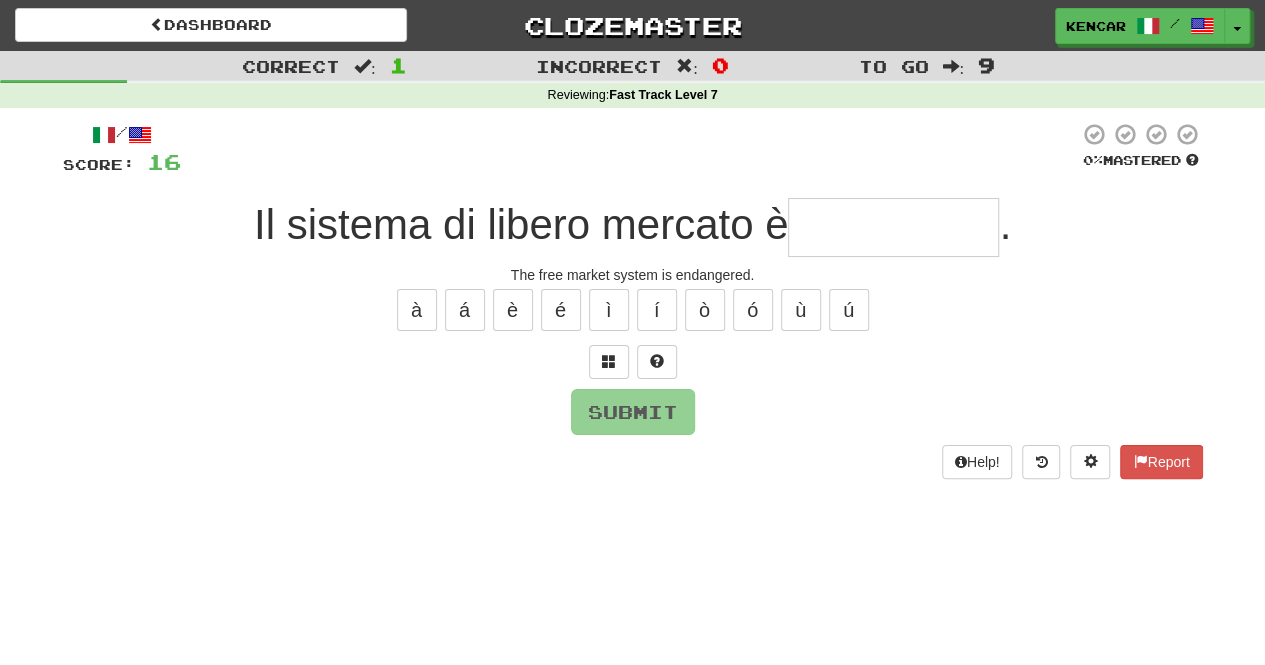 click at bounding box center [893, 227] 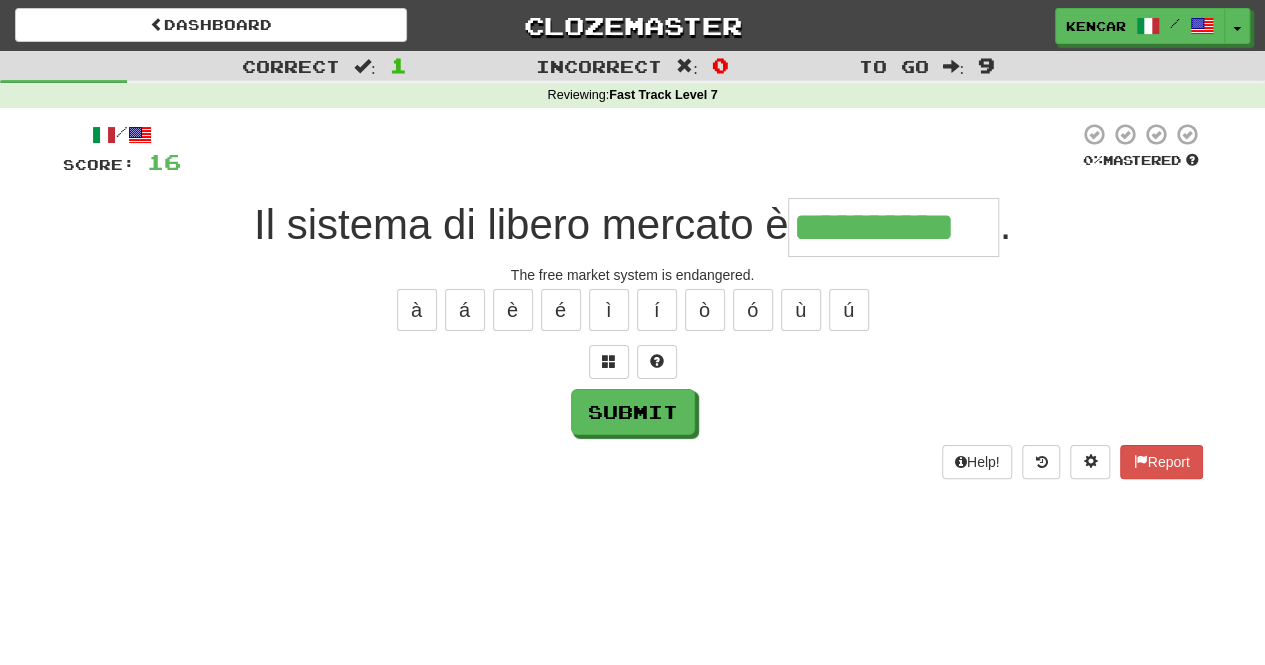 type on "**********" 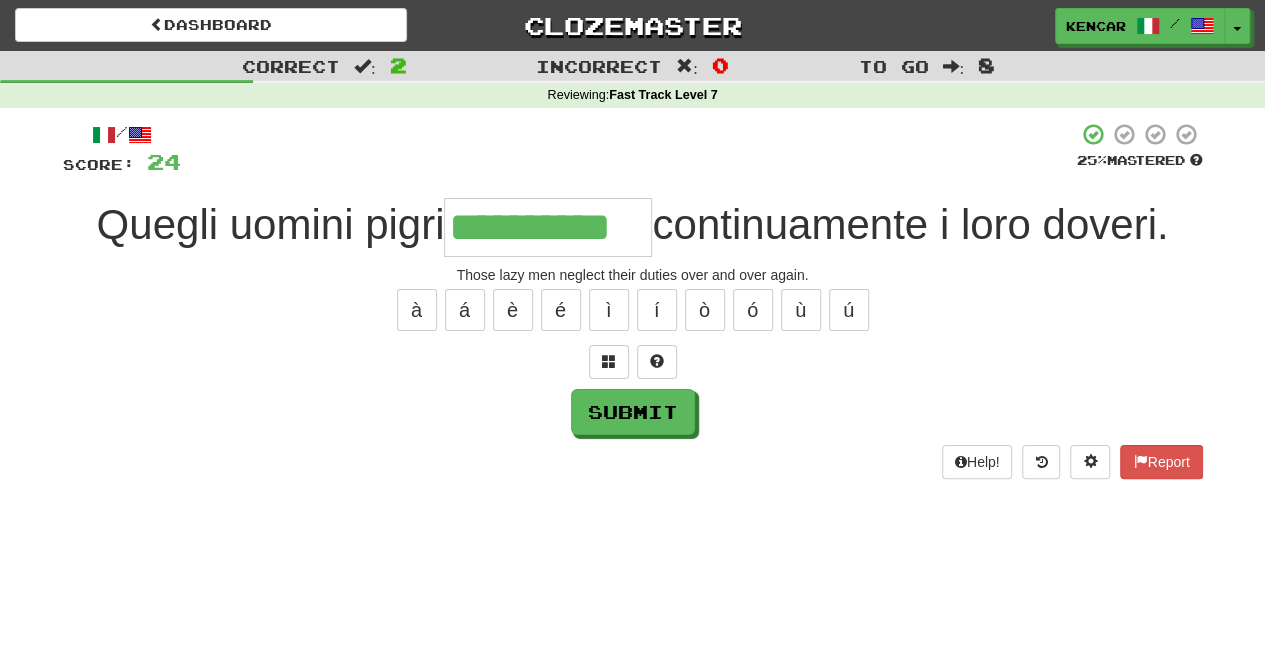 type on "**********" 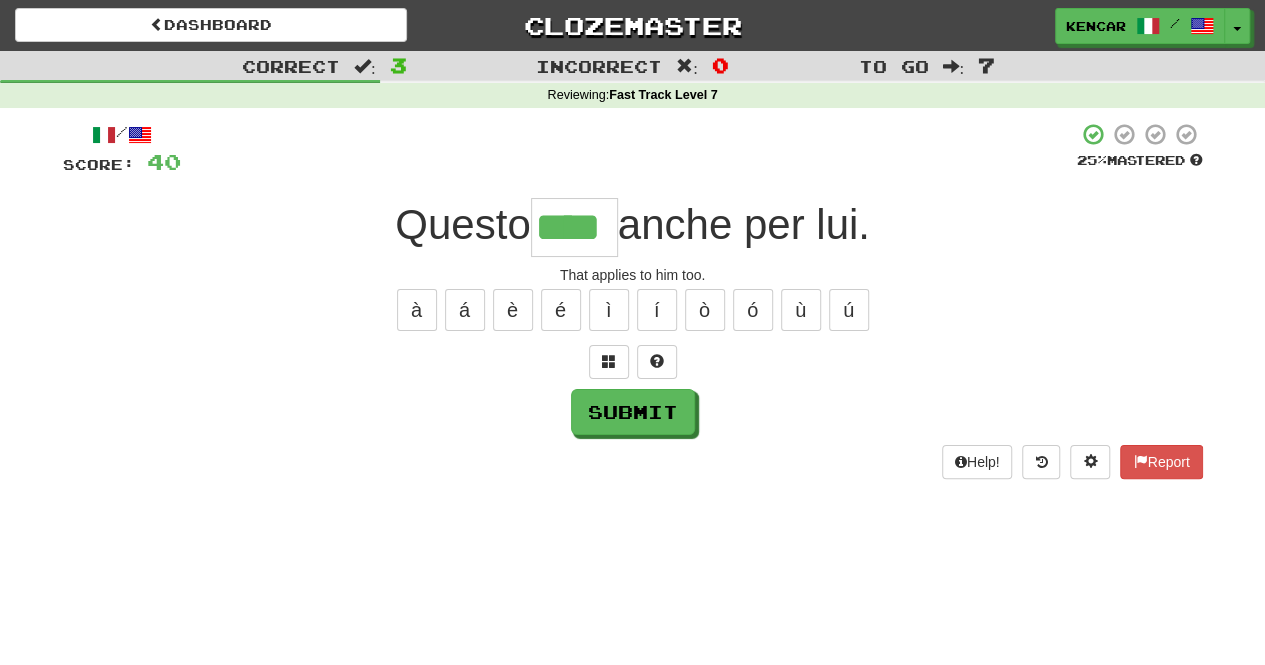 type on "****" 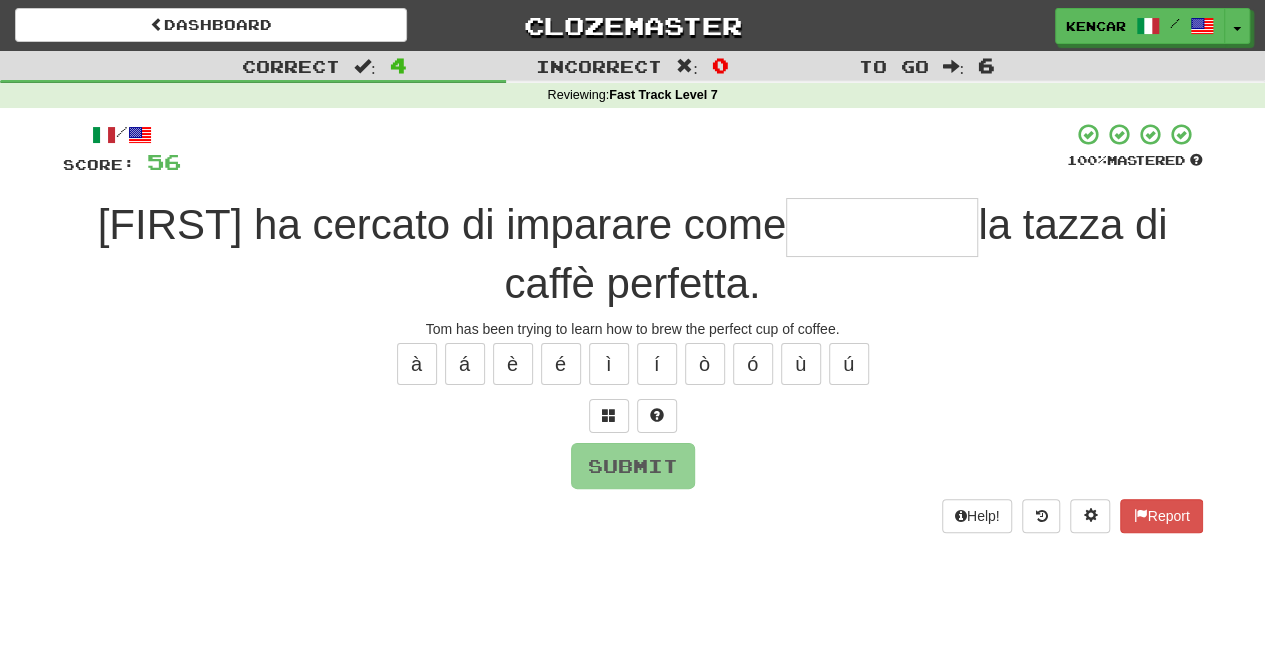 type on "*" 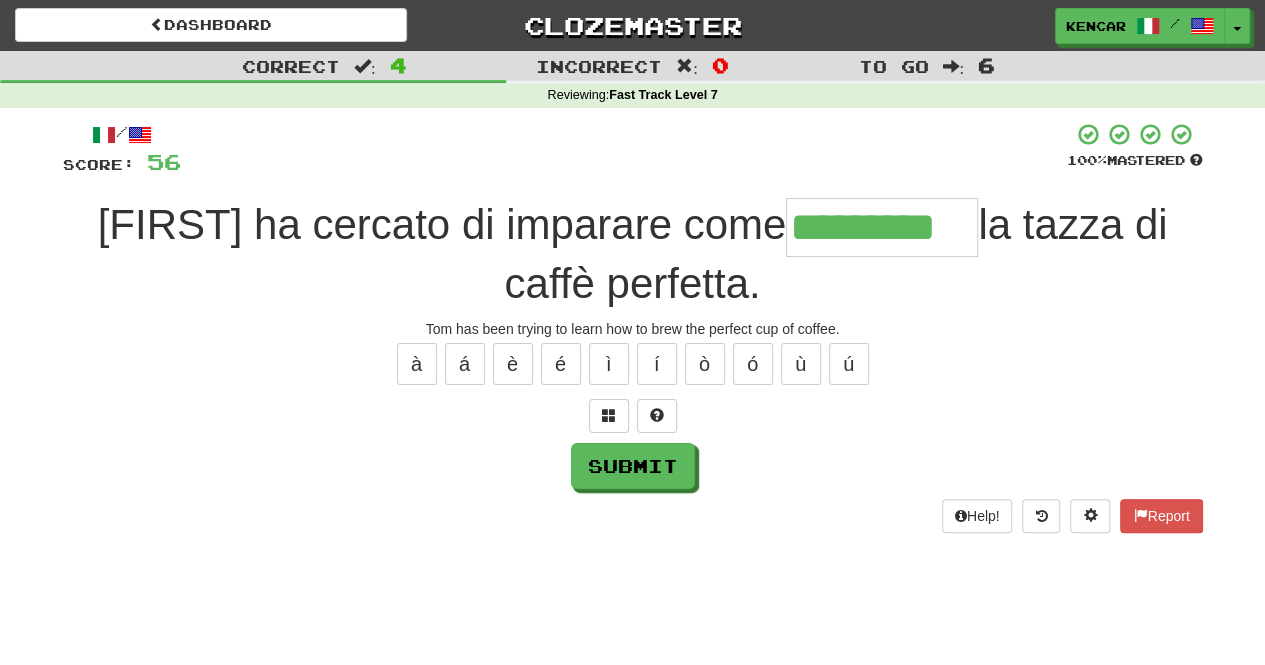 type on "*********" 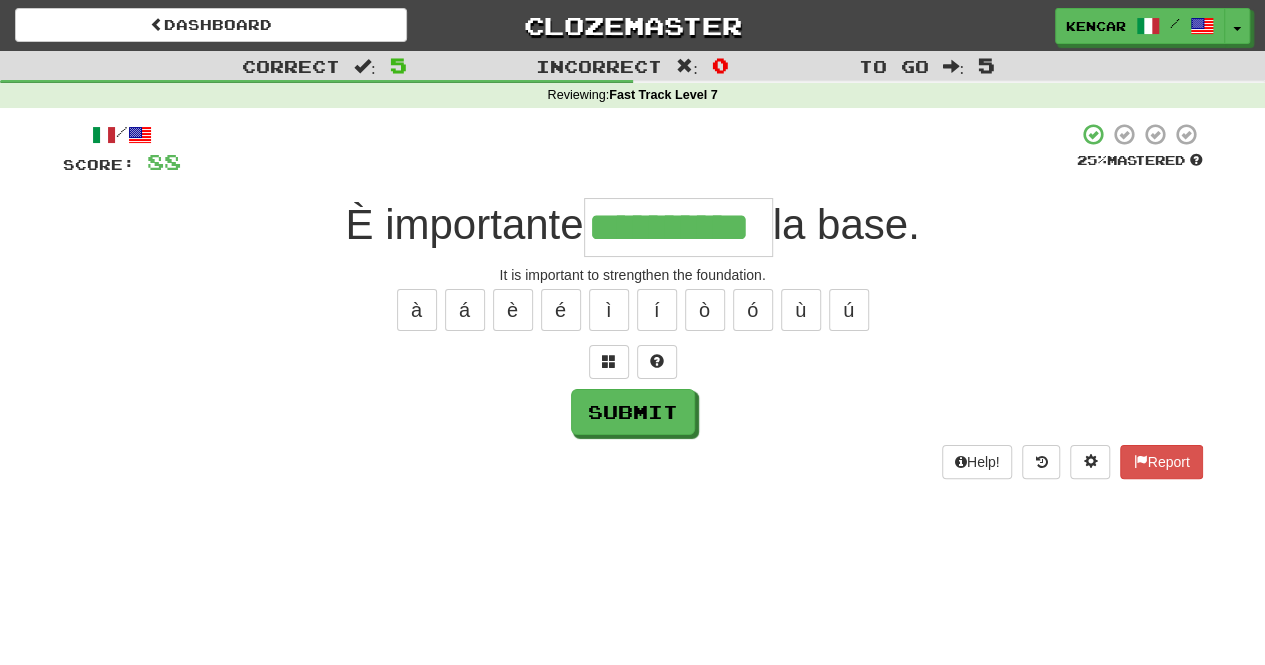 type on "**********" 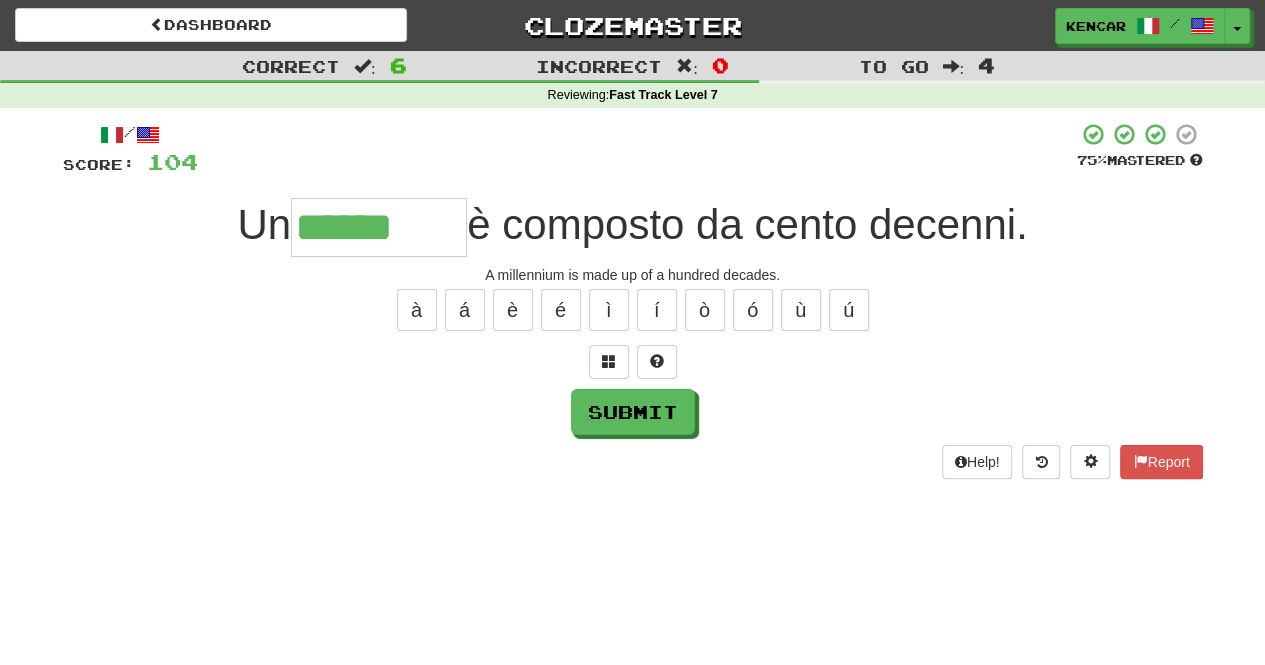 type on "*********" 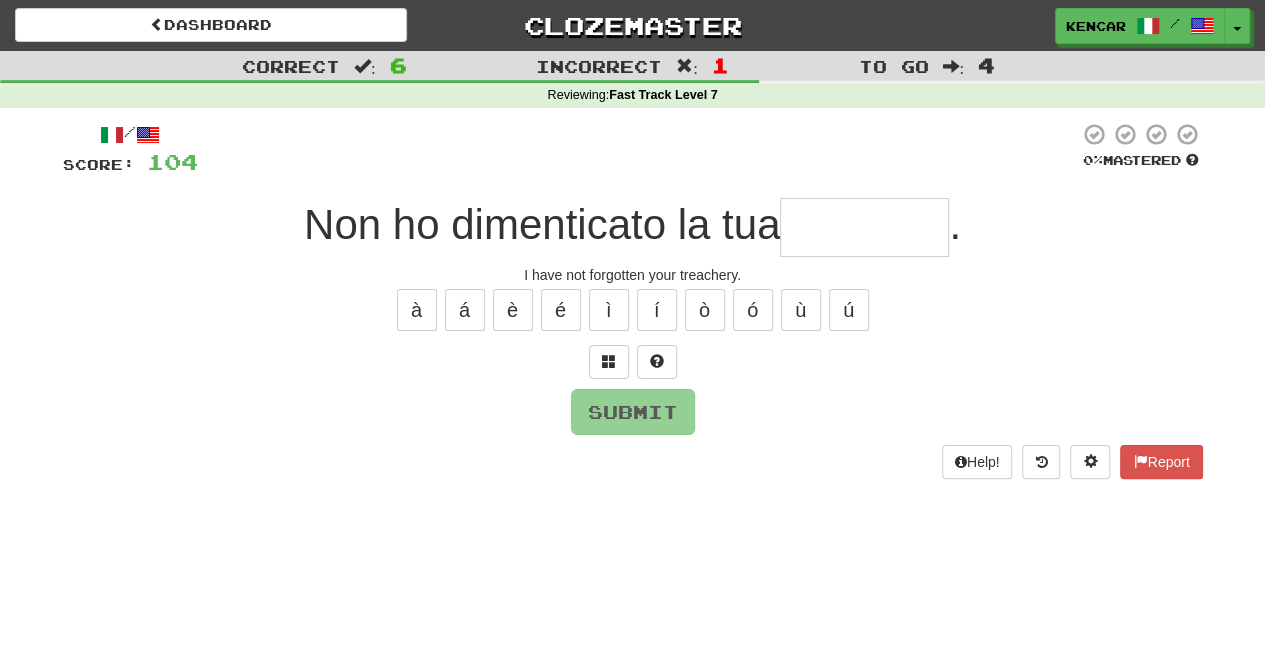 type on "*" 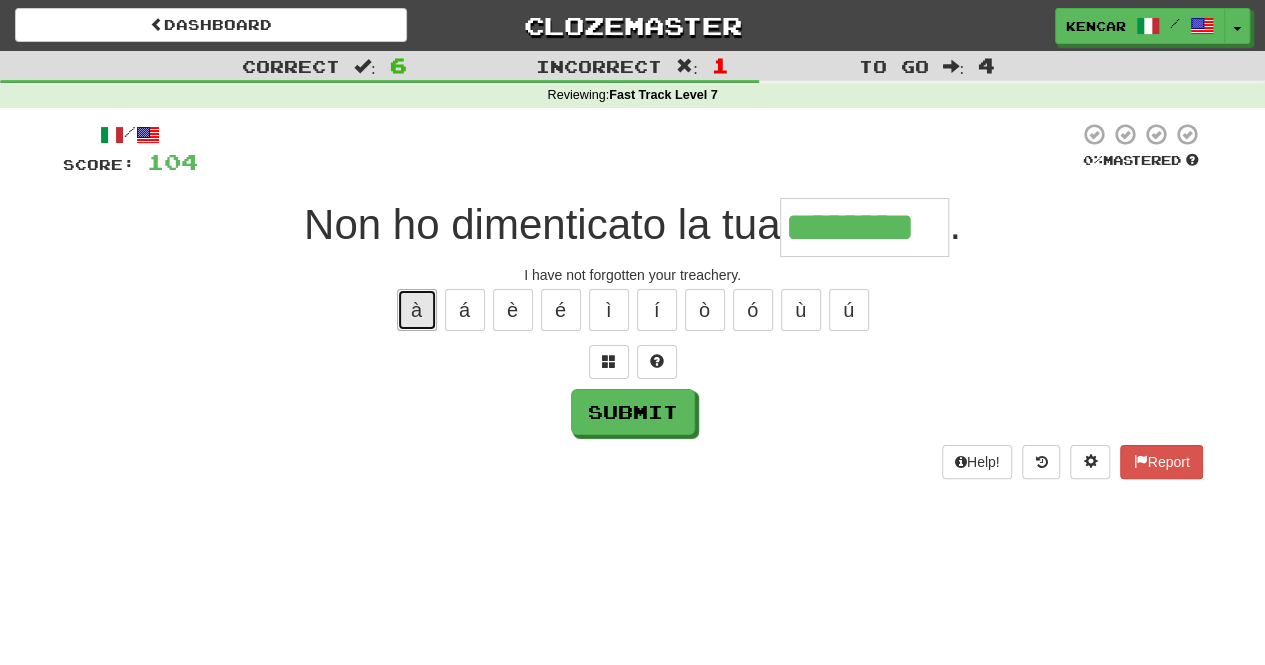 click on "à" at bounding box center (417, 310) 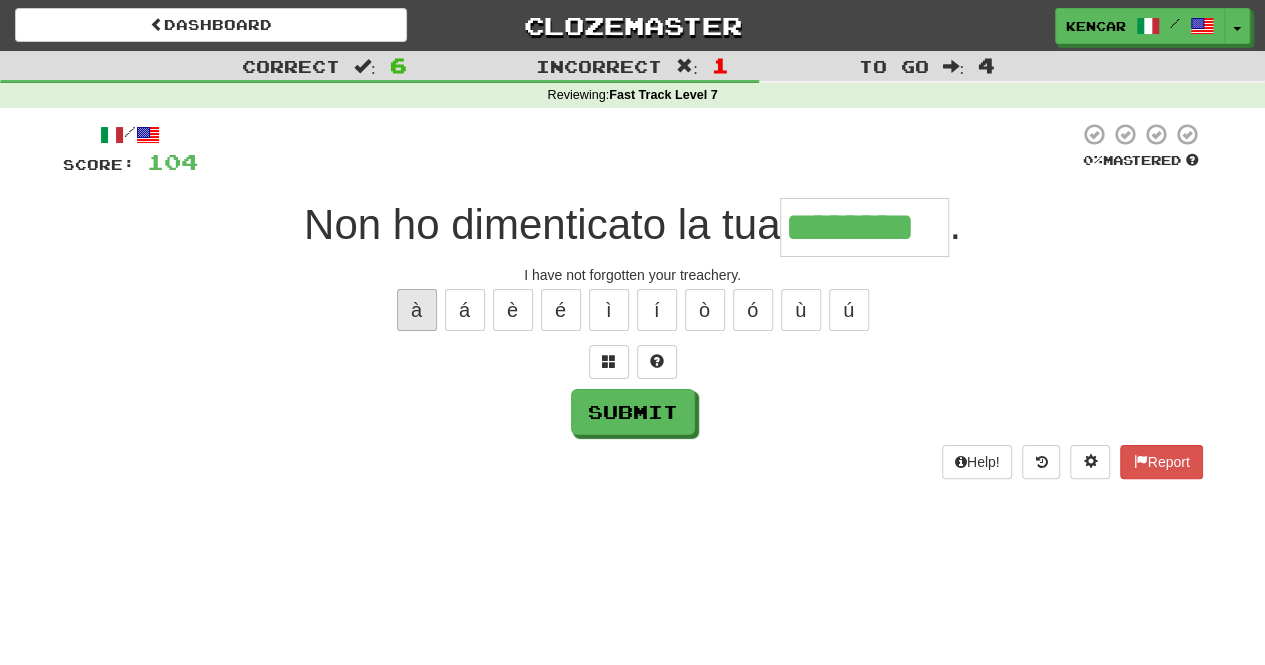type on "*********" 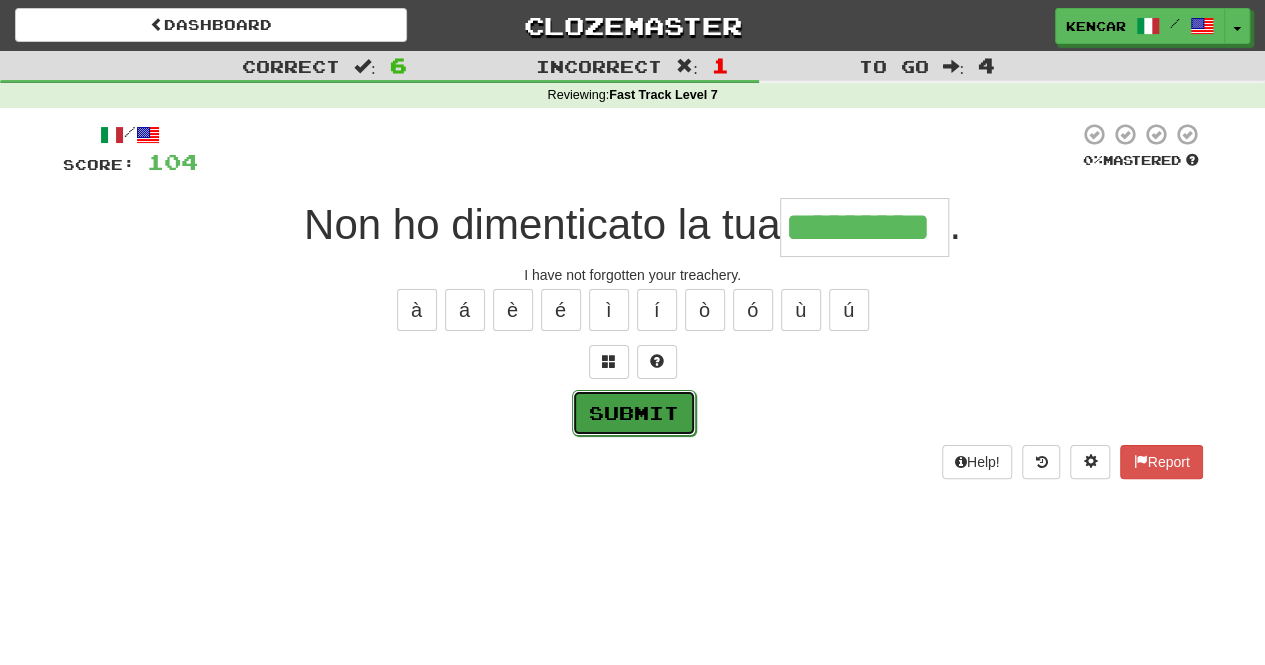 click on "Submit" at bounding box center (634, 413) 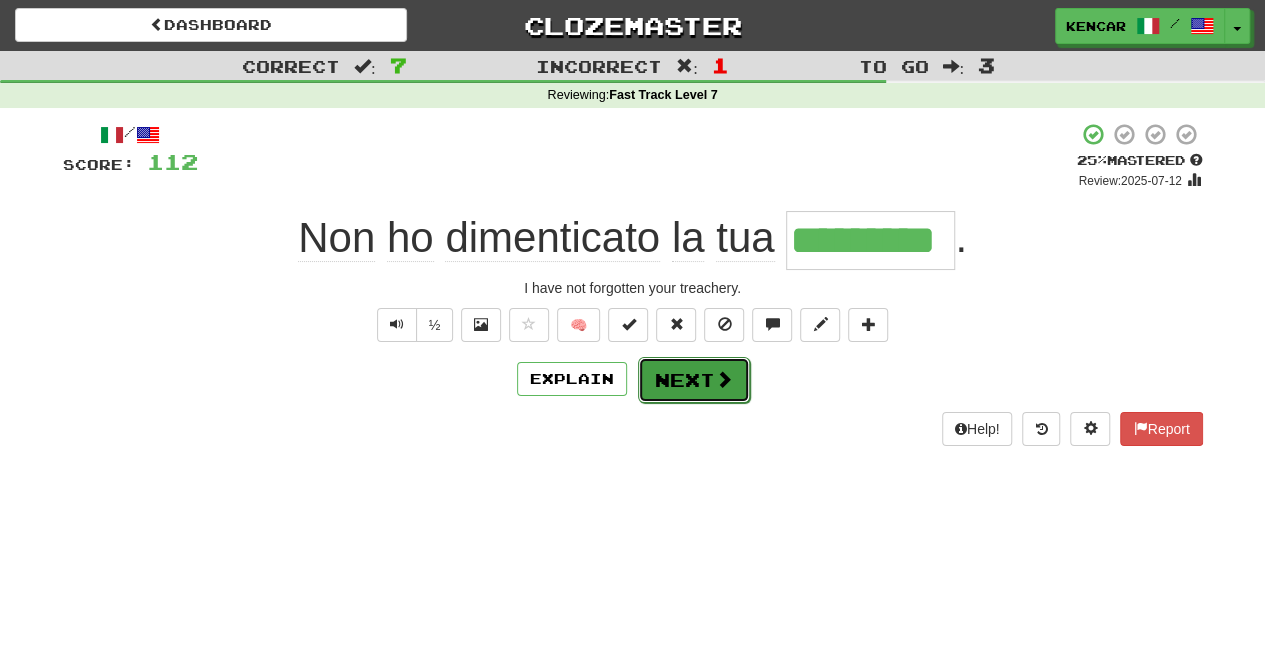 click on "Next" at bounding box center (694, 380) 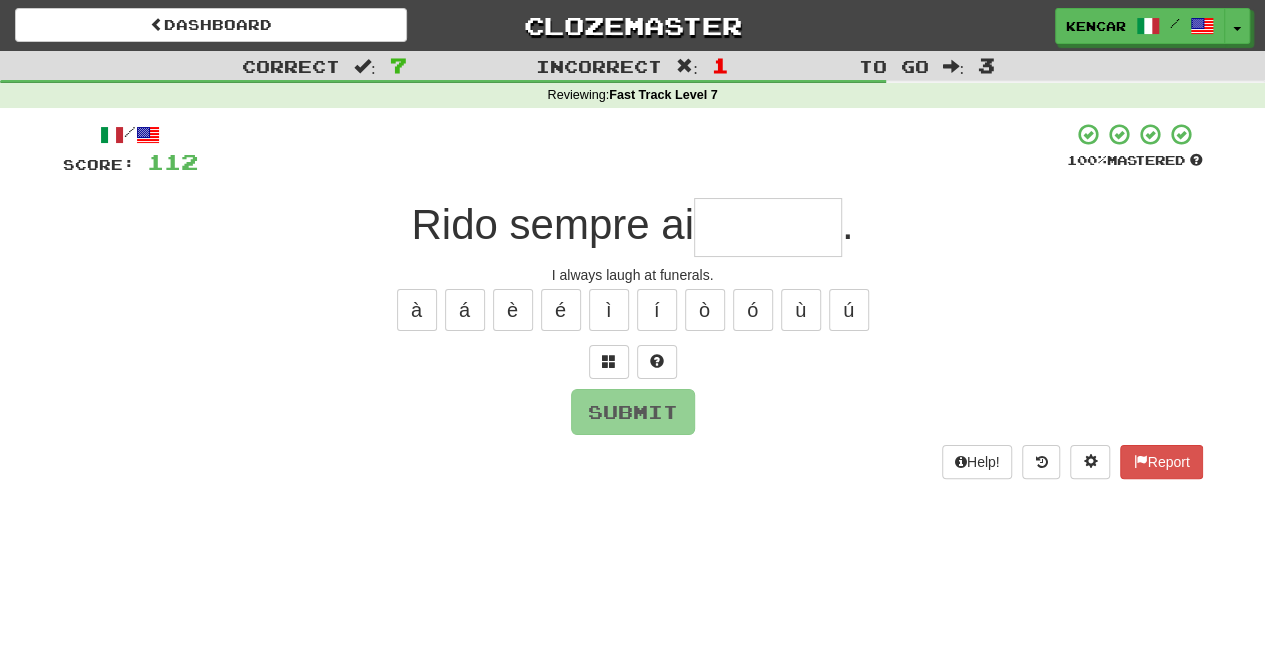 click at bounding box center [768, 227] 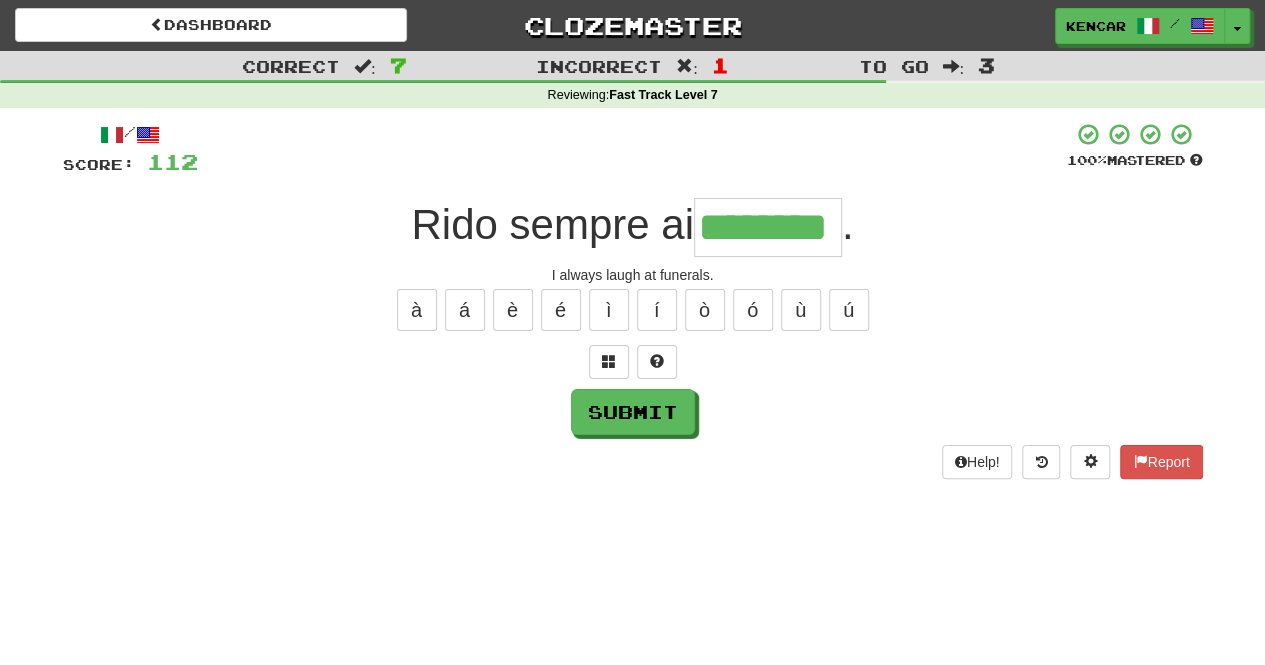 type on "********" 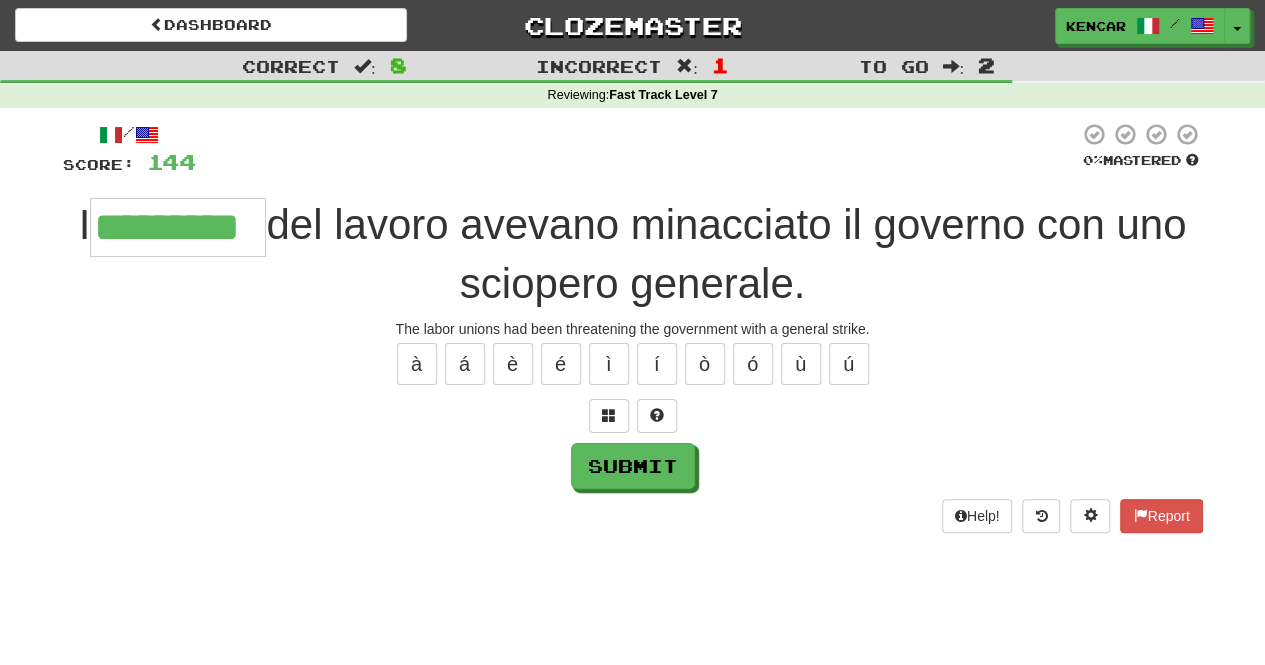 type on "*********" 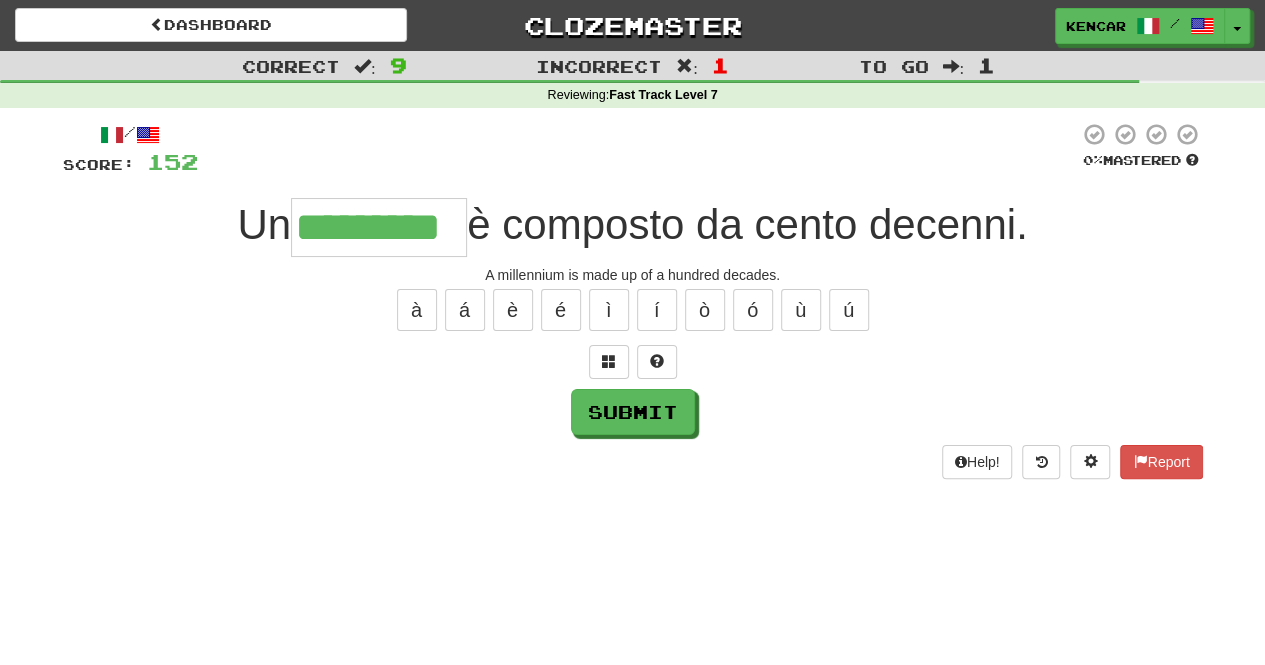 type on "*********" 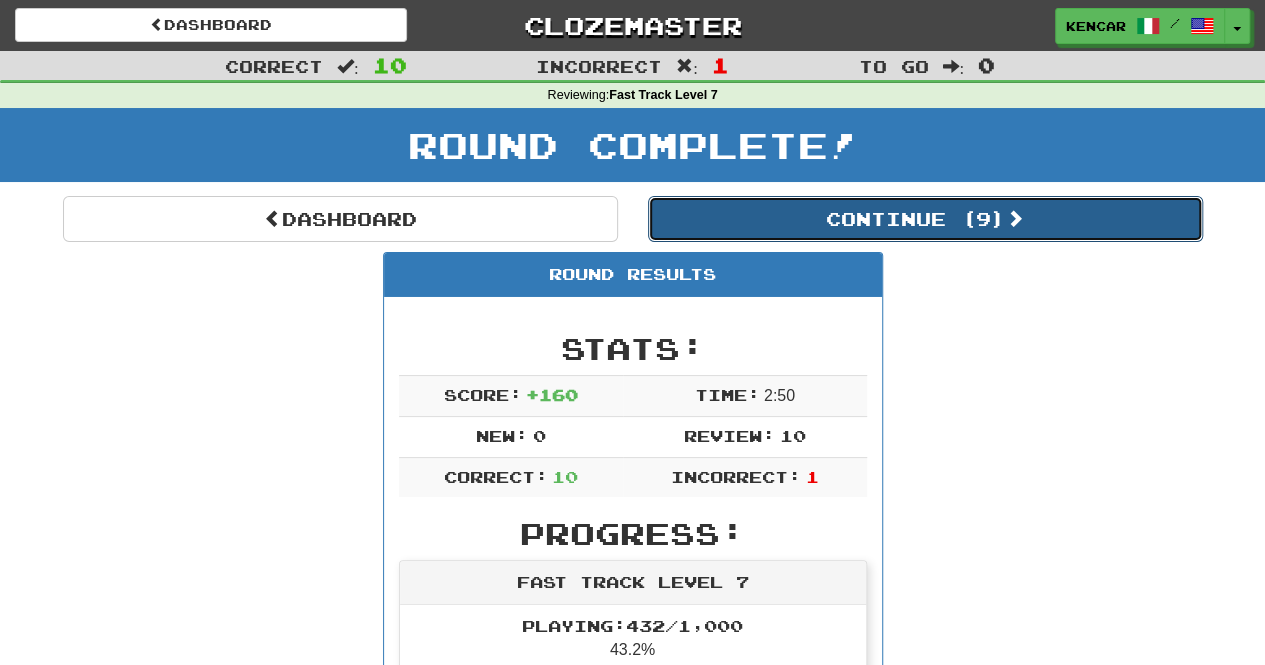 click on "Continue ( 9 )" at bounding box center (925, 219) 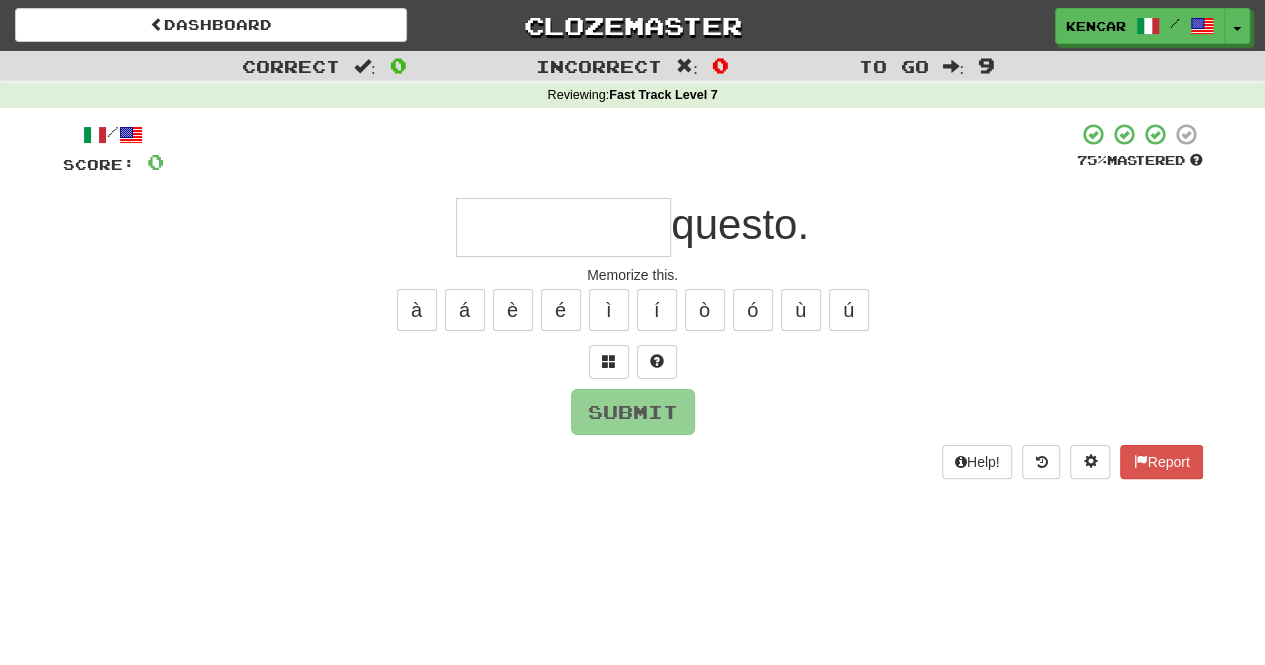 click at bounding box center (563, 227) 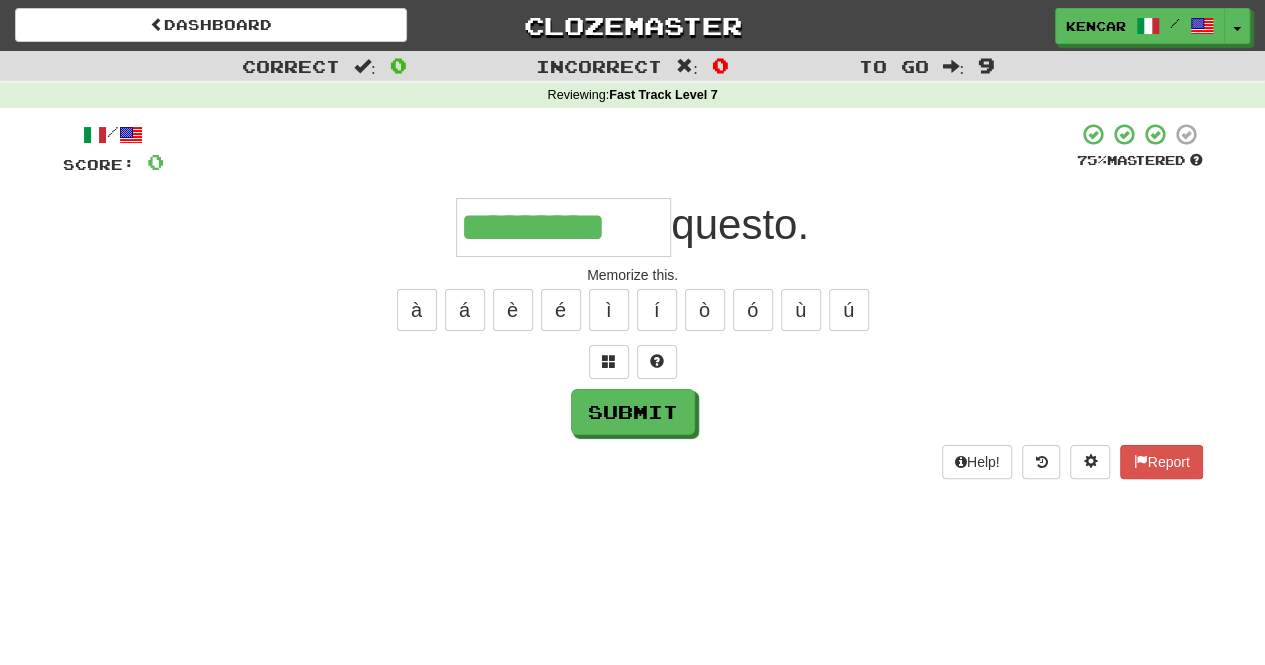 type on "*********" 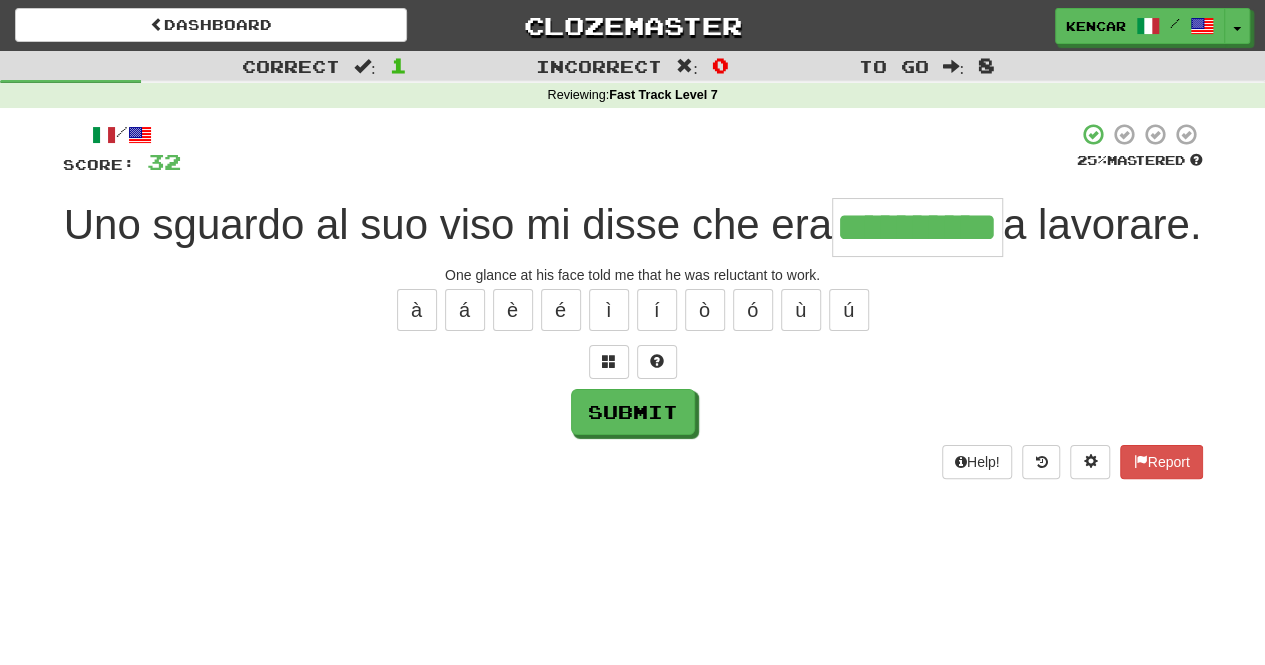 type on "**********" 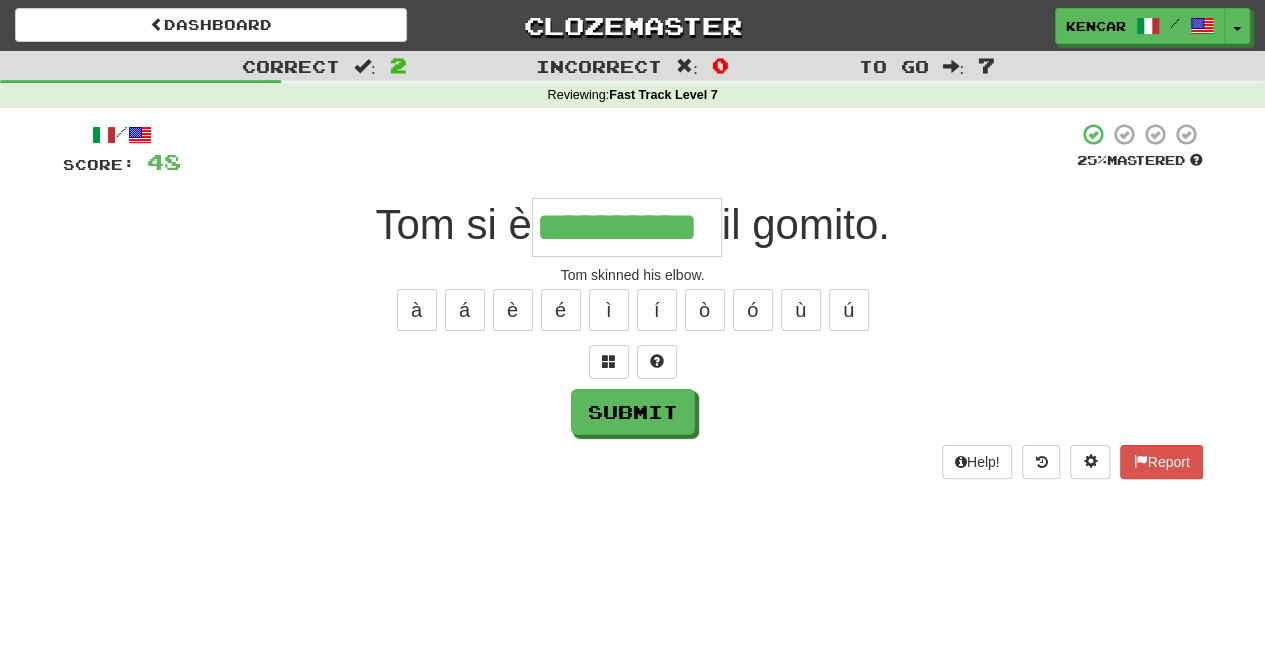 type on "**********" 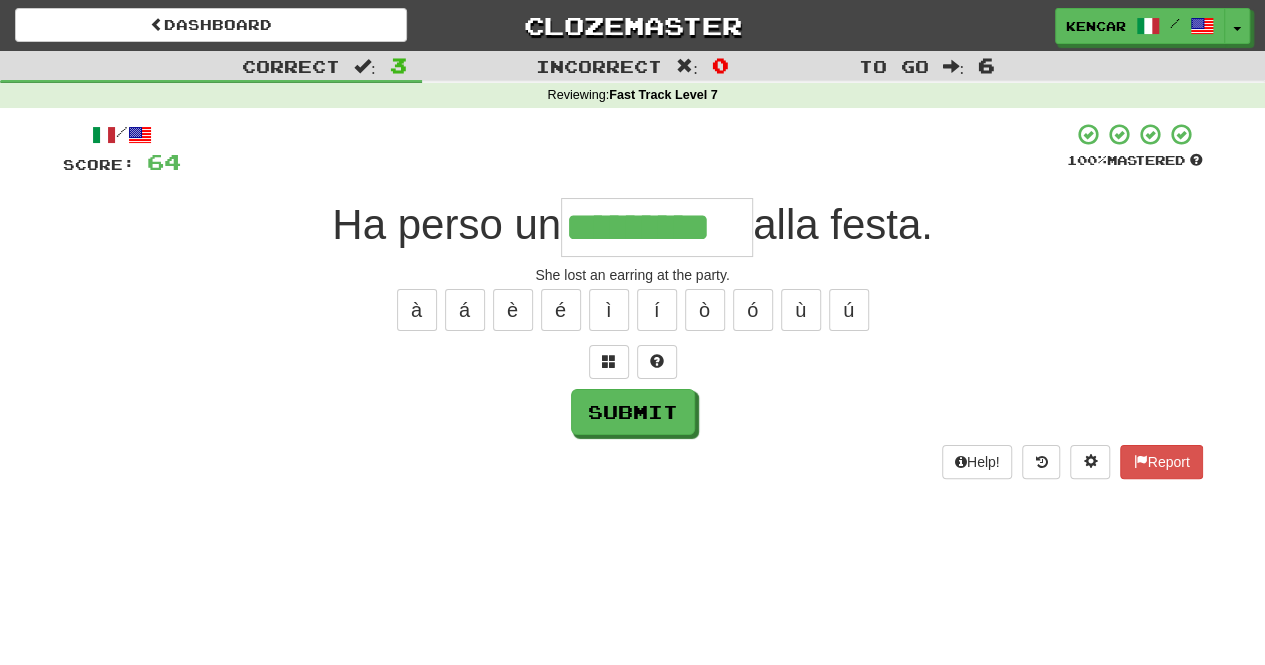 type on "*********" 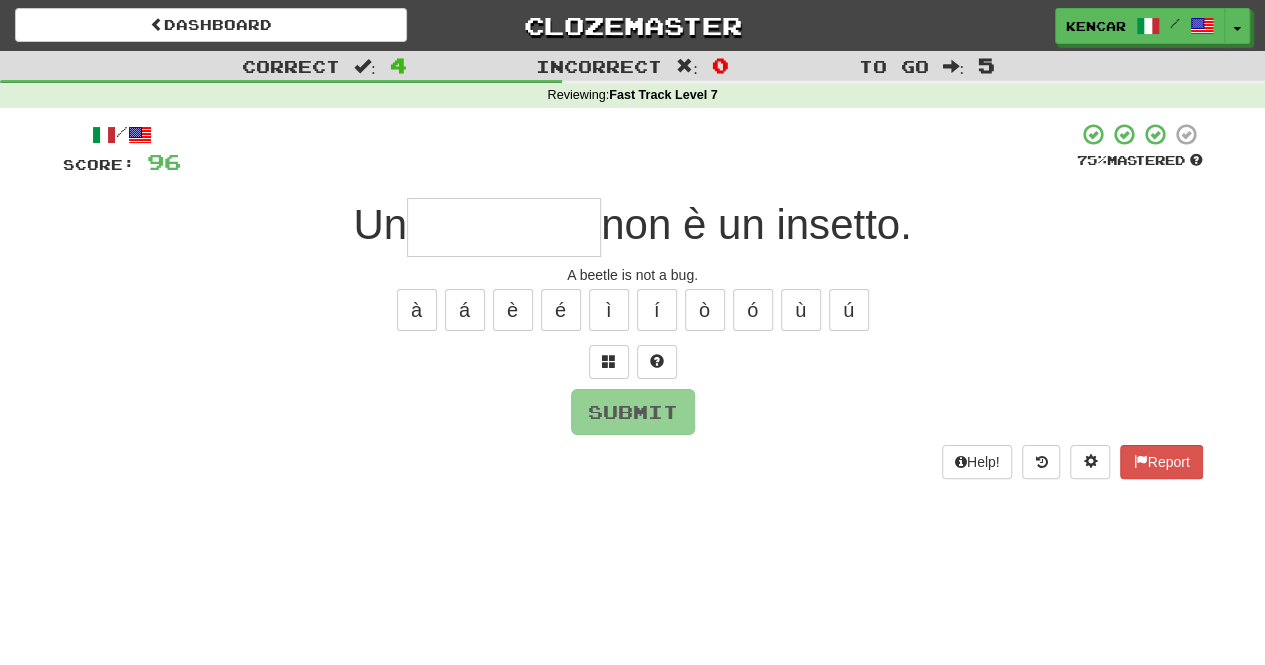 type on "*" 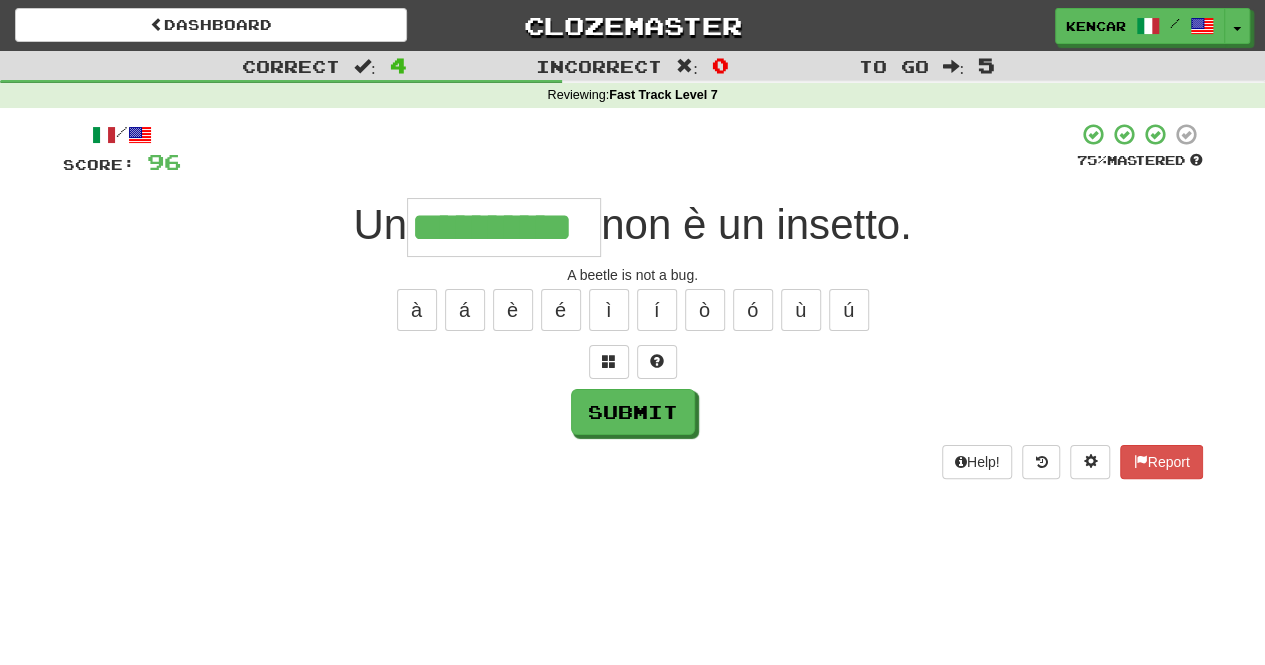 type on "**********" 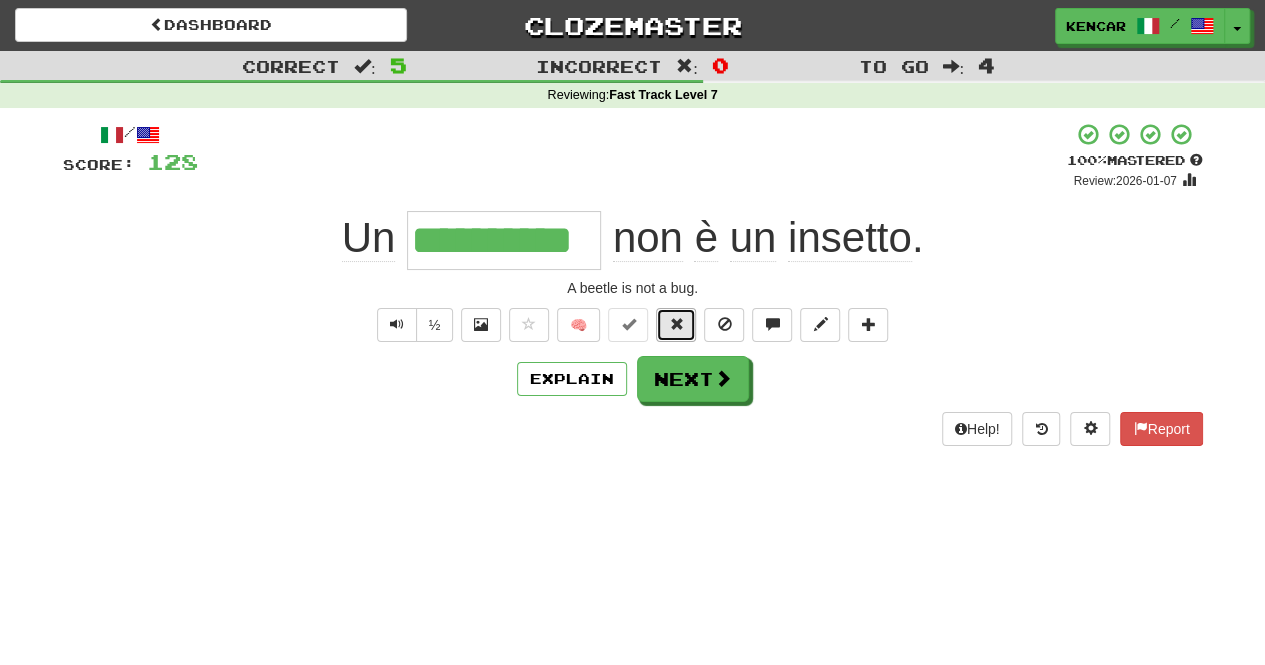 click at bounding box center [676, 324] 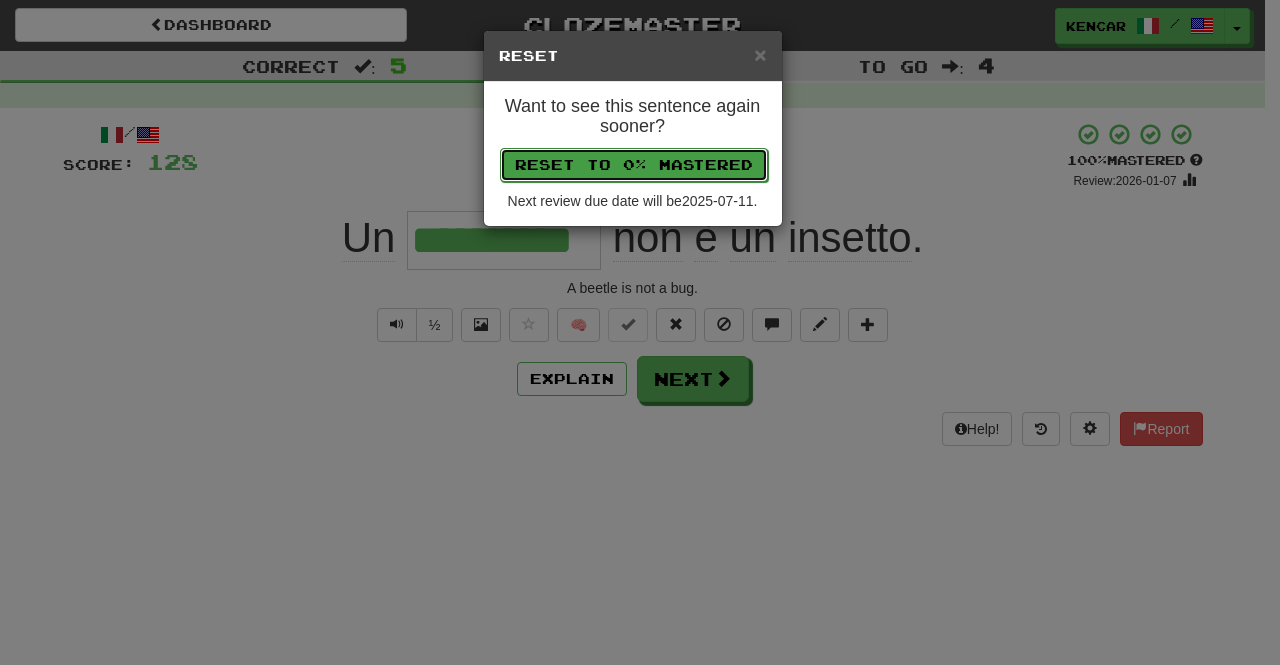 click on "Reset to 0% Mastered" at bounding box center (634, 165) 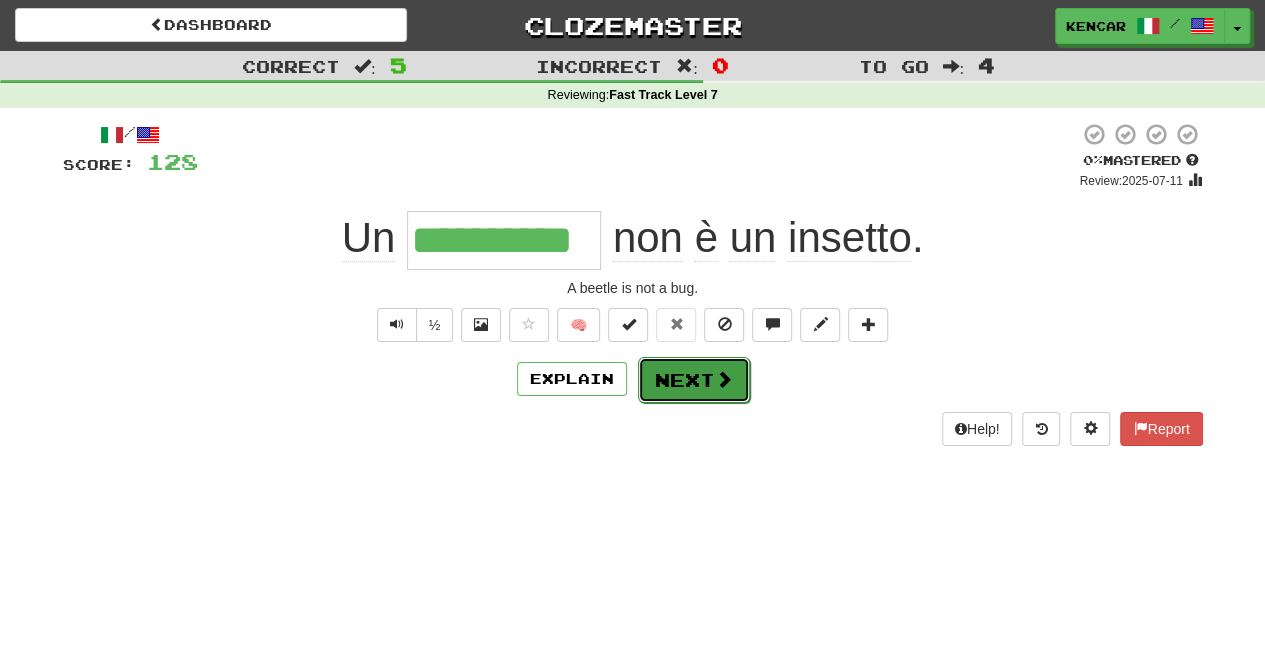 click on "Next" at bounding box center (694, 380) 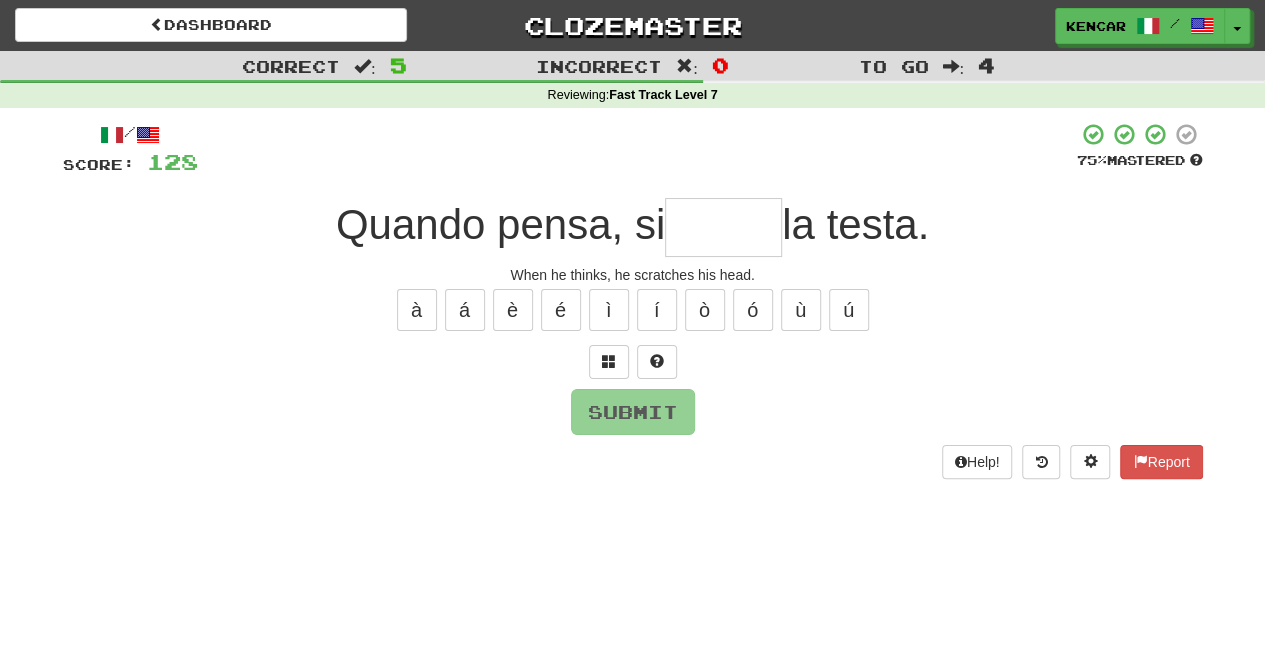 click at bounding box center [723, 227] 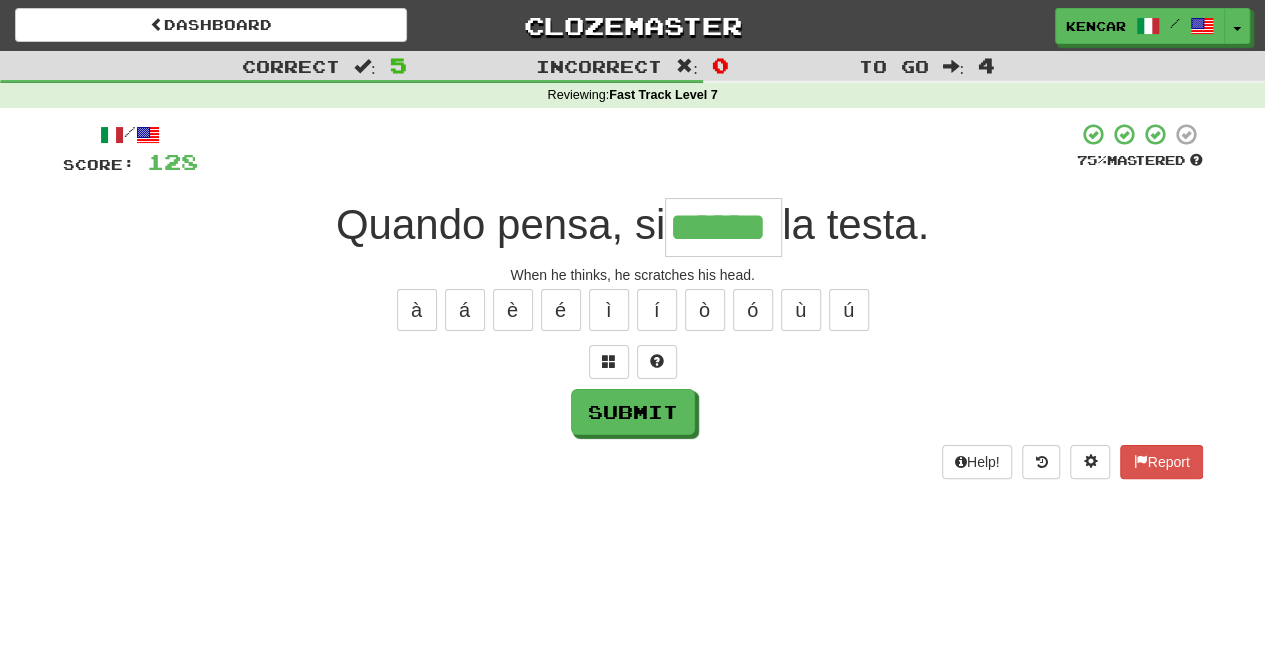 type on "******" 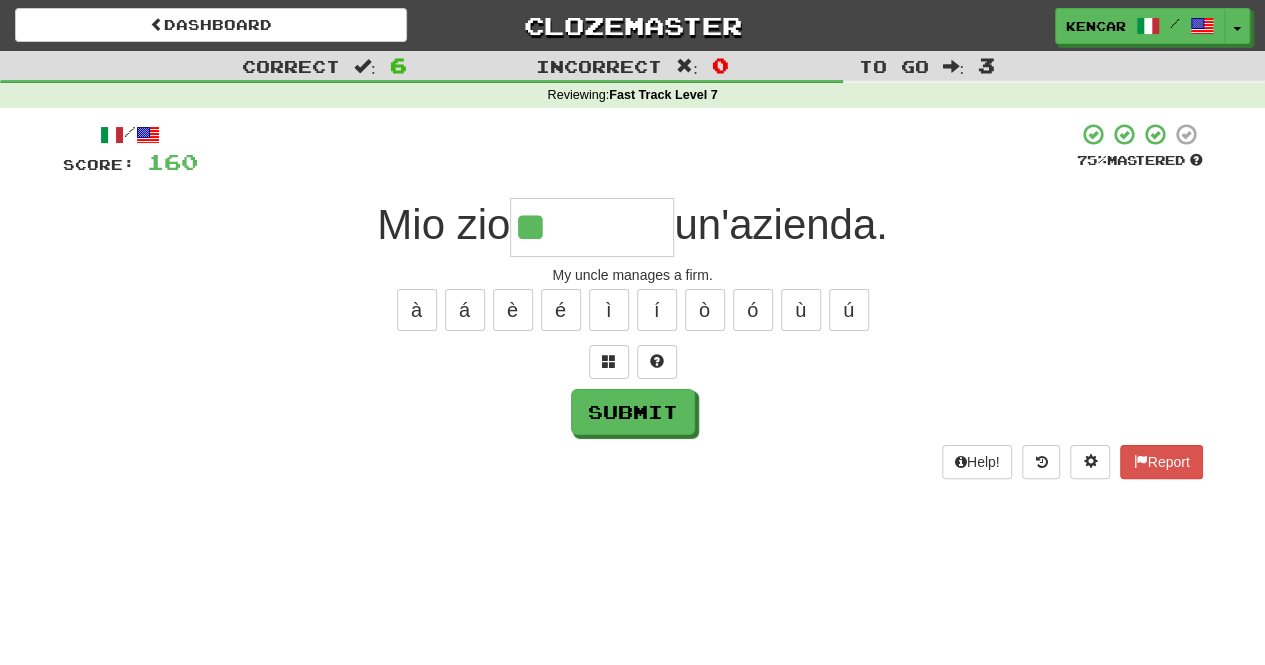 type on "********" 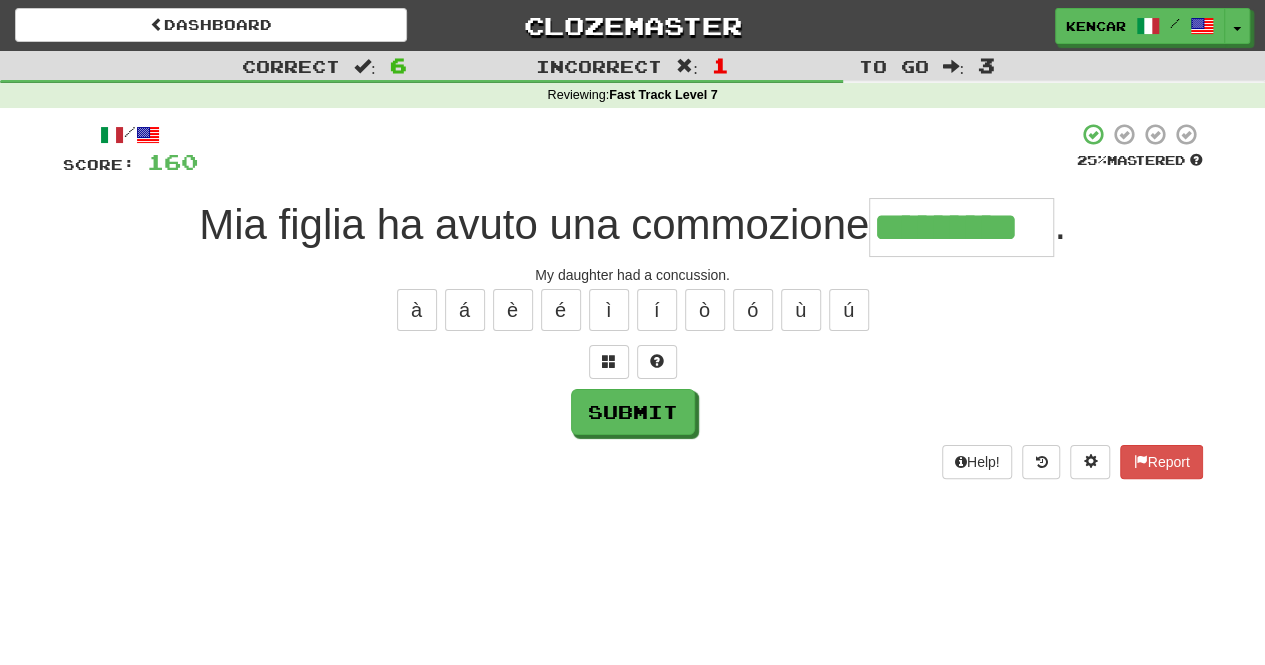 type on "*********" 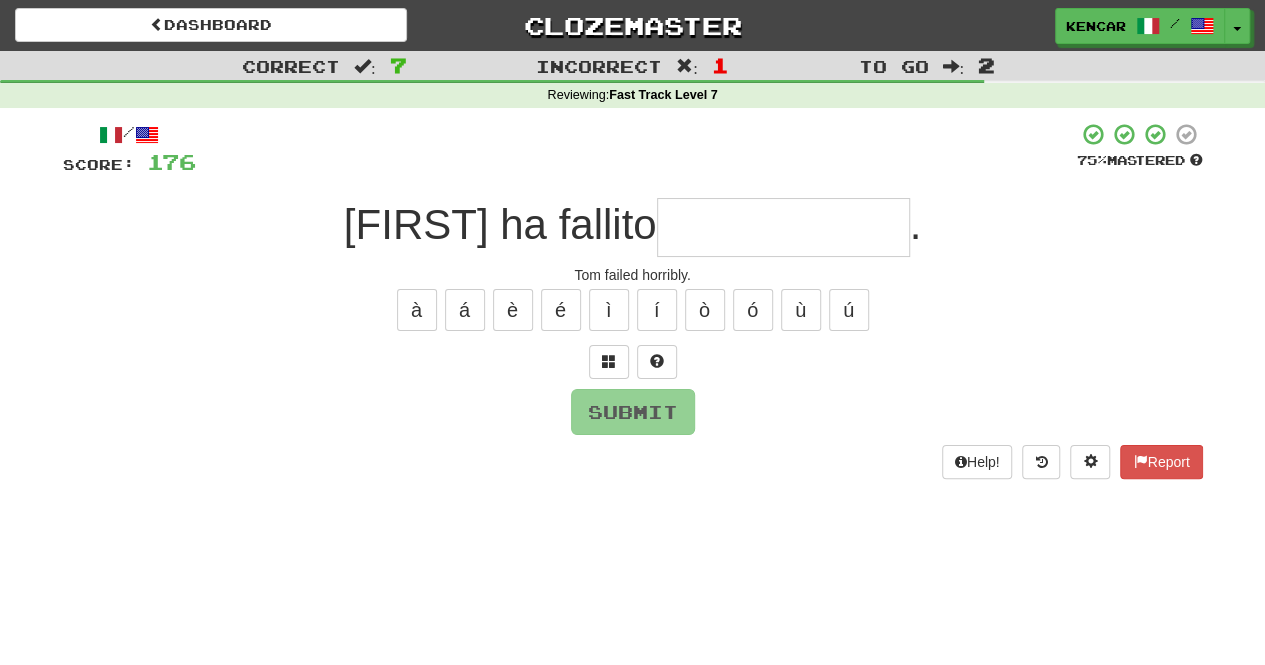type on "*" 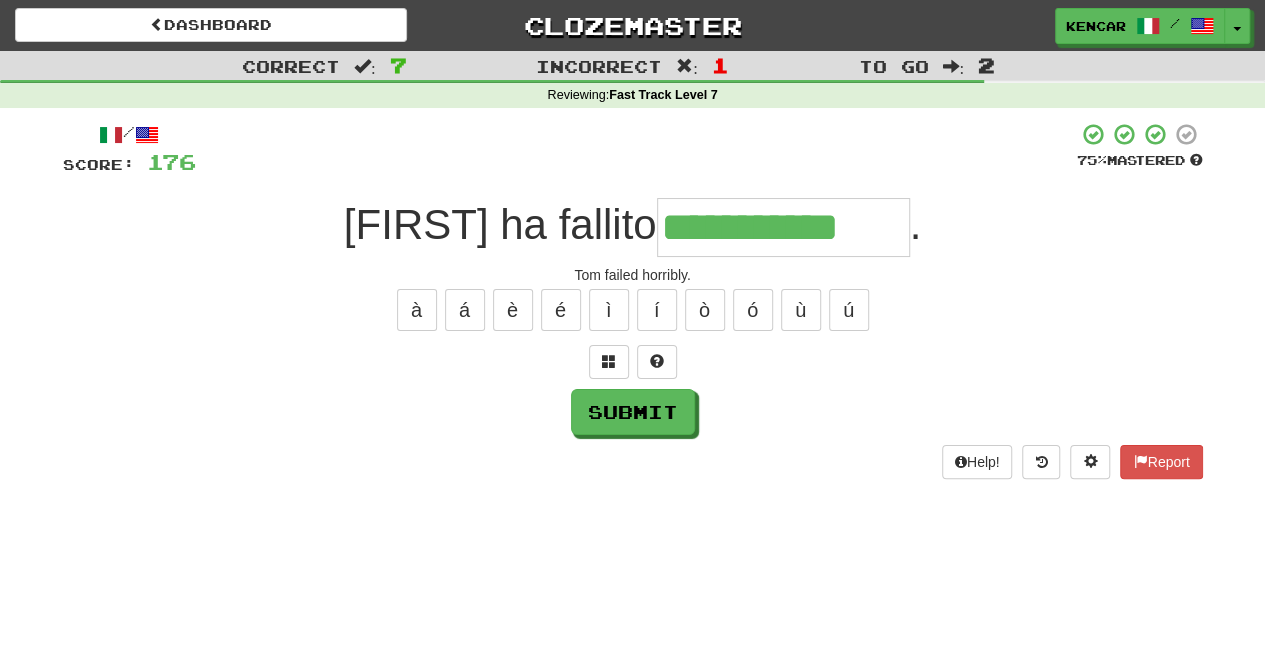 type on "**********" 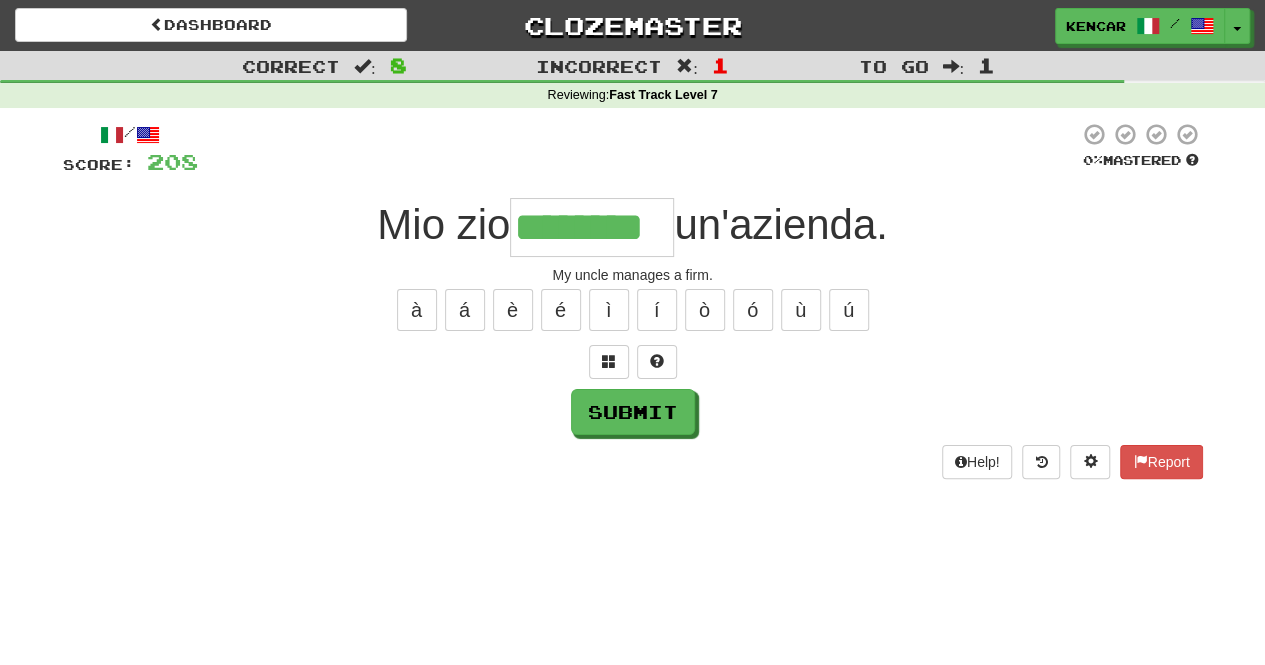 type on "********" 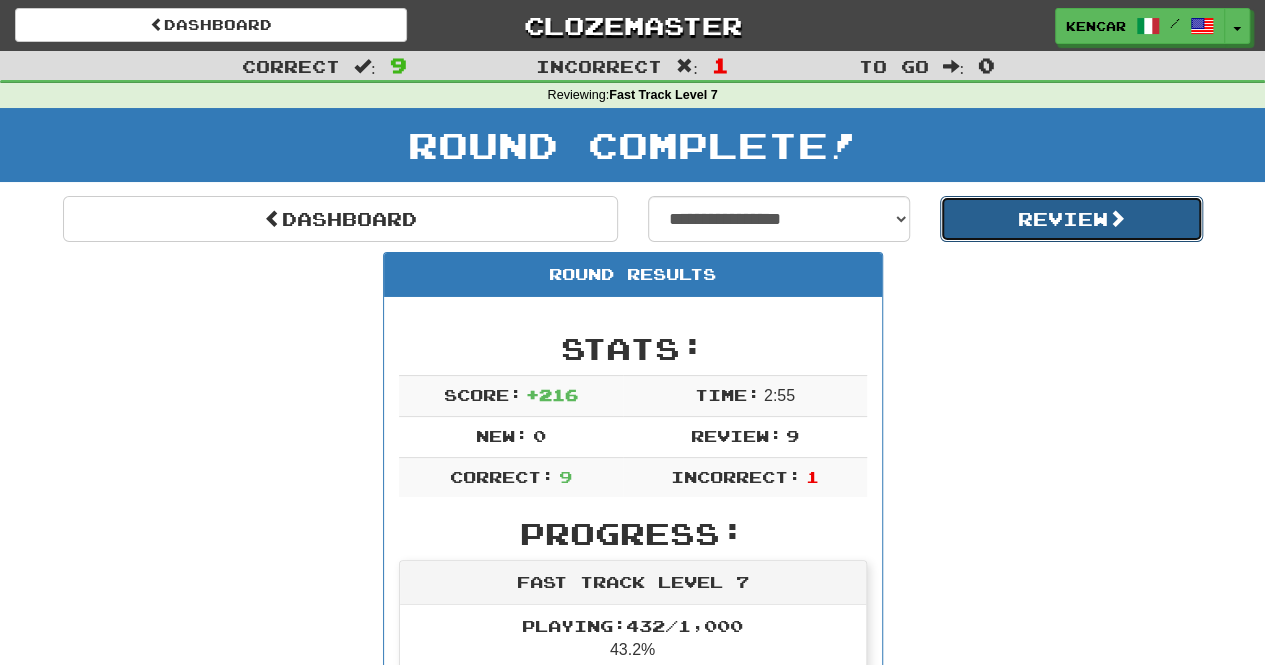 click on "Review" at bounding box center (1071, 219) 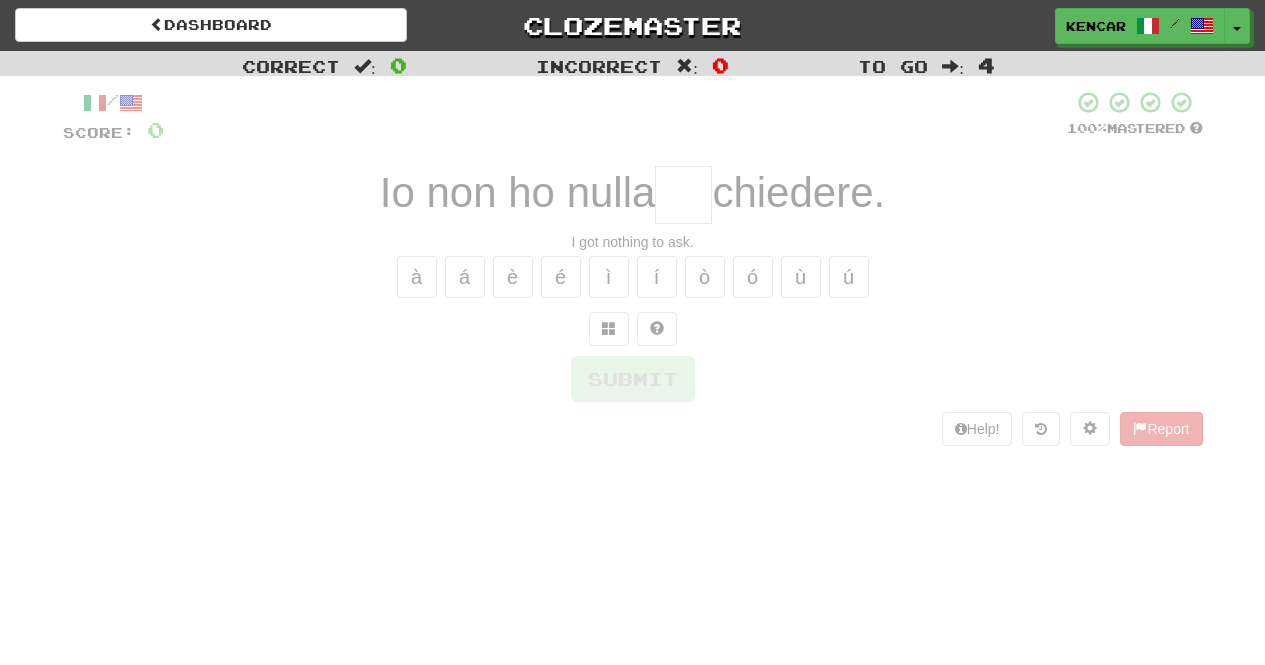 scroll, scrollTop: 0, scrollLeft: 0, axis: both 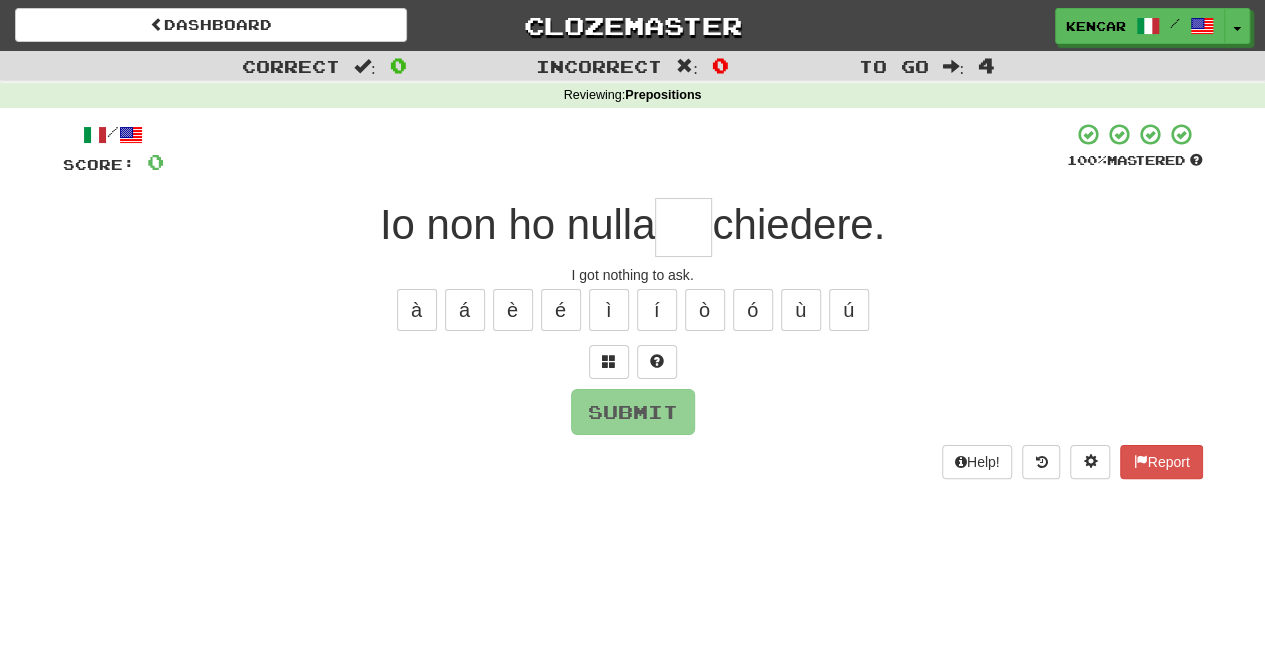 click at bounding box center [683, 227] 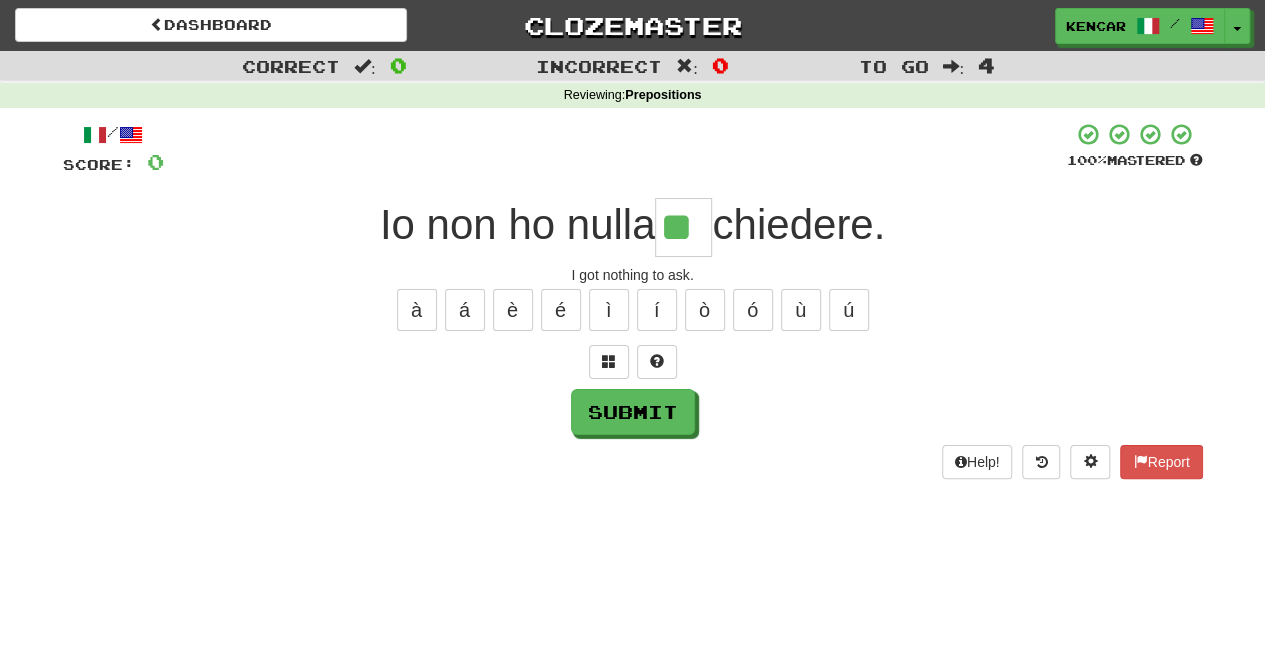 type on "**" 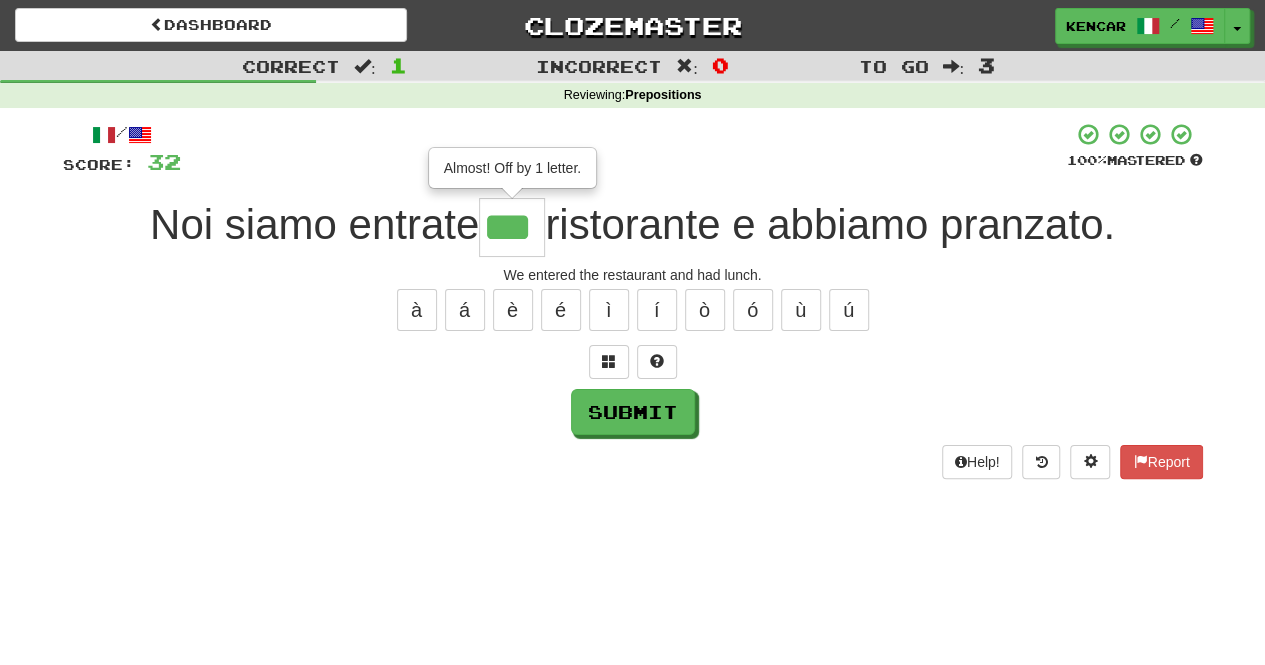 type on "***" 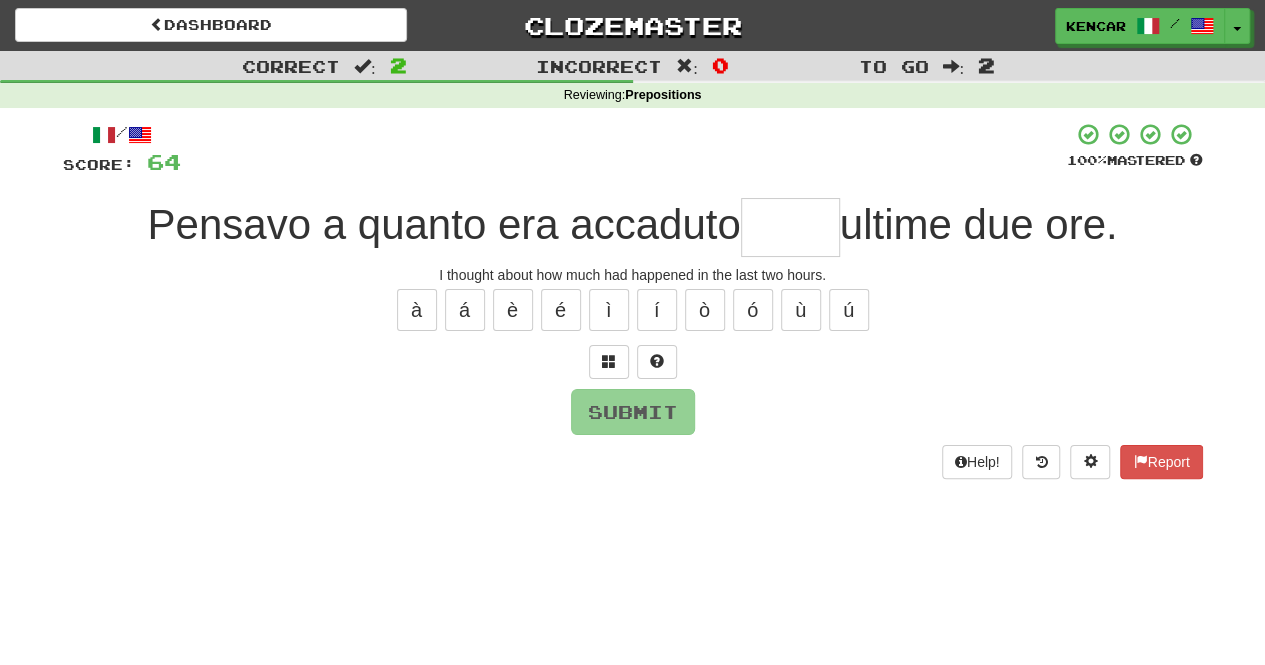 type on "*" 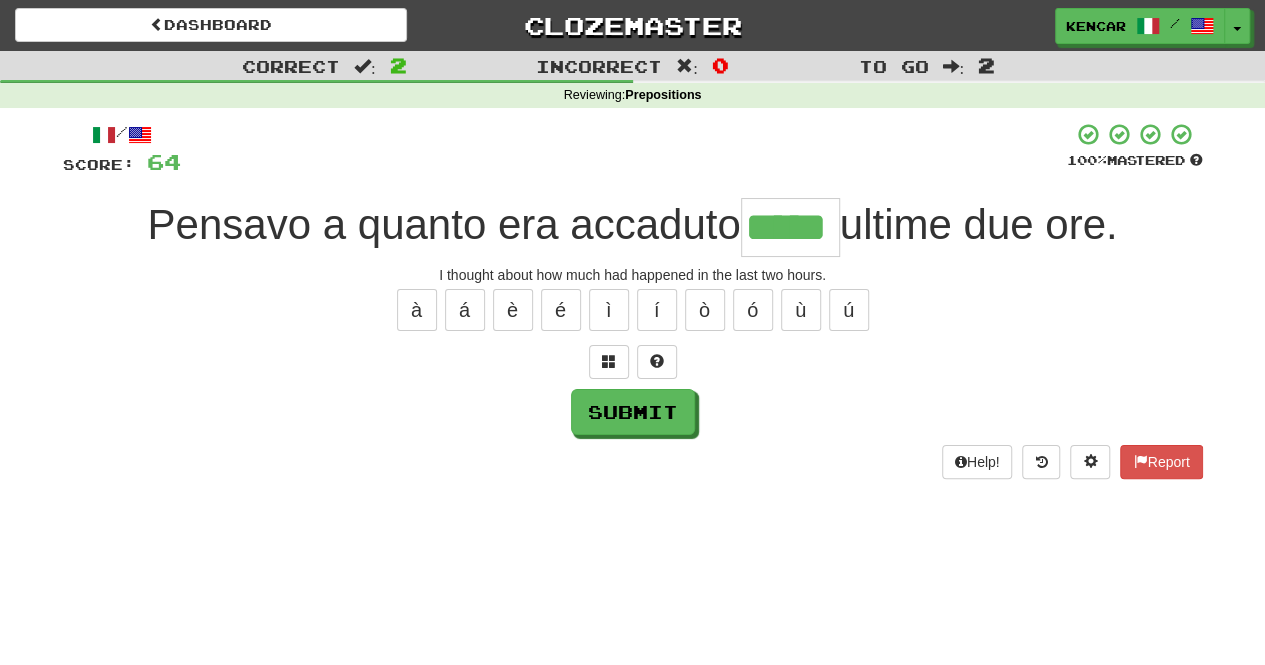 type on "*****" 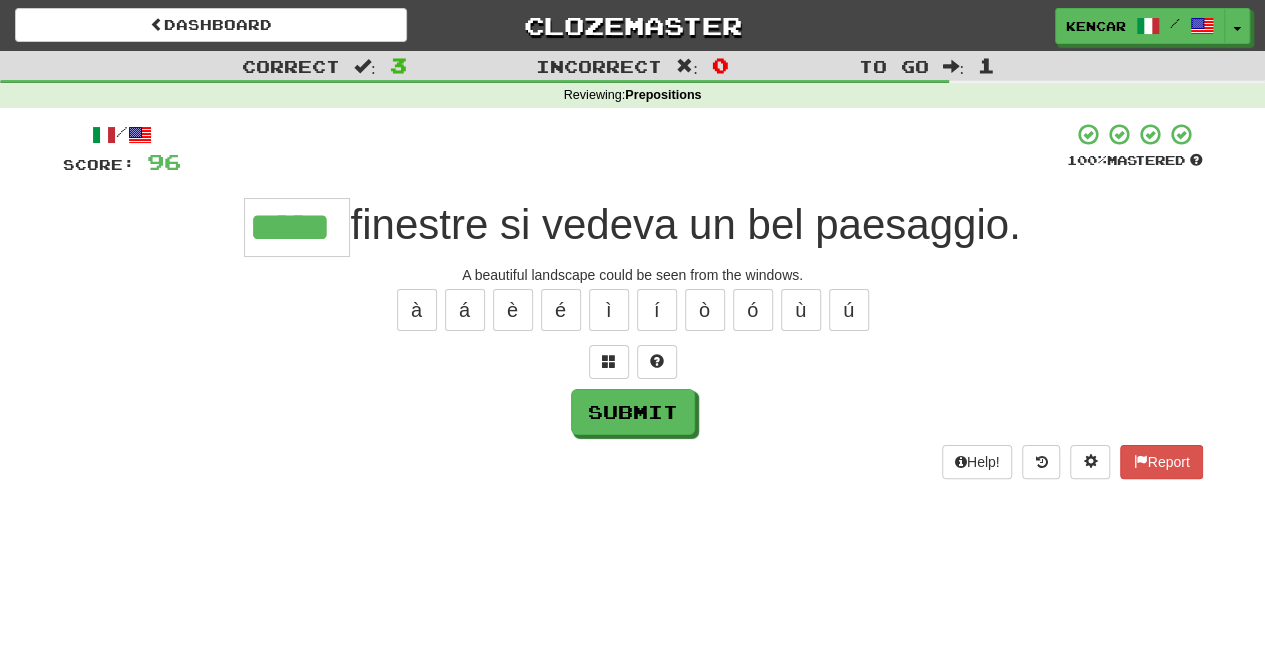 type on "*****" 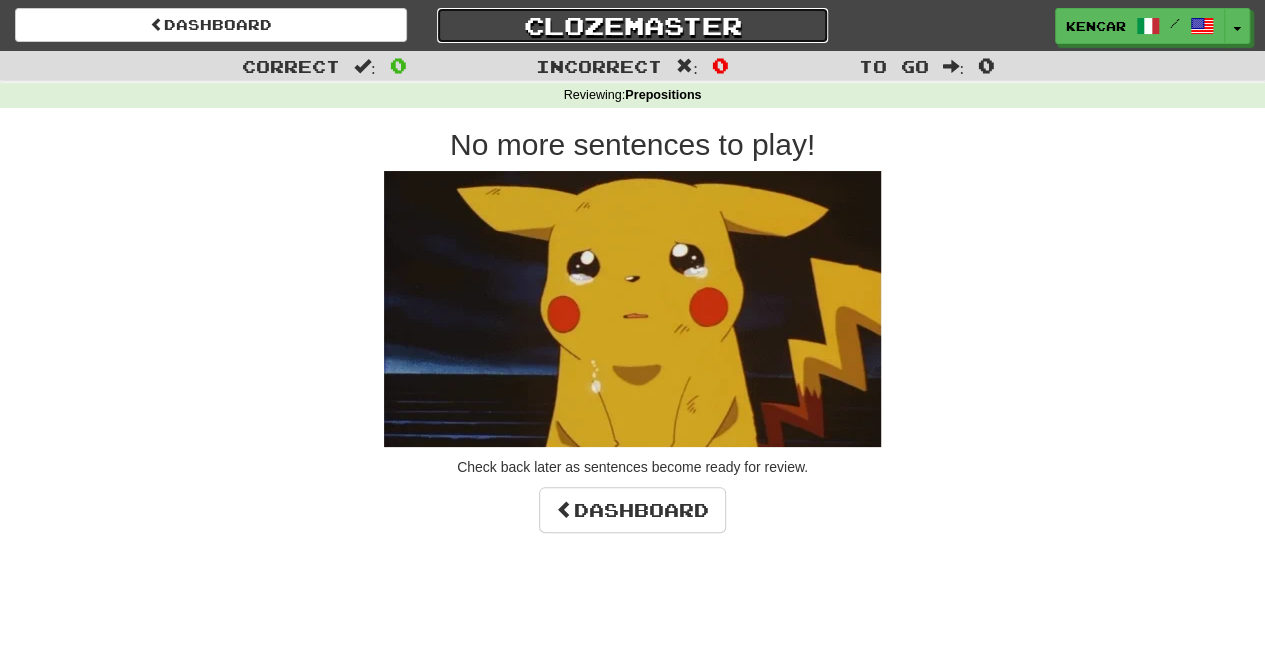 click on "Clozemaster" at bounding box center [633, 25] 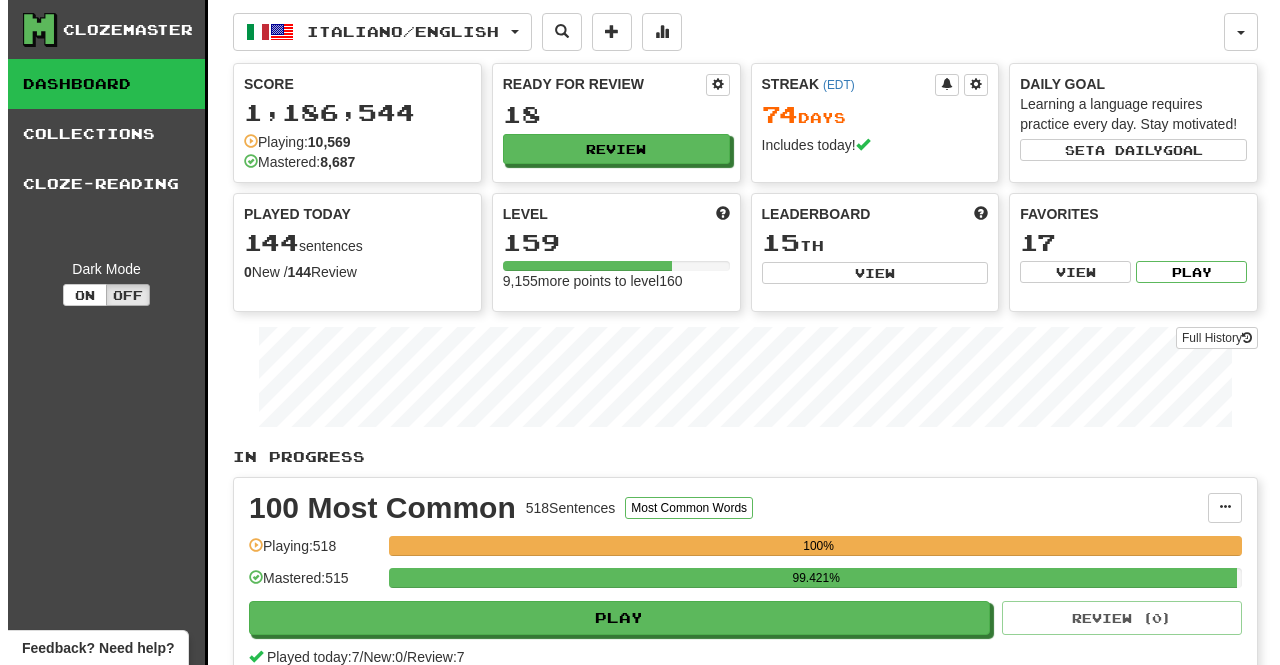 scroll, scrollTop: 0, scrollLeft: 0, axis: both 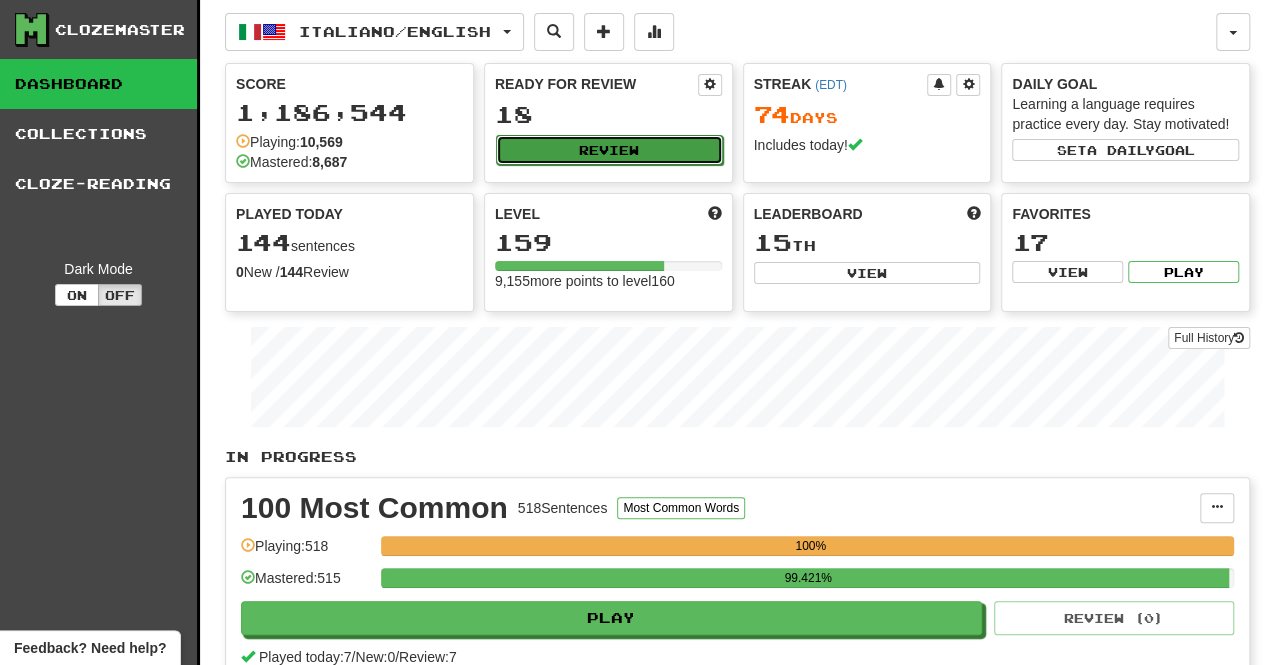 click on "Review" at bounding box center [609, 150] 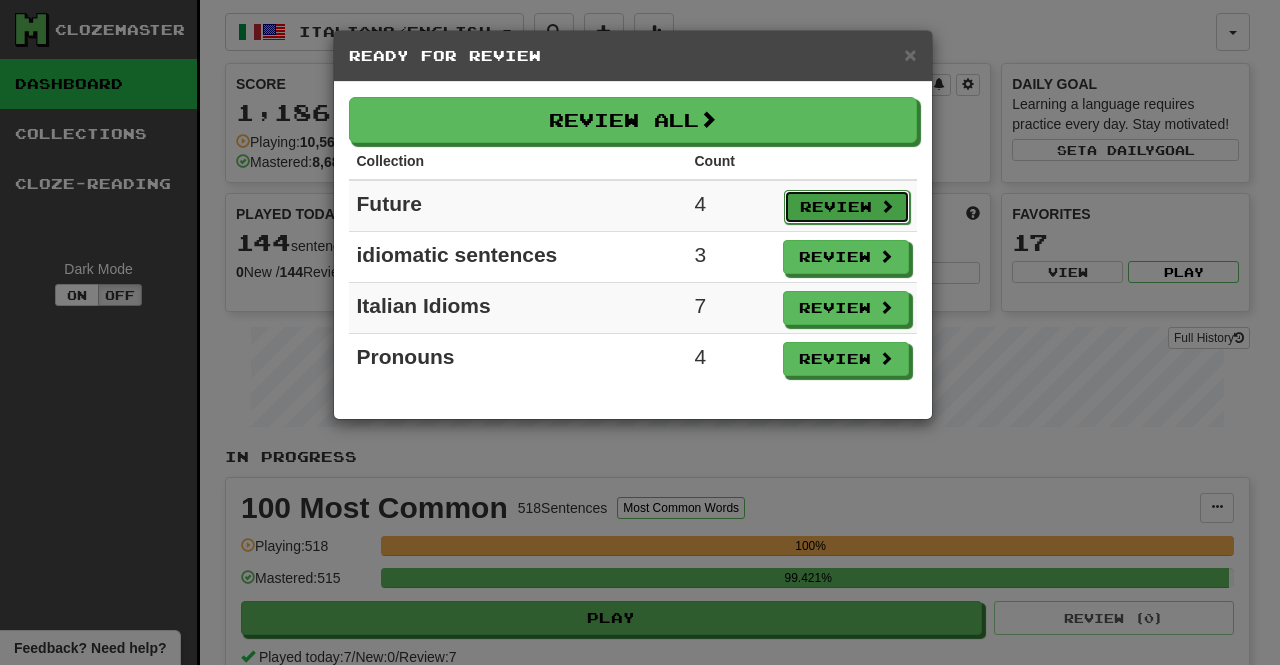 click on "Review" at bounding box center [847, 207] 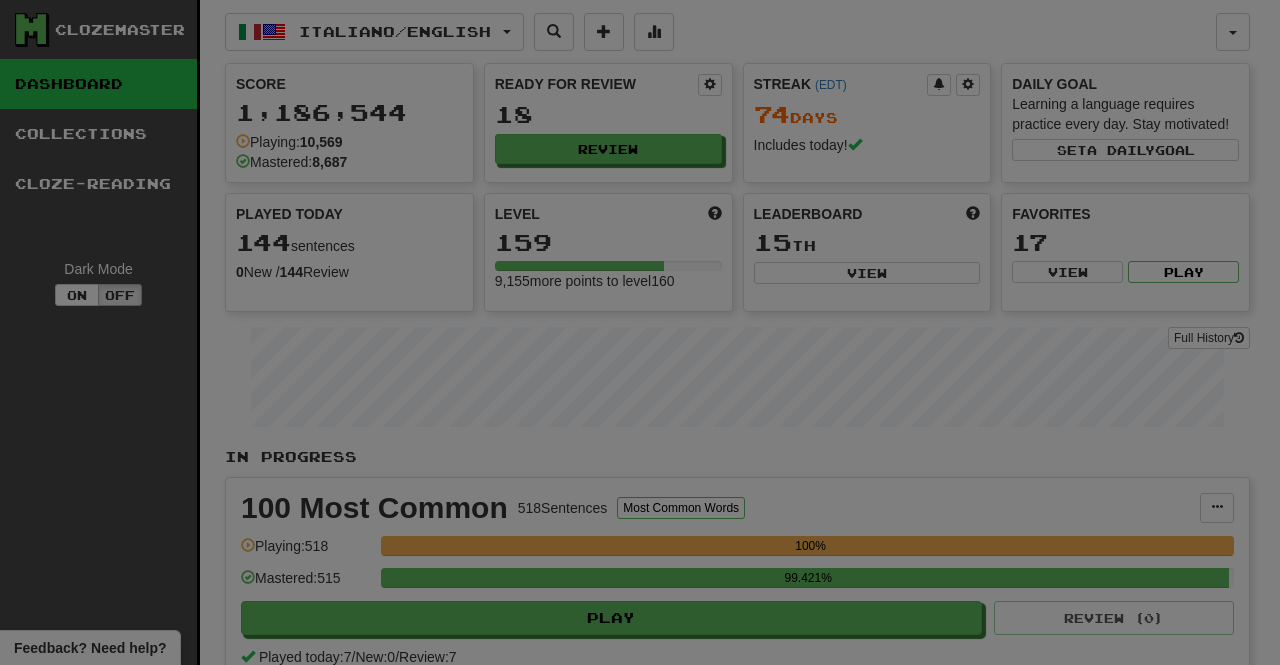 select on "**" 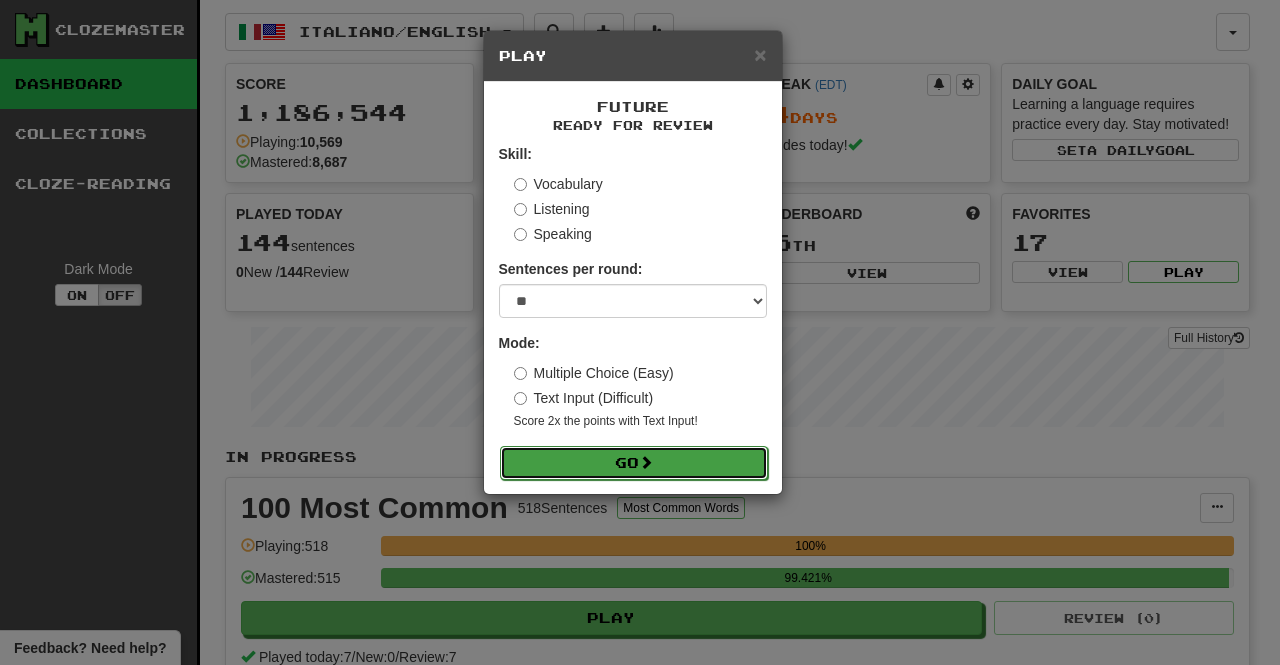 click on "Go" at bounding box center [634, 463] 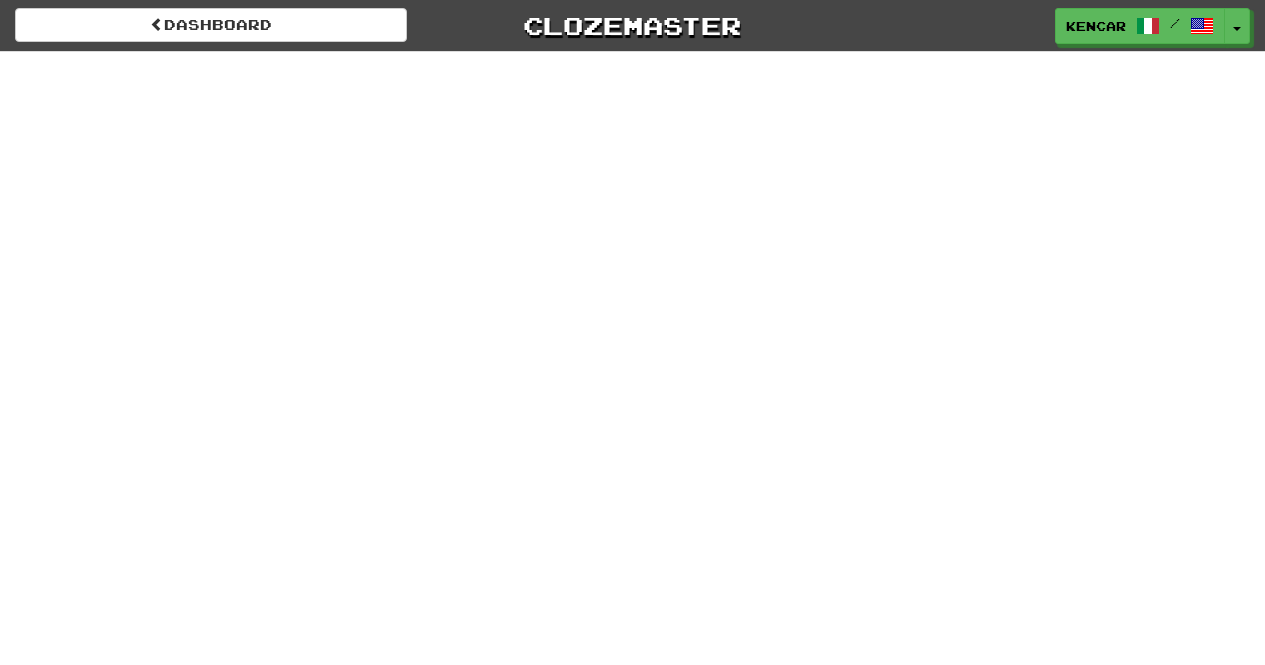 scroll, scrollTop: 0, scrollLeft: 0, axis: both 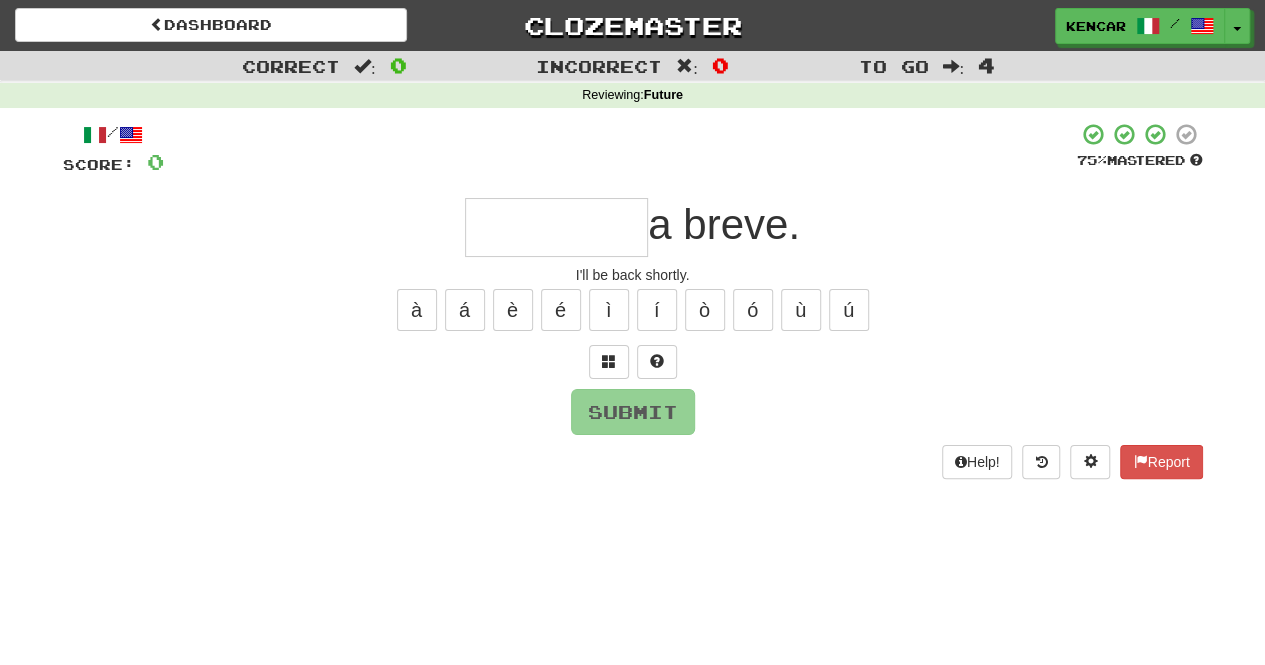 click at bounding box center (556, 227) 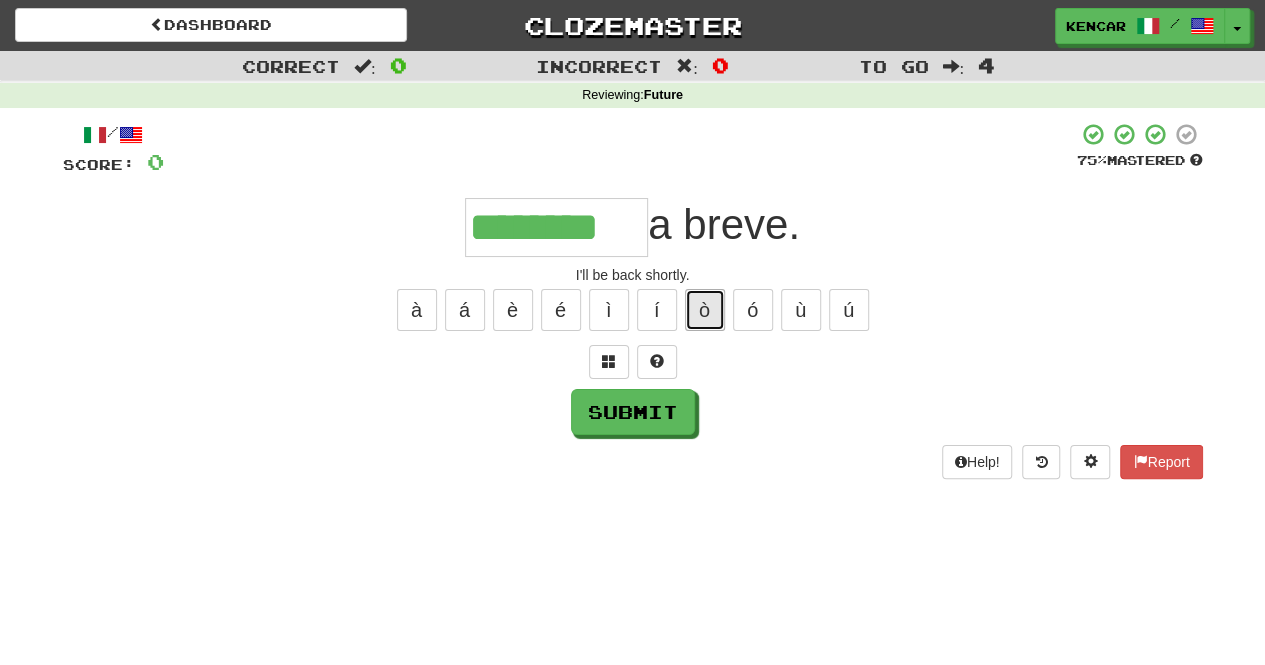 click on "ò" at bounding box center (705, 310) 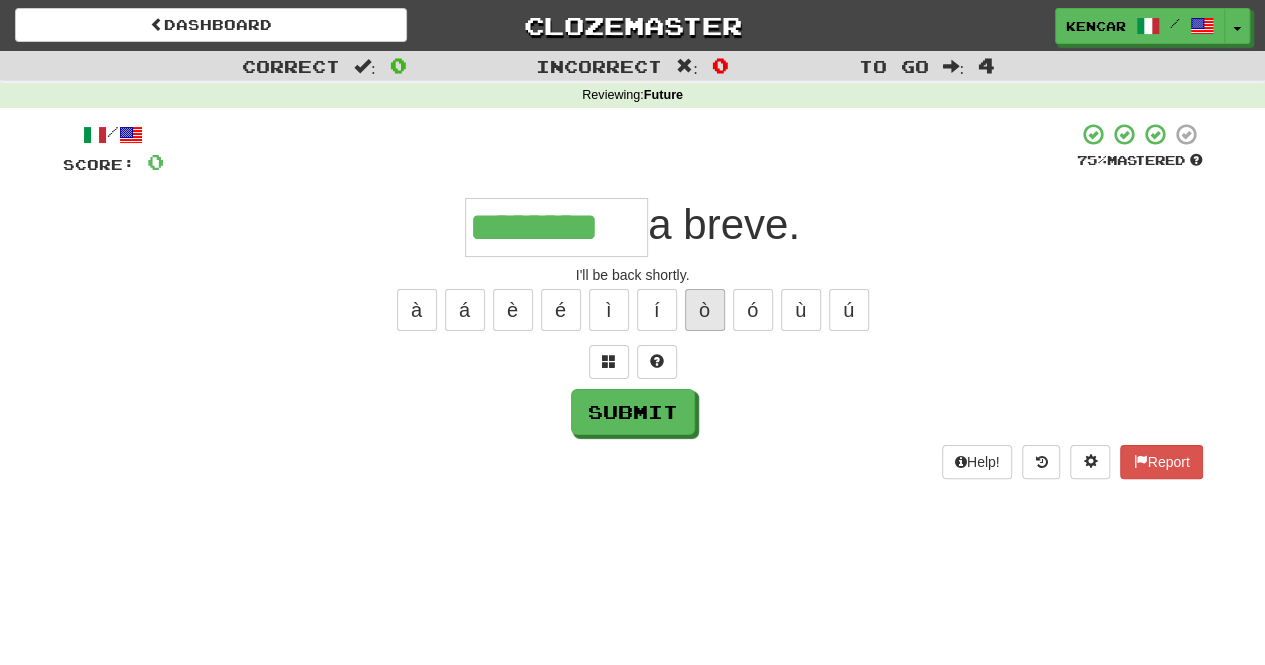 type on "*********" 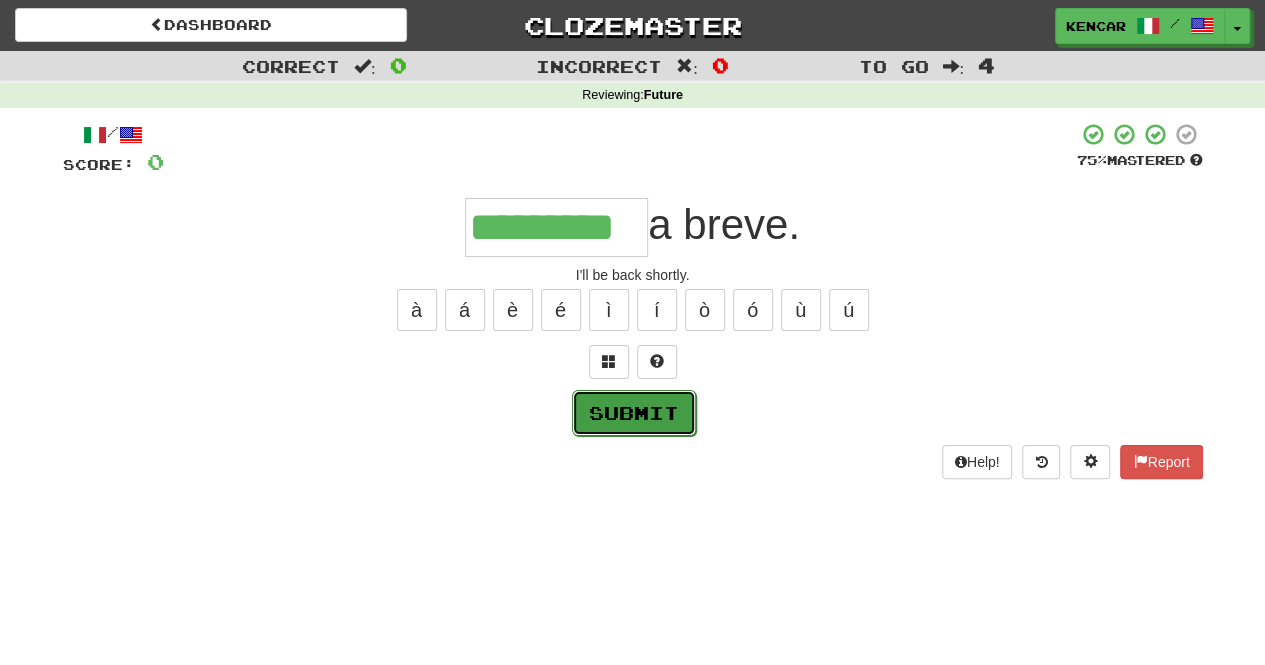 click on "Submit" at bounding box center [634, 413] 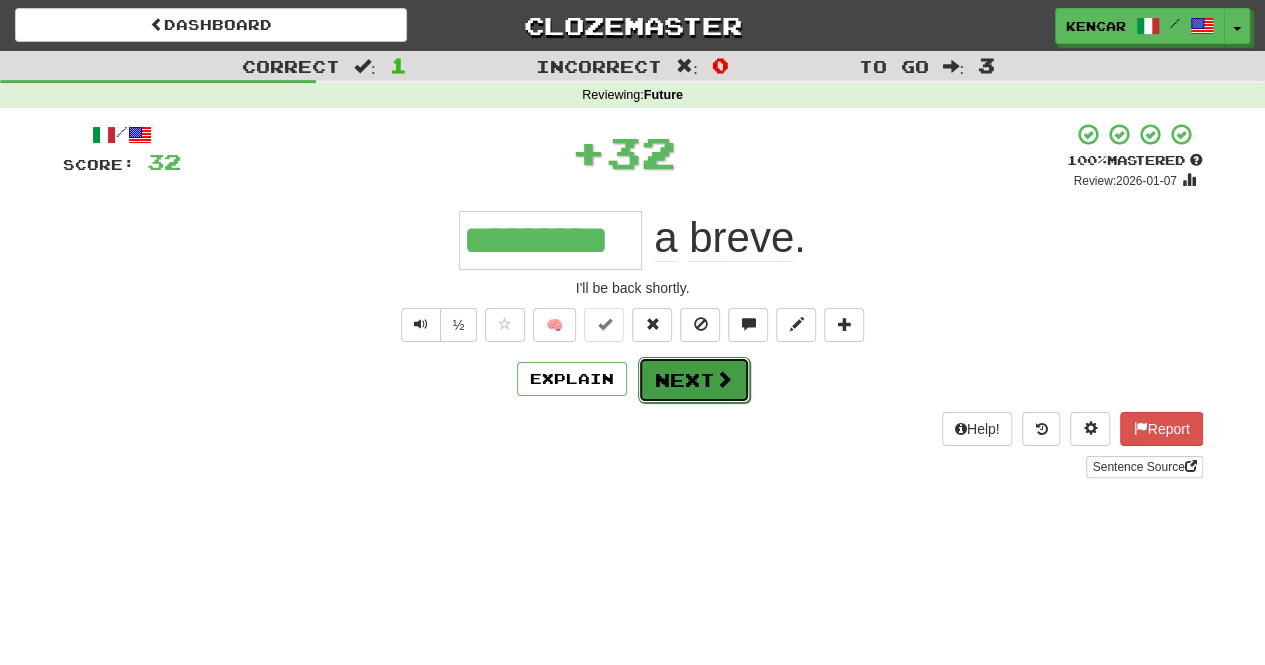 click on "Next" at bounding box center [694, 380] 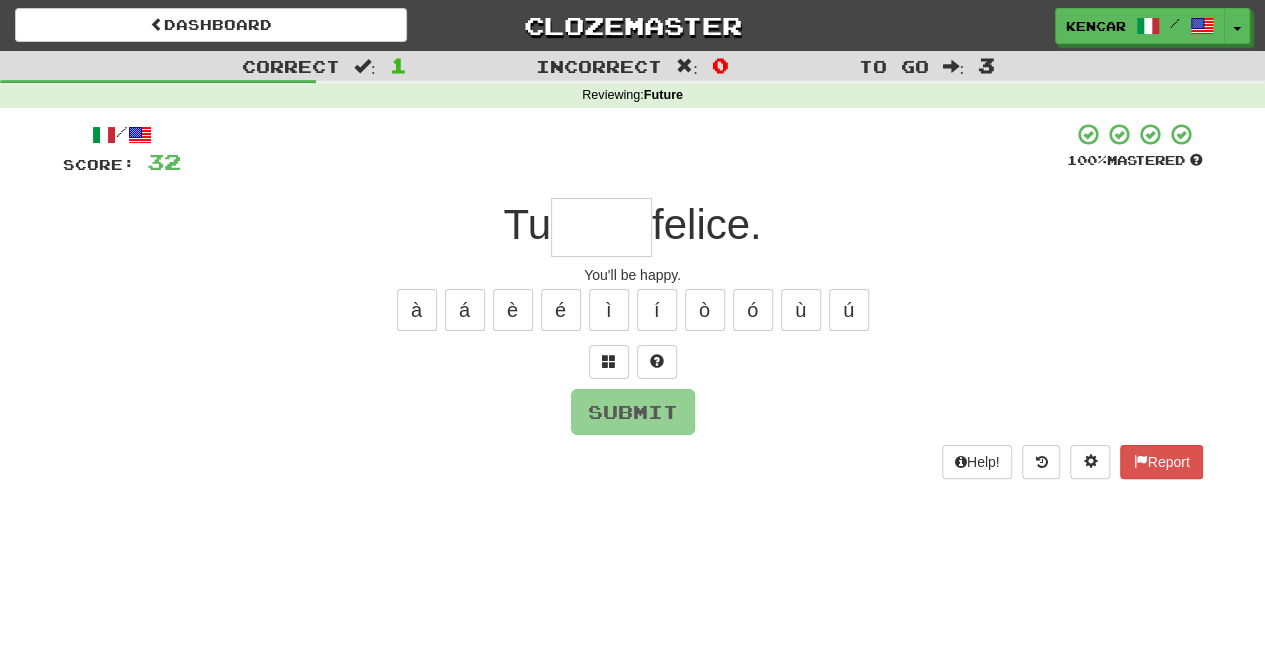 click at bounding box center (601, 227) 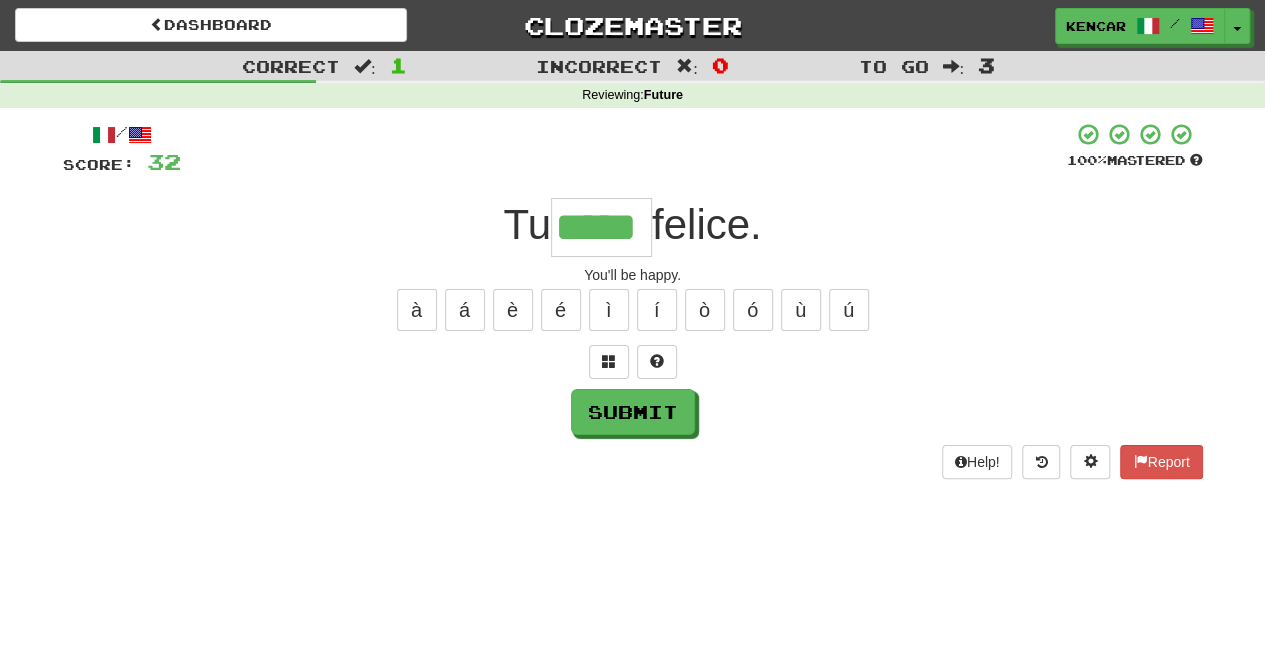 type on "*****" 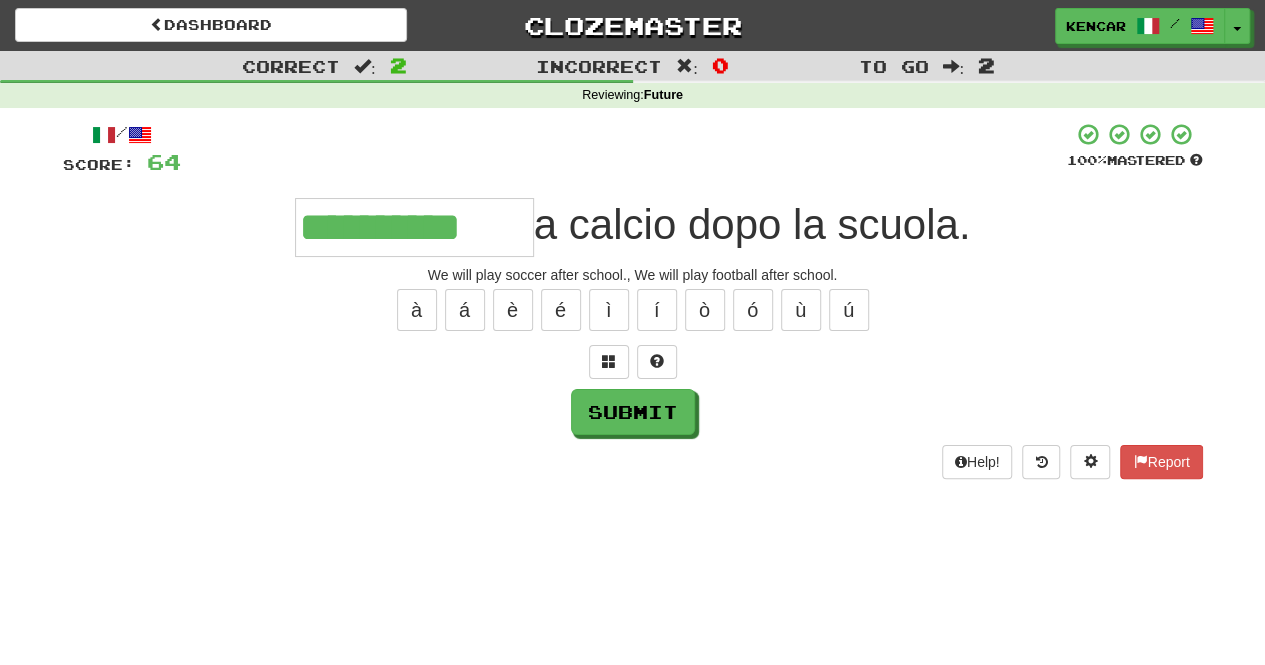 type on "**********" 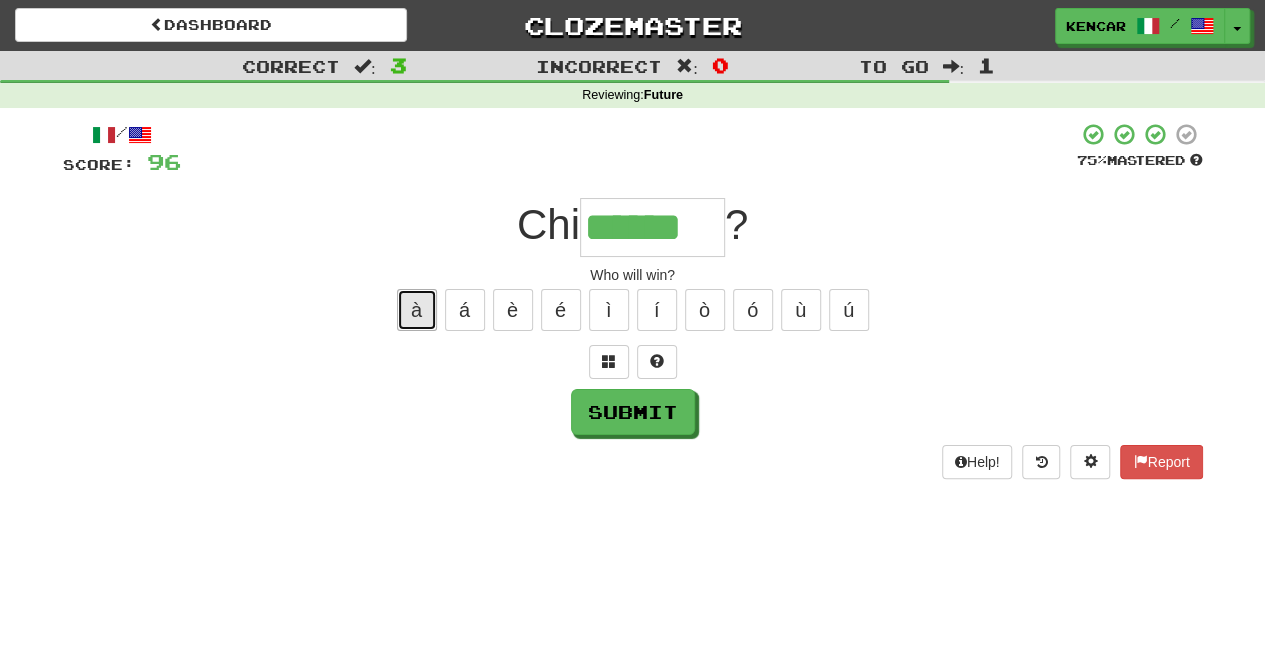 click on "à" at bounding box center [417, 310] 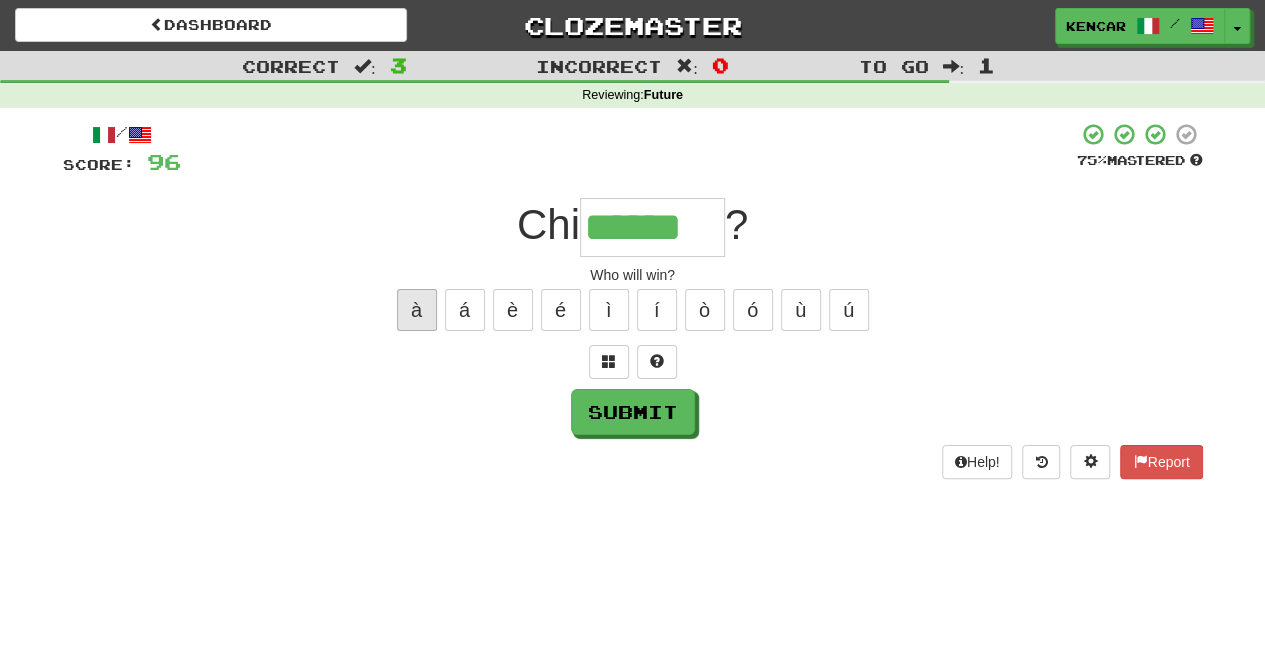 type on "*******" 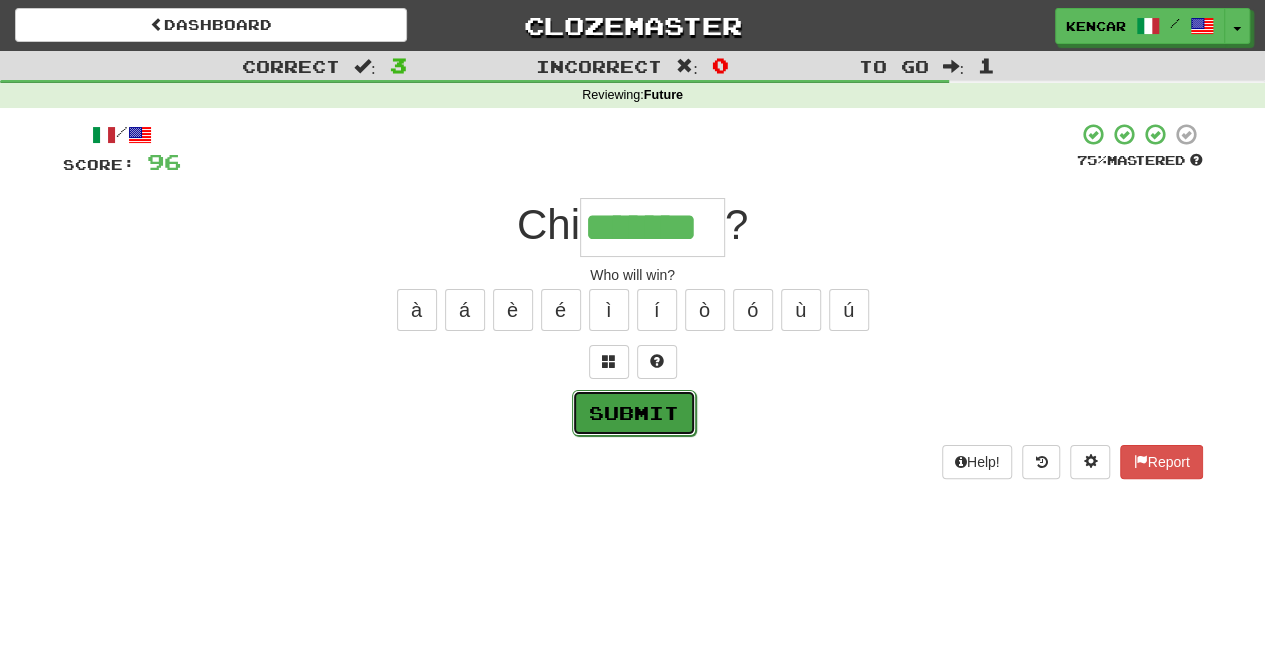 click on "Submit" at bounding box center (634, 413) 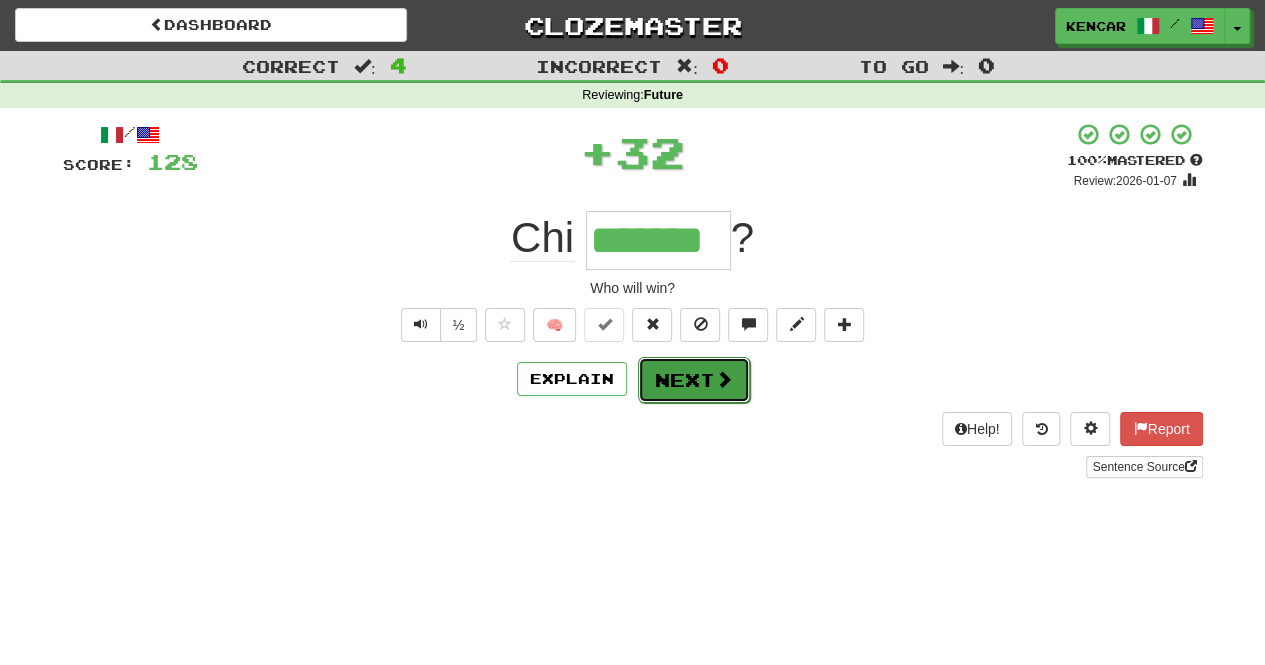 click on "Next" at bounding box center [694, 380] 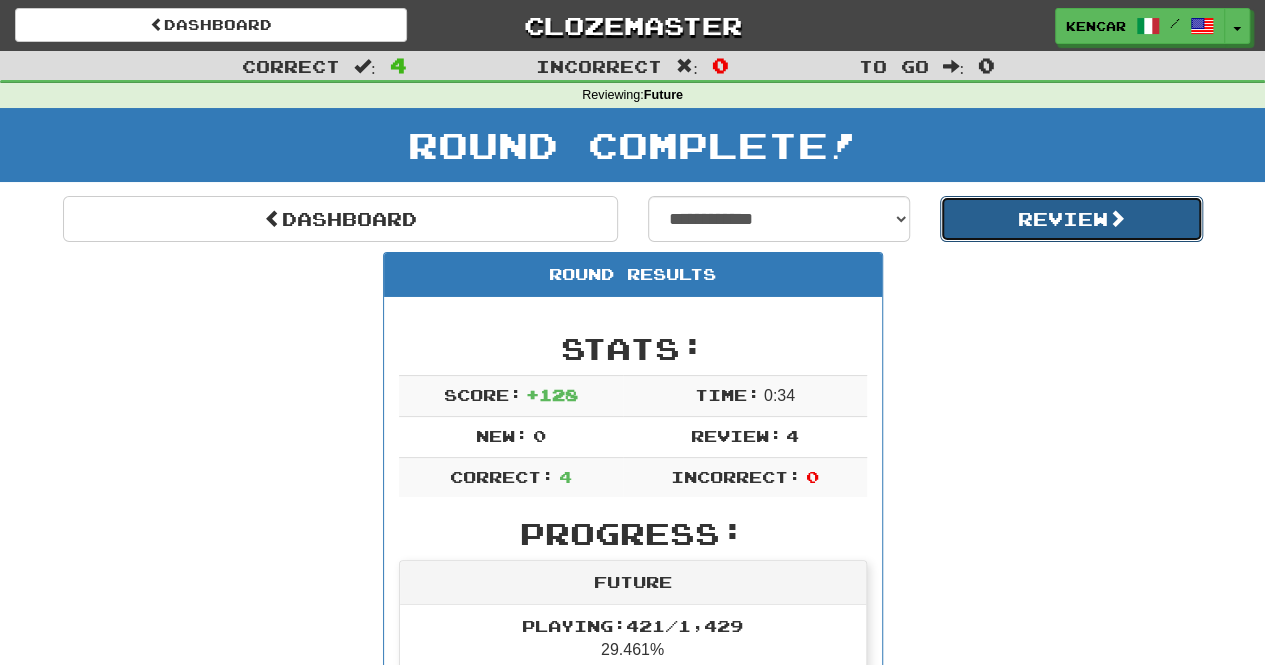 click on "Review" at bounding box center [1071, 219] 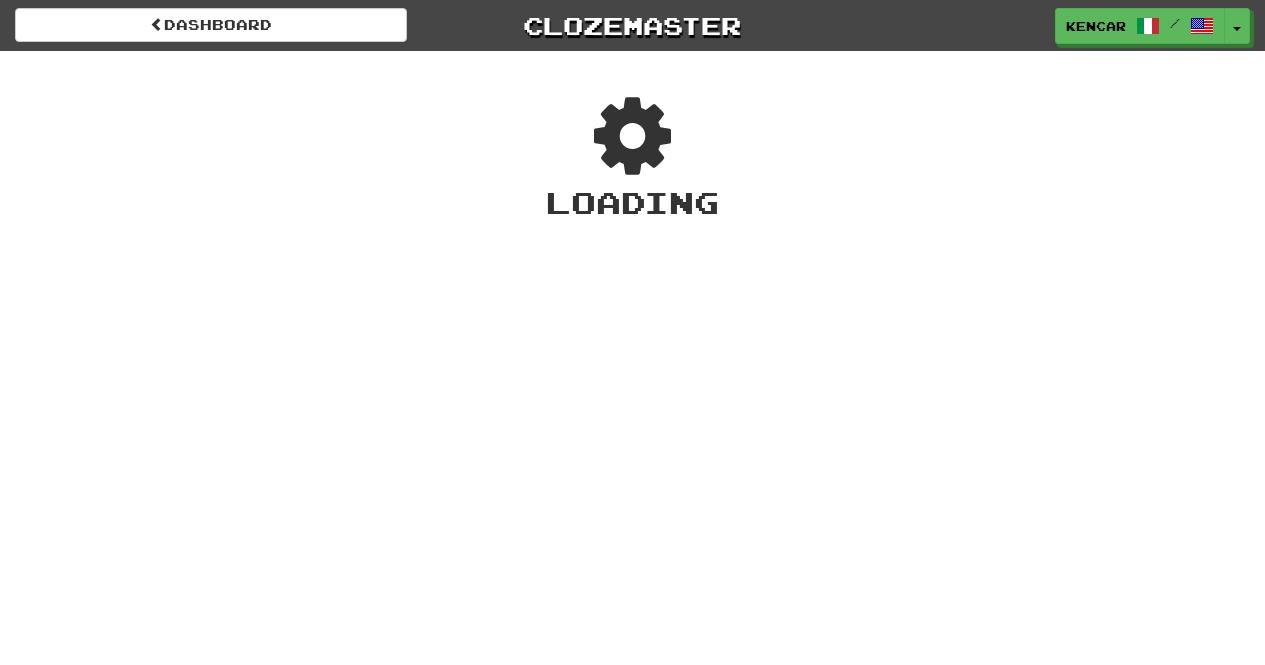 scroll, scrollTop: 0, scrollLeft: 0, axis: both 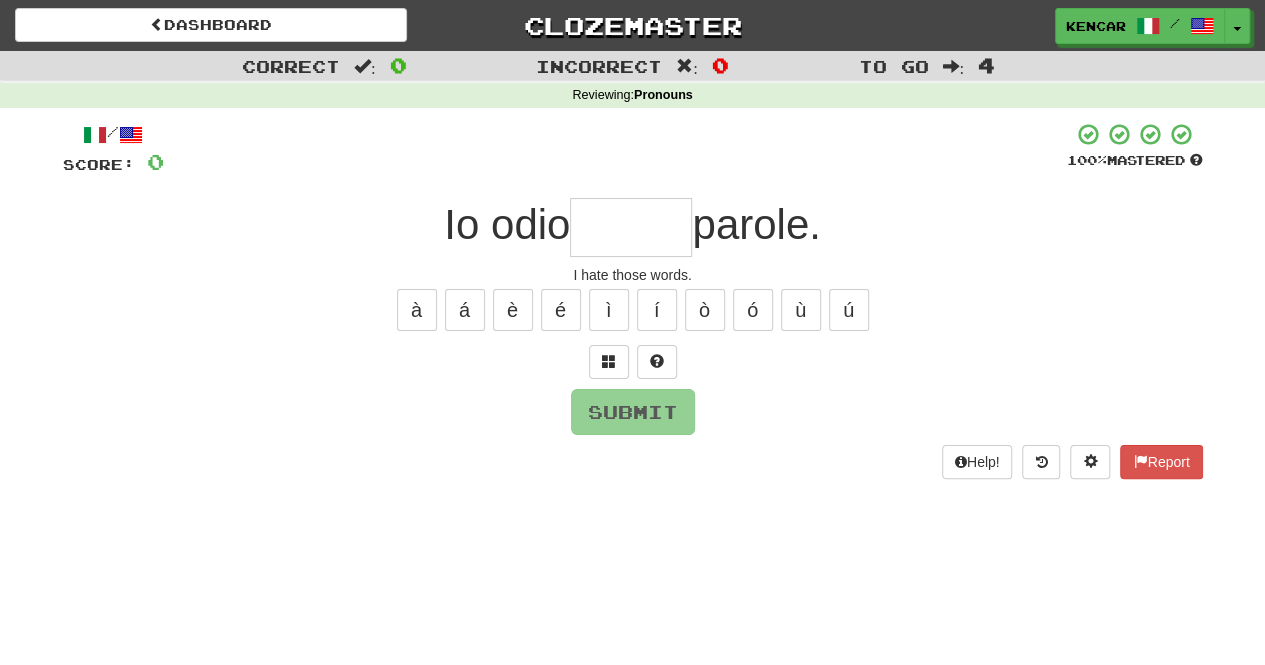 click at bounding box center (631, 227) 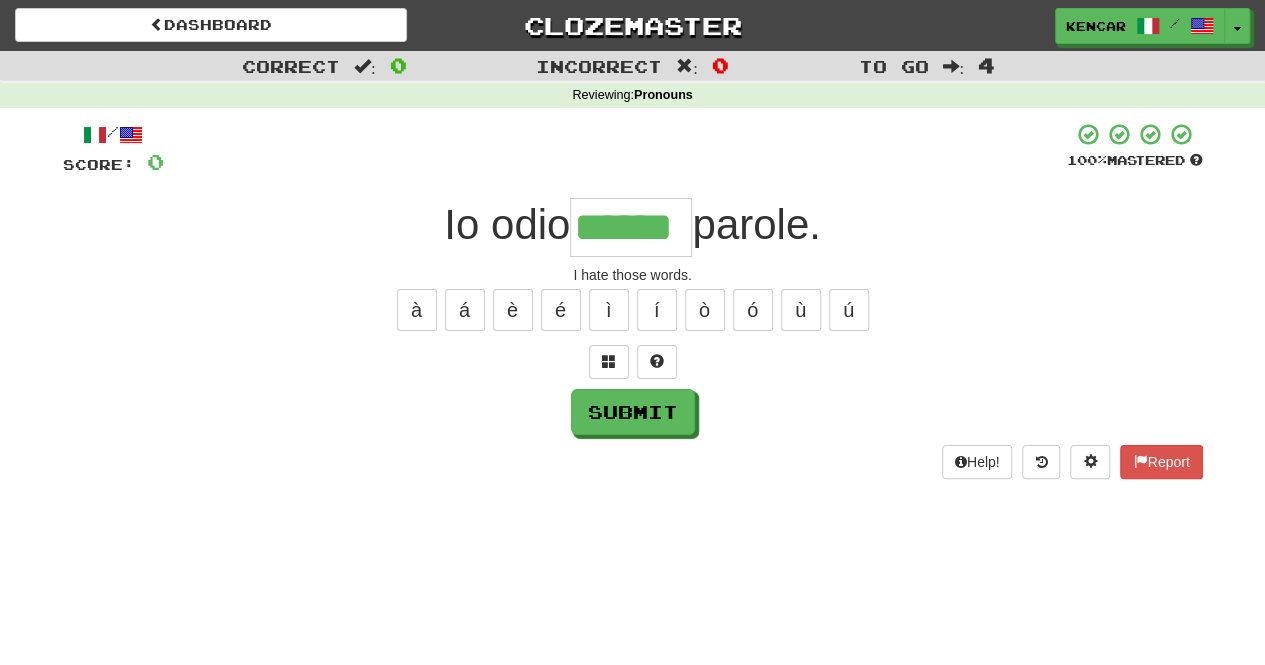 type on "******" 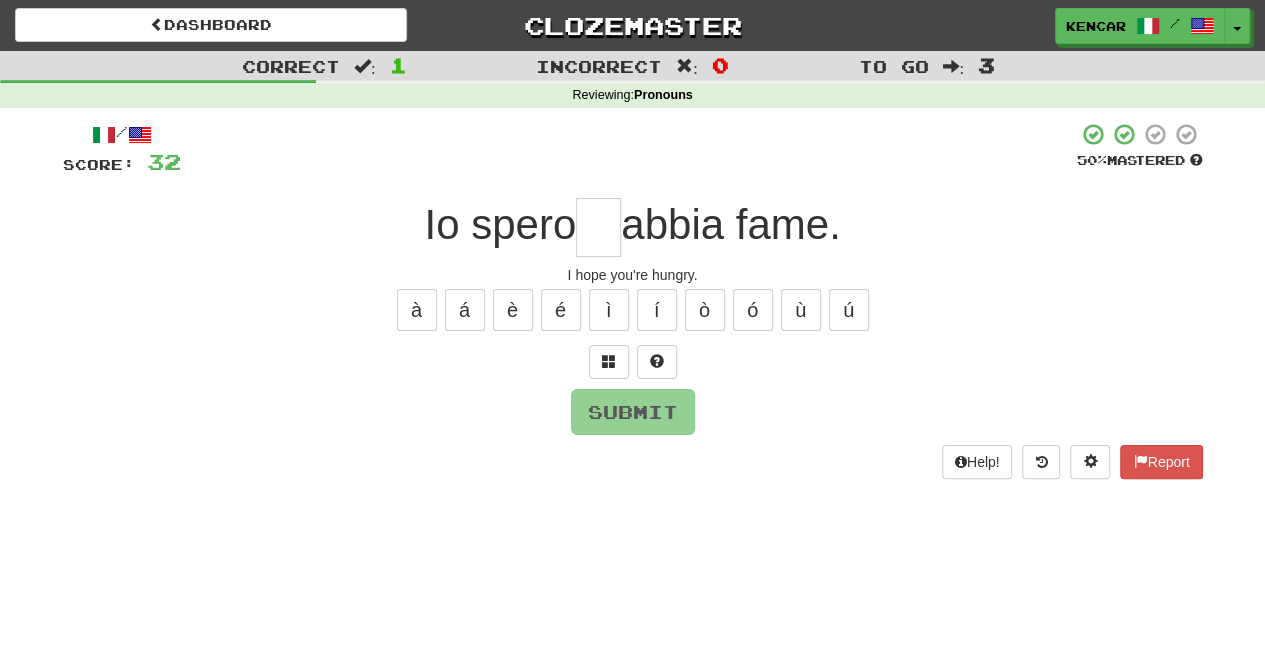 type on "*" 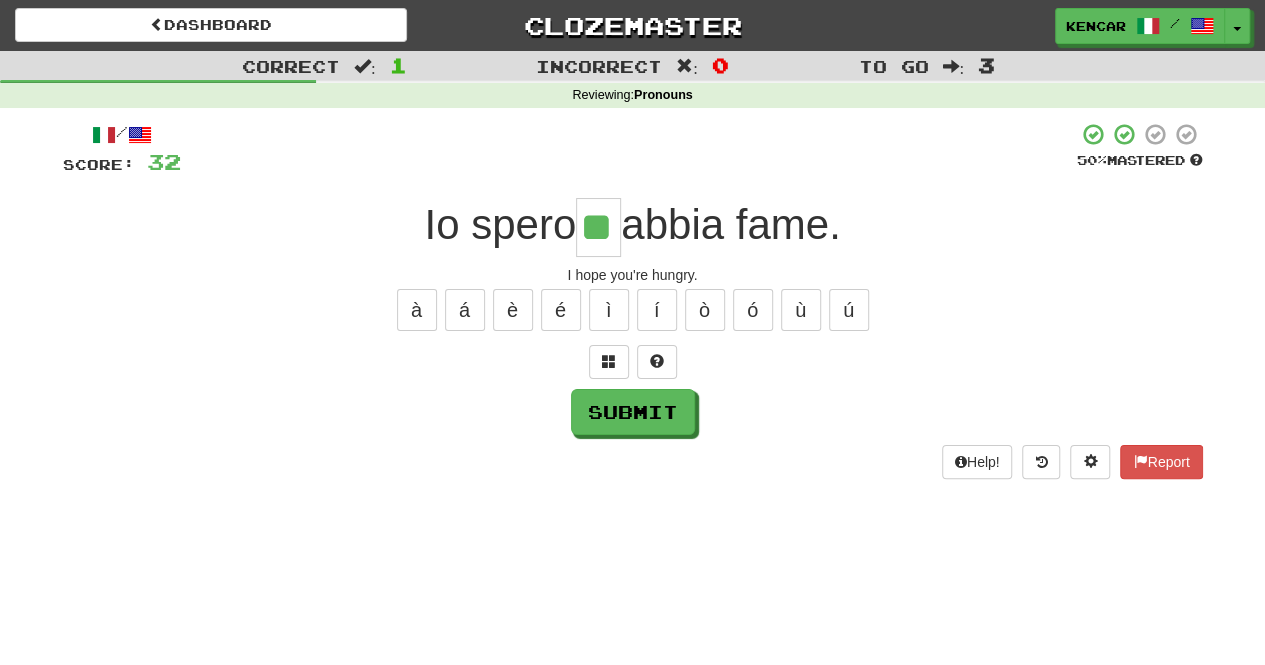 type on "**" 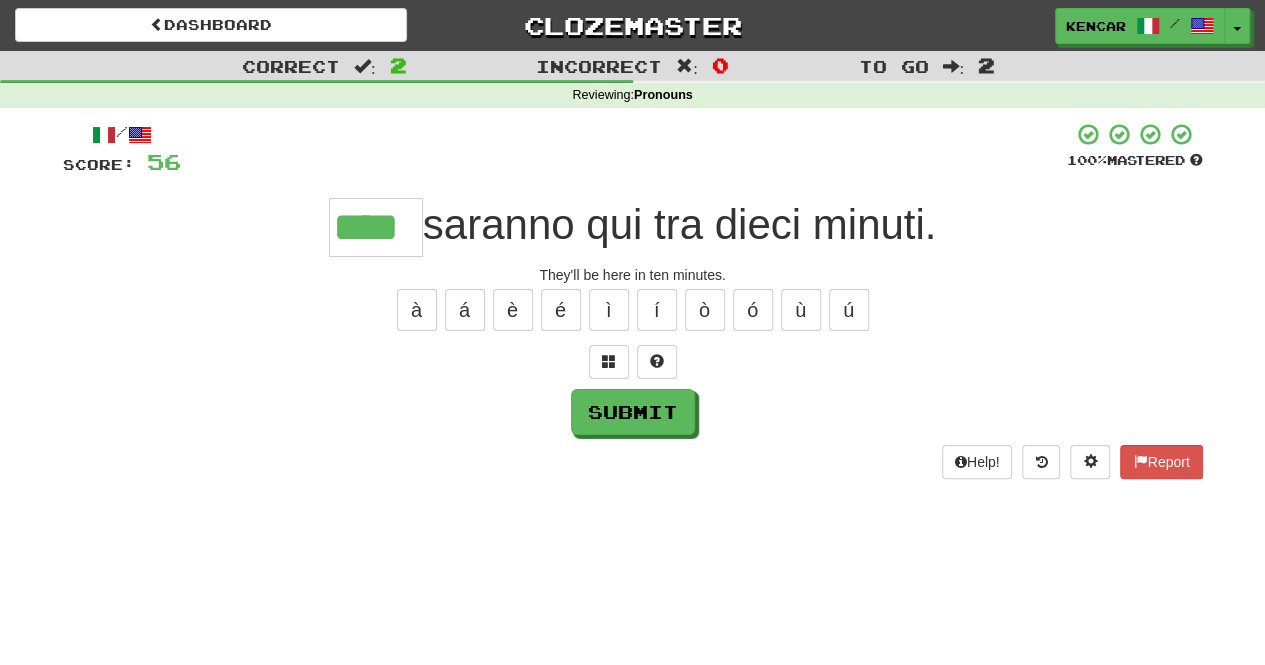 type on "****" 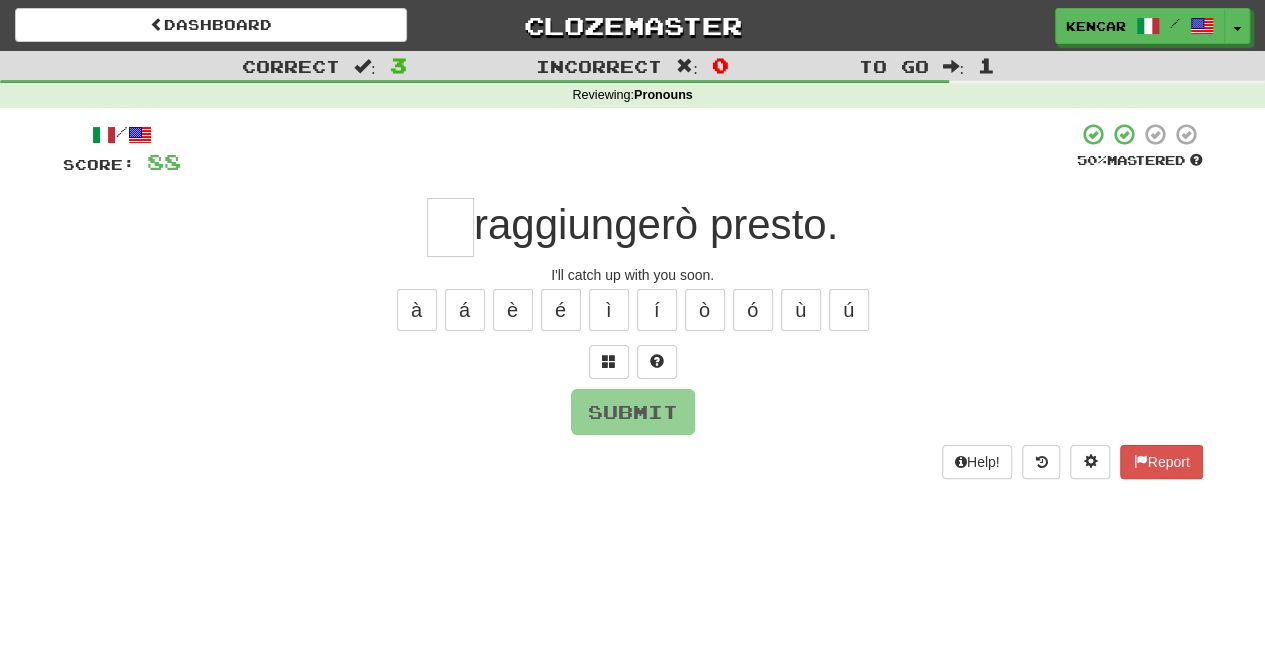 type on "*" 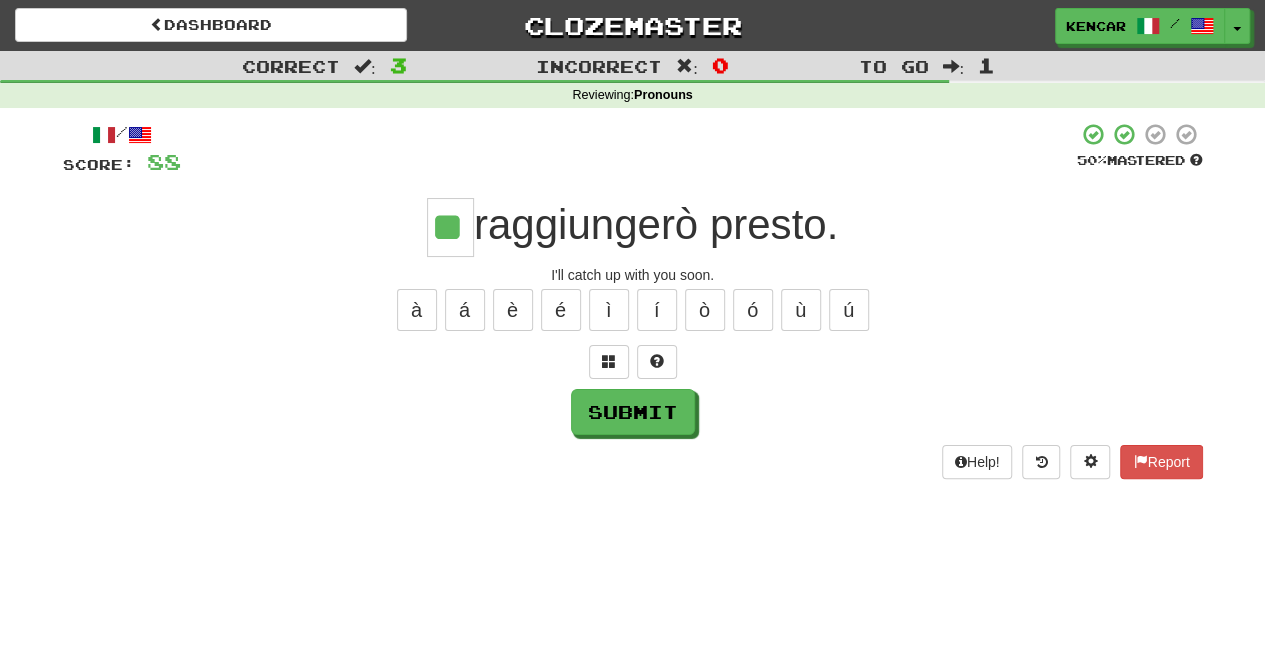 type on "**" 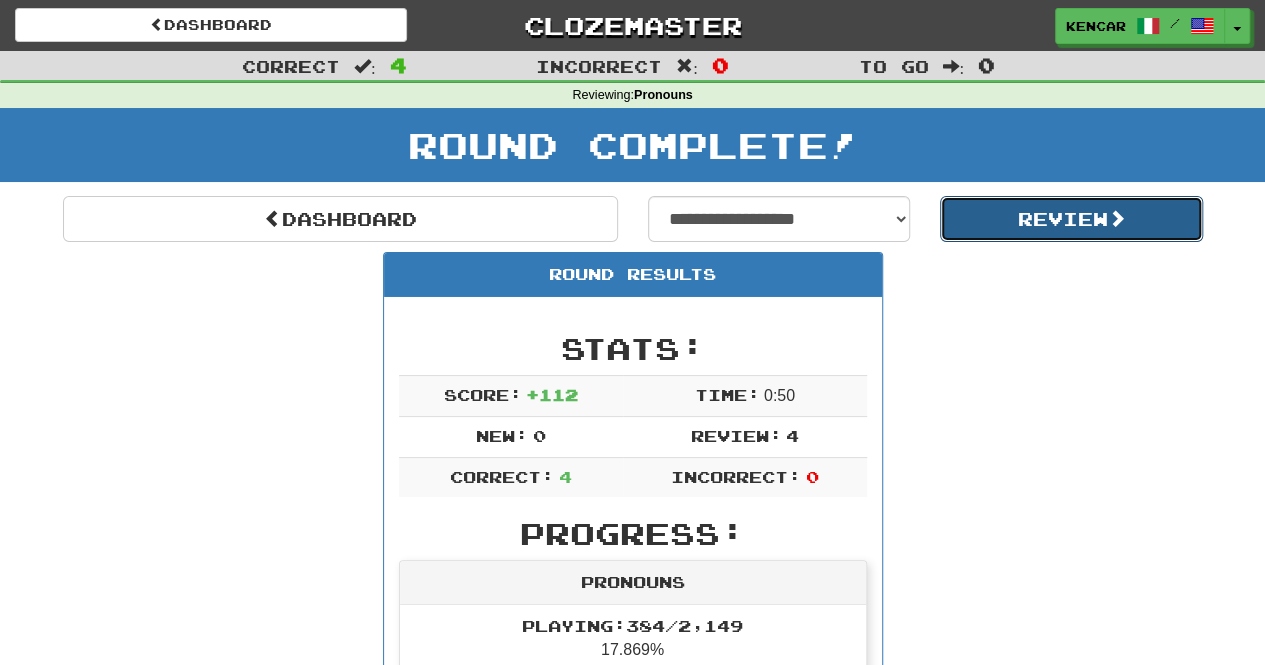 click on "Review" at bounding box center [1071, 219] 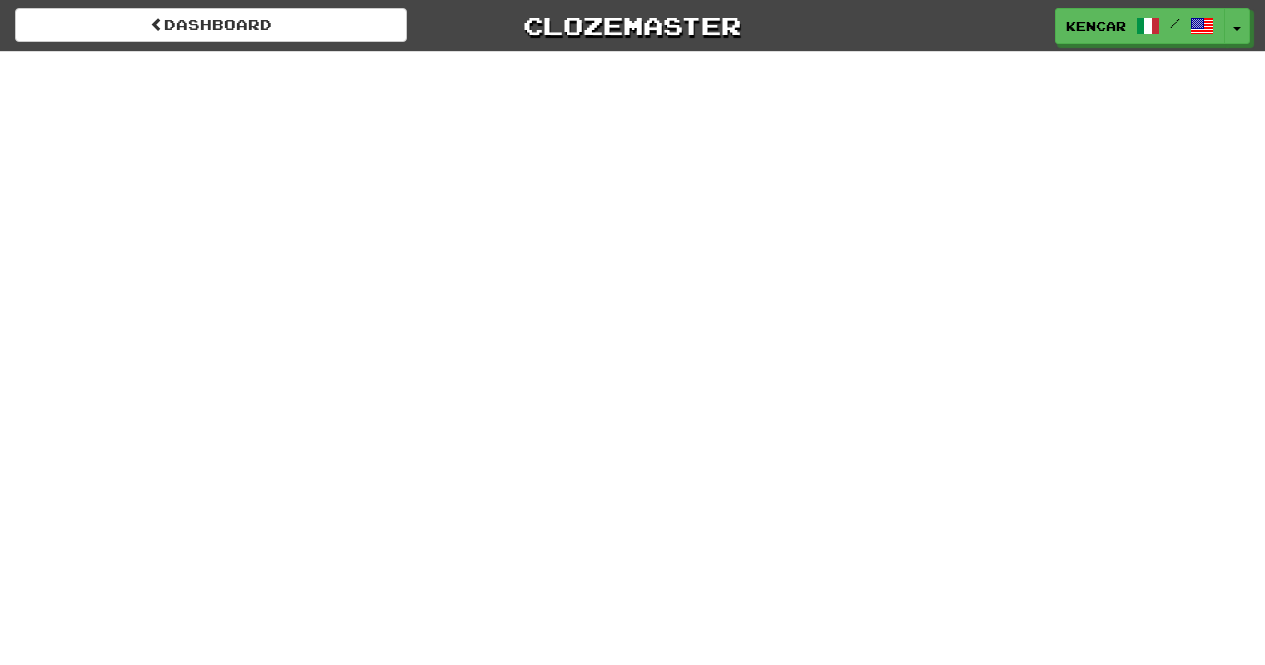 scroll, scrollTop: 0, scrollLeft: 0, axis: both 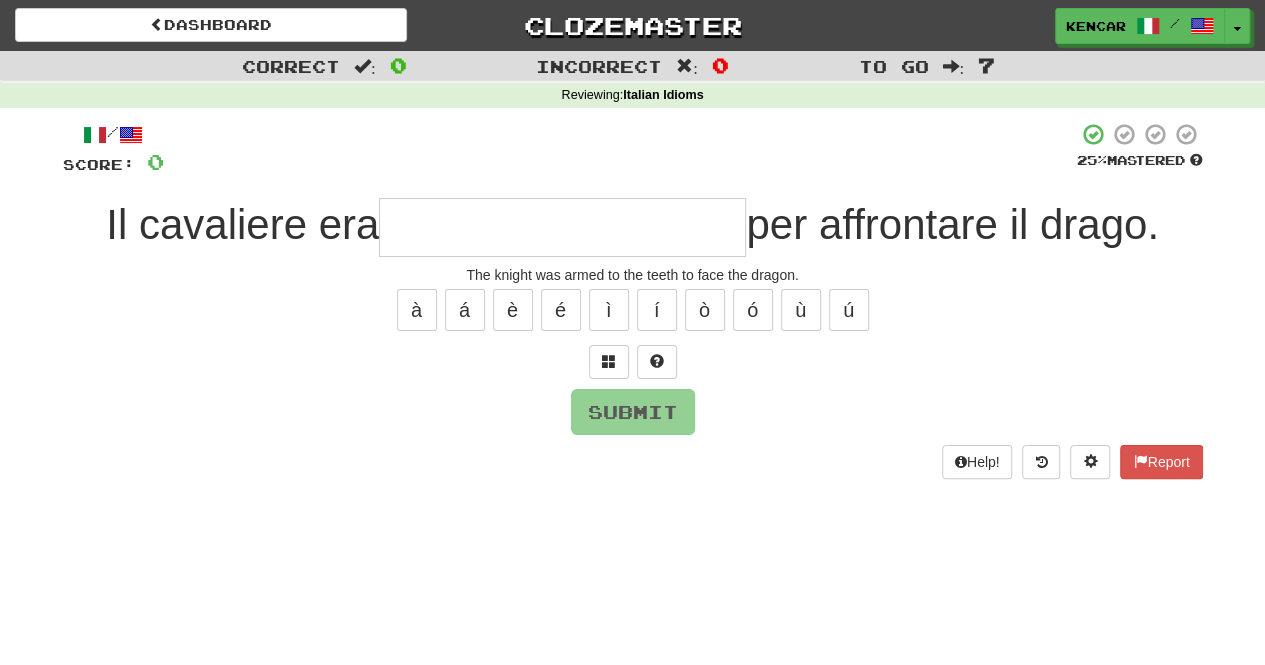 click at bounding box center (562, 227) 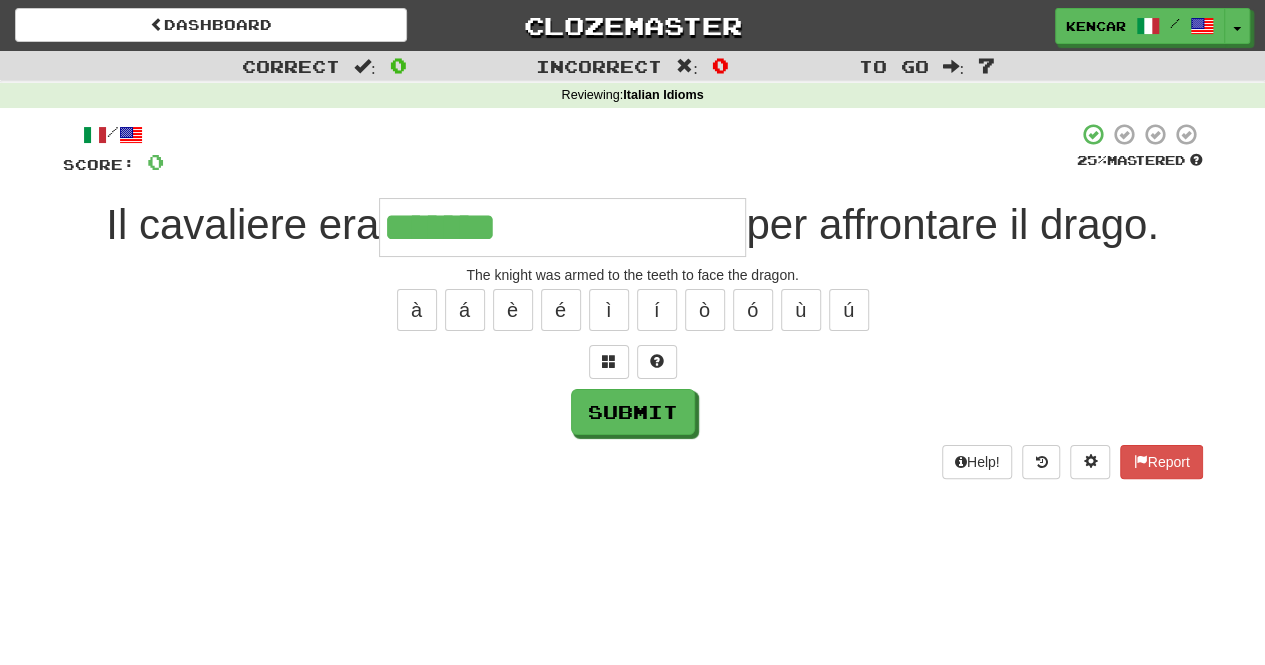 click on "******" at bounding box center (562, 227) 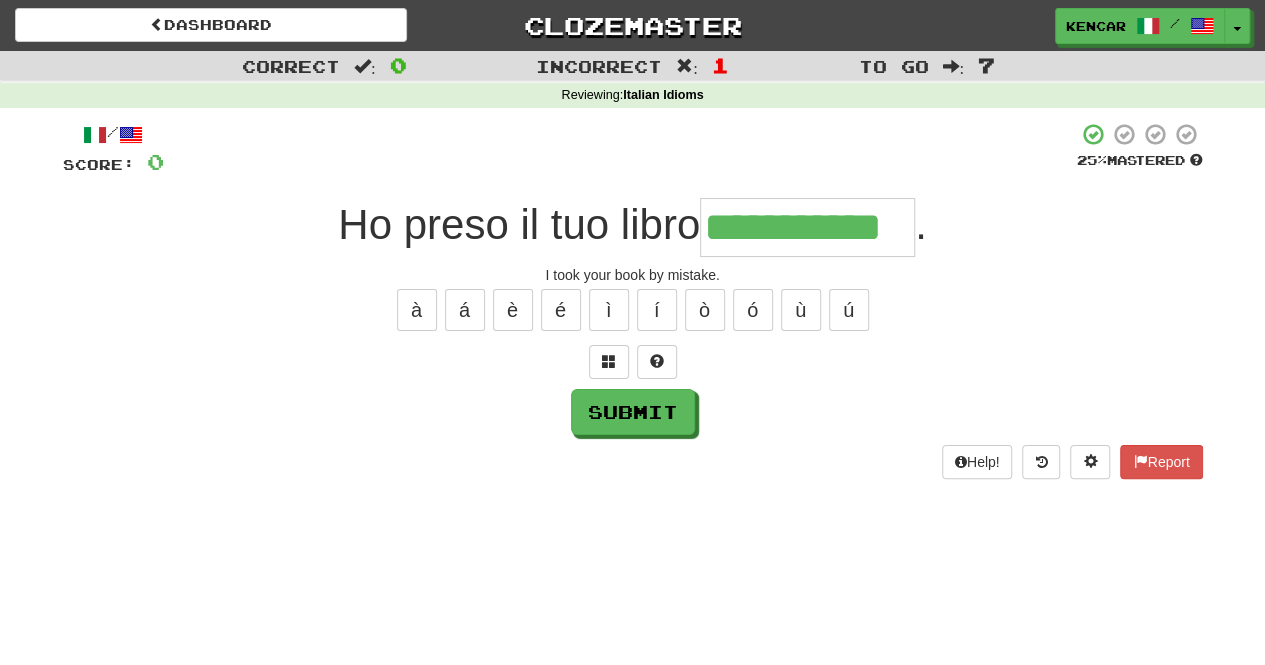 type on "**********" 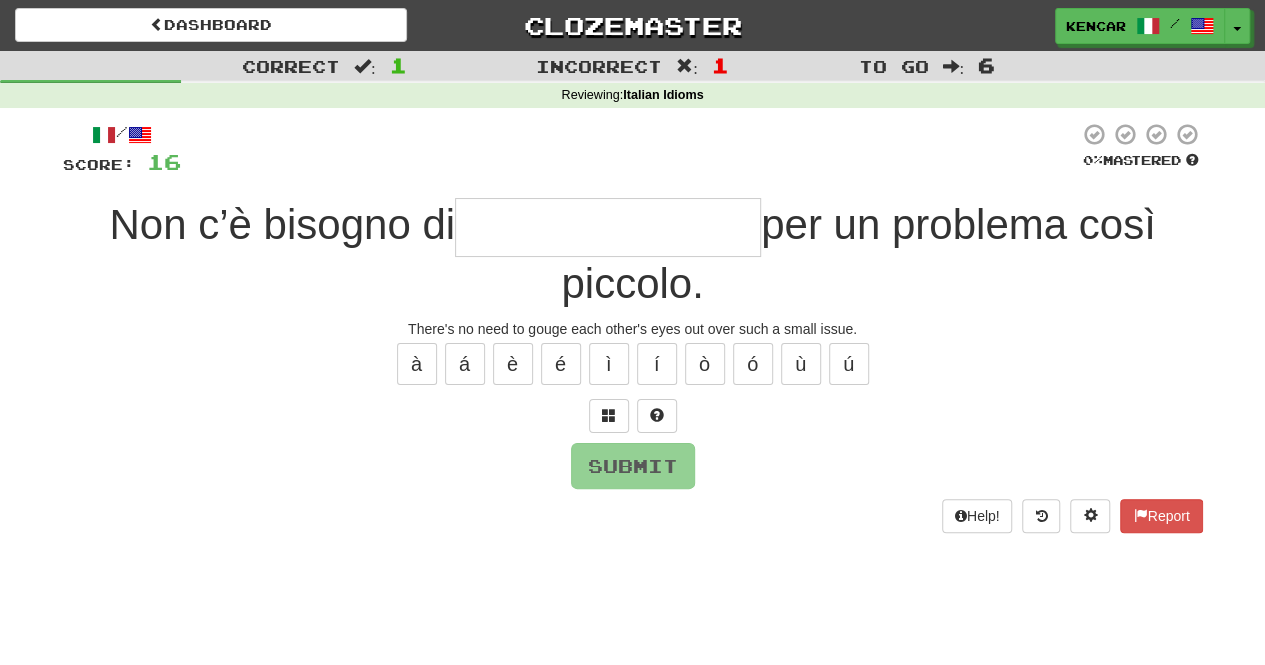 type on "*" 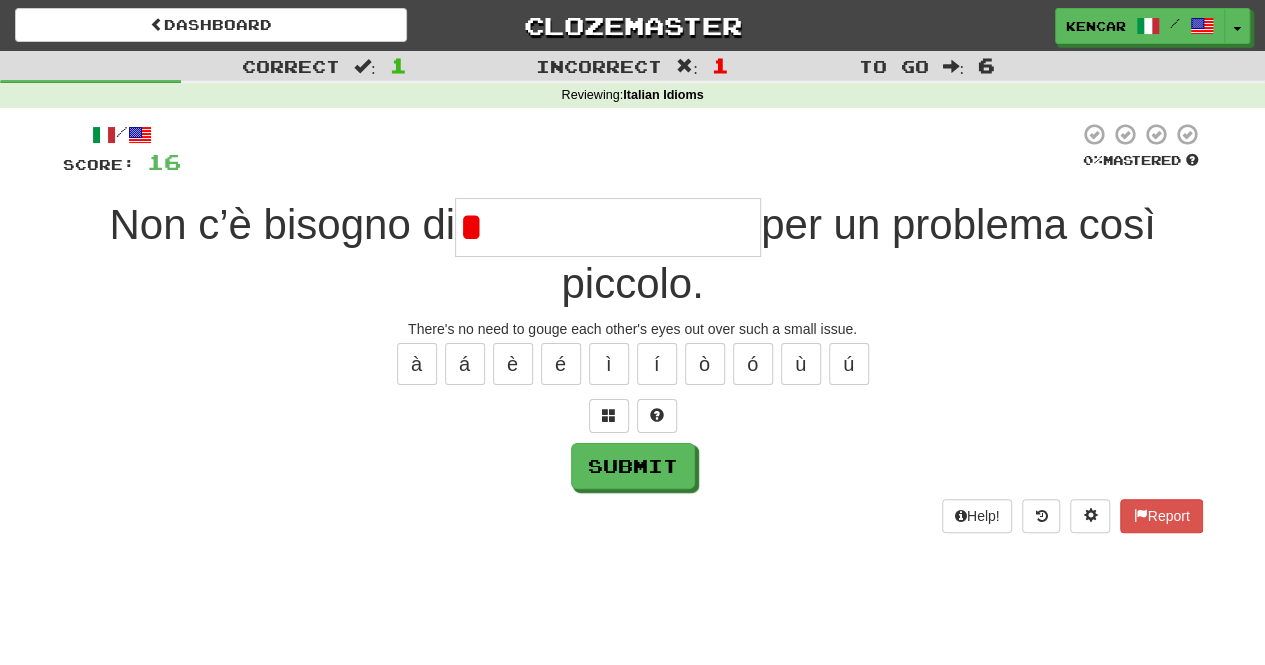 type on "**********" 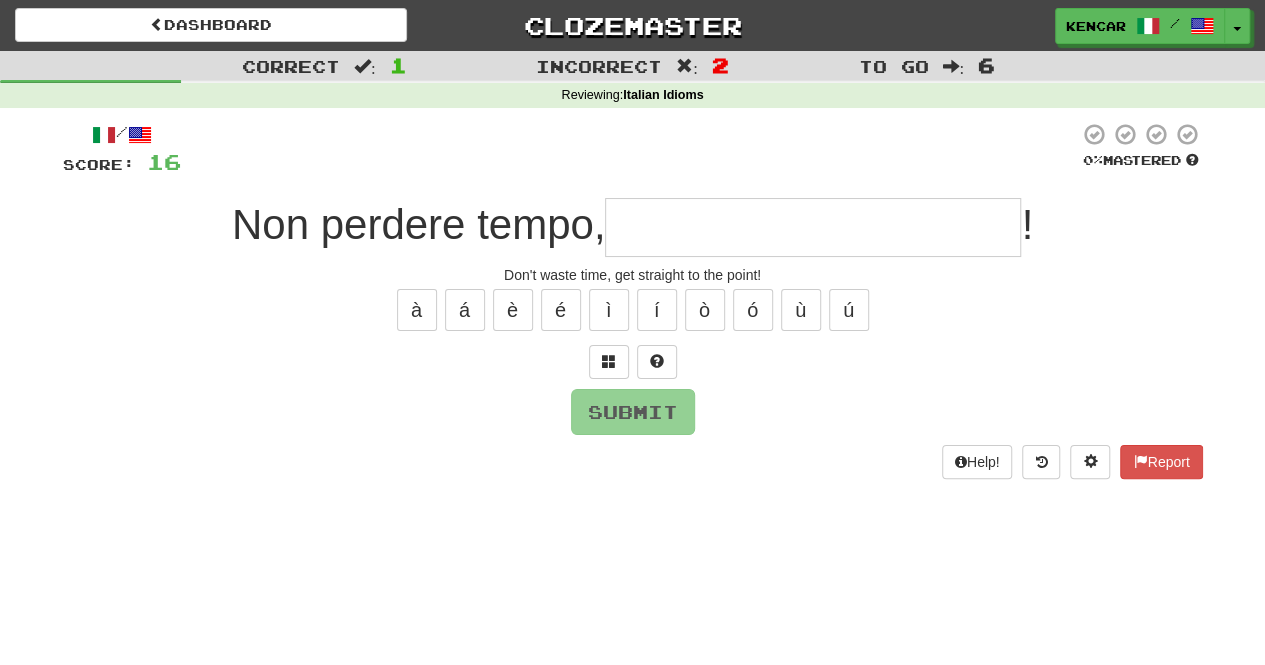 type on "*" 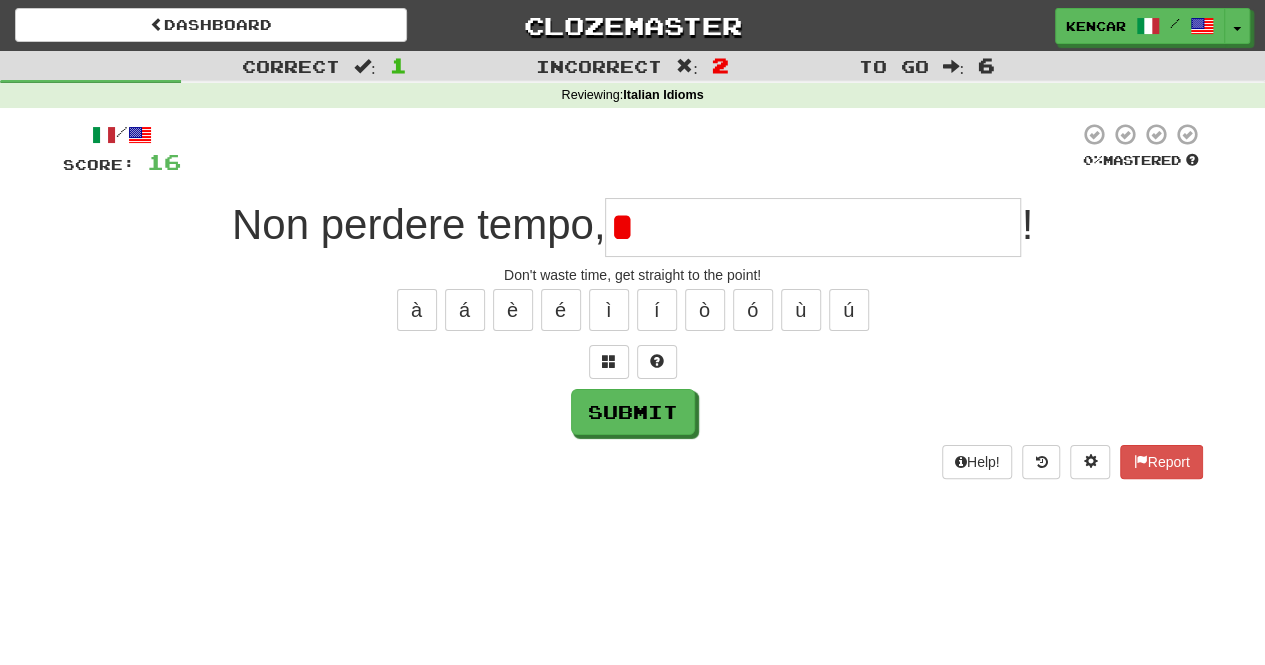 type on "**********" 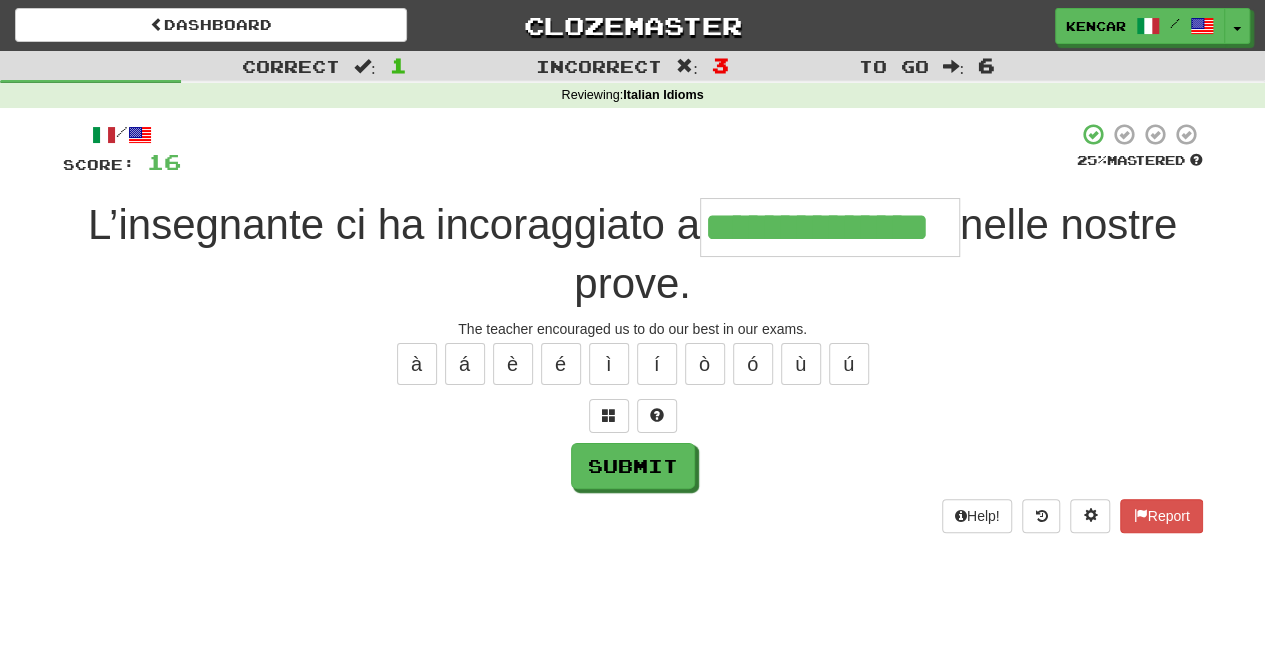 type on "**********" 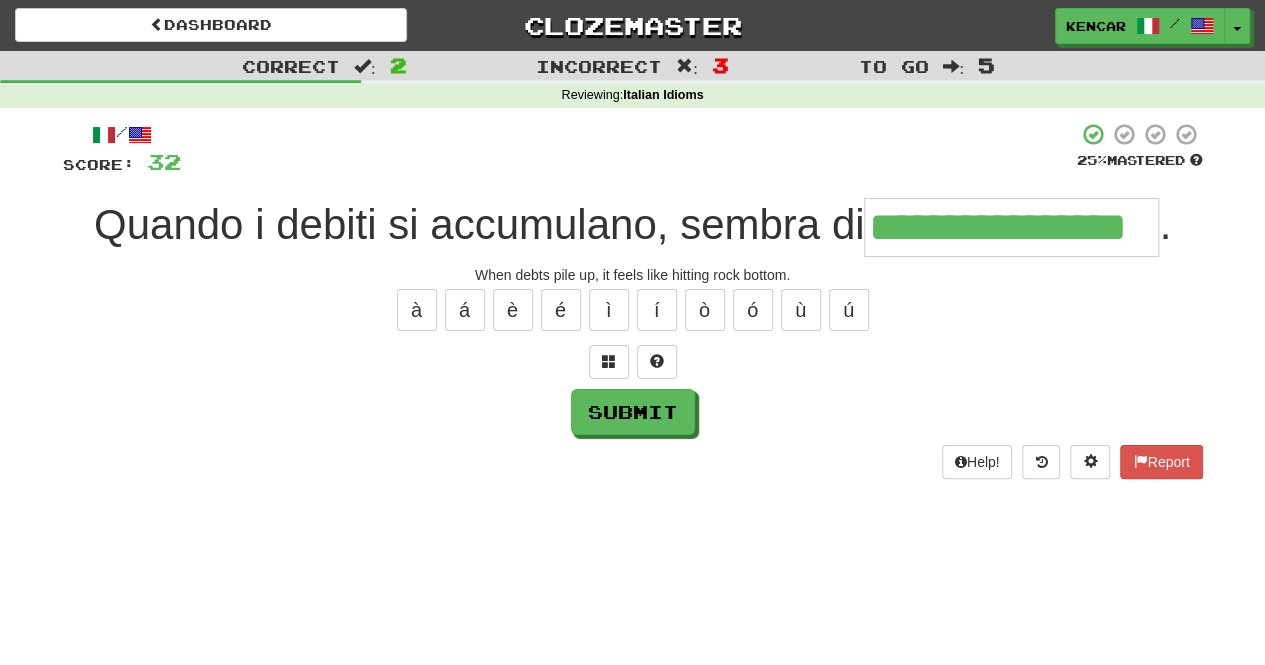 type on "**********" 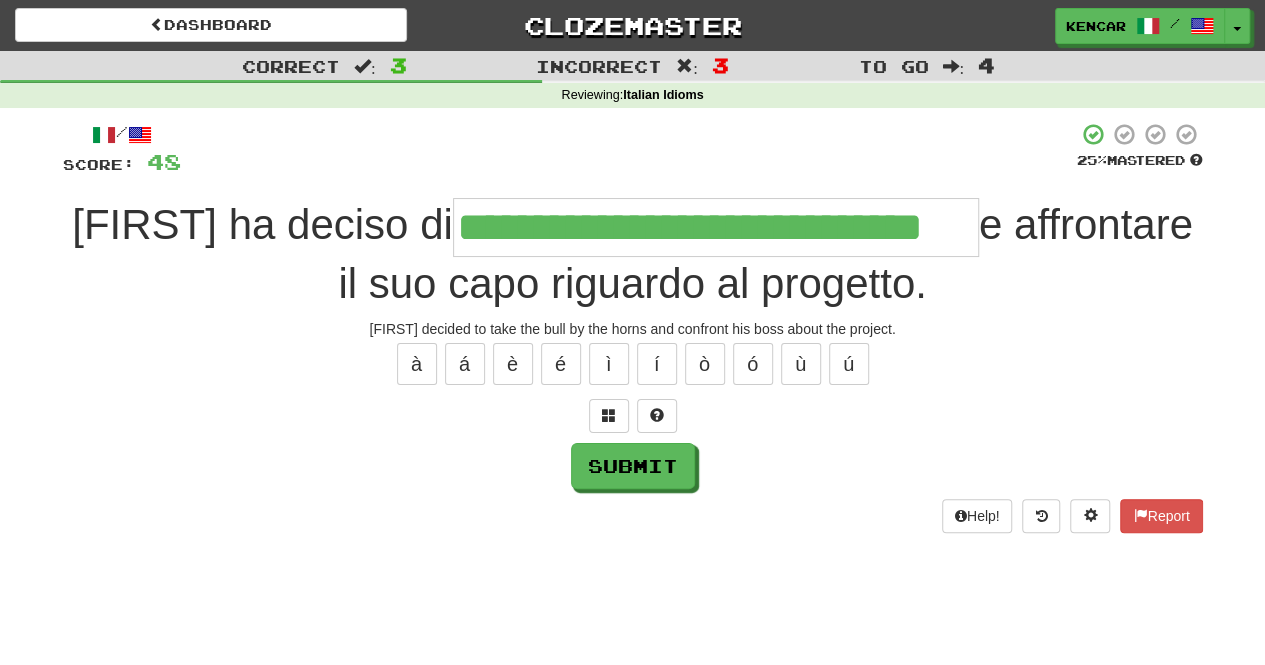 type on "**********" 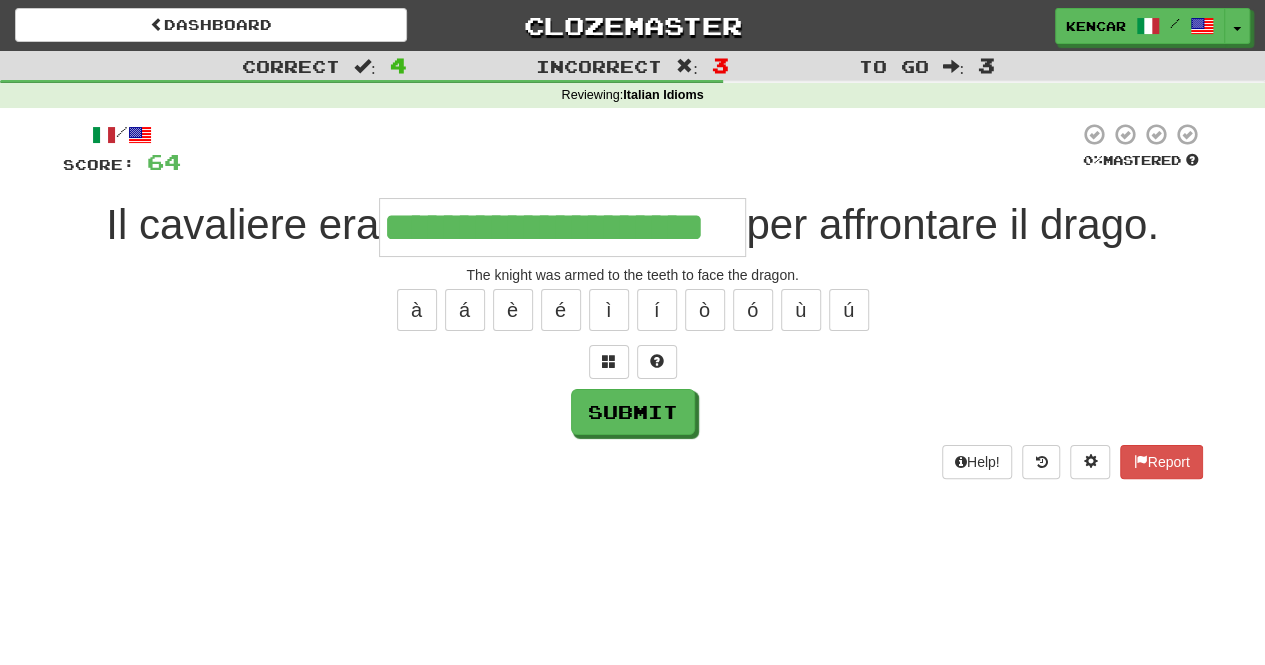 type on "**********" 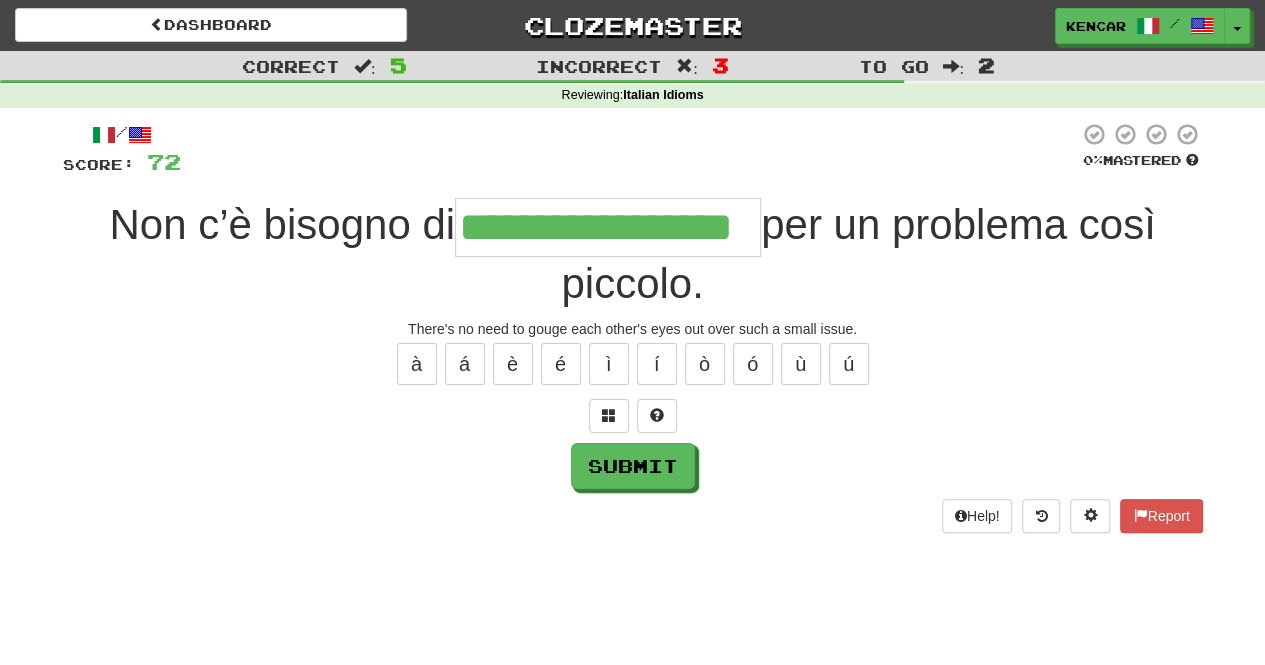 type on "**********" 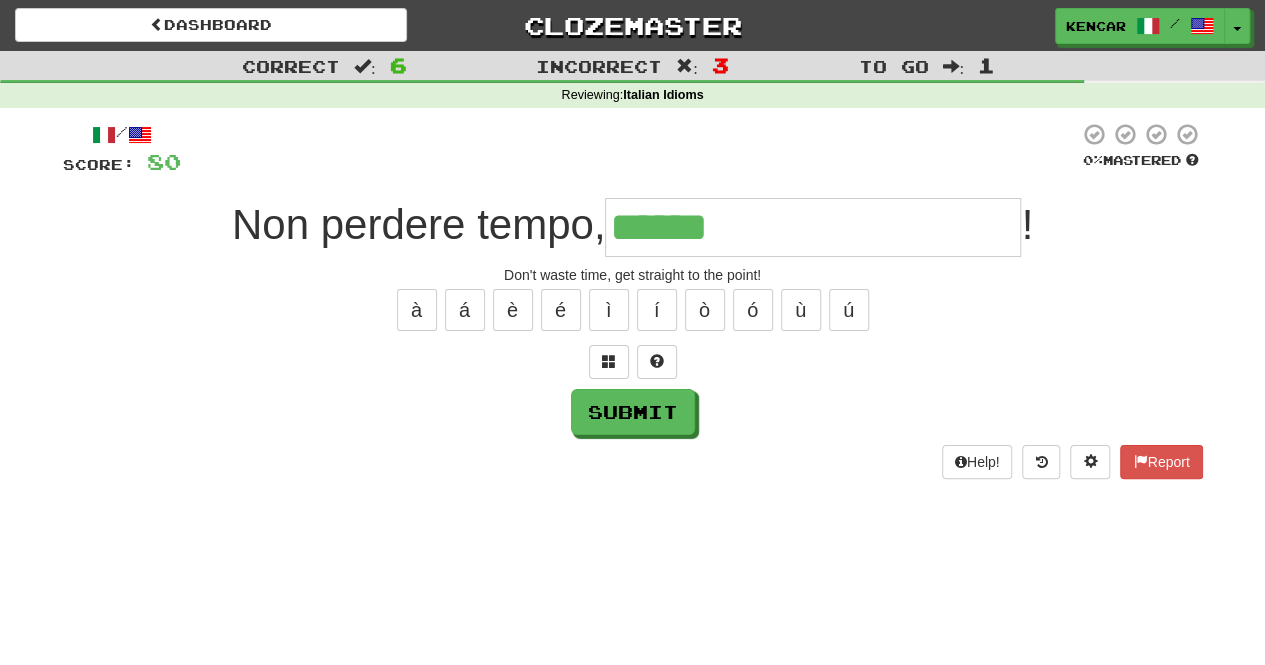type on "**********" 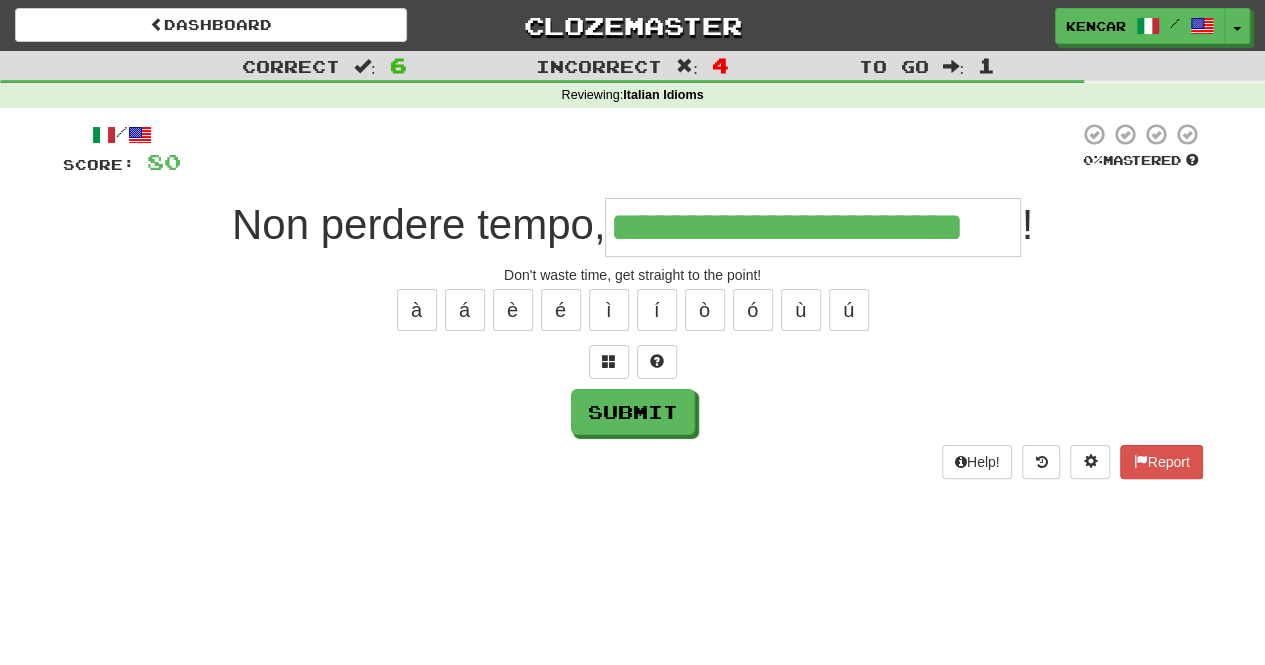 type on "**********" 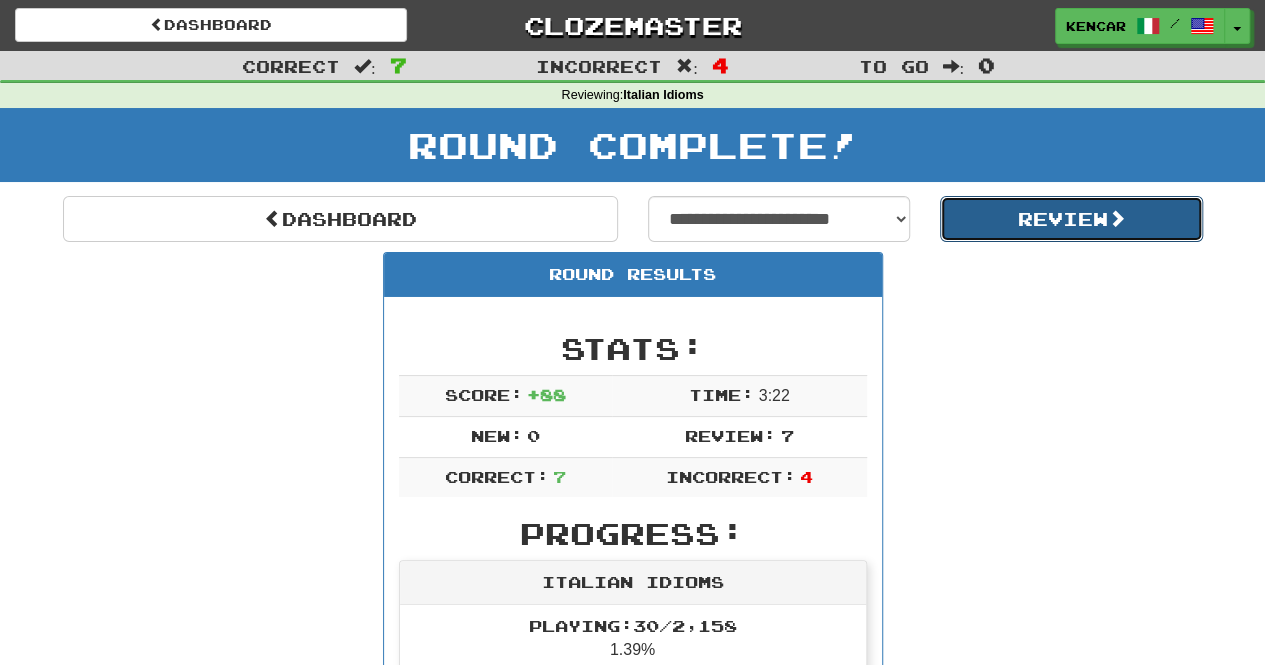 click on "Review" at bounding box center [1071, 219] 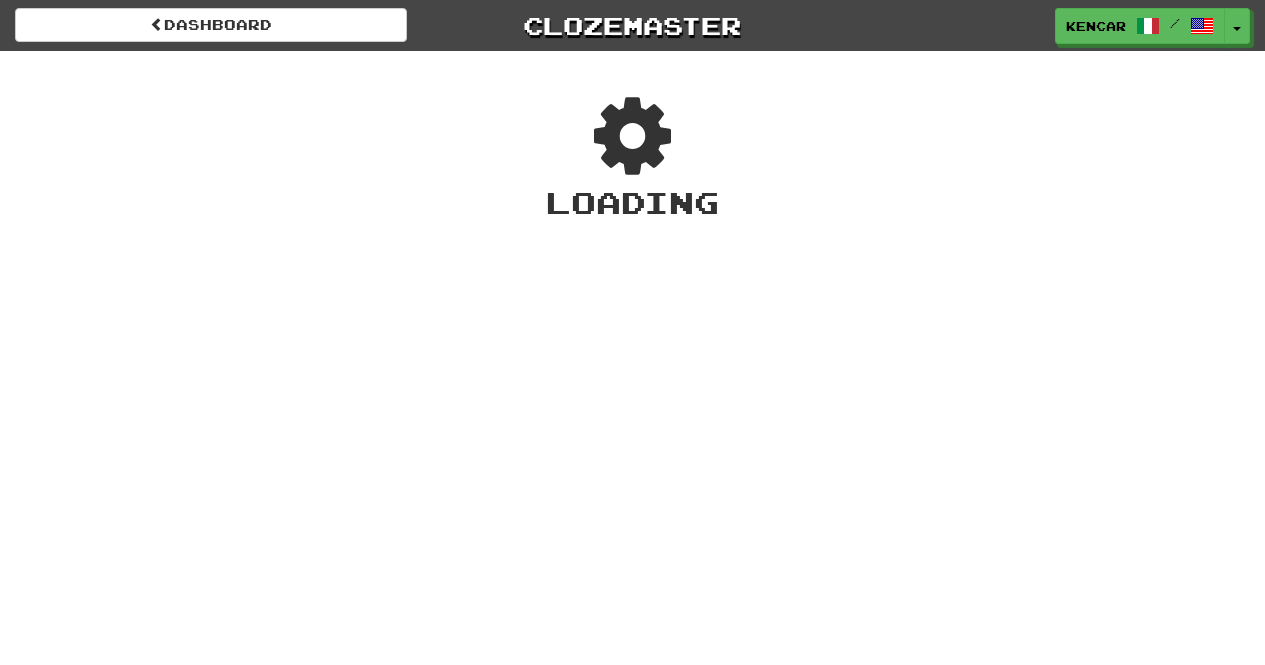 scroll, scrollTop: 0, scrollLeft: 0, axis: both 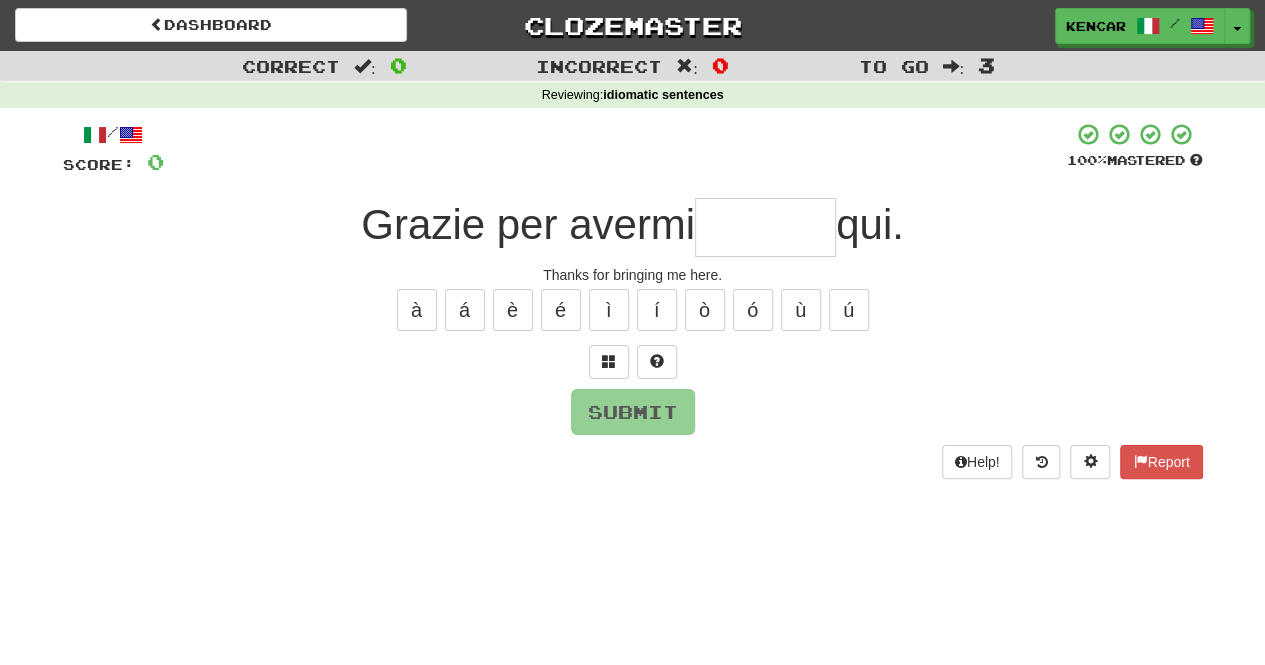 click at bounding box center (765, 227) 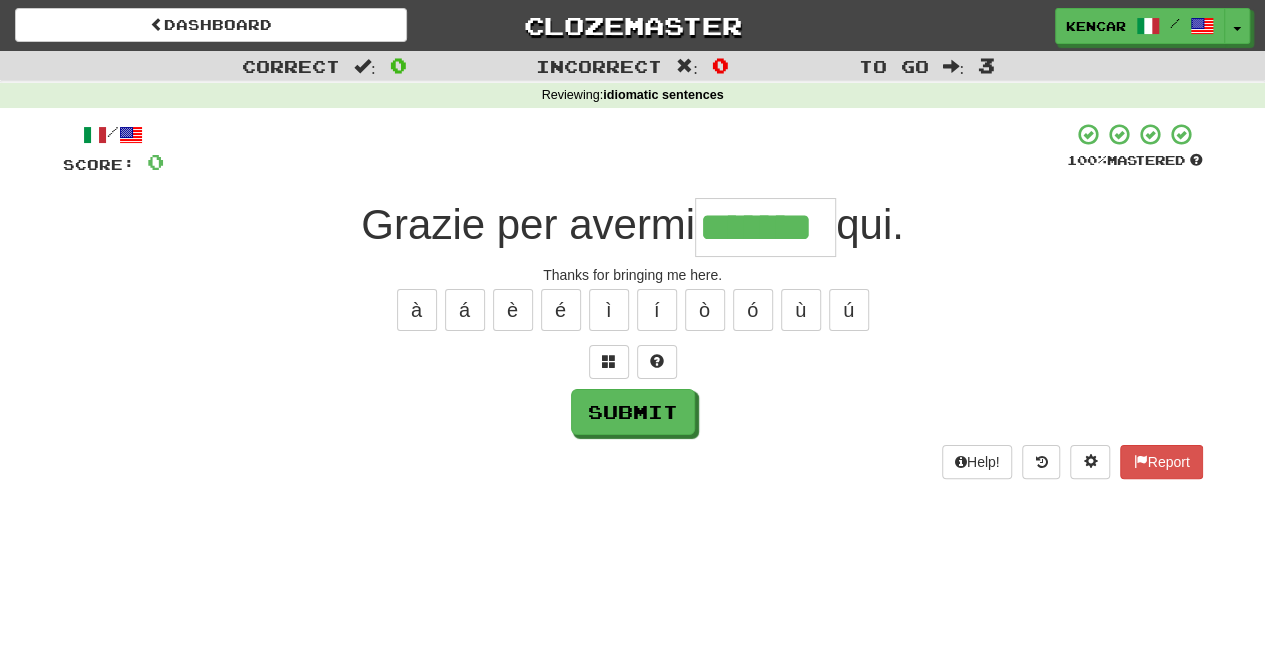 type on "*******" 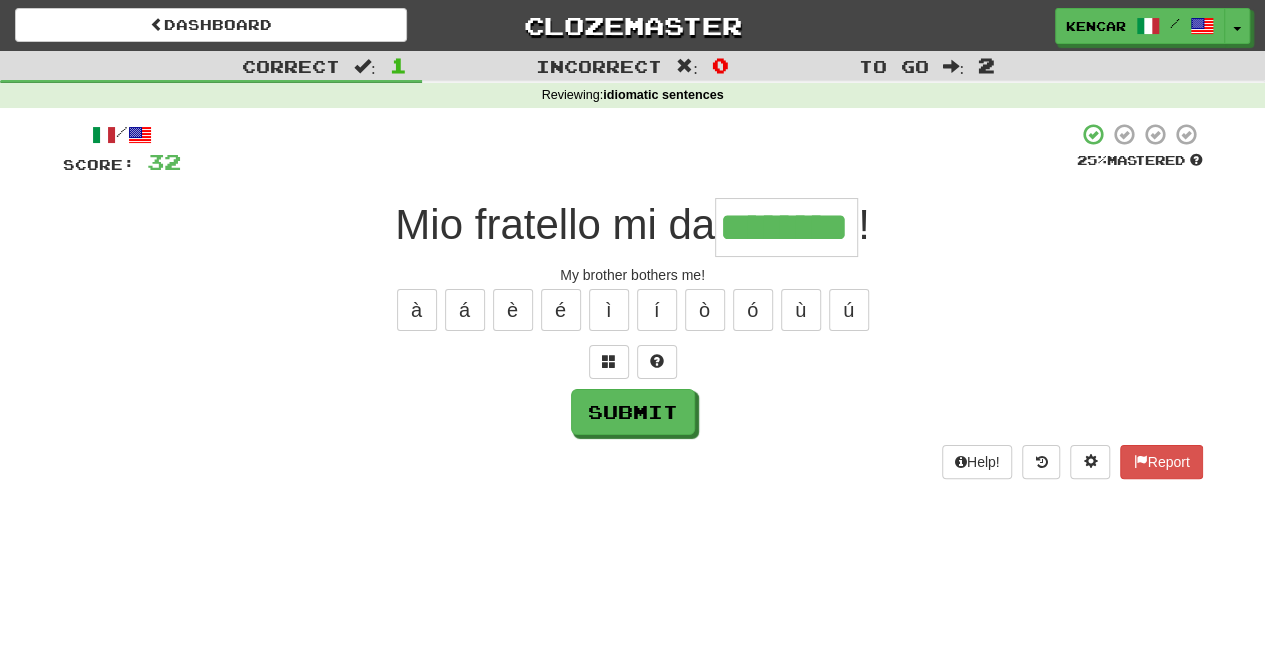 type on "********" 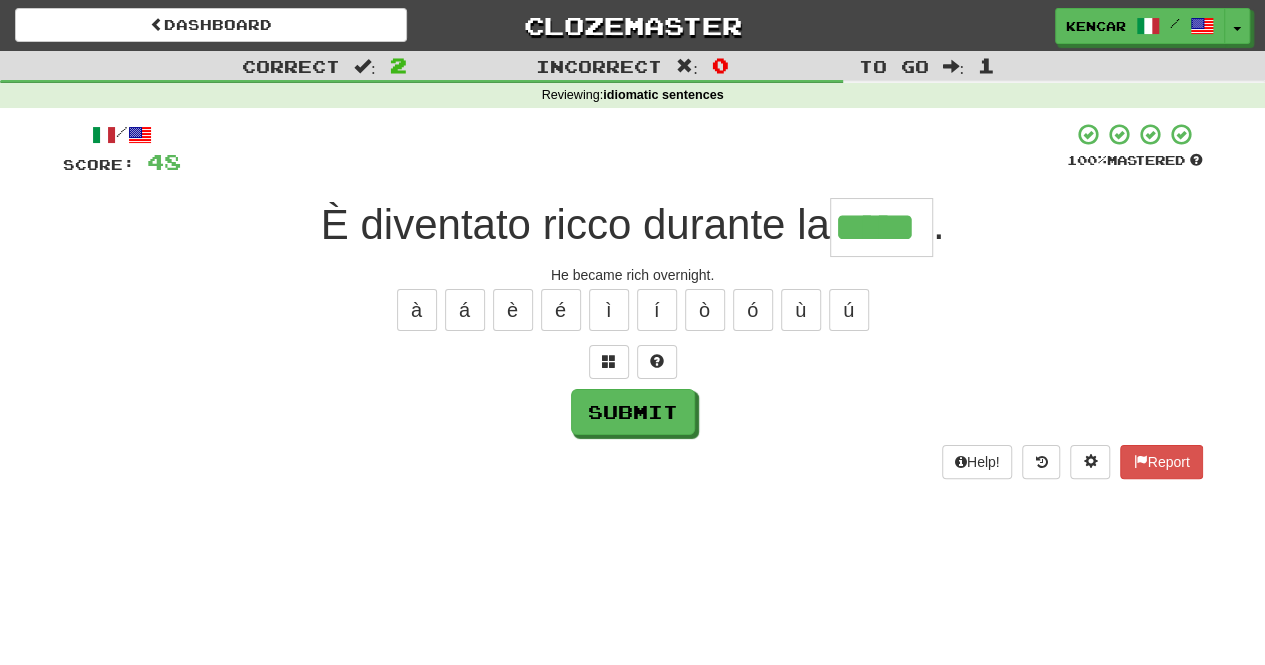 type on "*****" 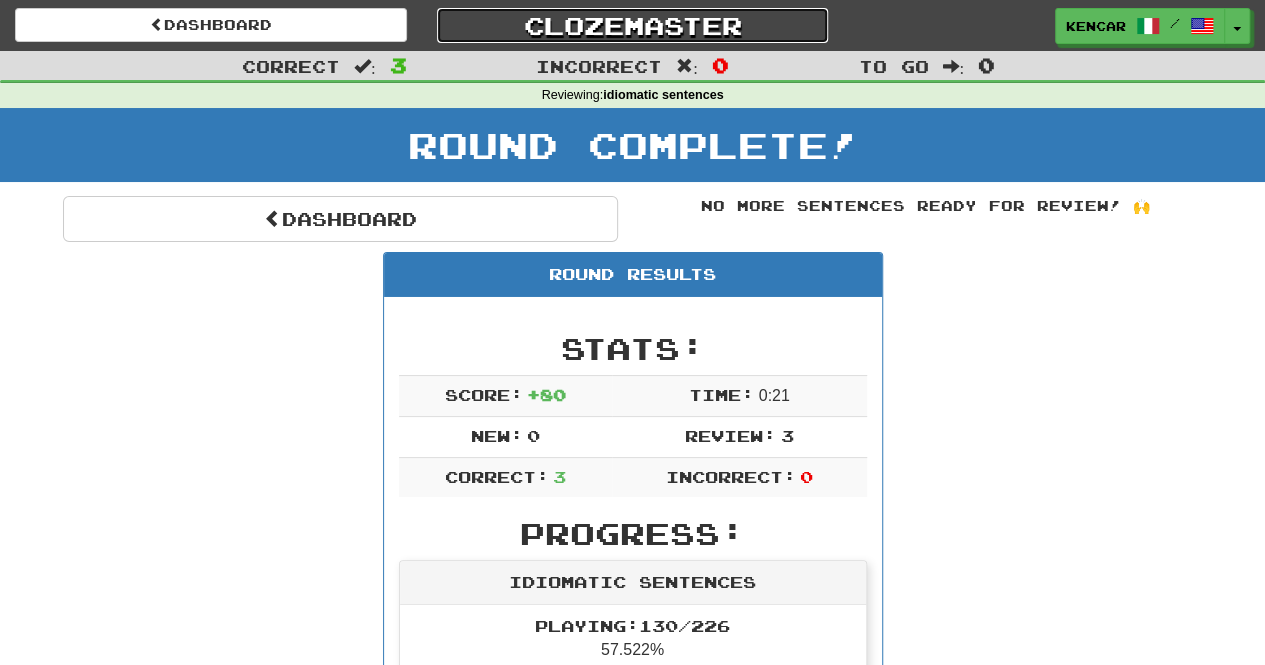 click on "Clozemaster" at bounding box center [633, 25] 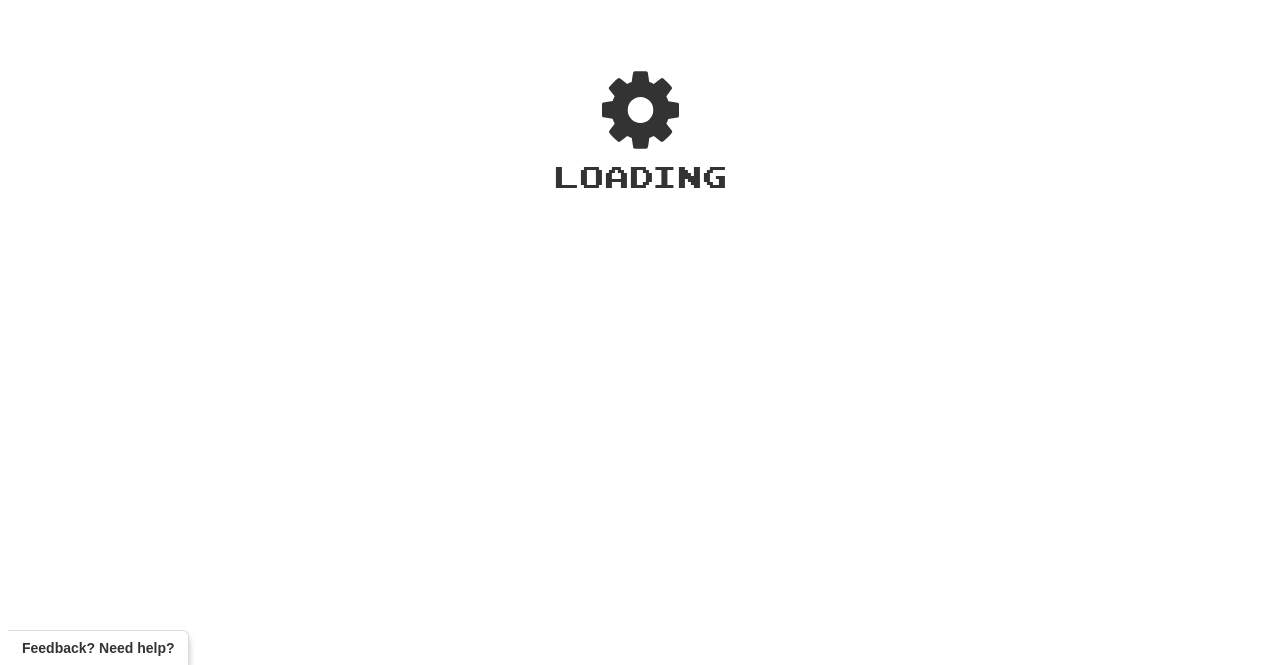 scroll, scrollTop: 0, scrollLeft: 0, axis: both 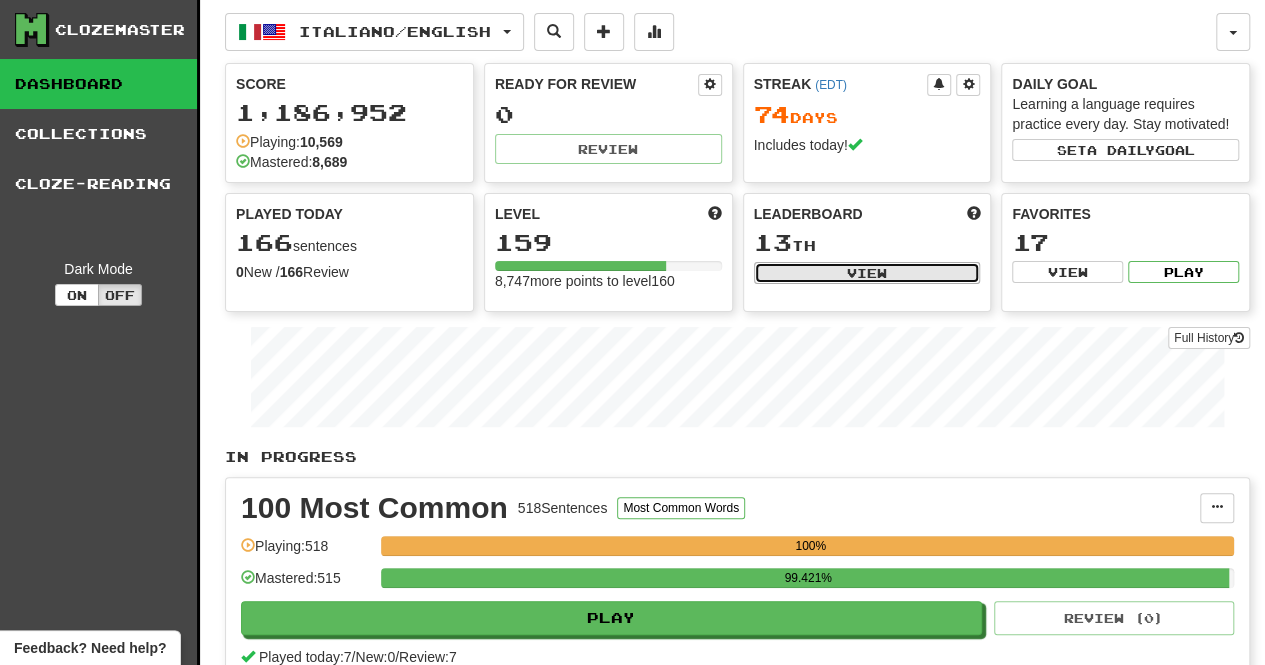 click on "View" at bounding box center [867, 273] 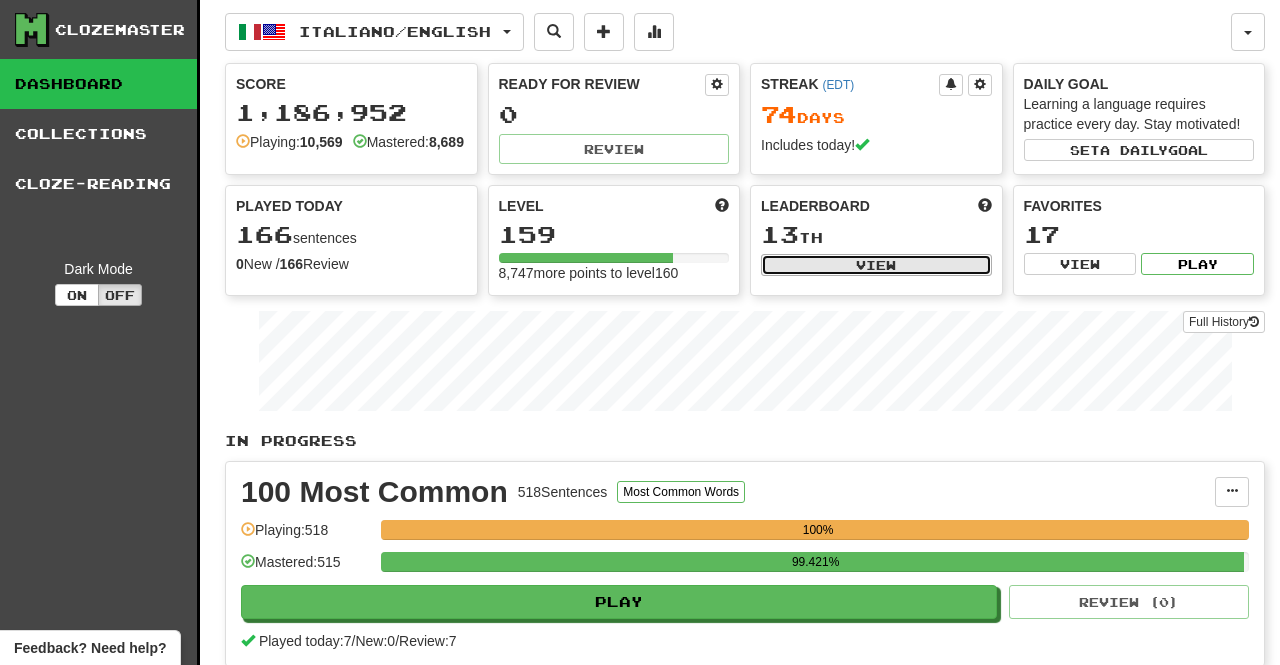 select on "**********" 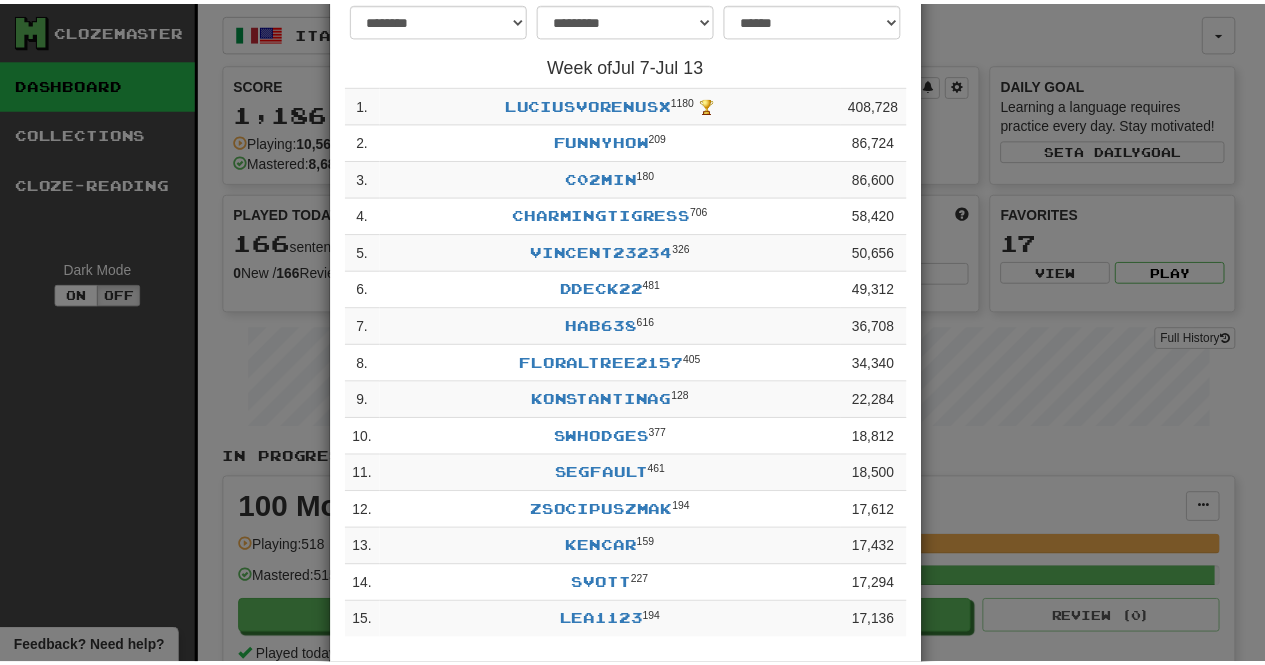 scroll, scrollTop: 0, scrollLeft: 0, axis: both 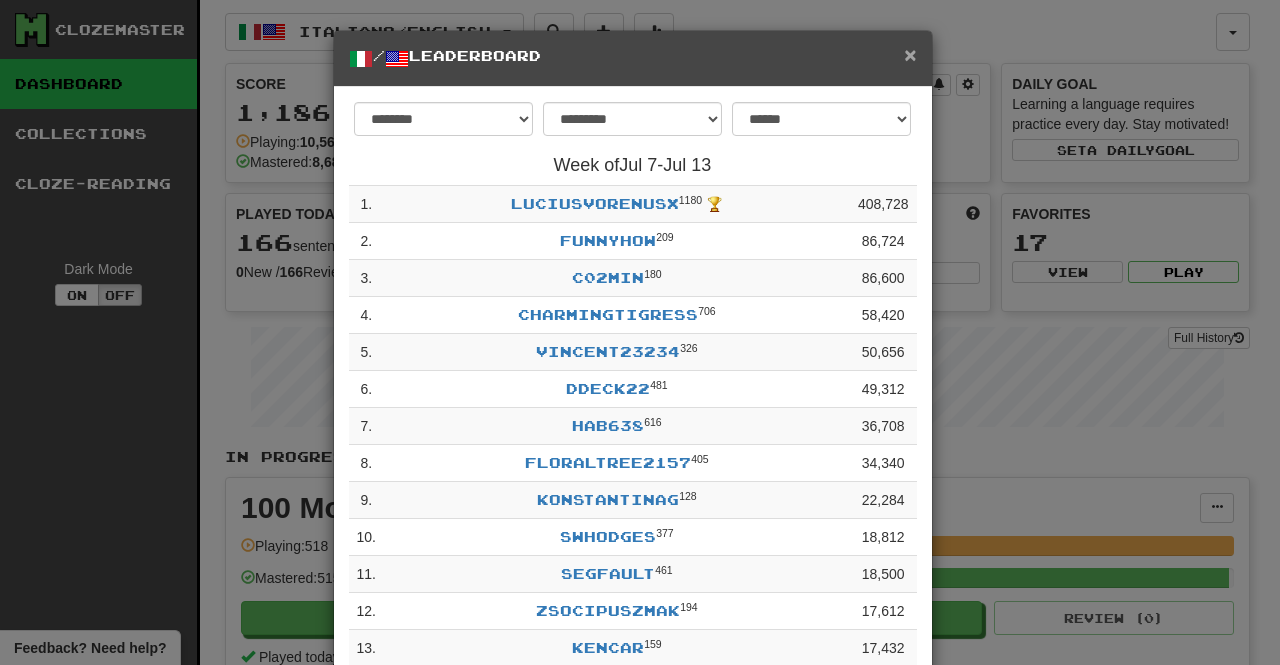 click on "×" at bounding box center (910, 54) 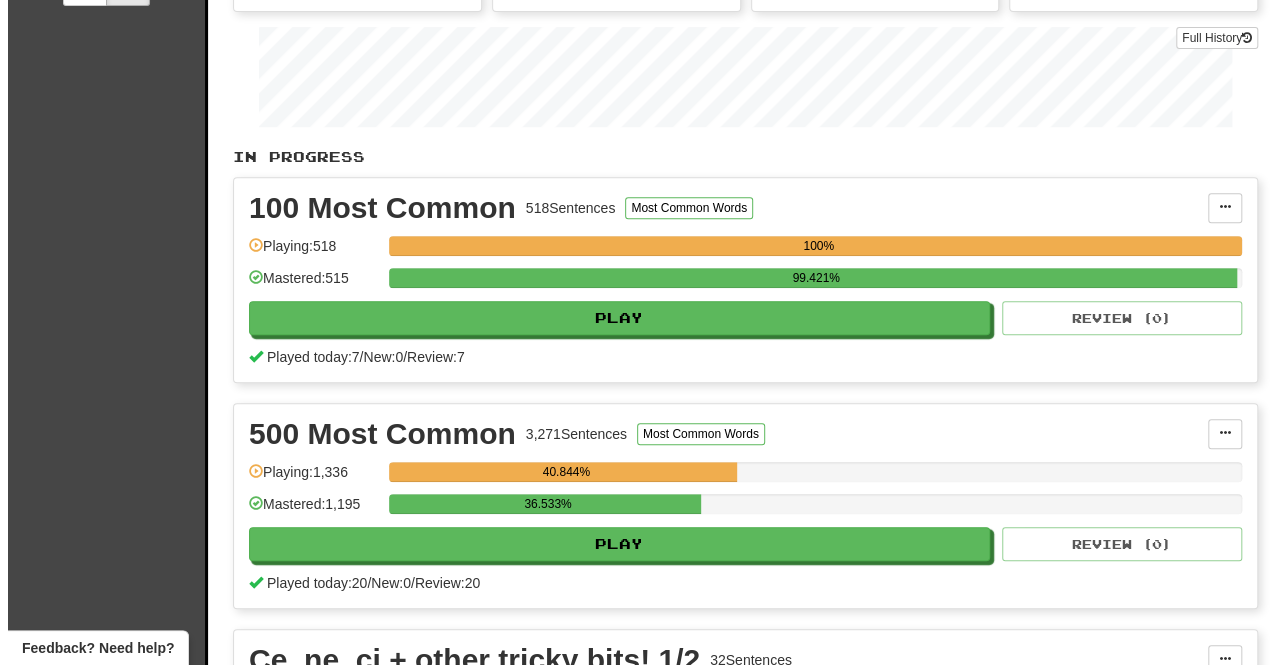 scroll, scrollTop: 400, scrollLeft: 0, axis: vertical 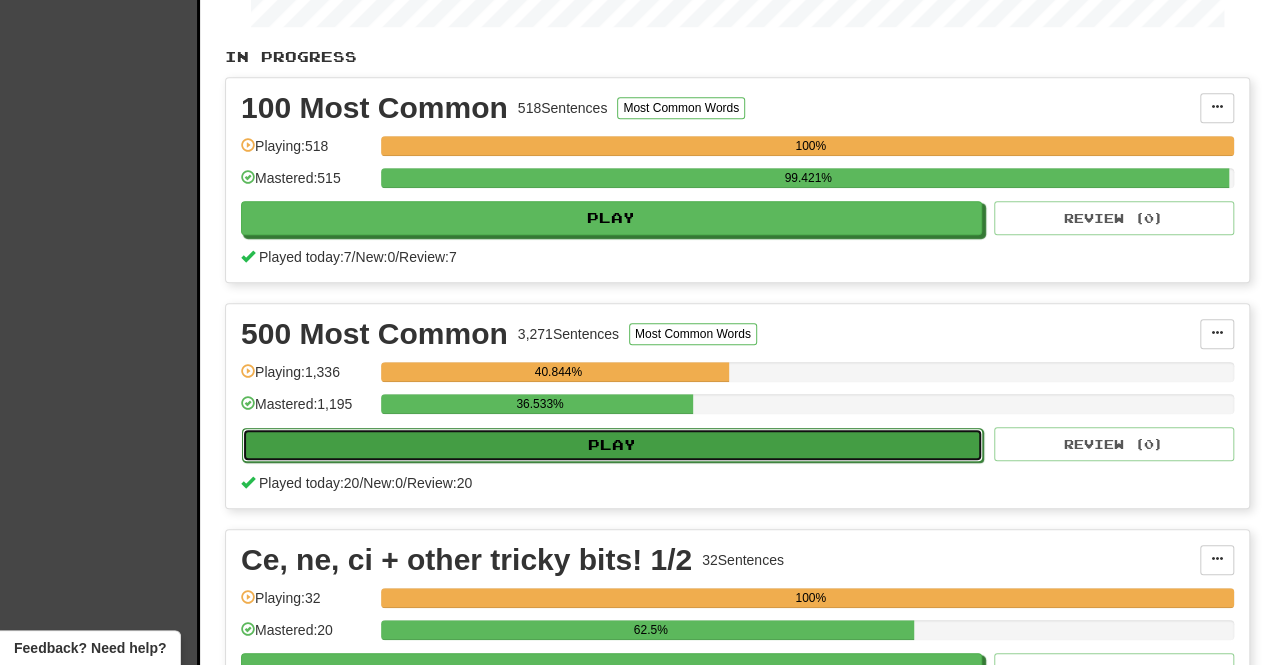 click on "Play" at bounding box center [612, 445] 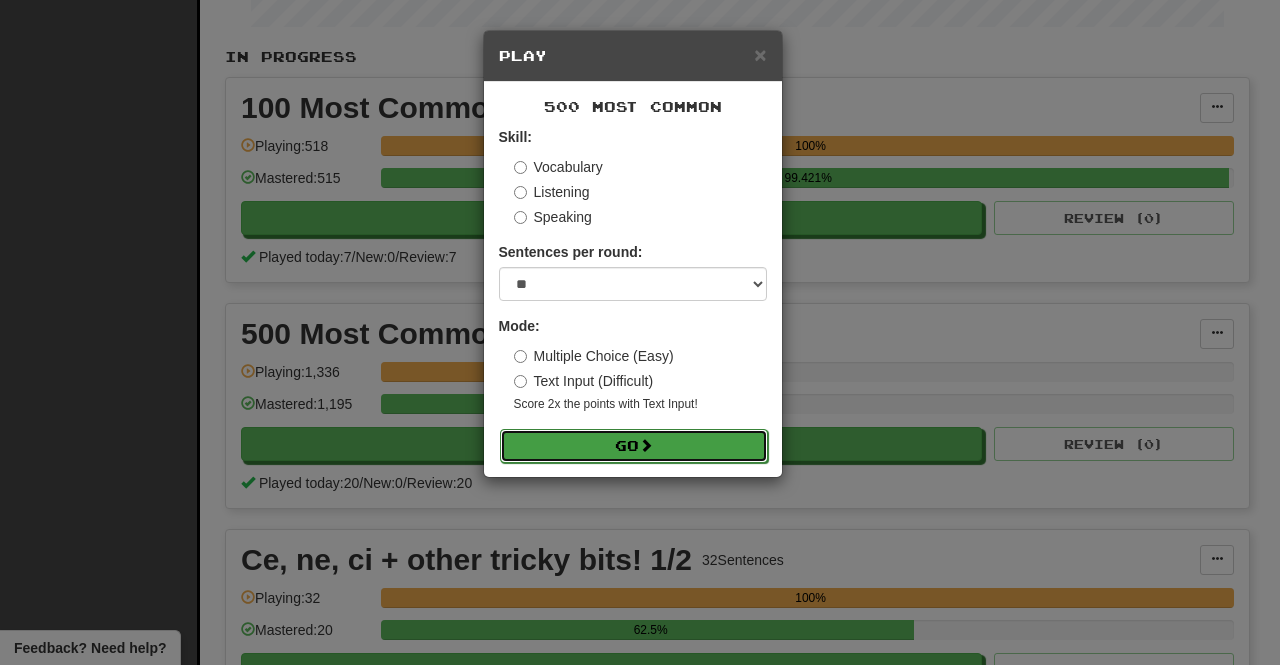 click on "Go" at bounding box center (634, 446) 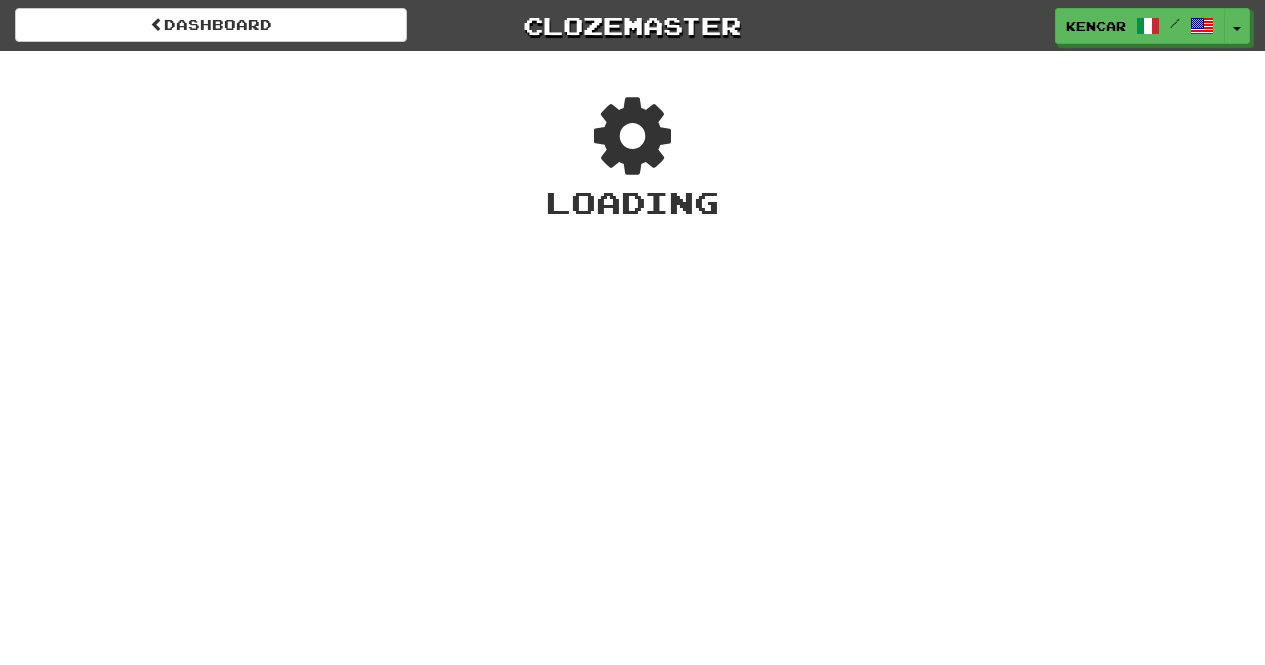 scroll, scrollTop: 0, scrollLeft: 0, axis: both 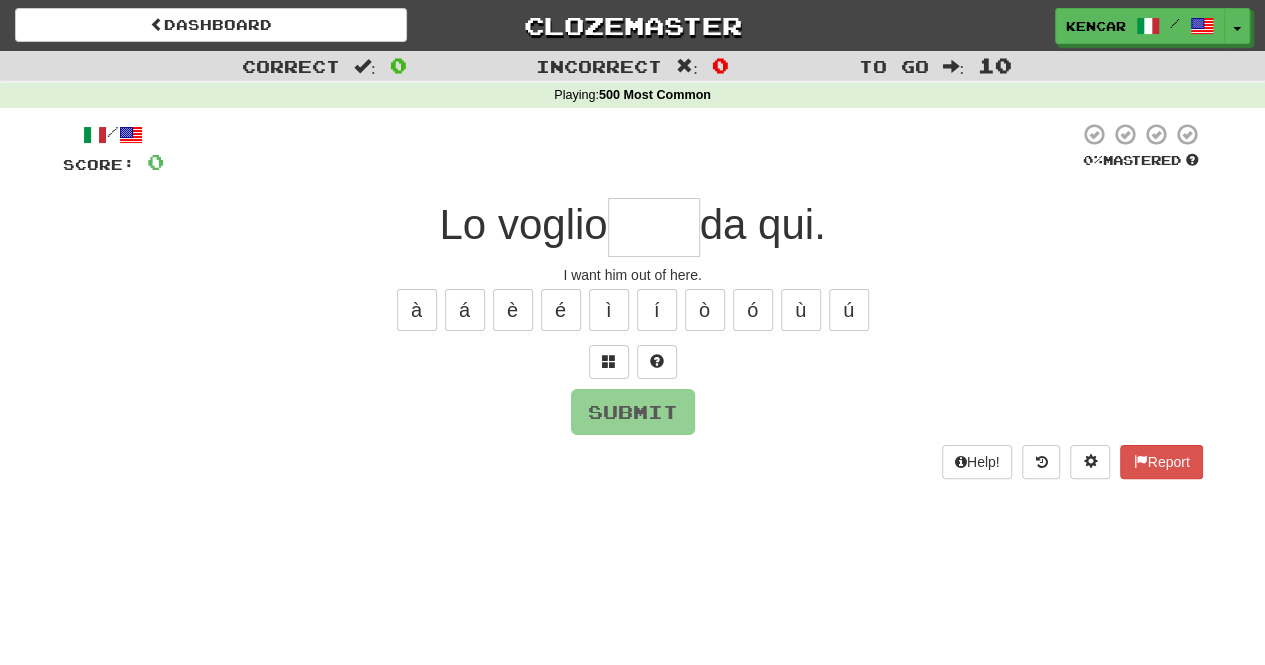 click at bounding box center [654, 227] 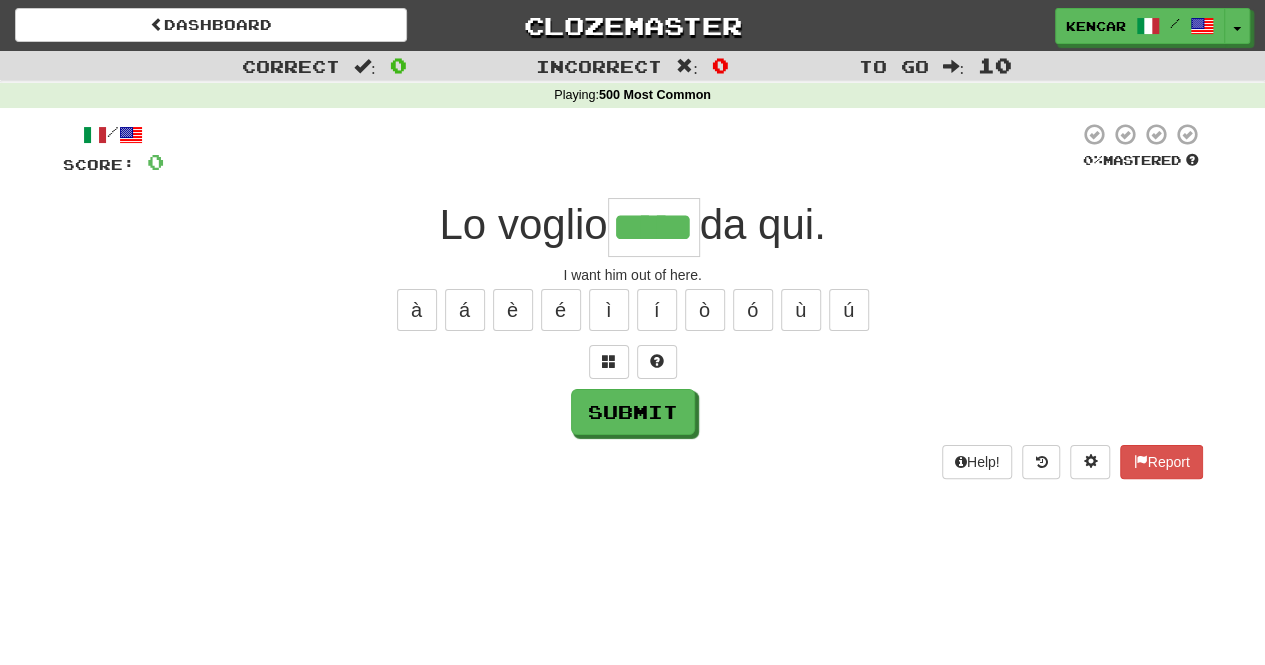 type on "*****" 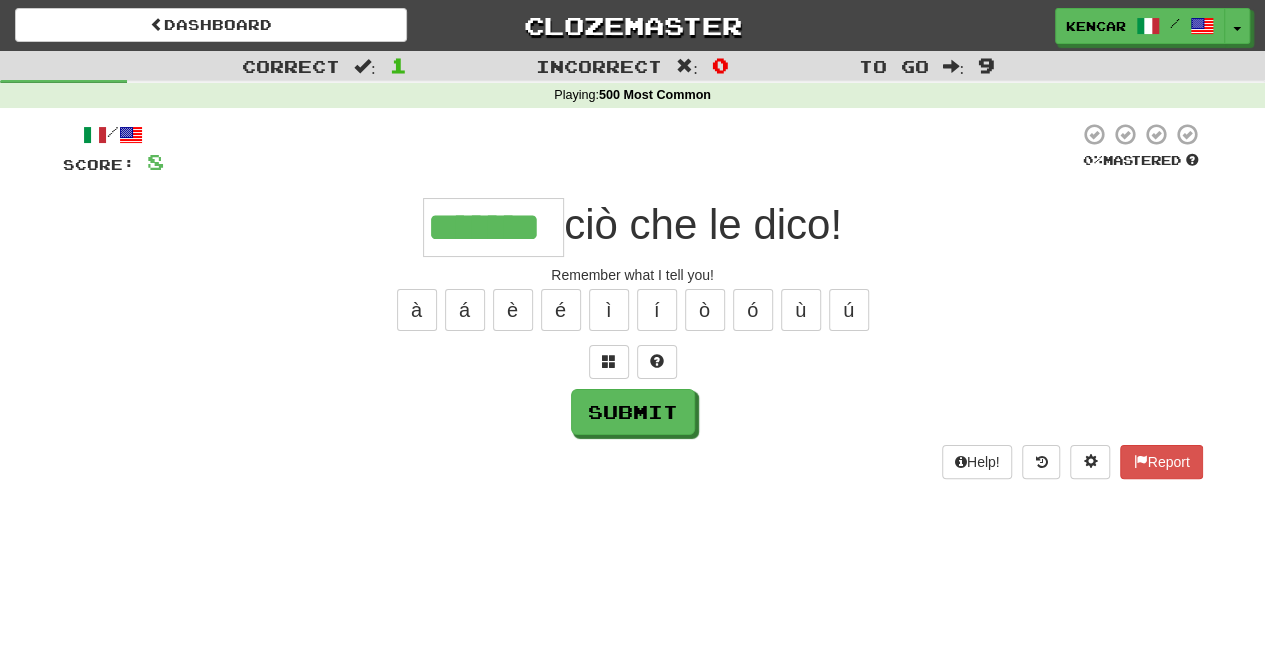 type on "*******" 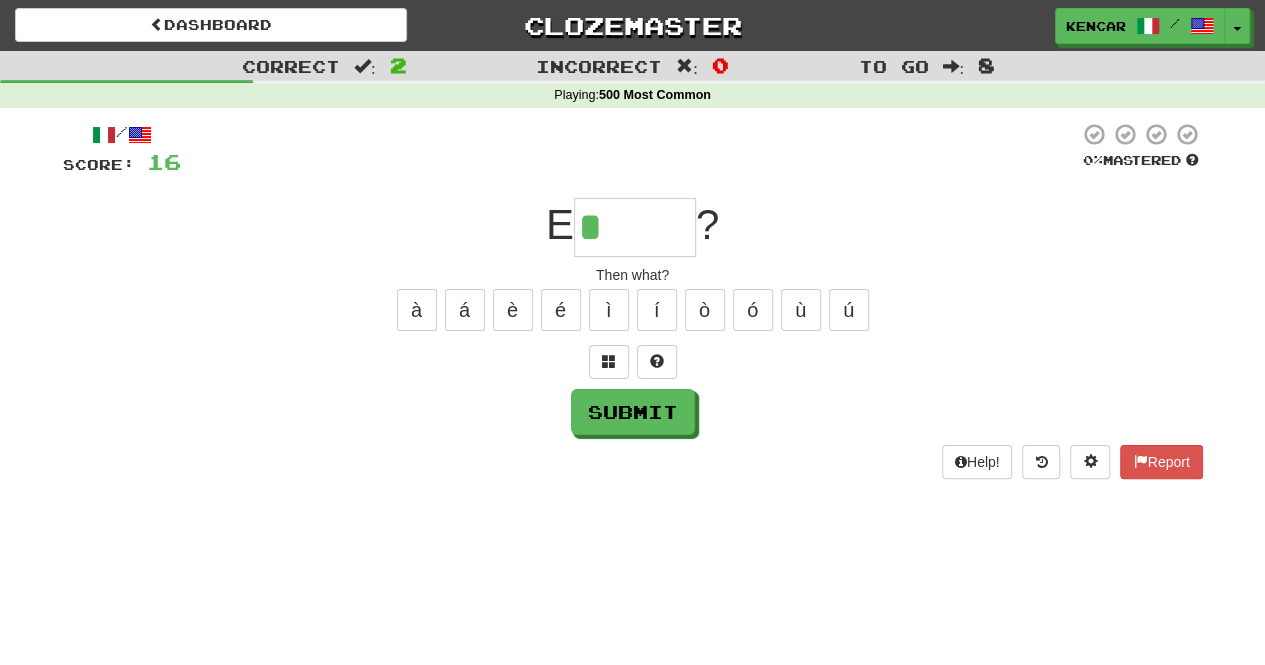 type on "******" 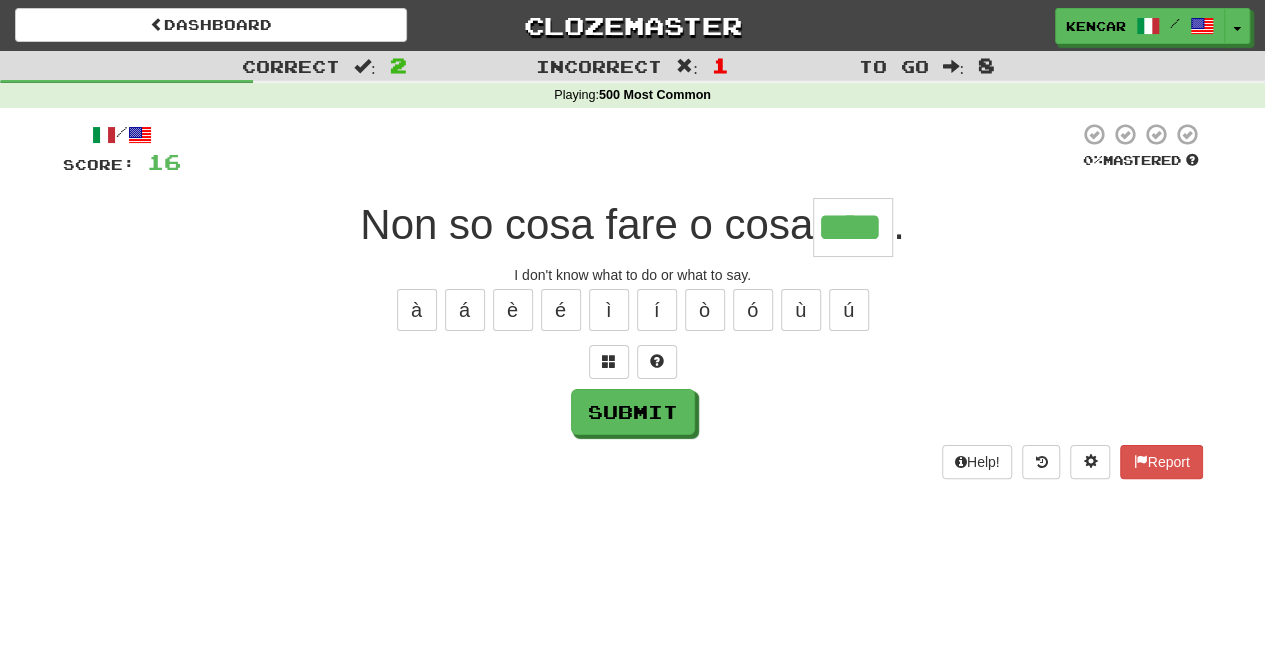 type on "****" 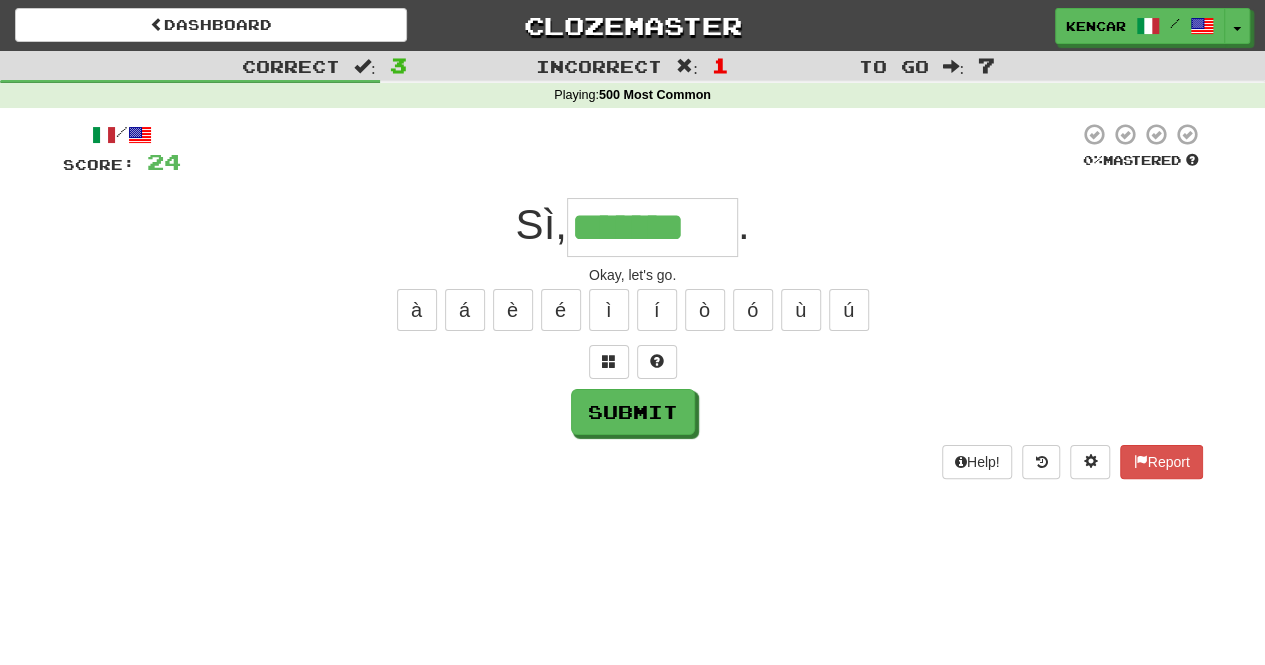 type on "*******" 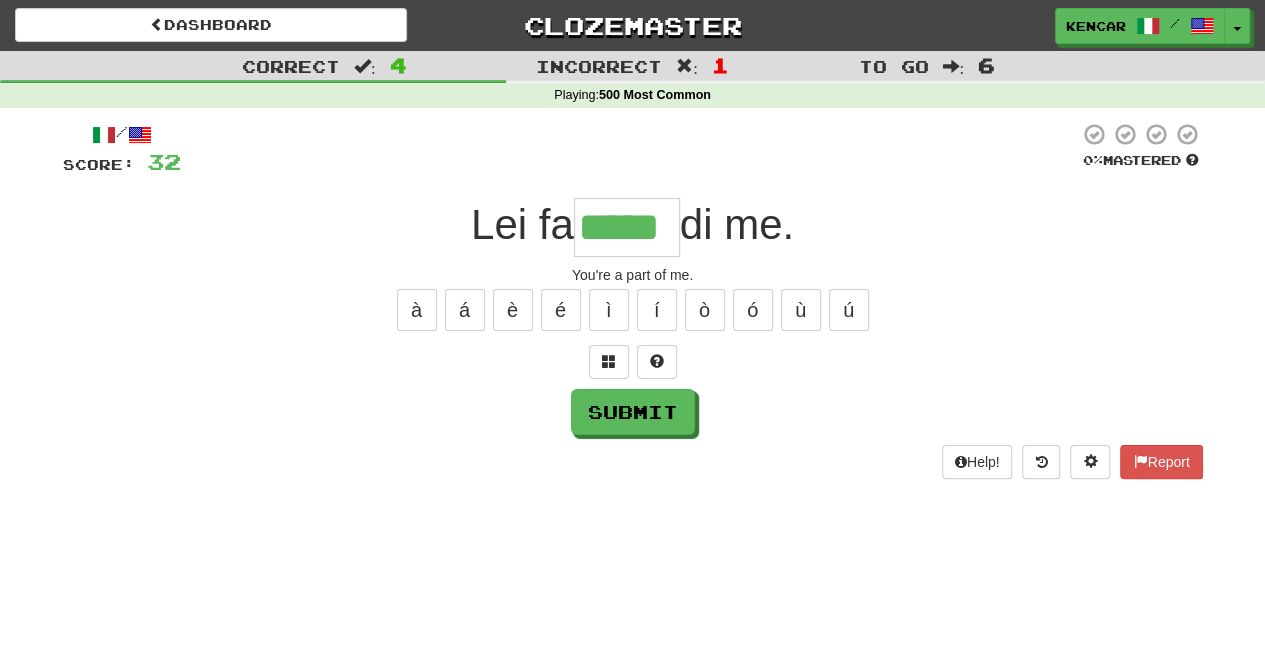 type on "*****" 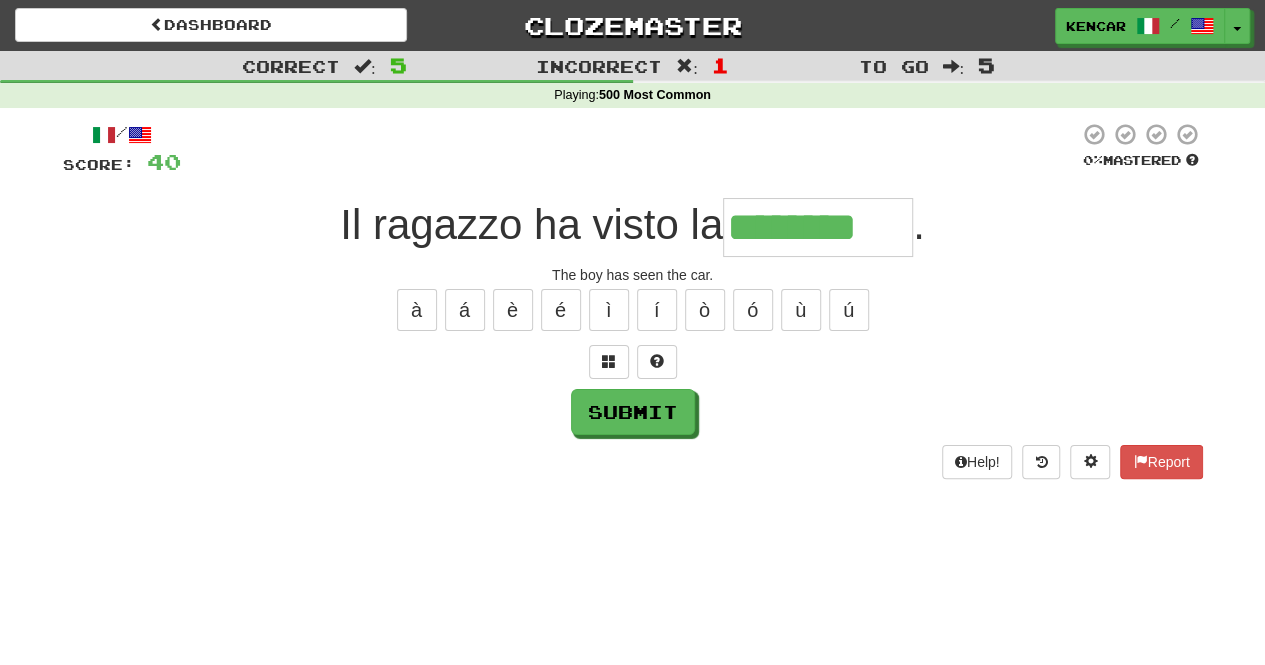 type on "********" 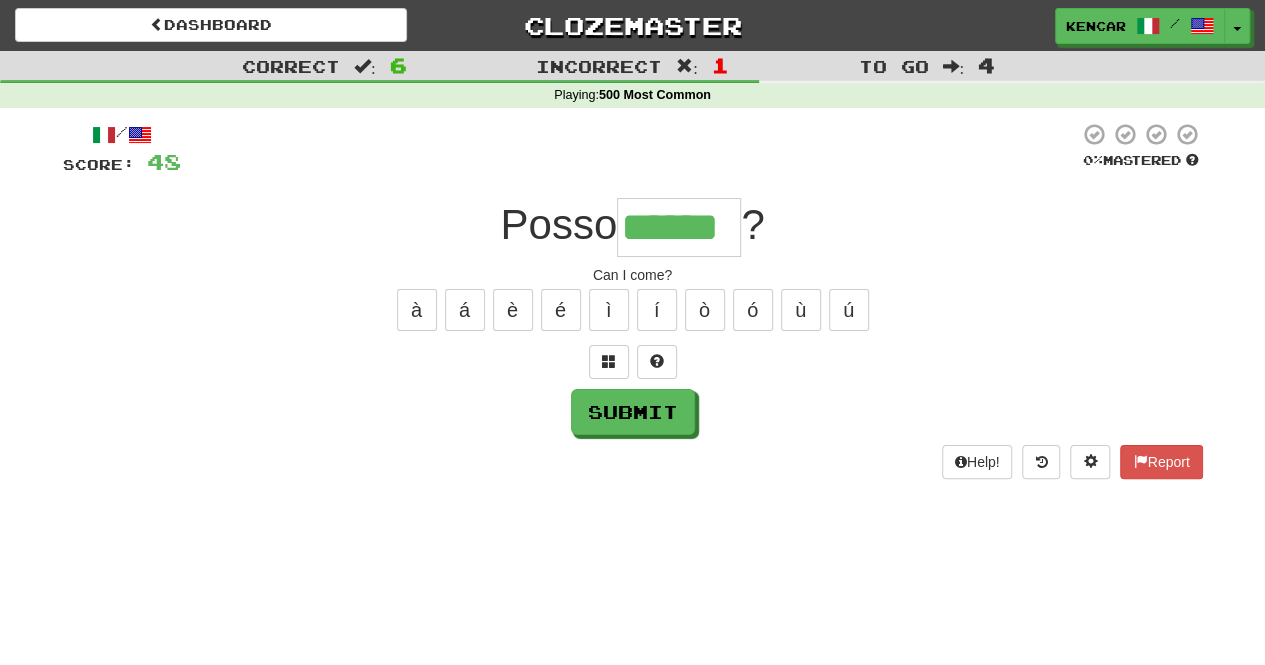 type on "******" 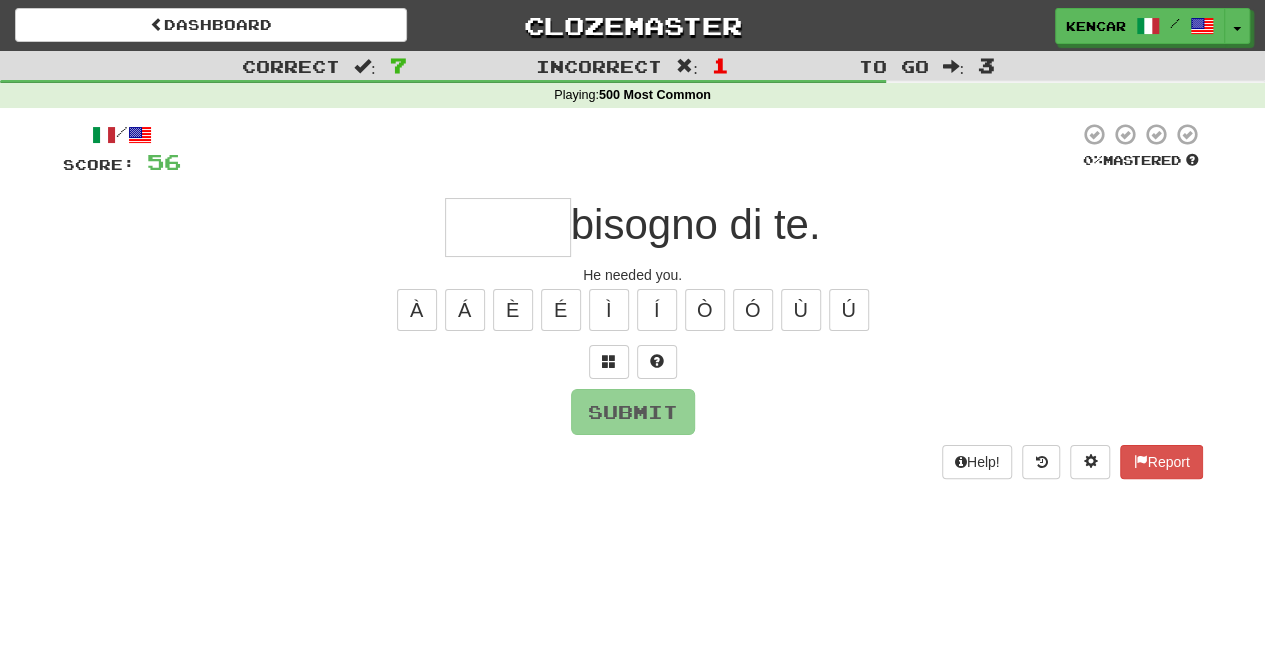 type on "*" 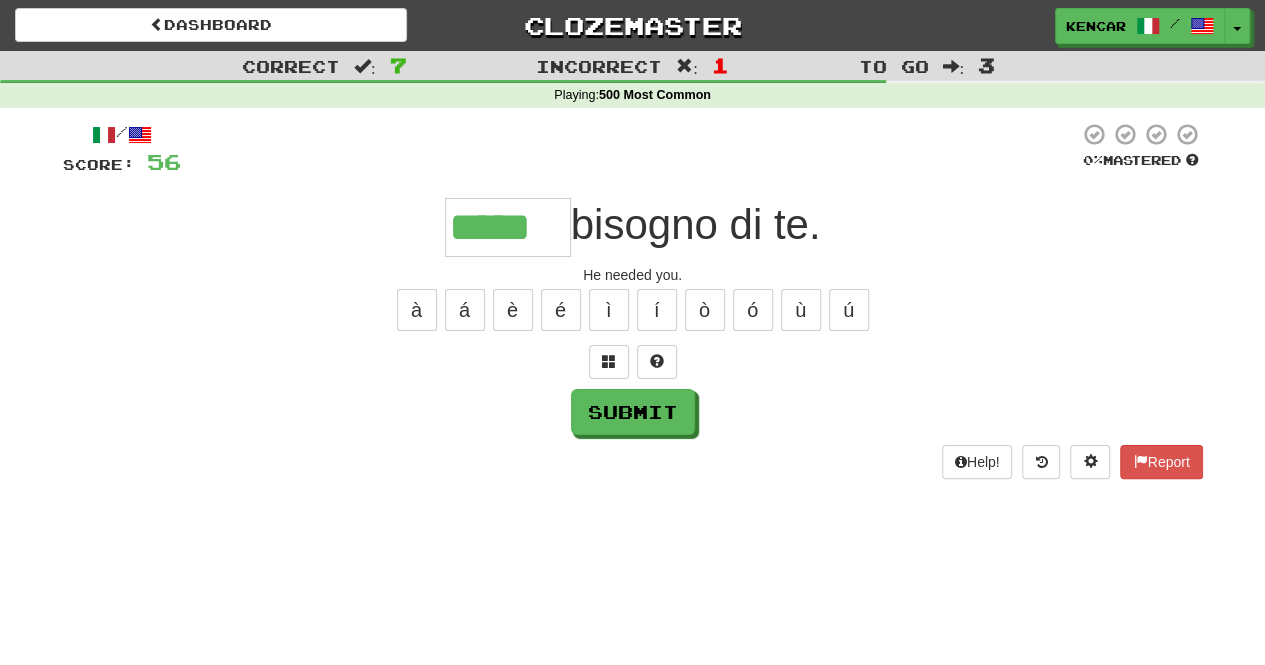 type on "*****" 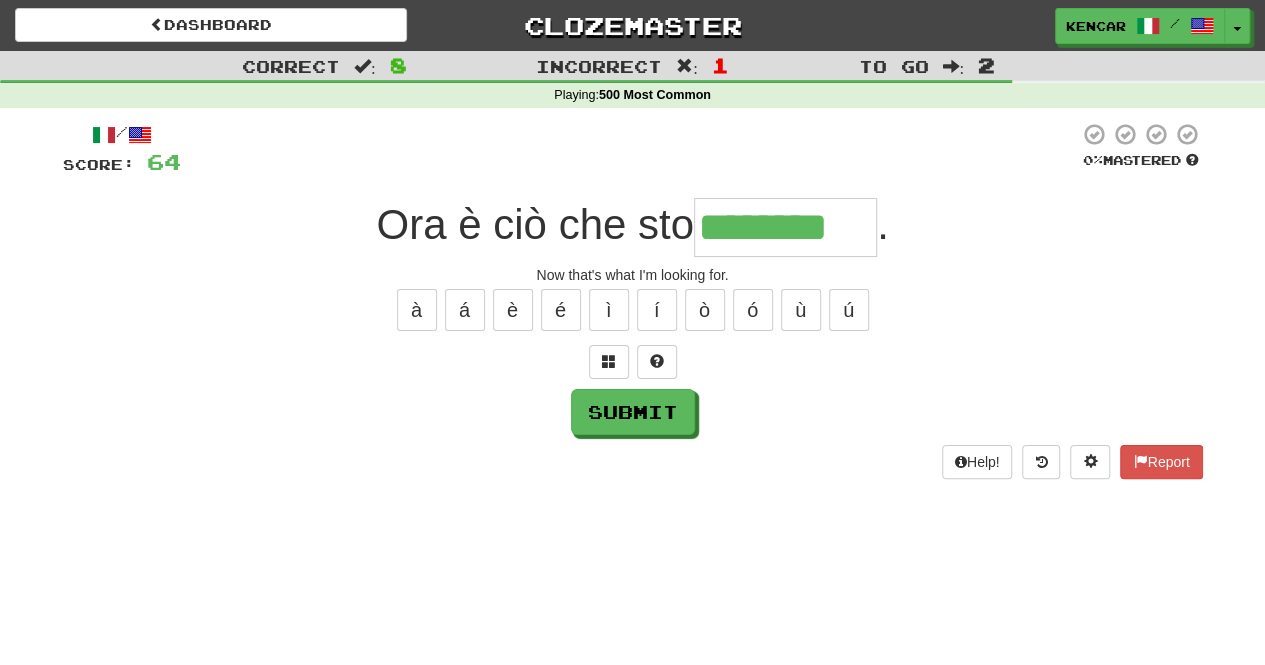 type on "********" 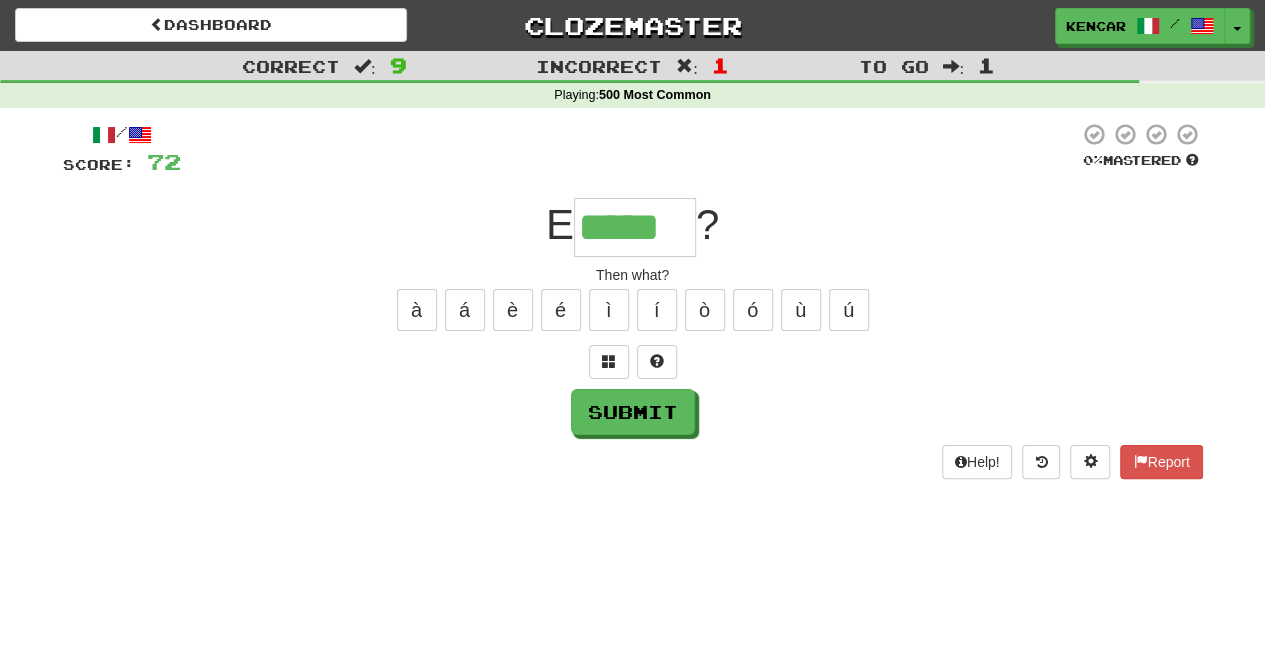 type on "******" 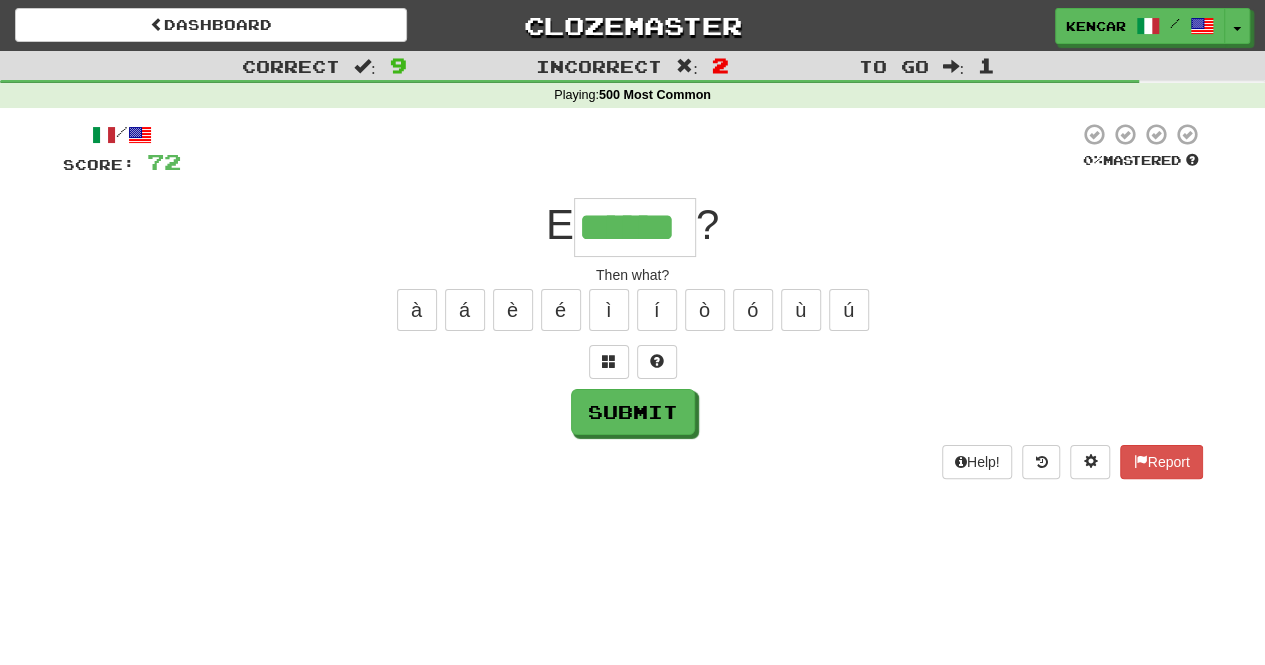 type on "******" 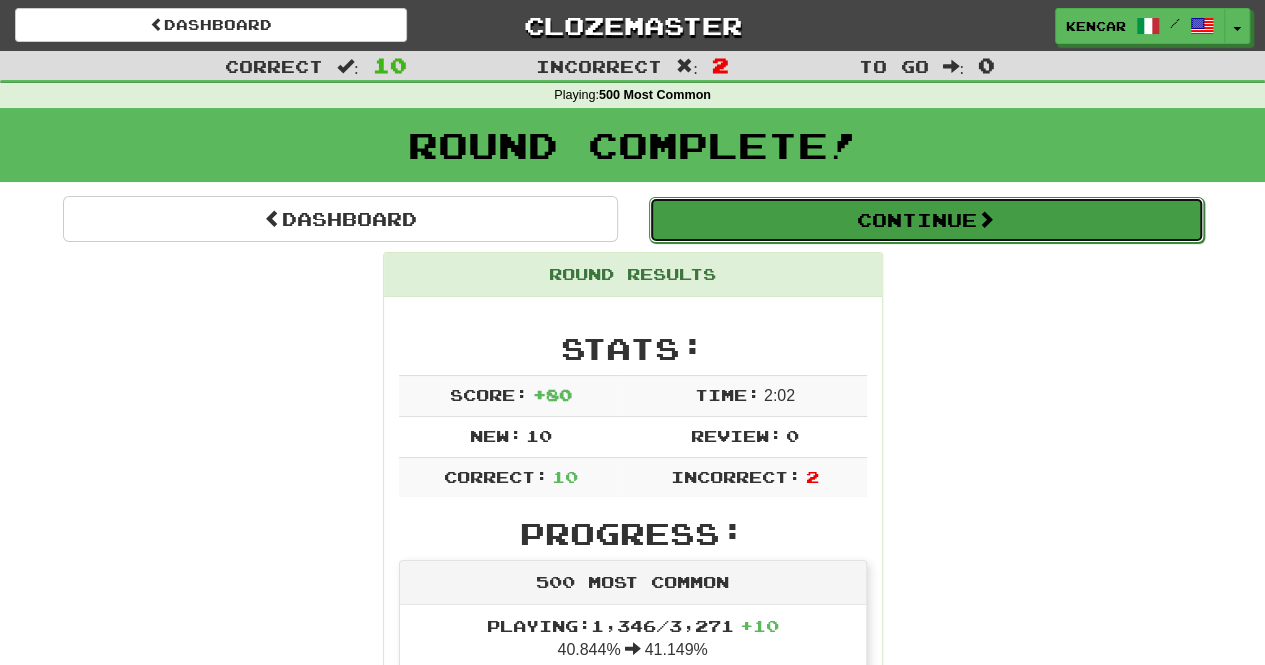 click on "Continue" at bounding box center [926, 220] 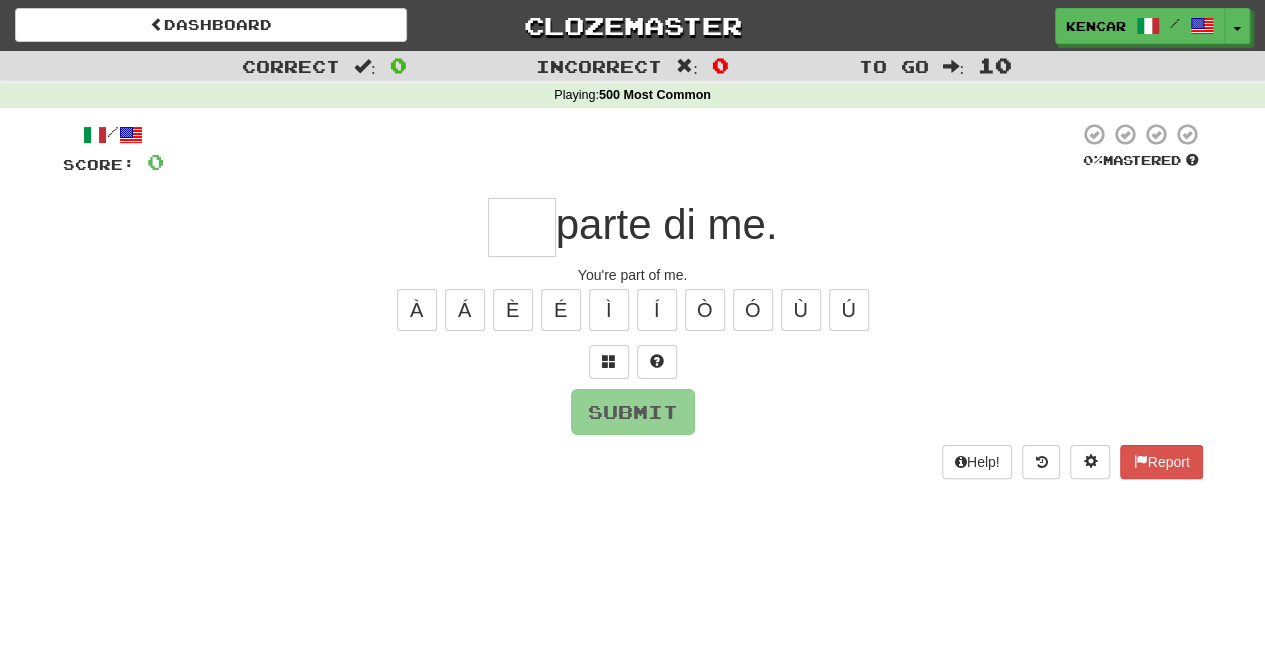 type on "*" 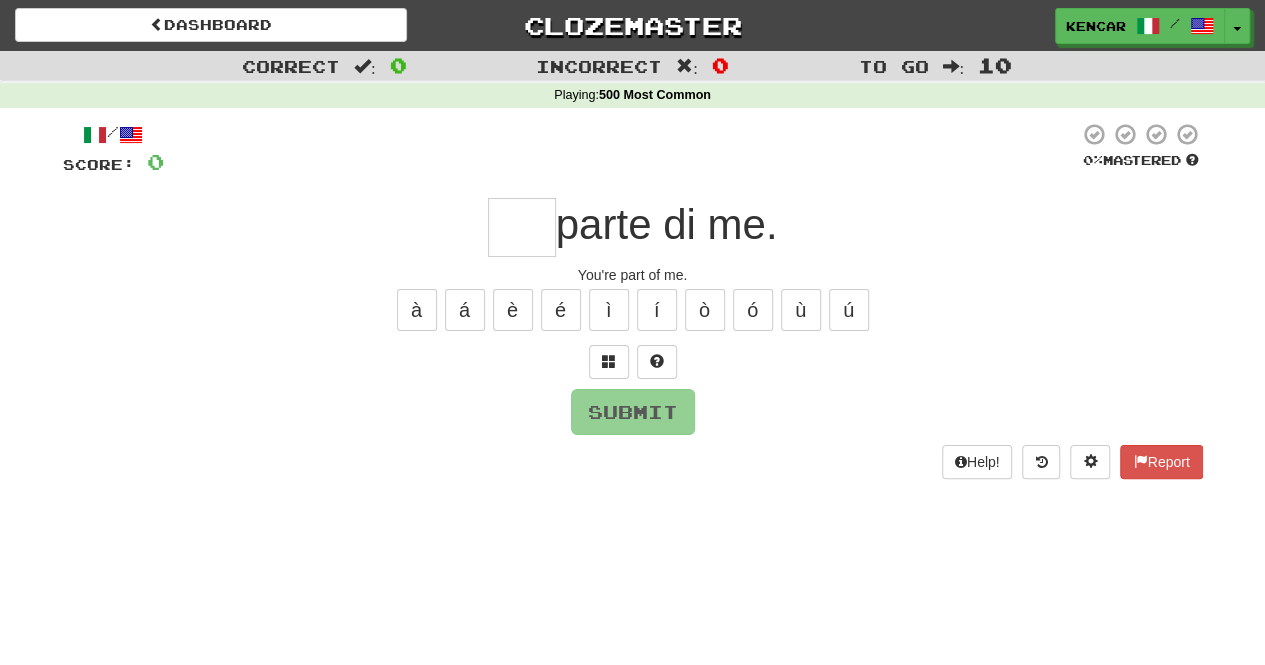 type on "*" 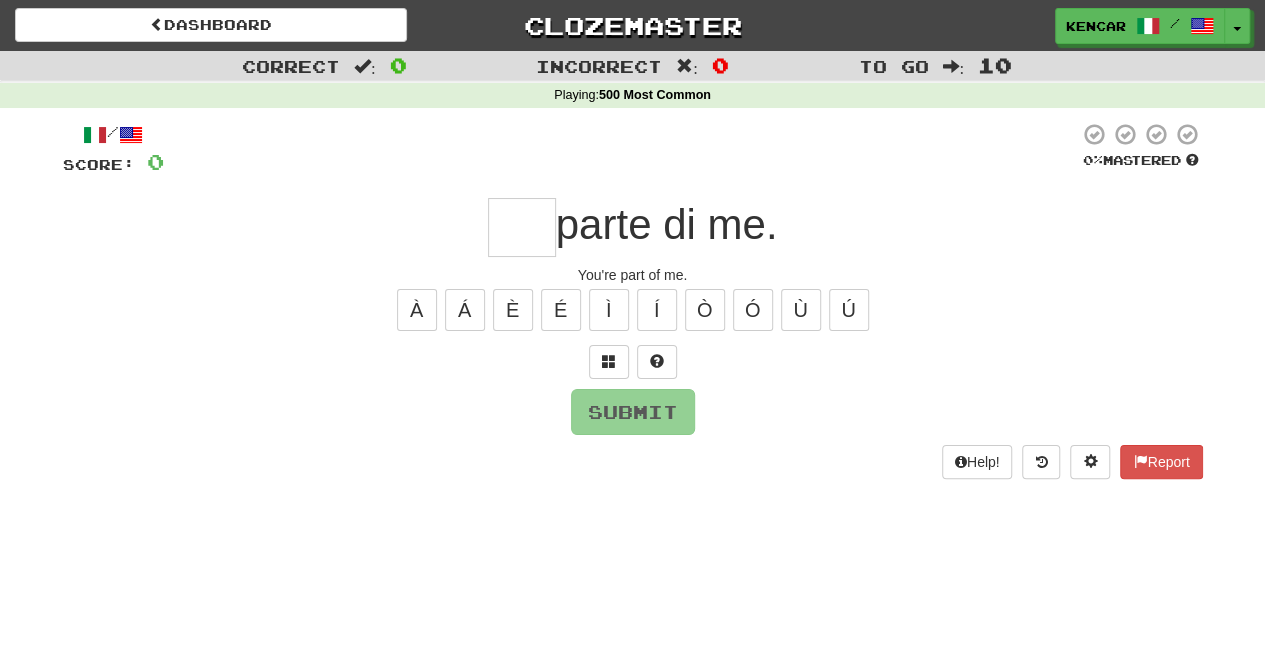 type on "*" 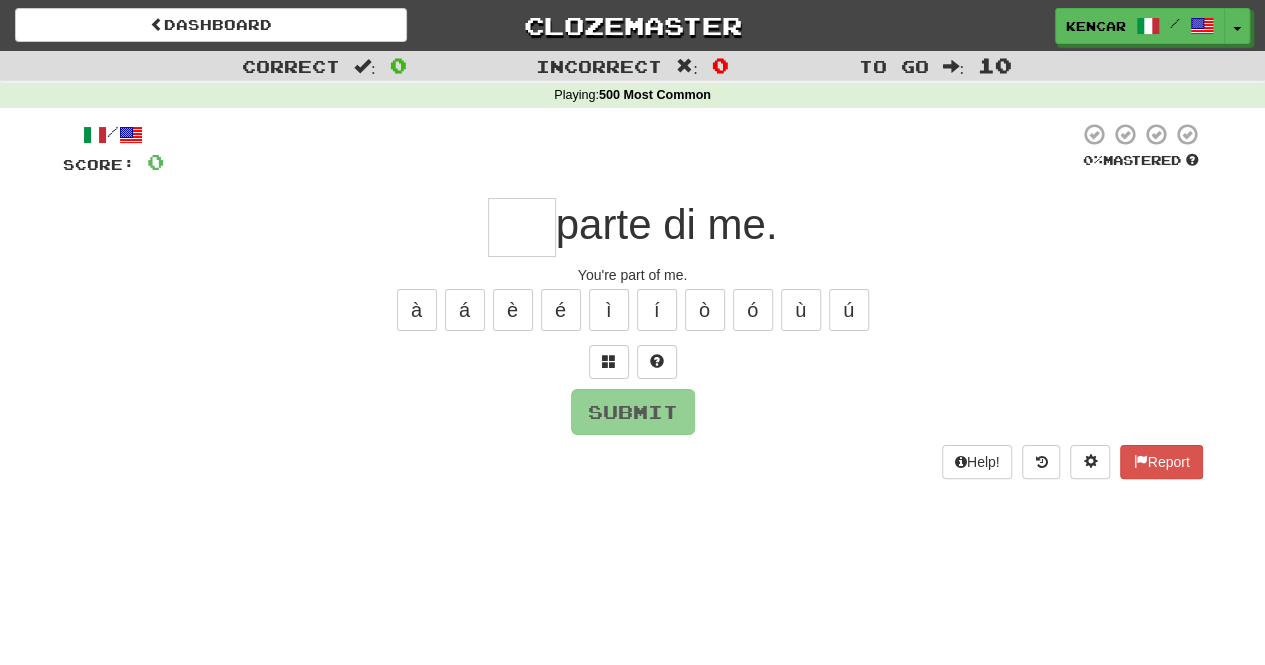 type on "*" 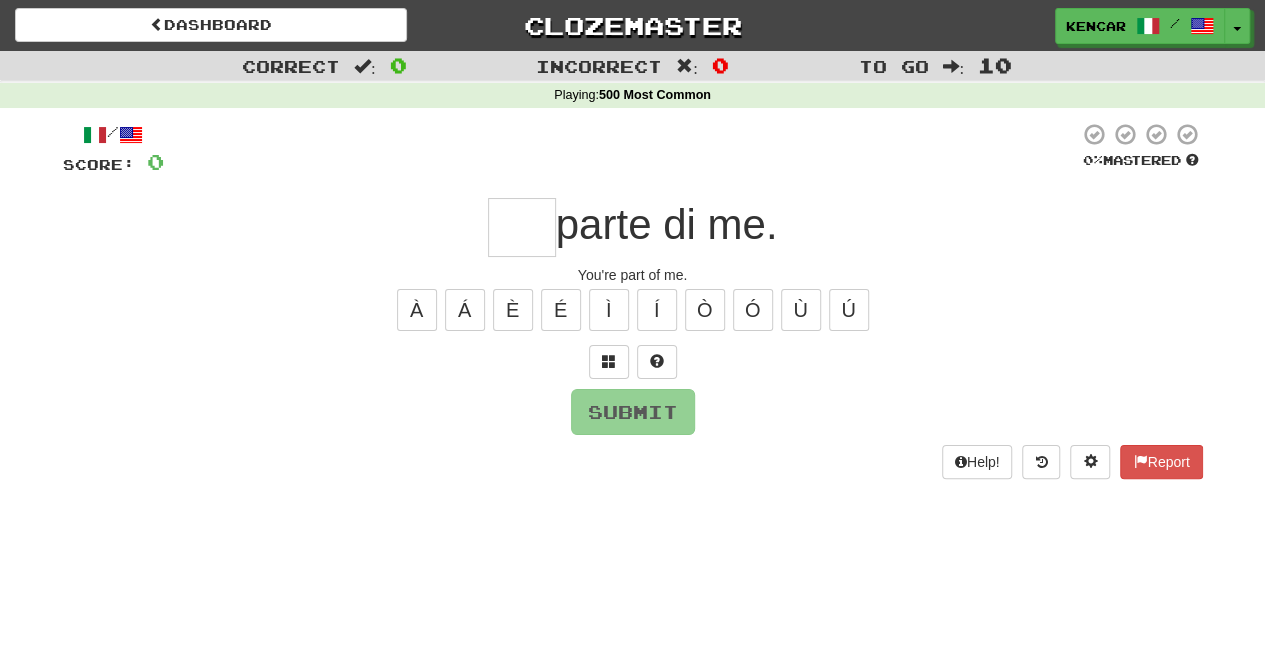 type on "*" 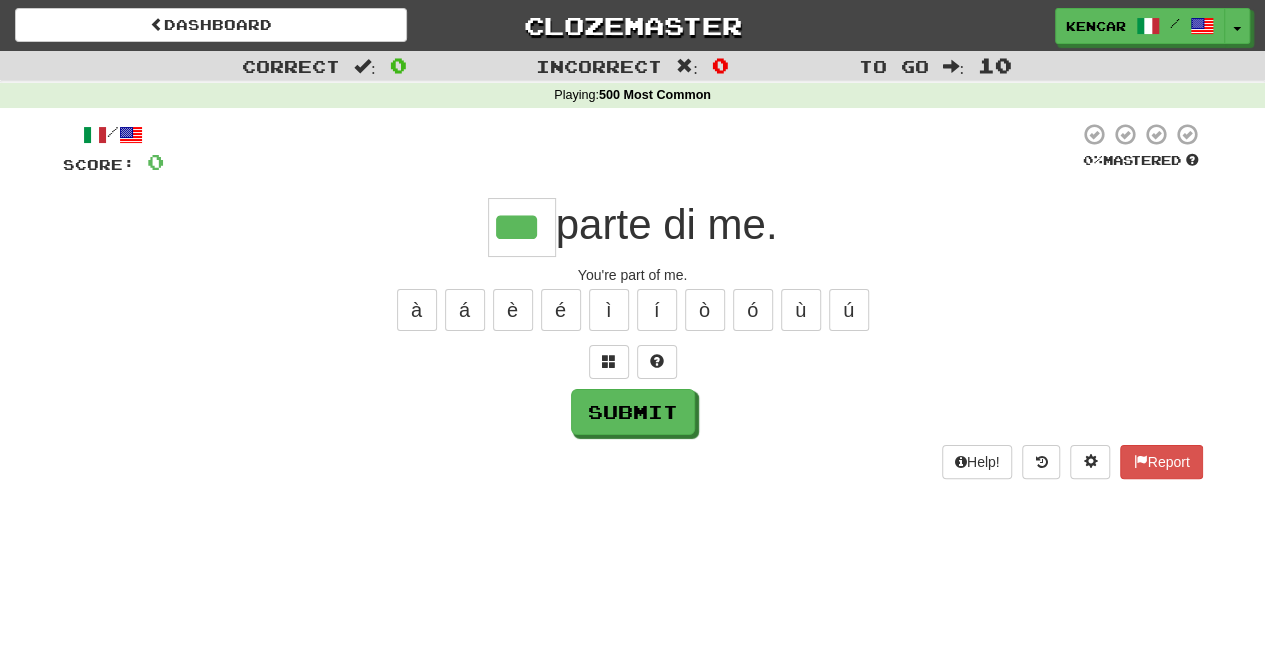 type on "***" 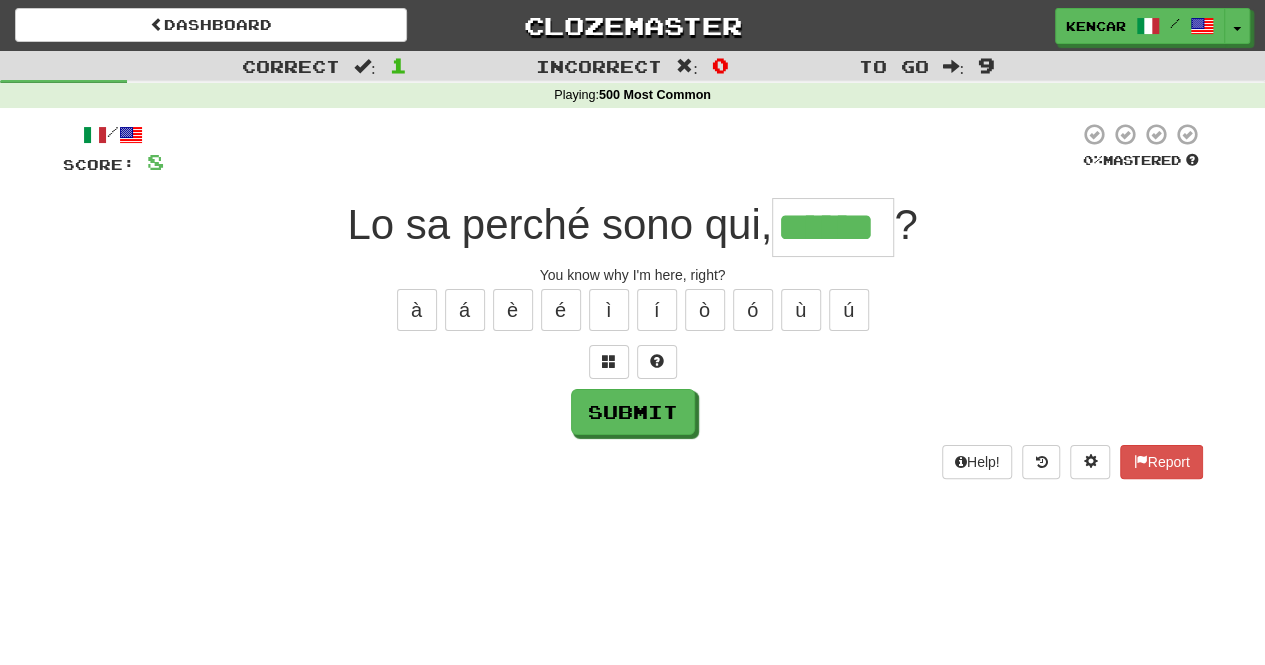 type on "******" 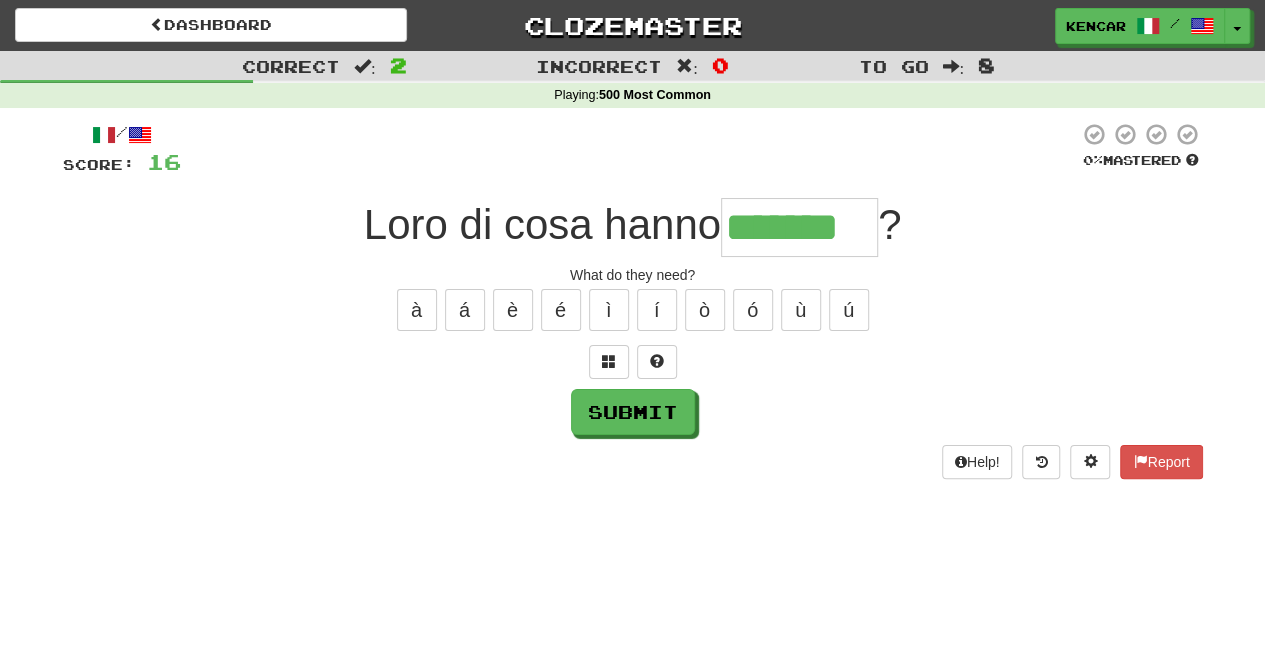 type on "*******" 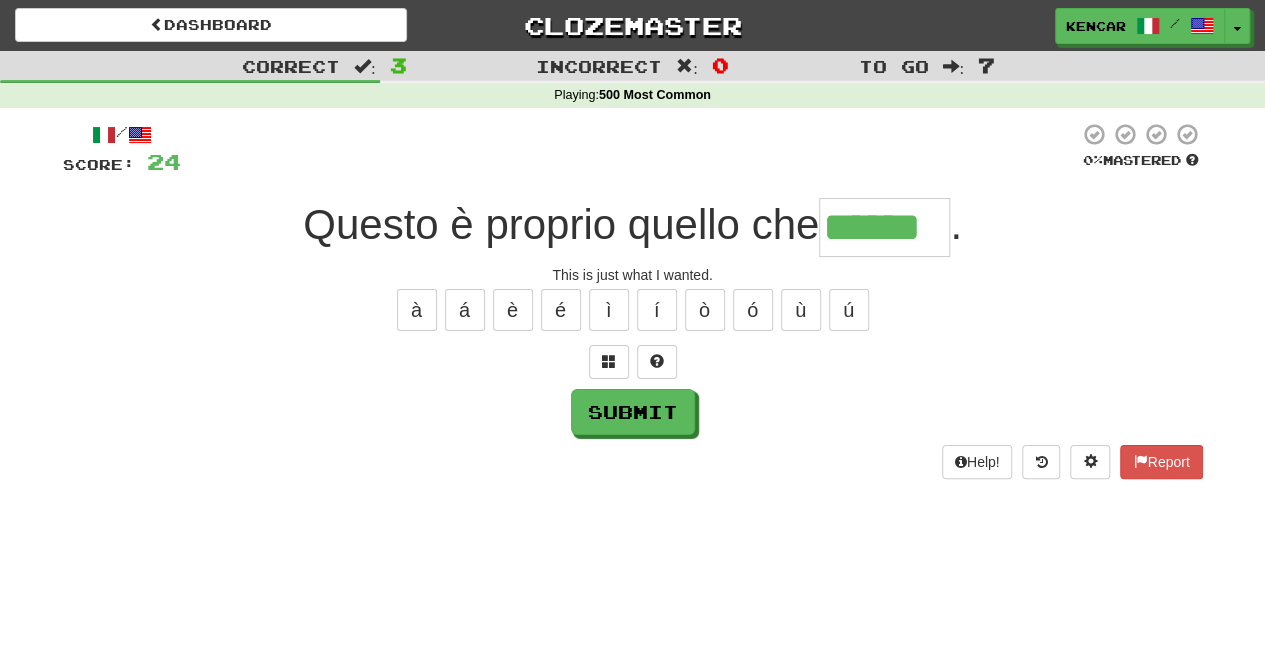 type on "******" 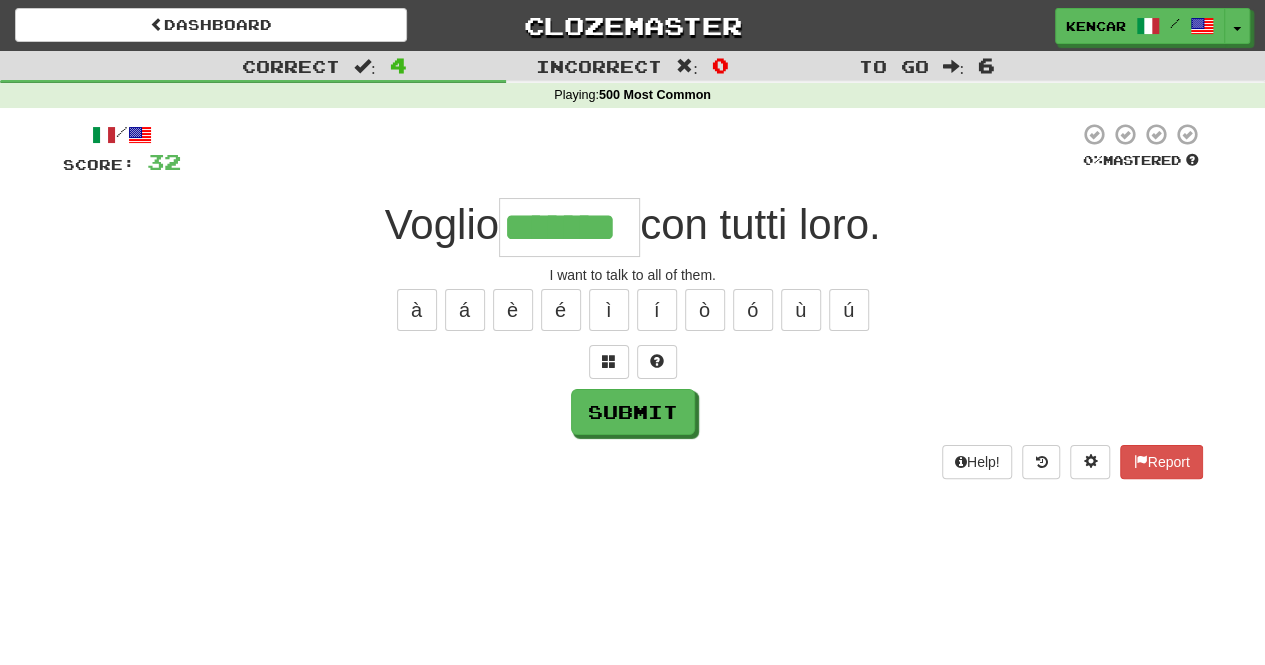 type on "*******" 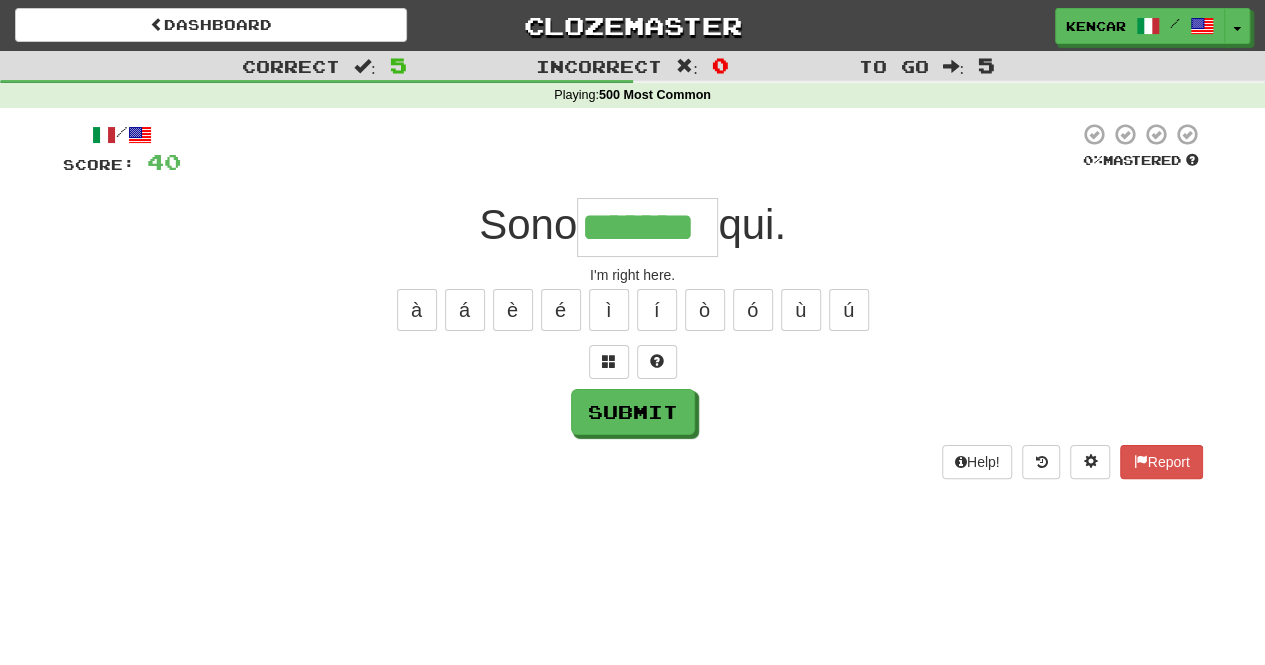 type on "*******" 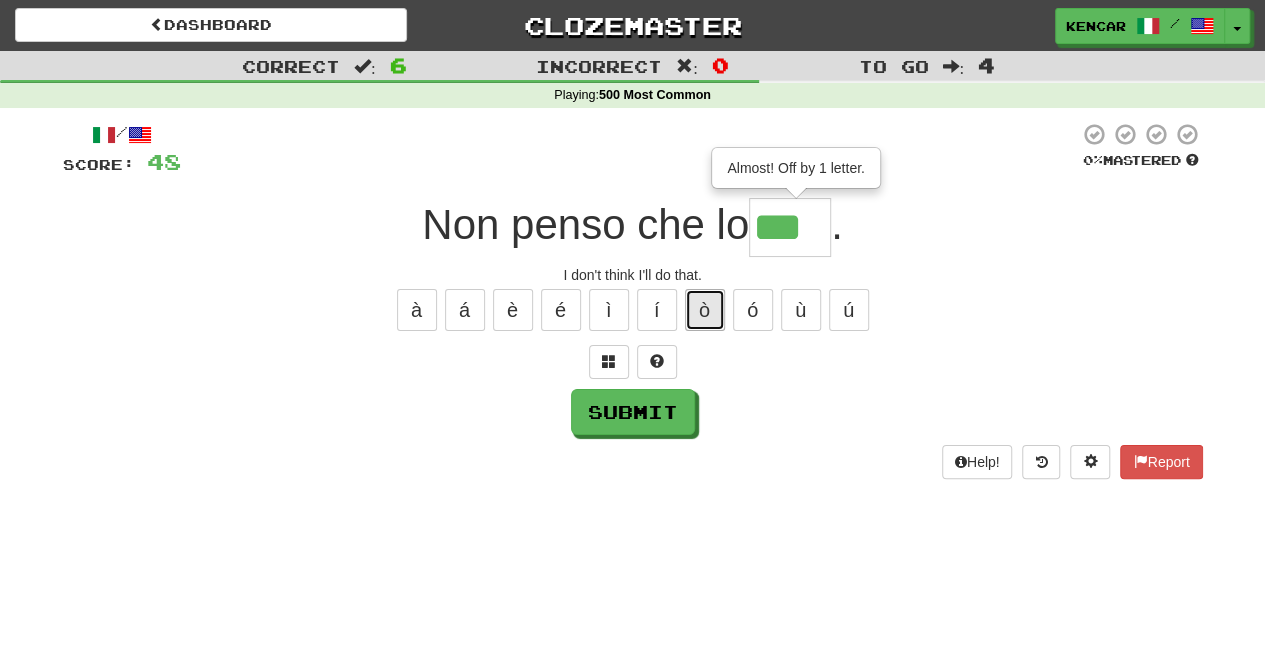 click on "ò" at bounding box center [705, 310] 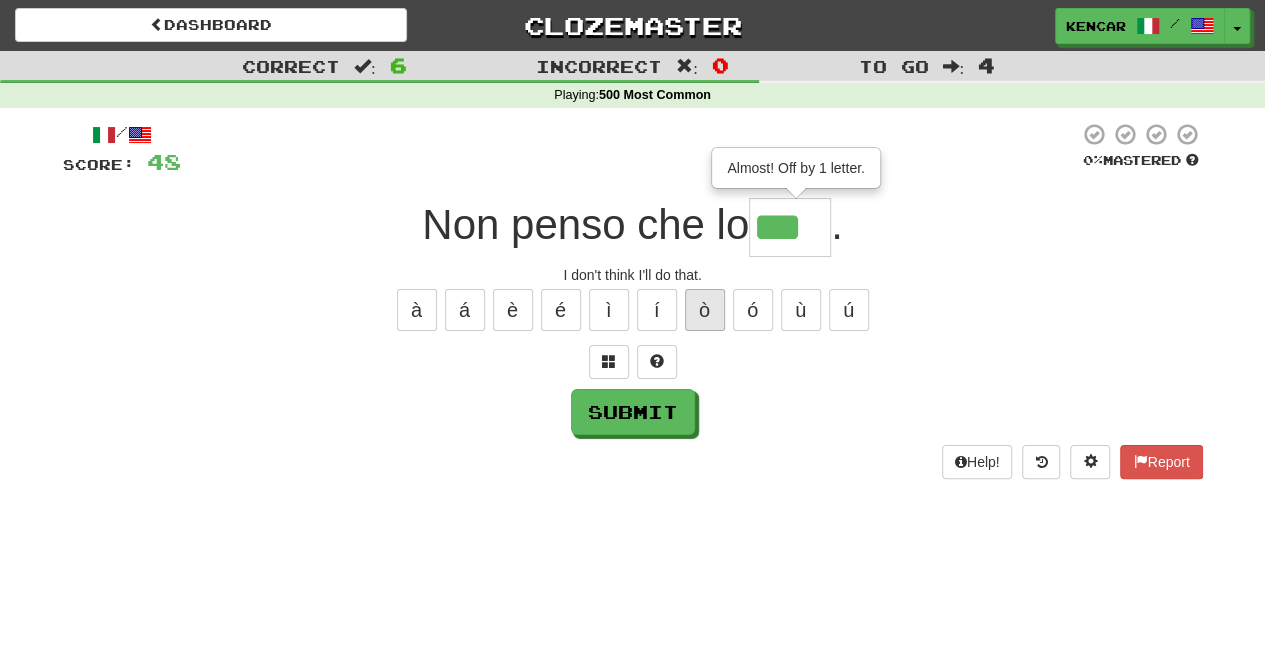 type on "****" 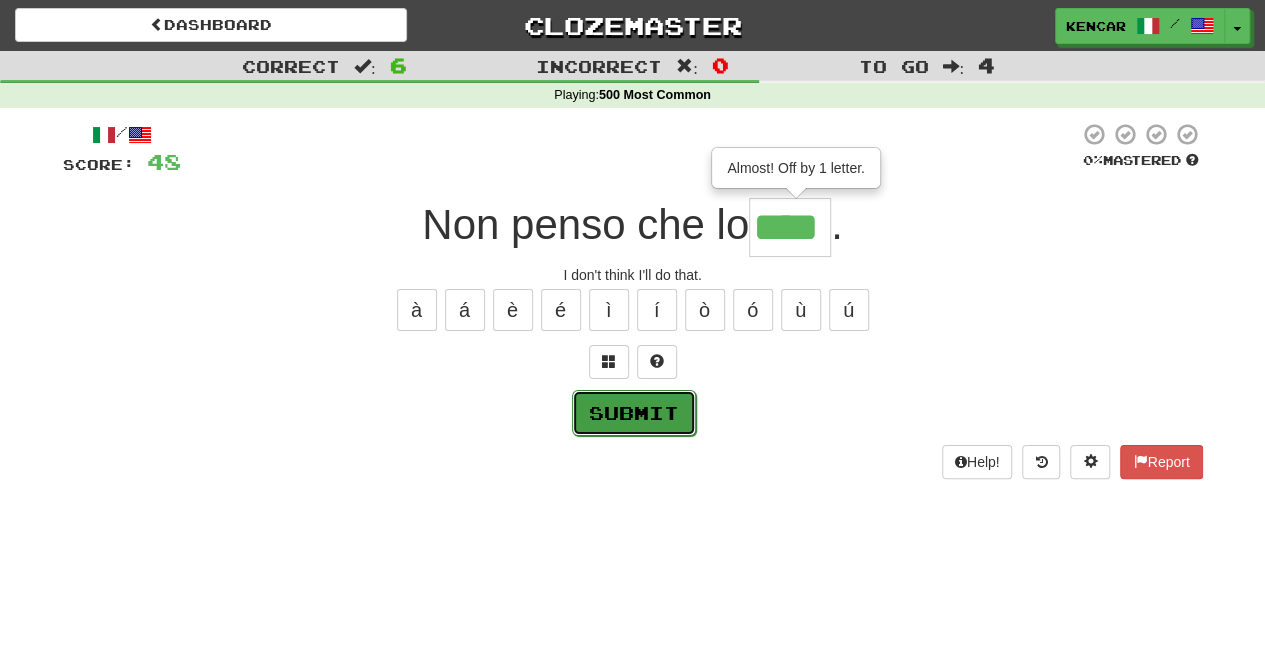click on "Submit" at bounding box center (634, 413) 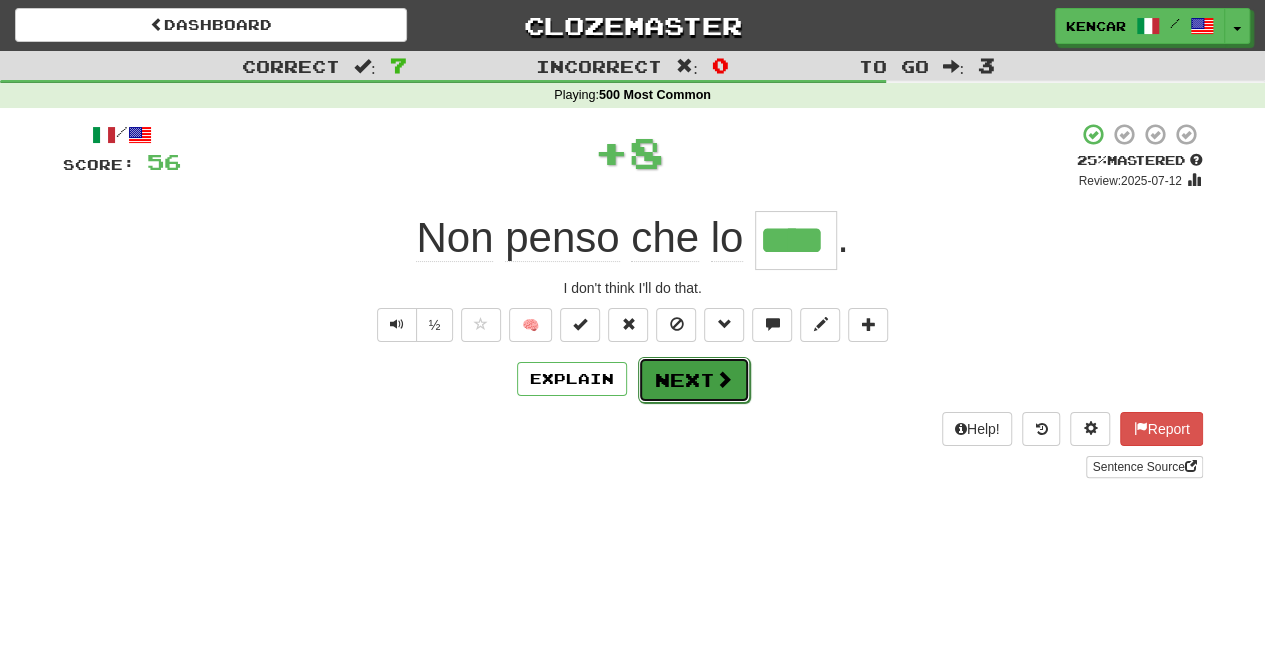 click on "Next" at bounding box center [694, 380] 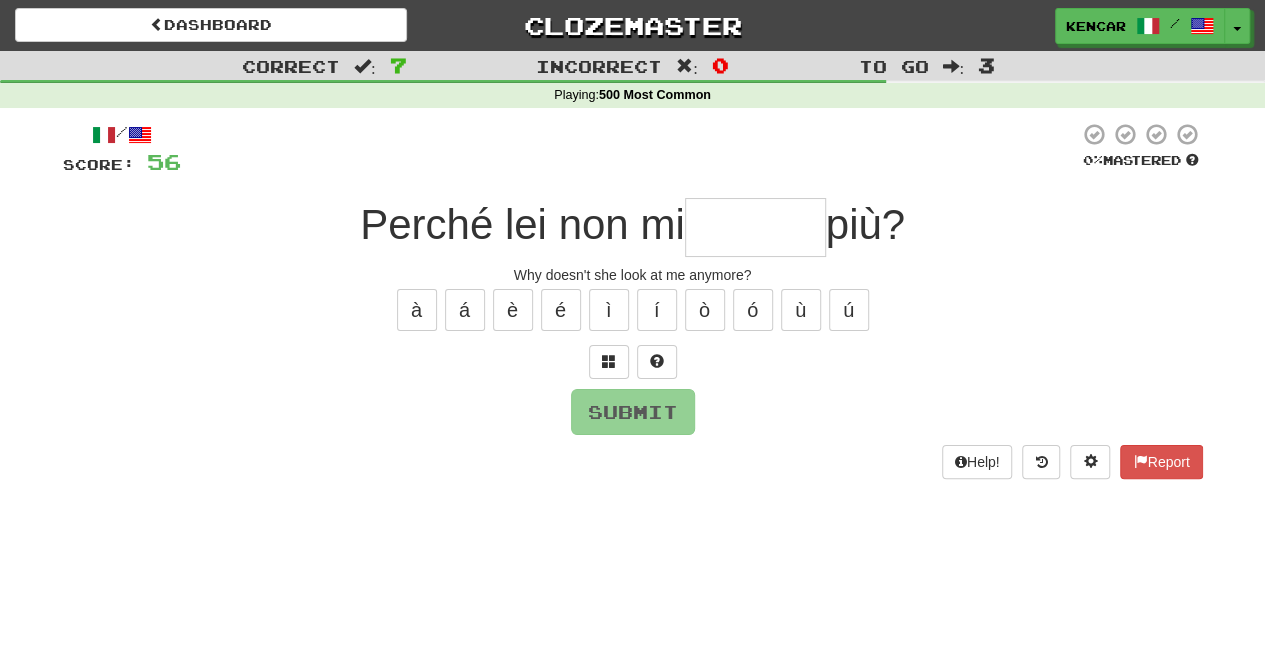 click at bounding box center (755, 227) 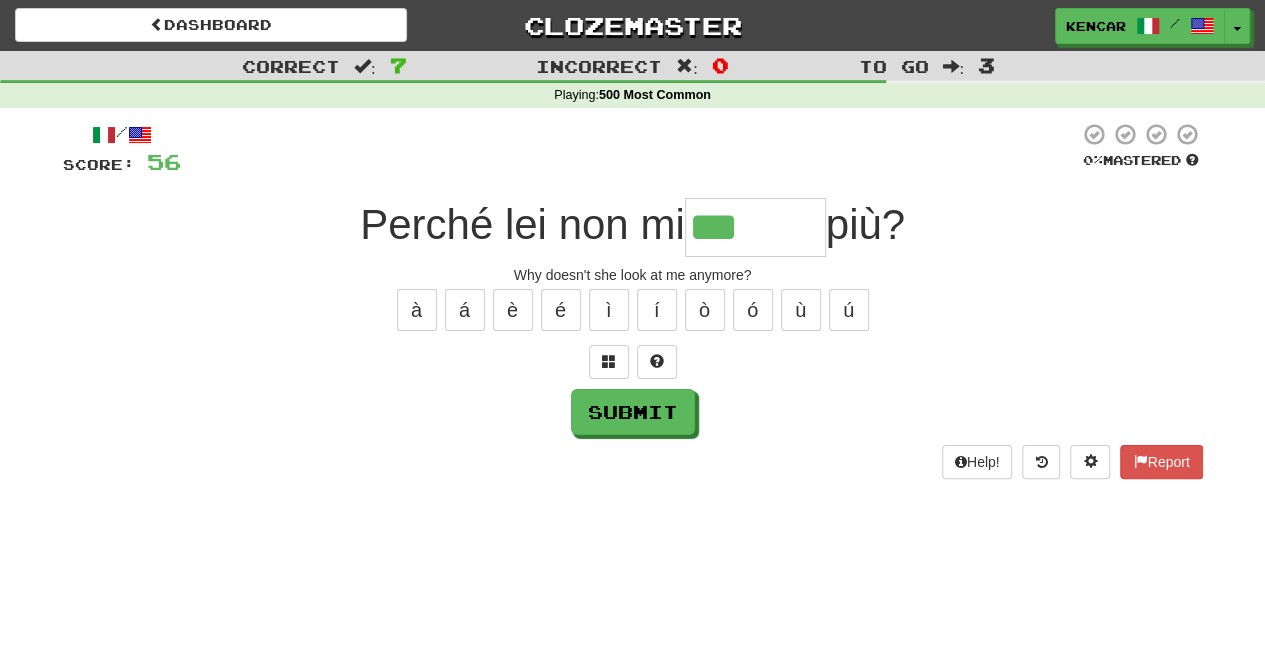 type on "******" 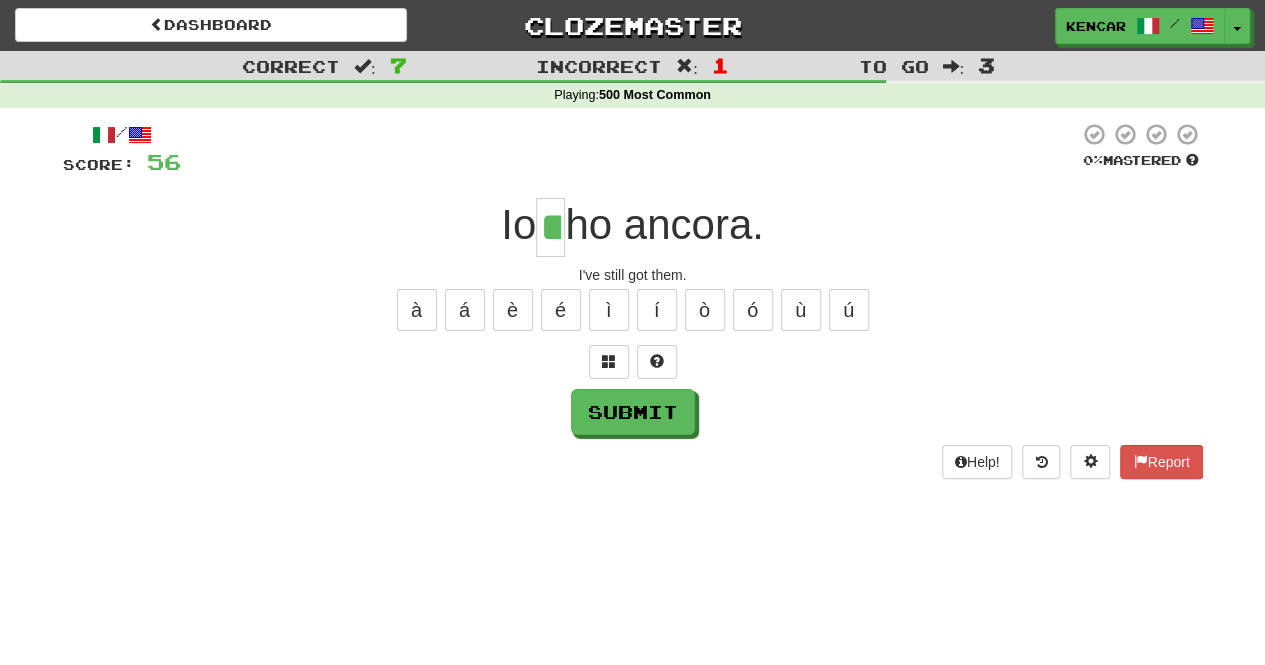 type on "**" 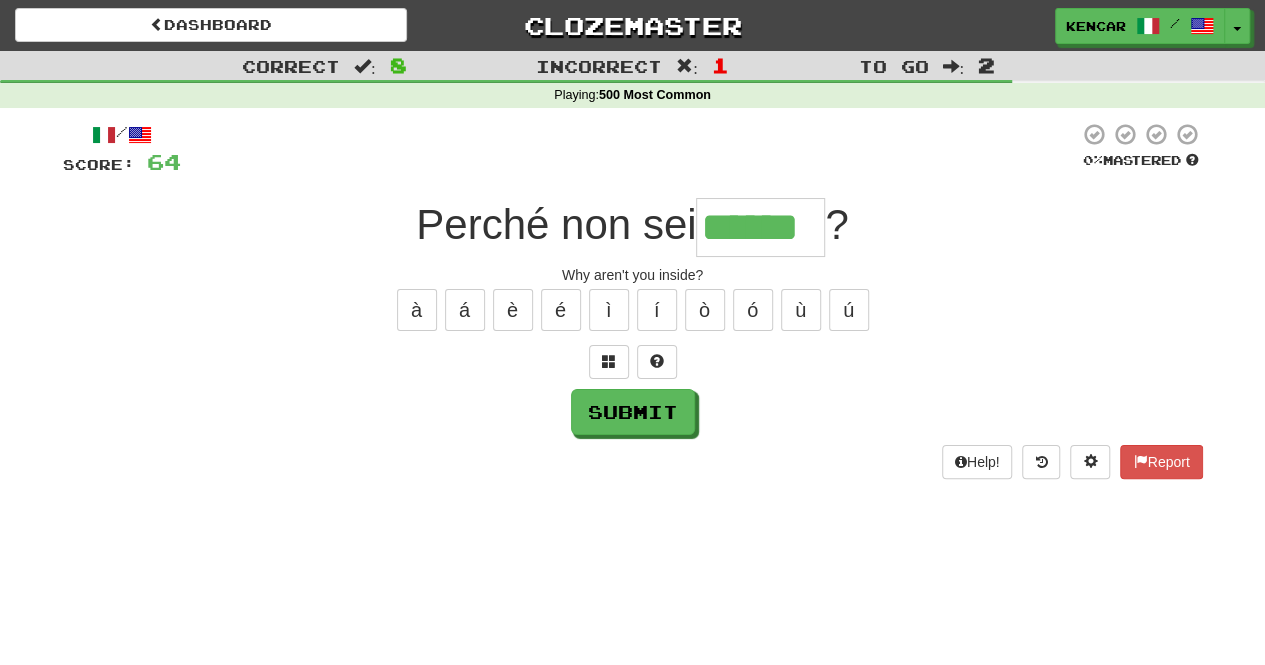 type on "******" 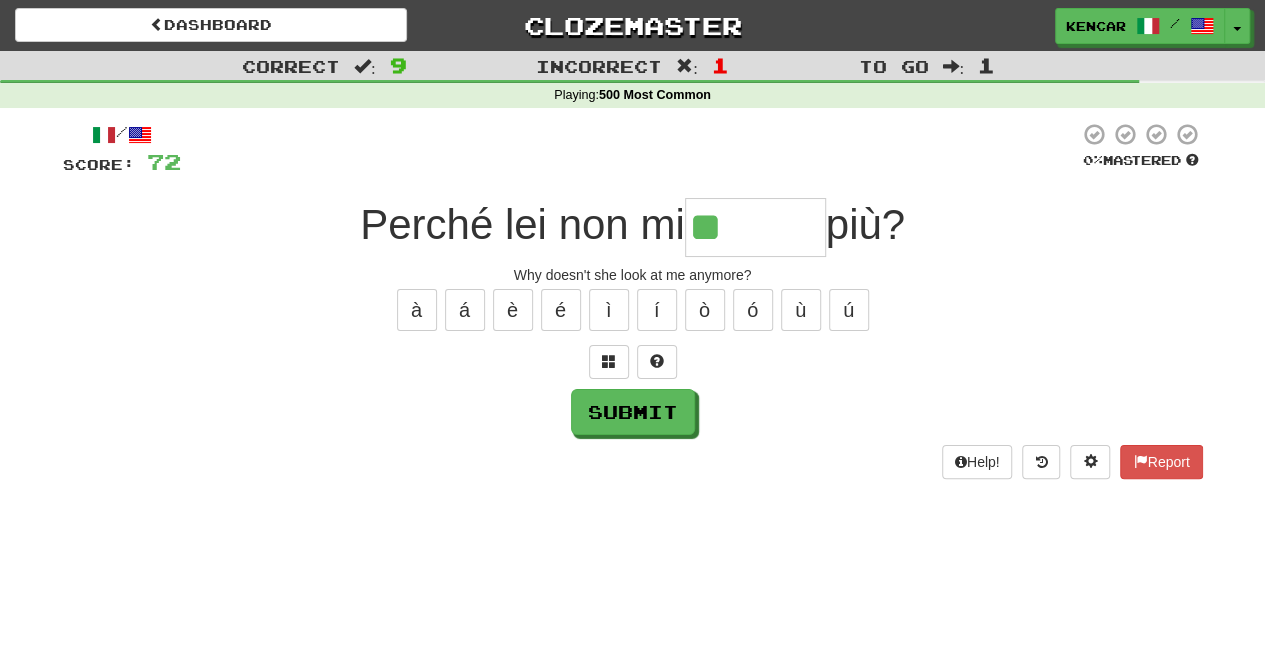 type on "******" 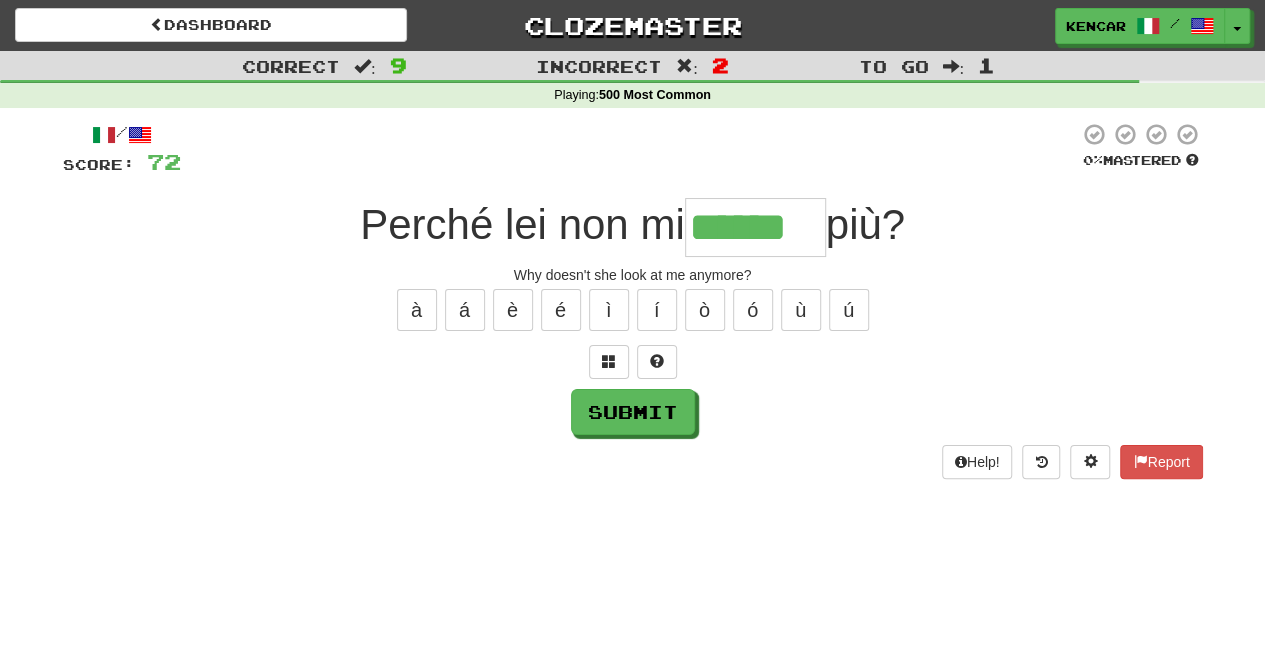 type on "******" 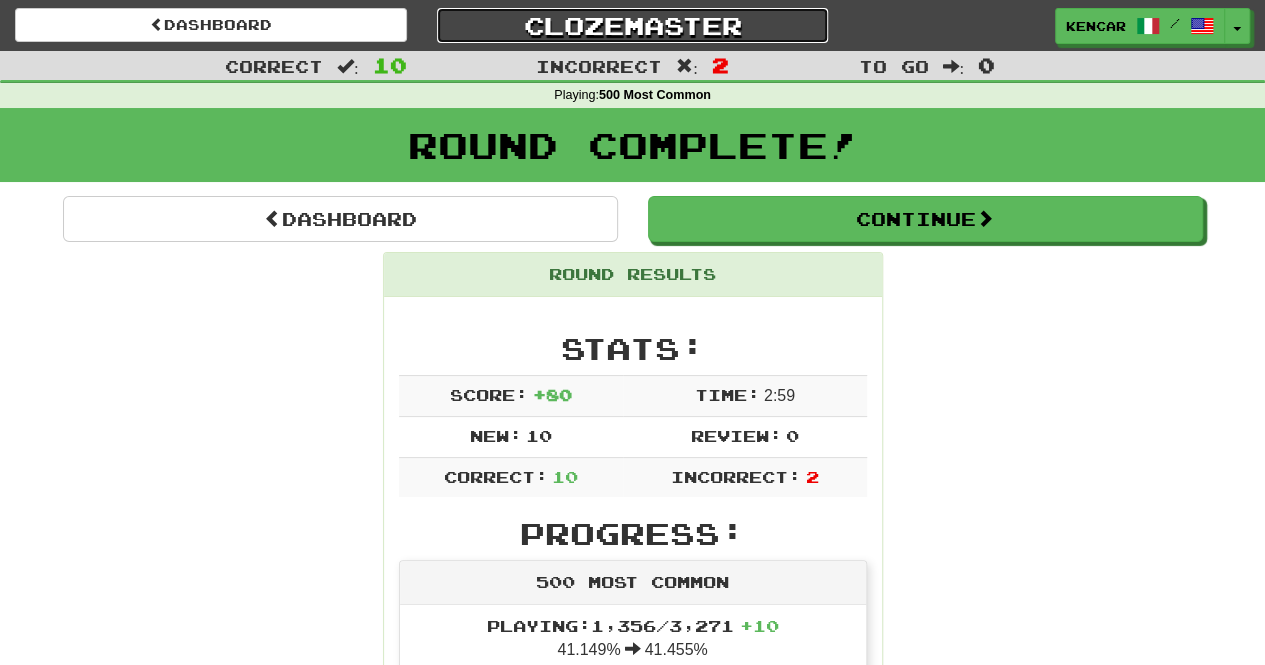 click on "Clozemaster" at bounding box center [633, 25] 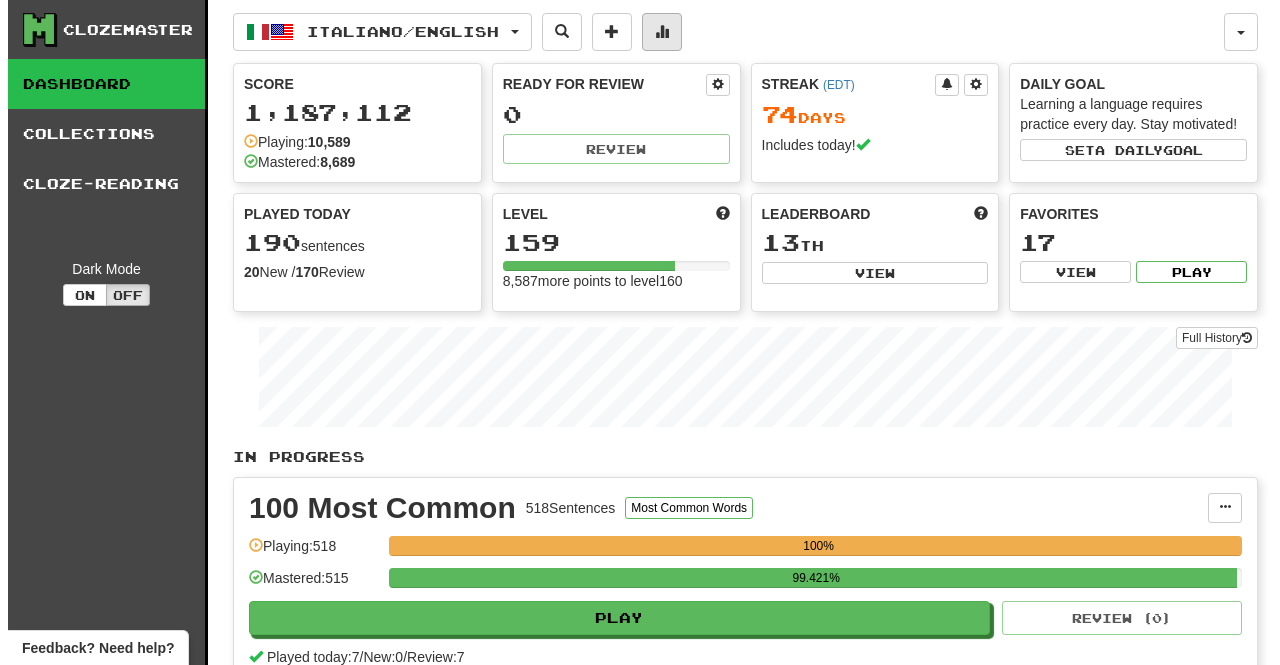 scroll, scrollTop: 0, scrollLeft: 0, axis: both 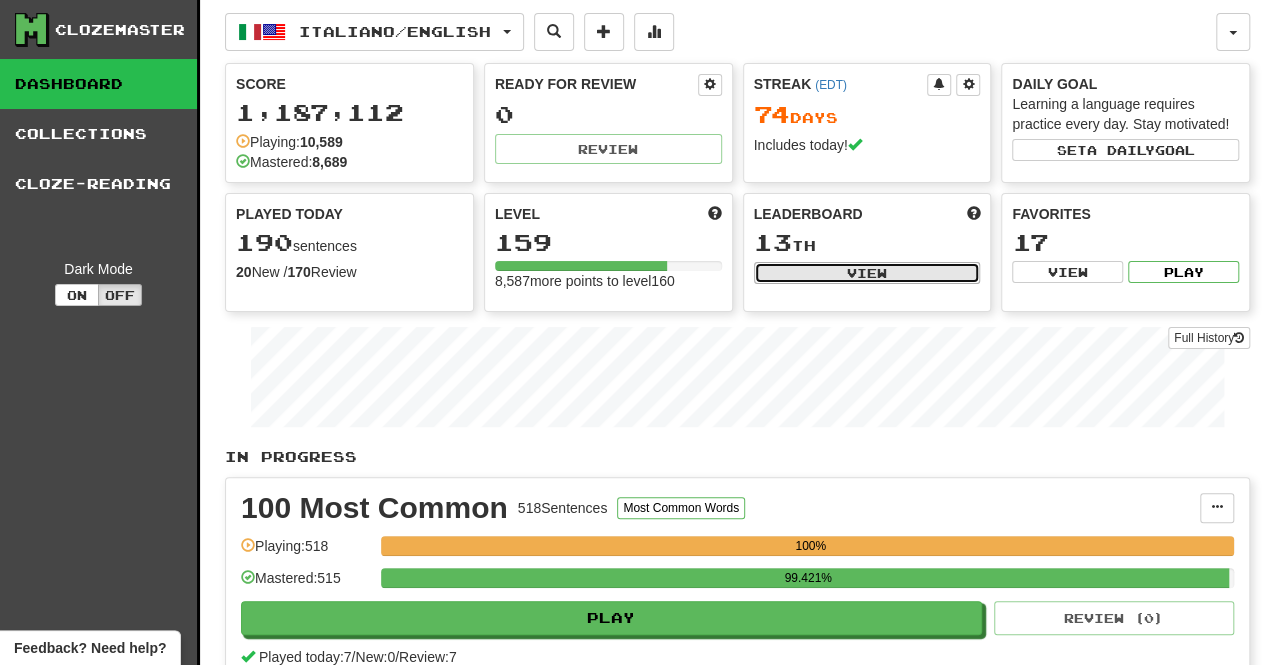 click on "View" at bounding box center [867, 273] 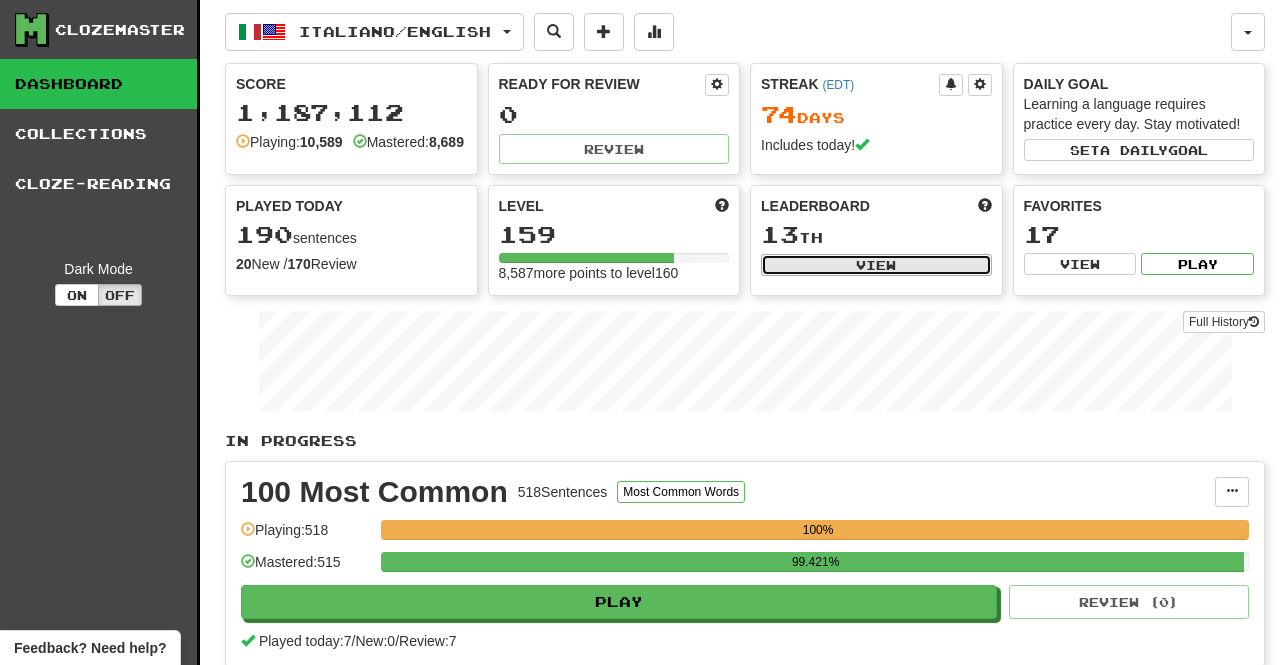 select on "**********" 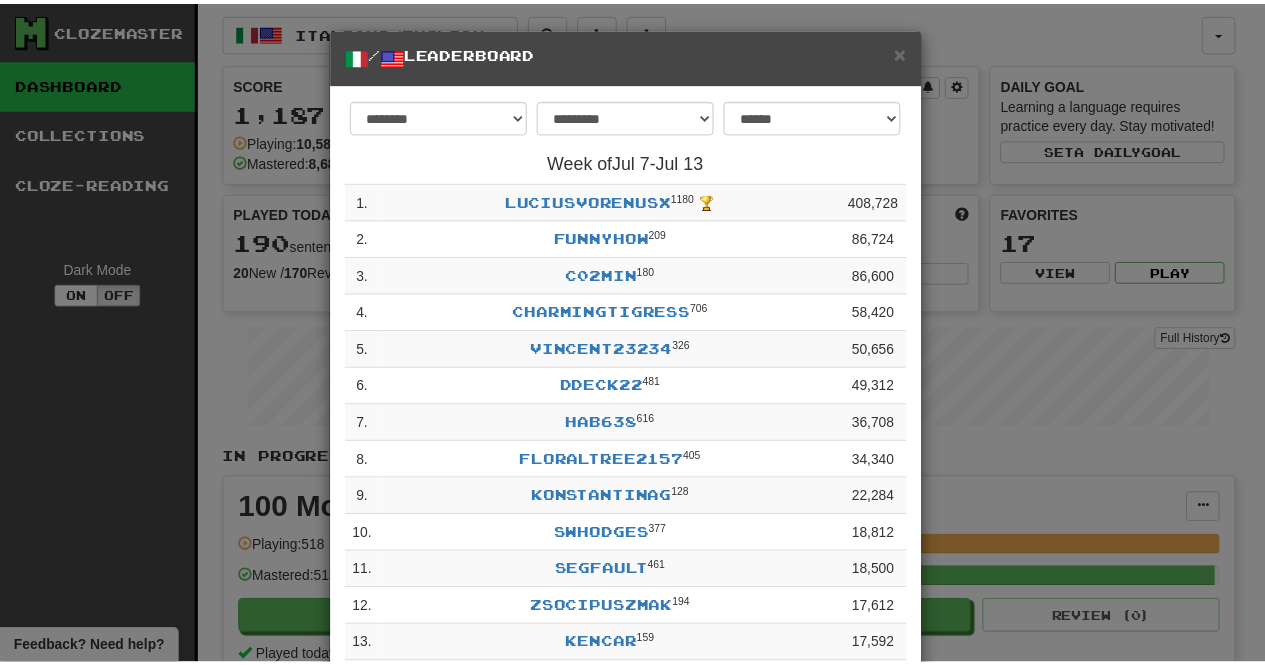 scroll, scrollTop: 0, scrollLeft: 0, axis: both 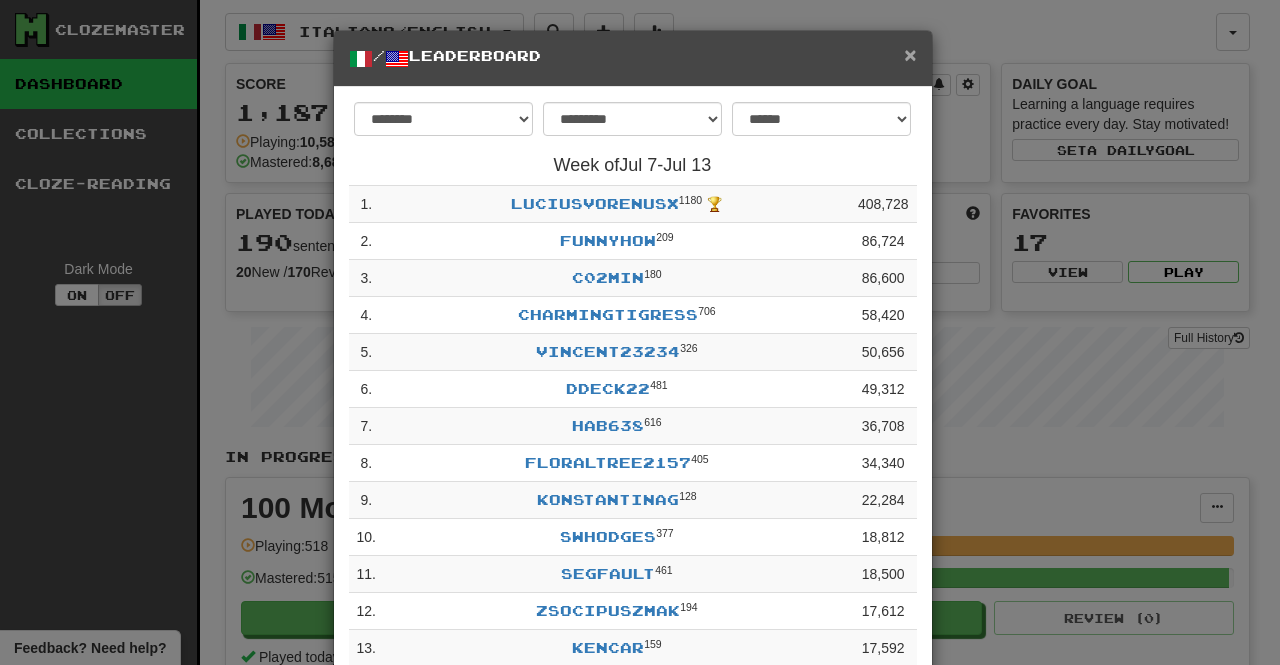 click on "×" at bounding box center (910, 54) 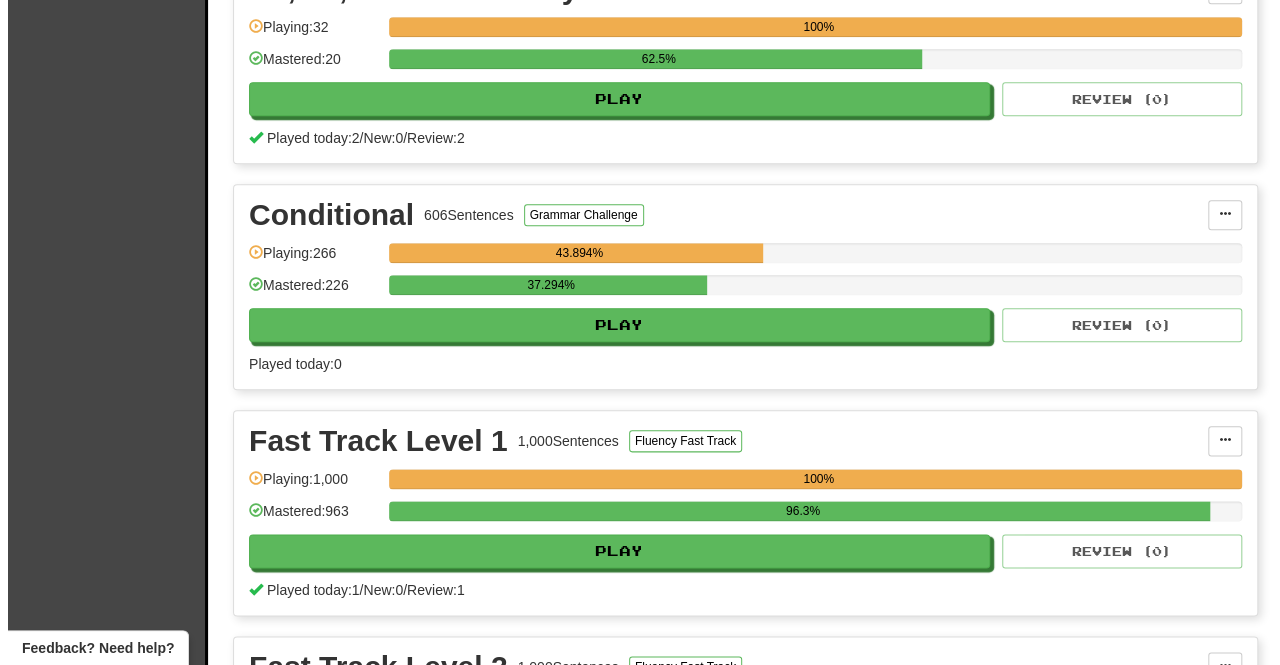 scroll, scrollTop: 1000, scrollLeft: 0, axis: vertical 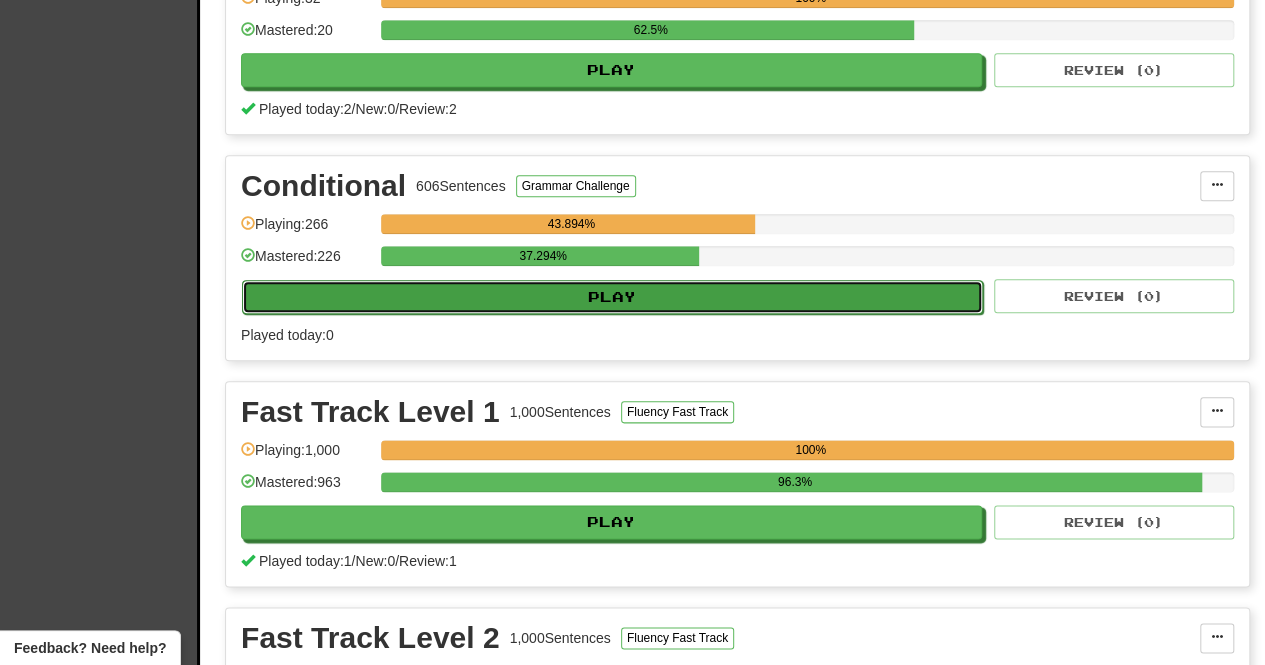 click on "Play" at bounding box center (612, 297) 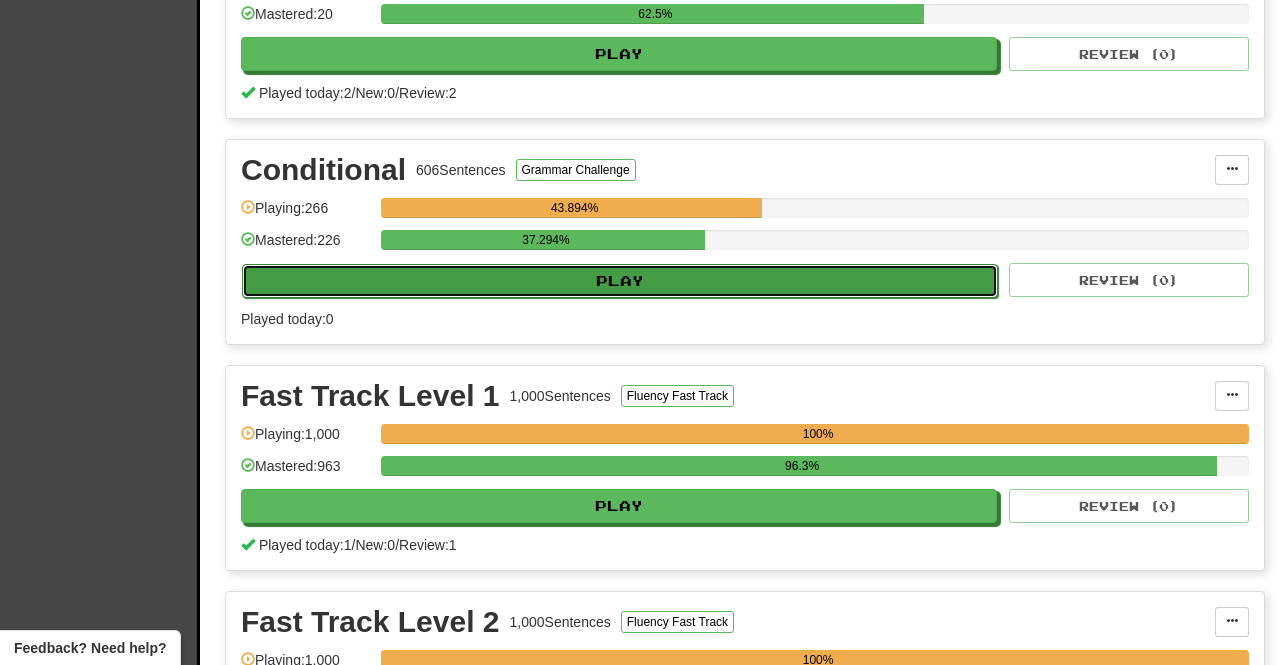 select on "**" 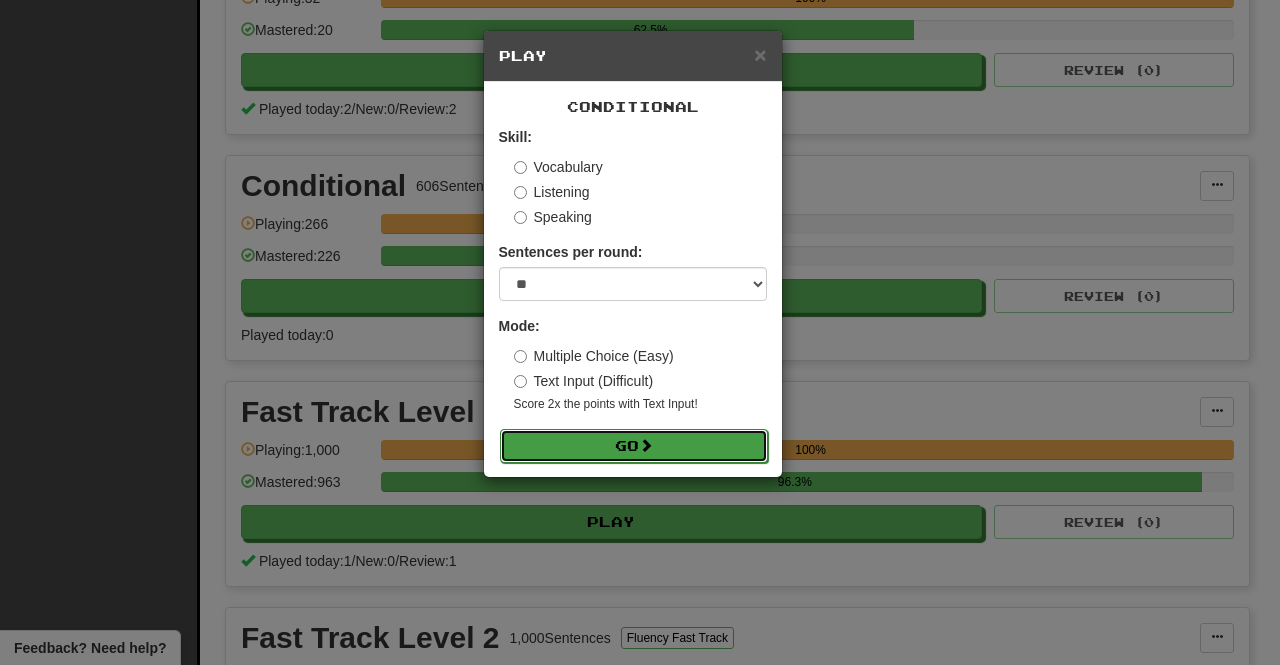click on "Go" at bounding box center (634, 446) 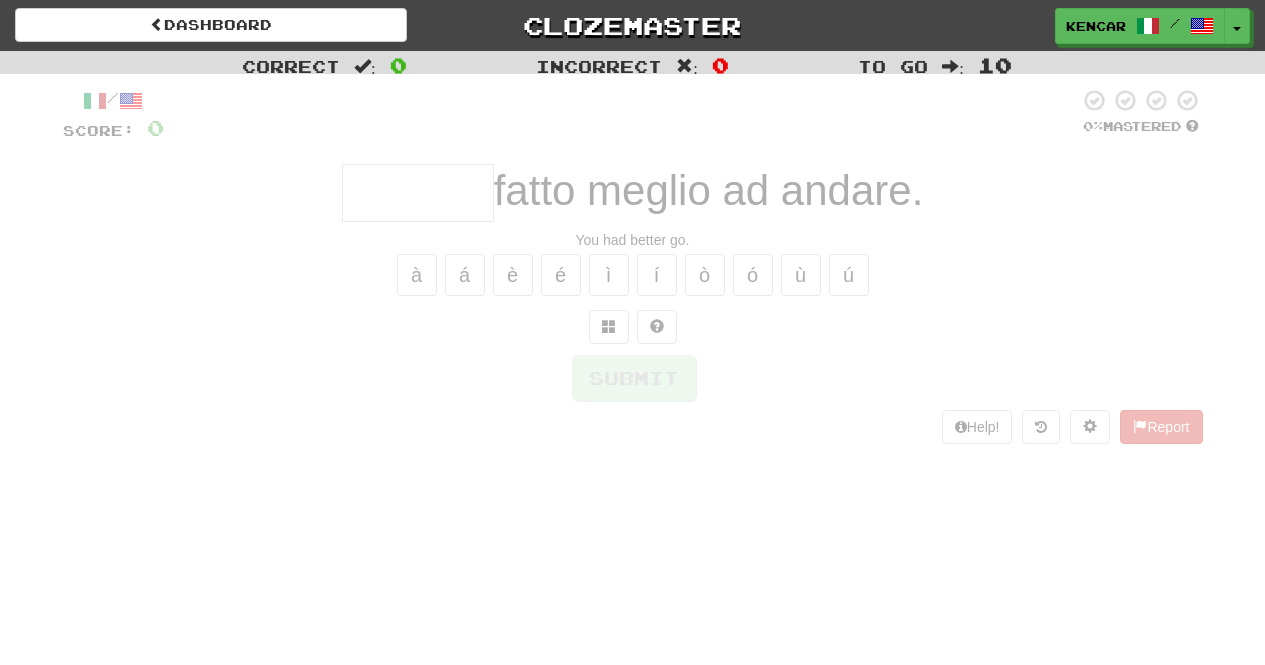 scroll, scrollTop: 0, scrollLeft: 0, axis: both 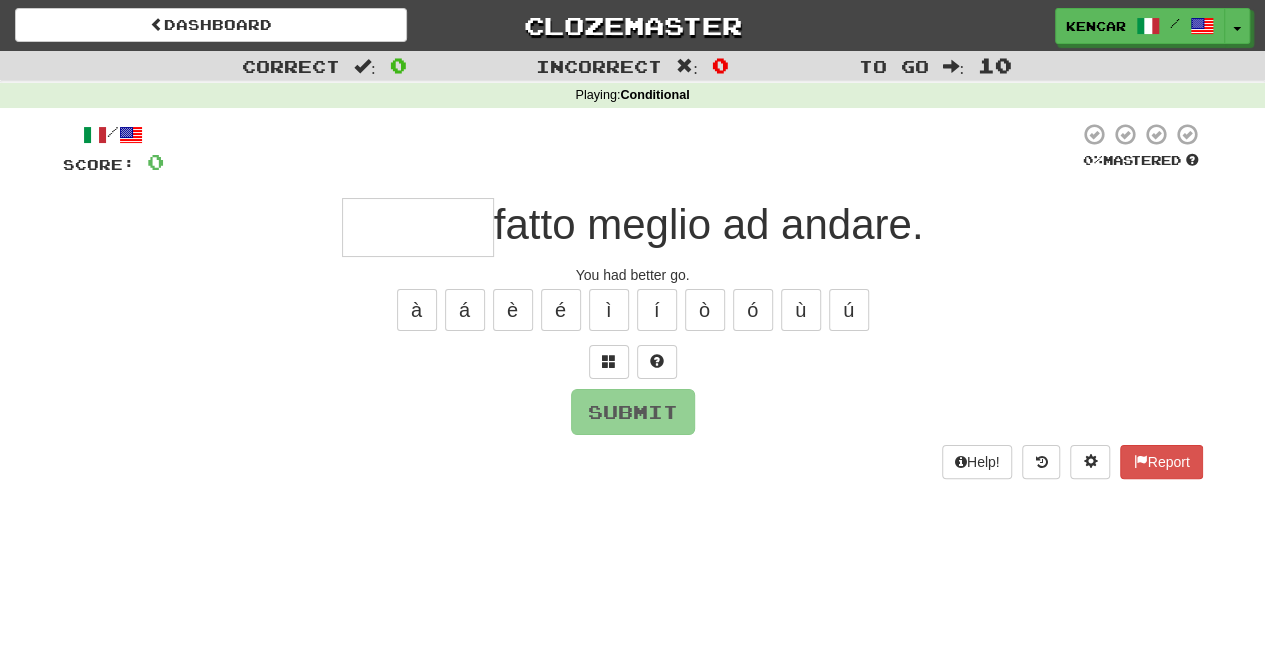 click at bounding box center [418, 227] 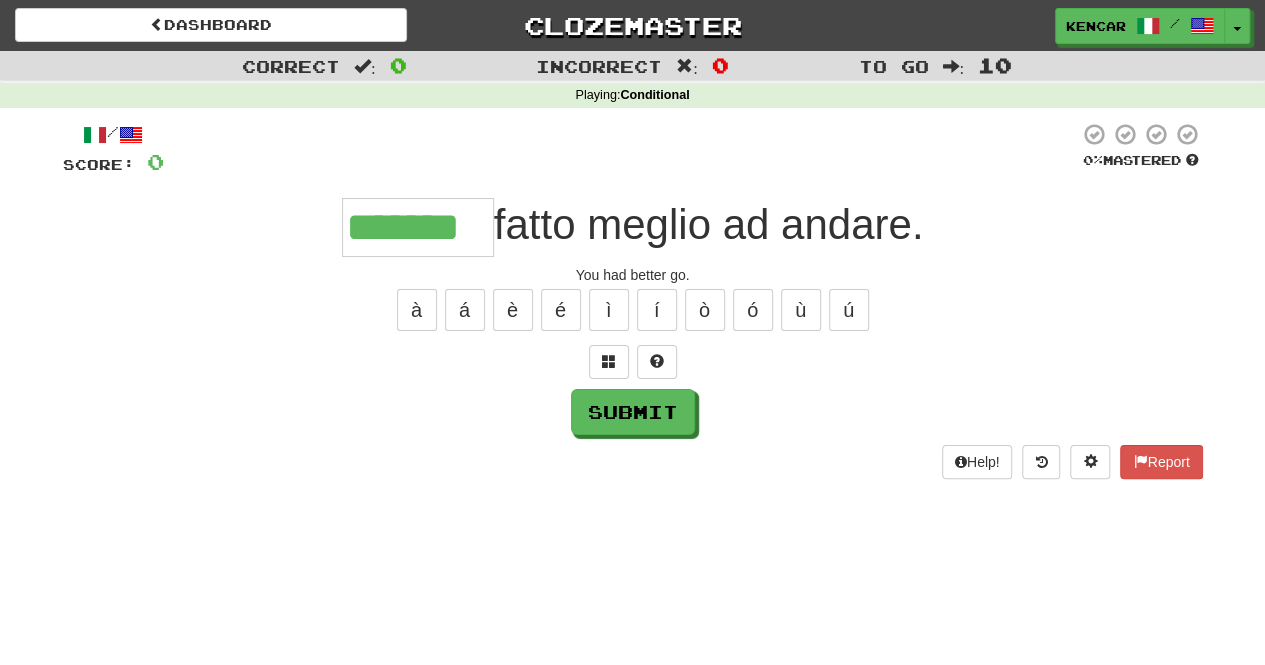 type on "*******" 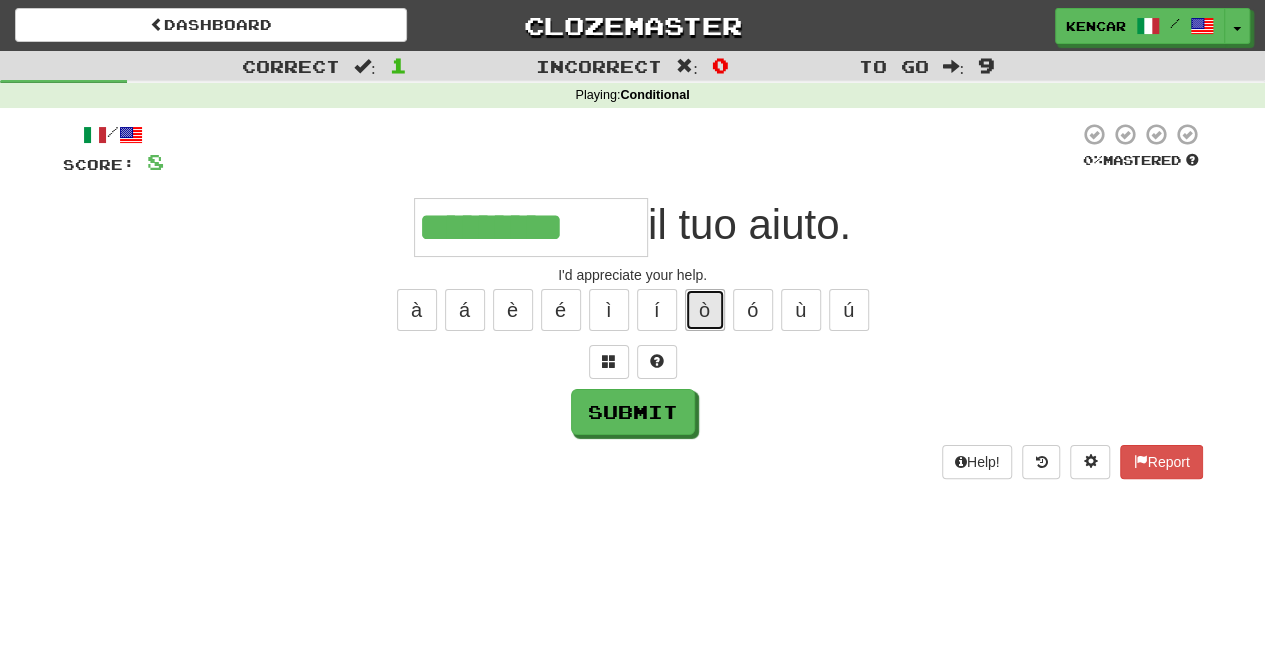 click on "ò" at bounding box center [705, 310] 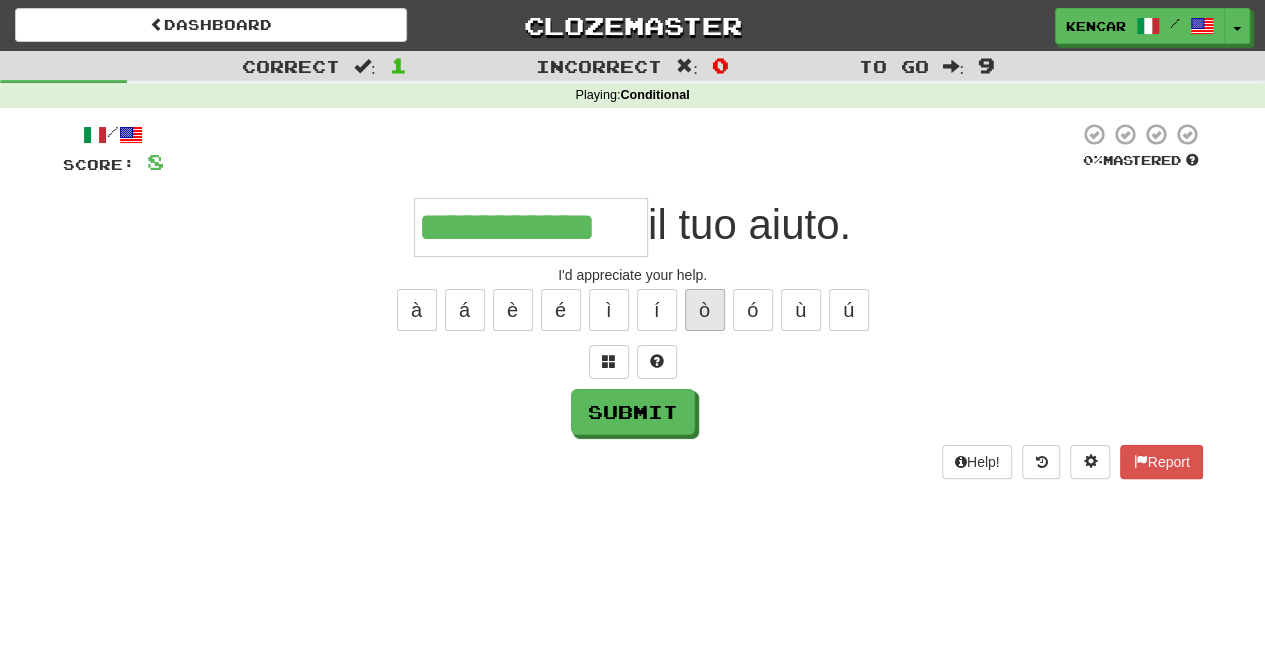 type on "**********" 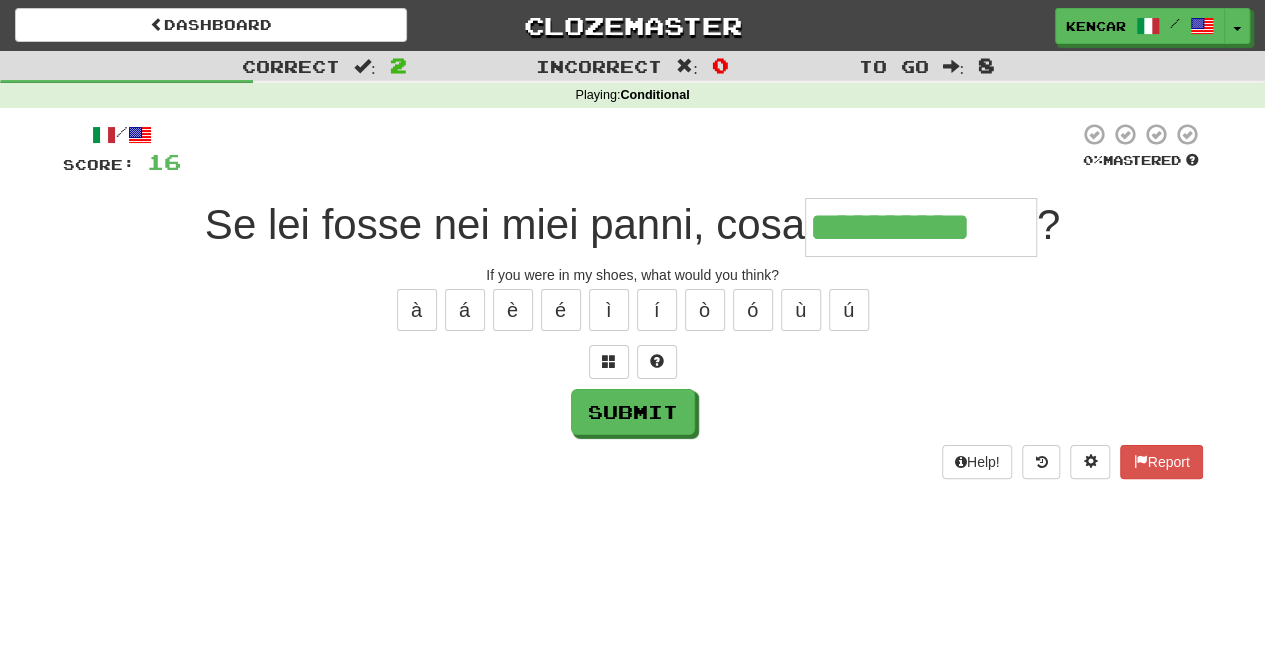 type on "**********" 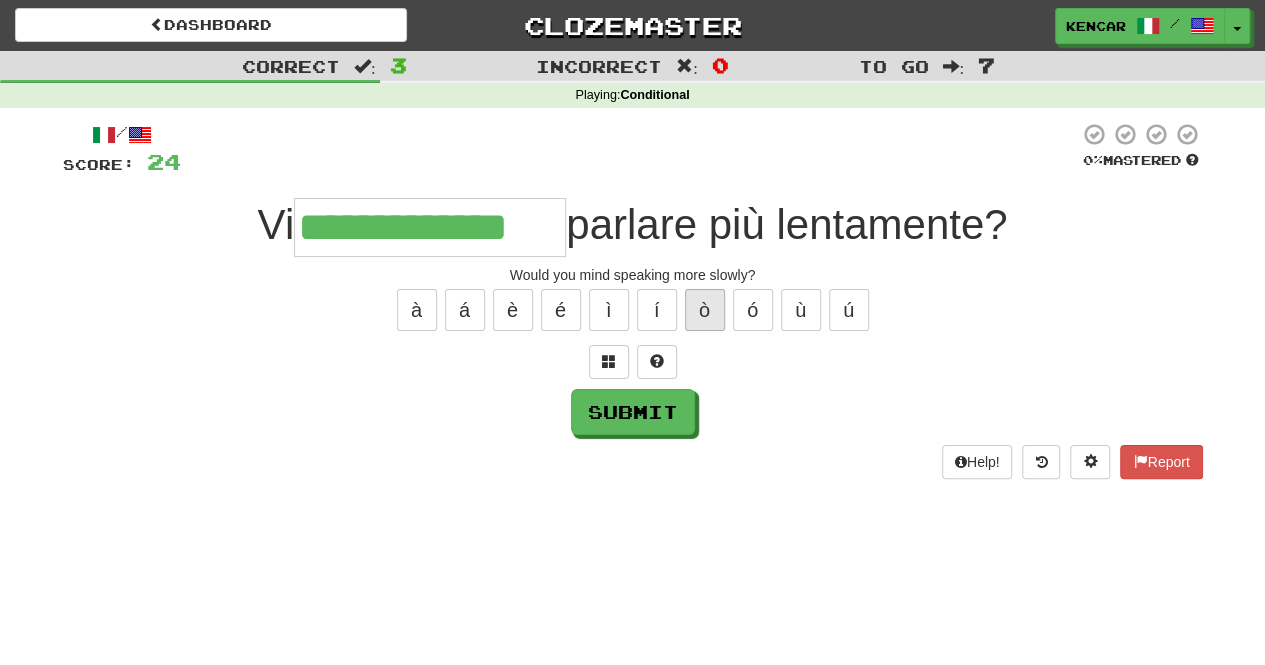 type on "**********" 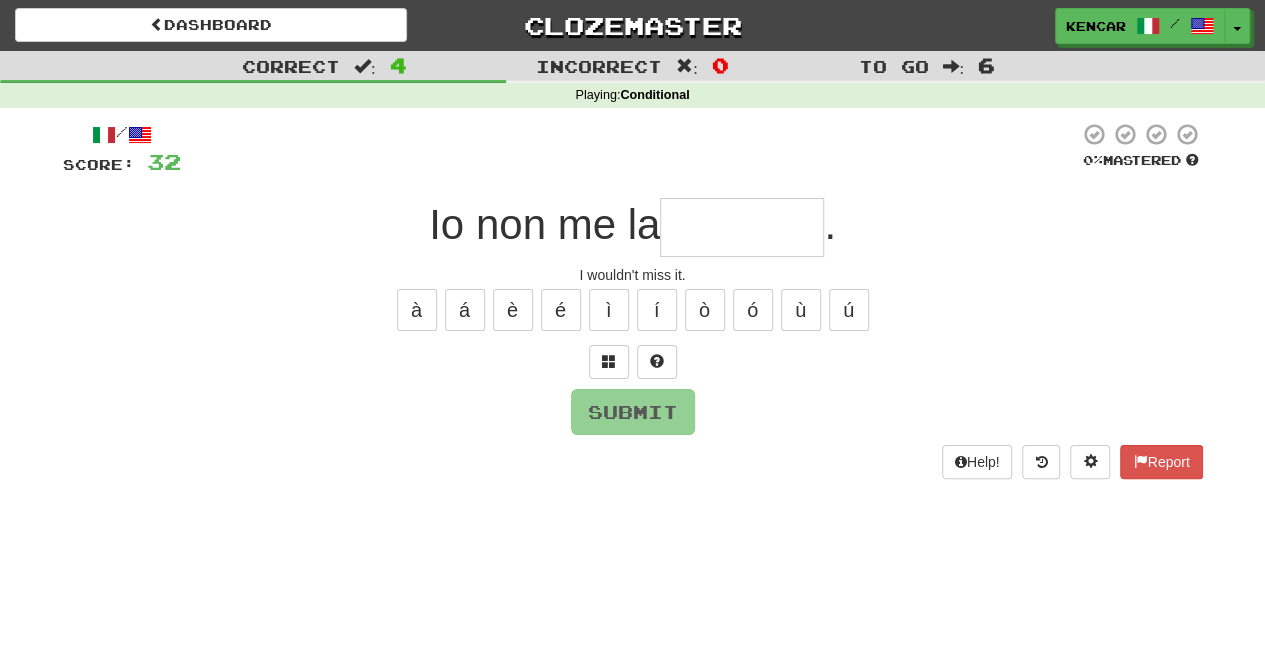 type on "*" 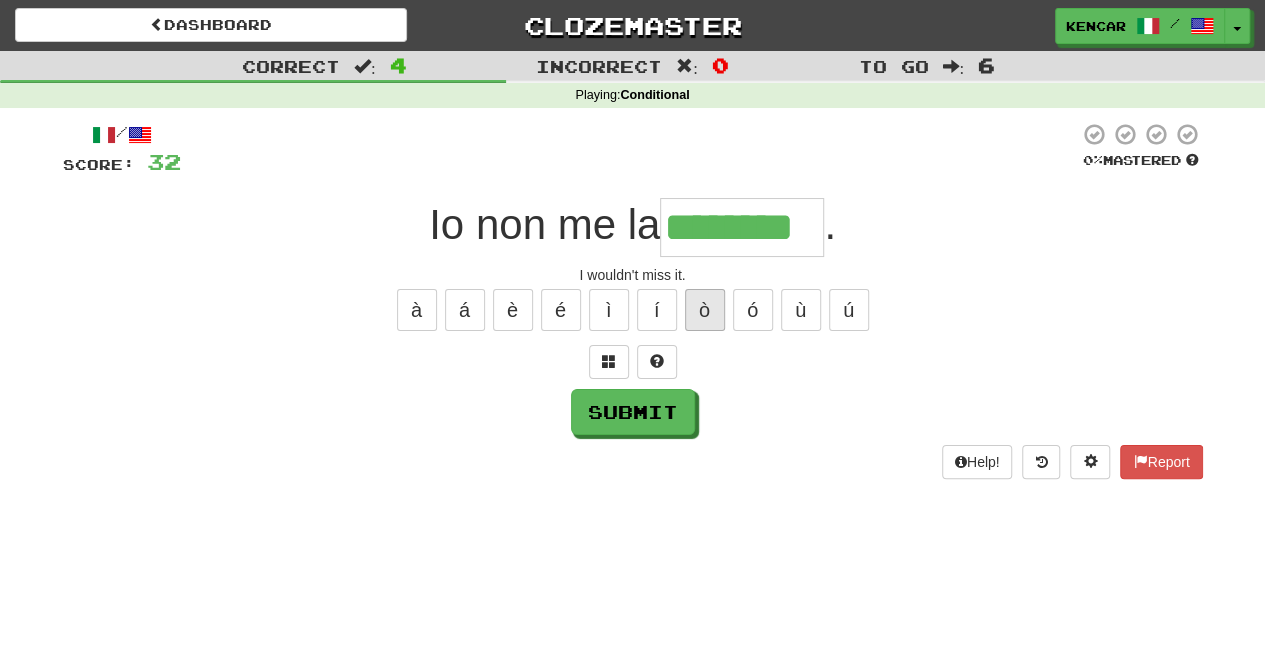 type on "********" 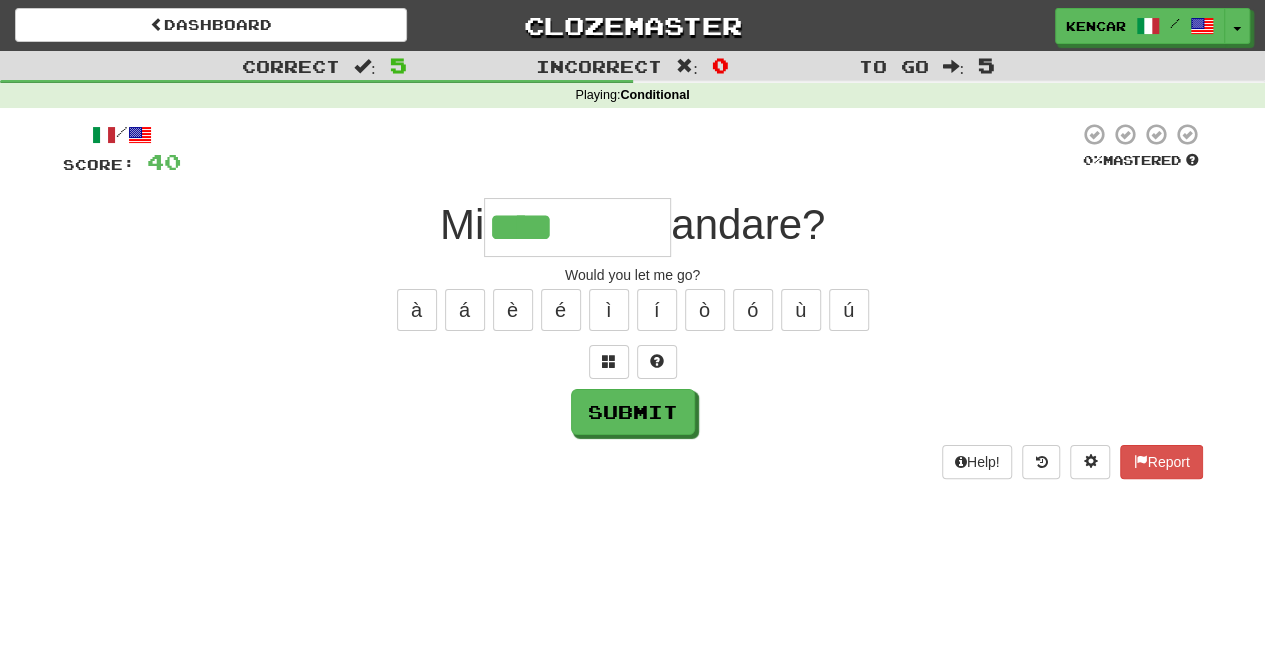 type on "**********" 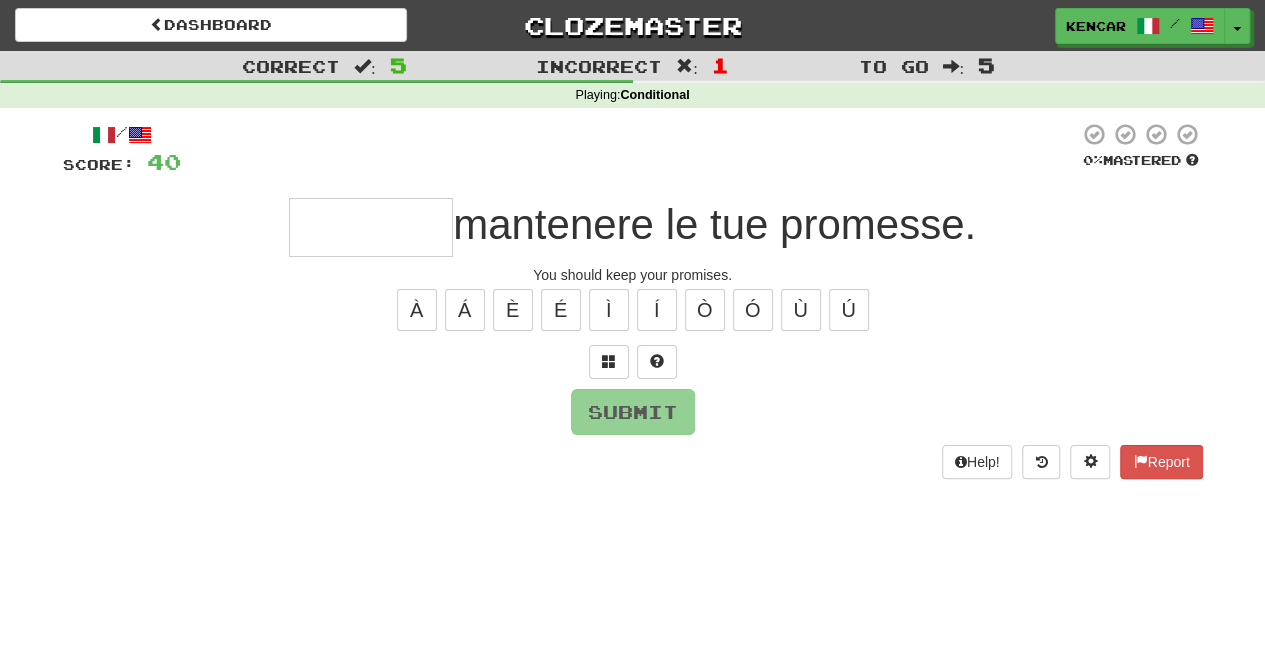 type on "*" 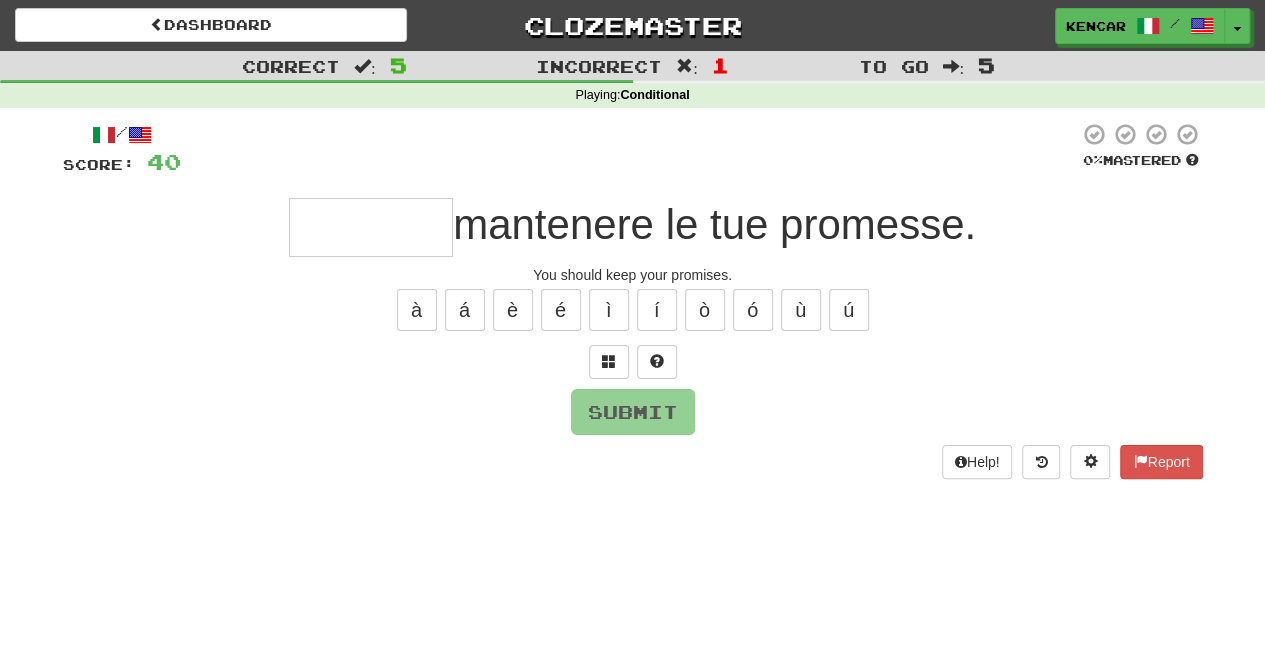 type on "*" 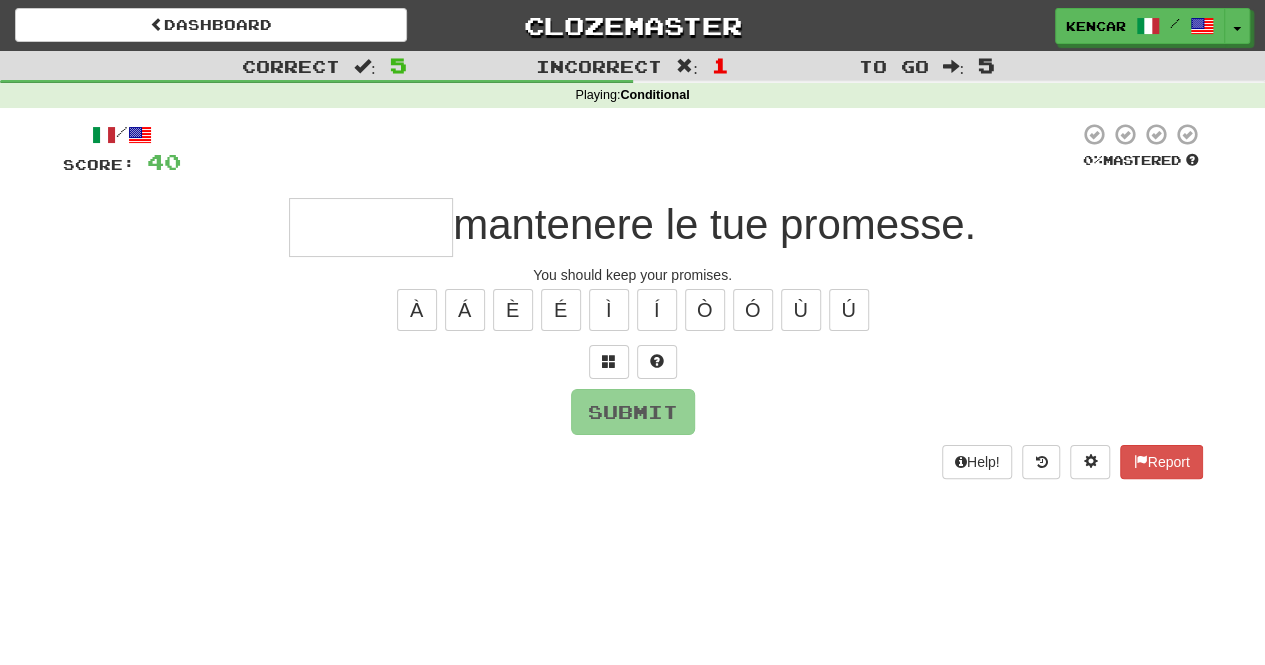 type on "*" 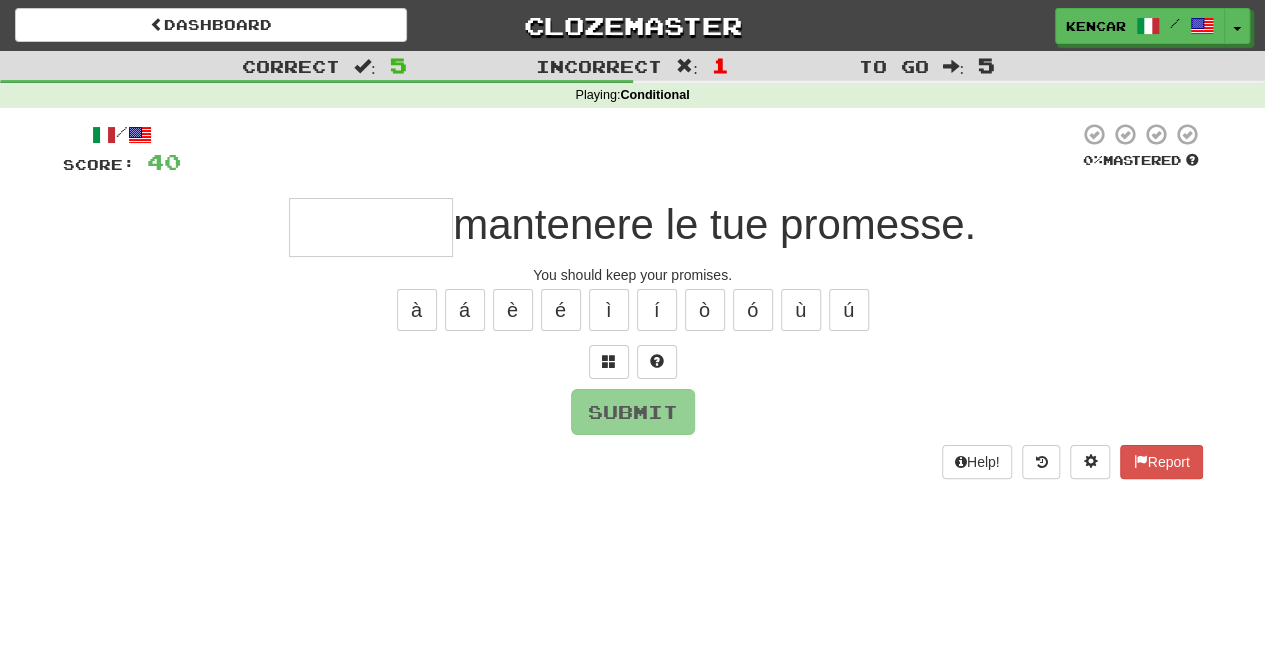 type on "*" 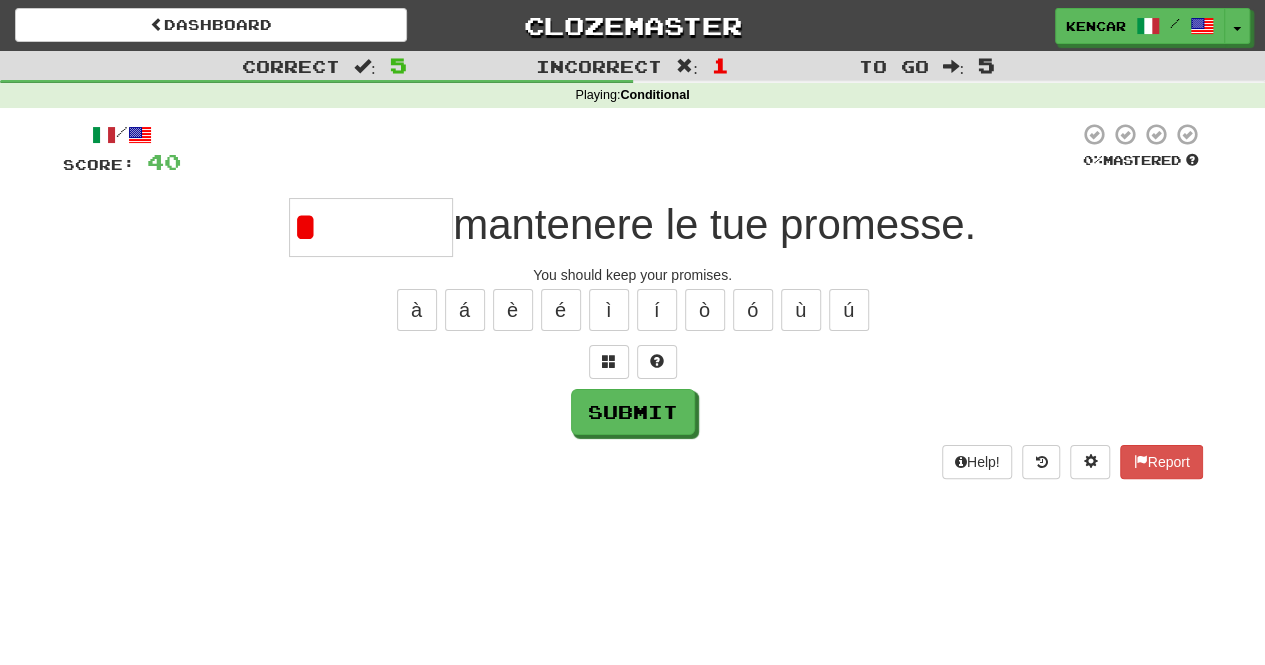 type on "********" 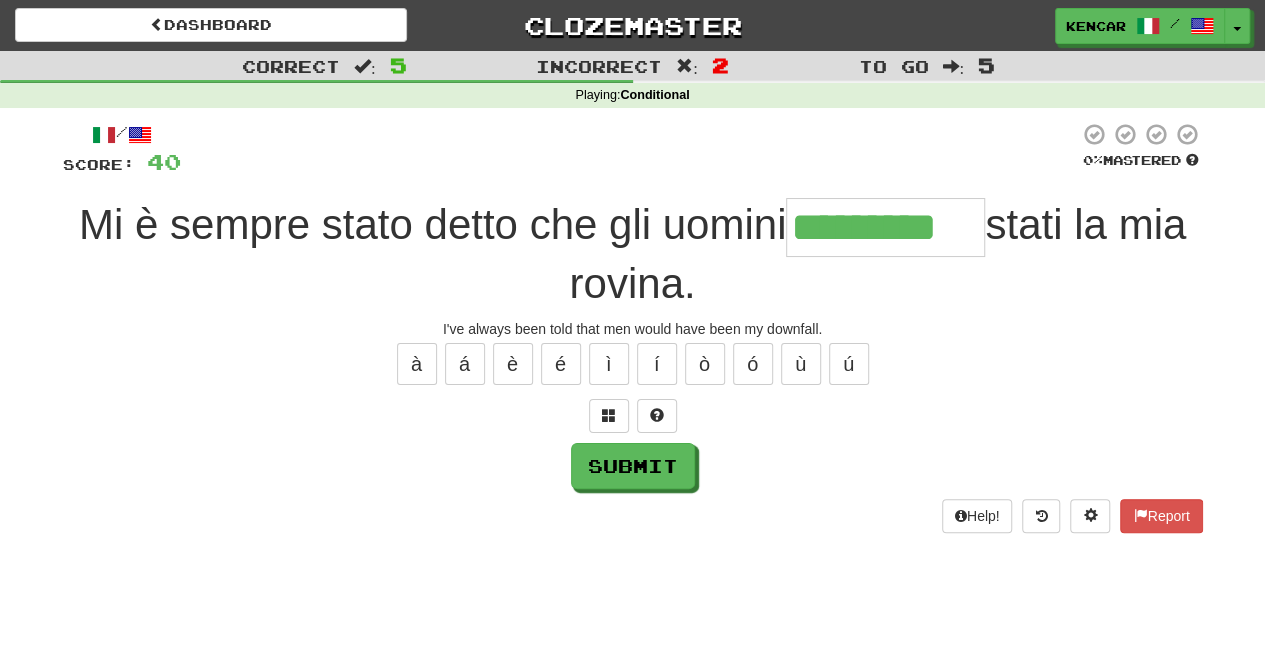 type on "*********" 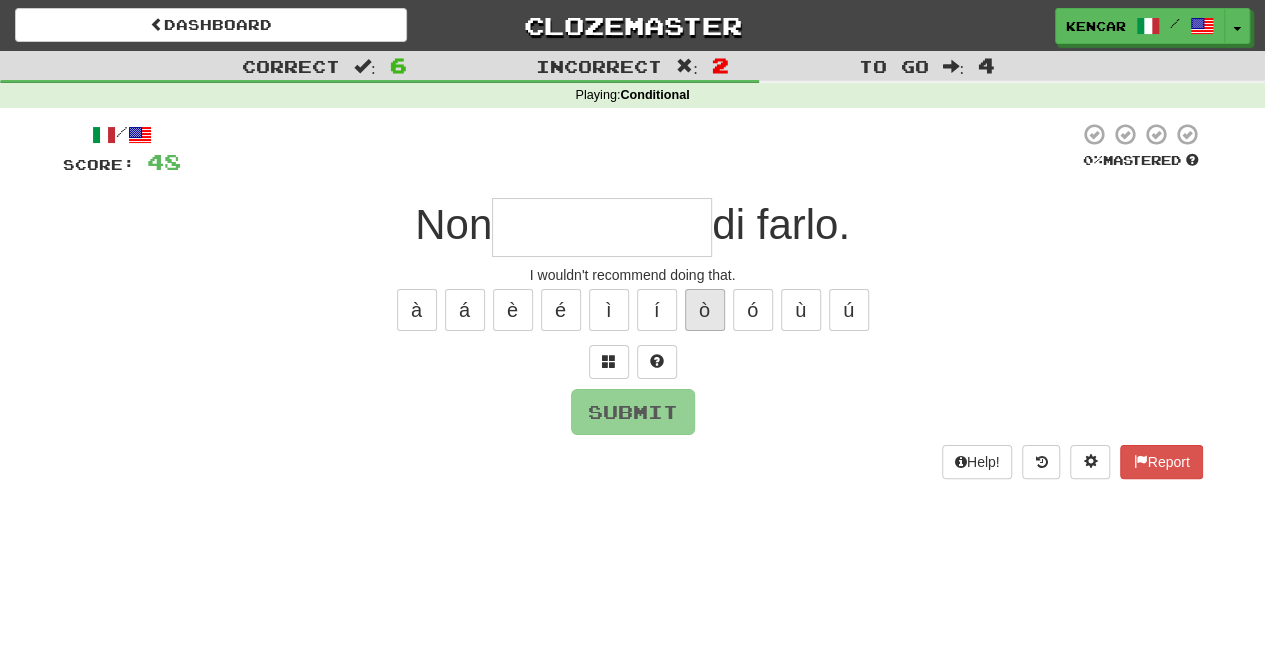 type on "*" 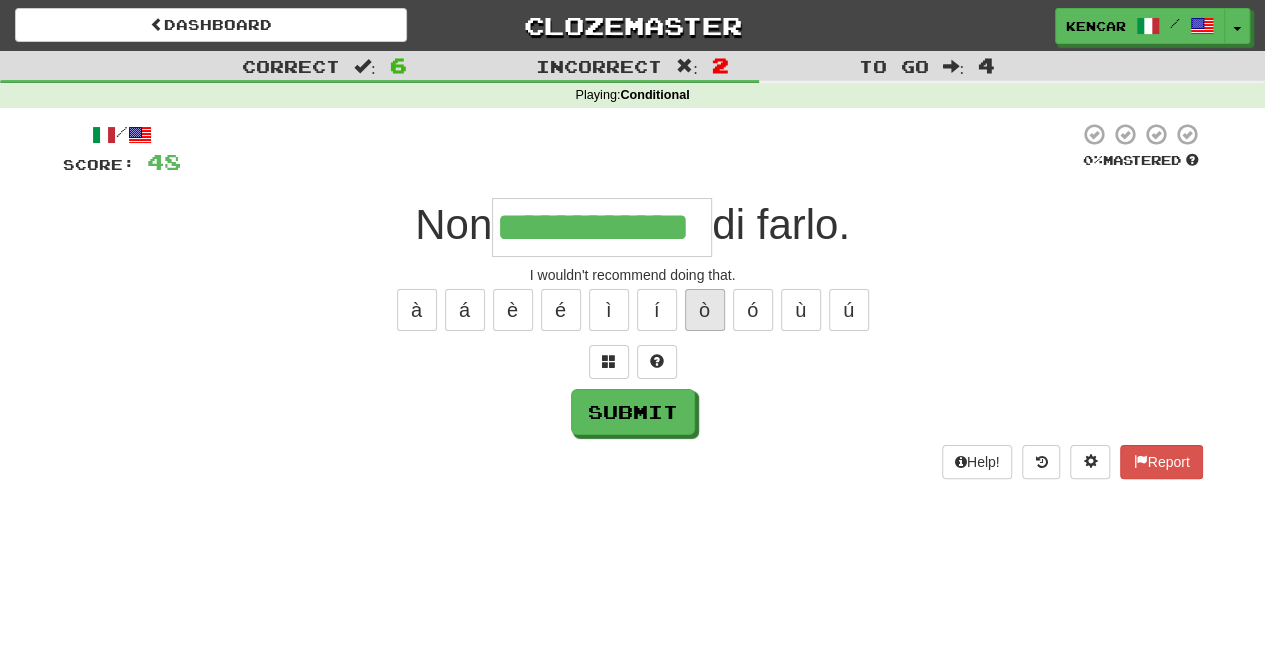 type on "**********" 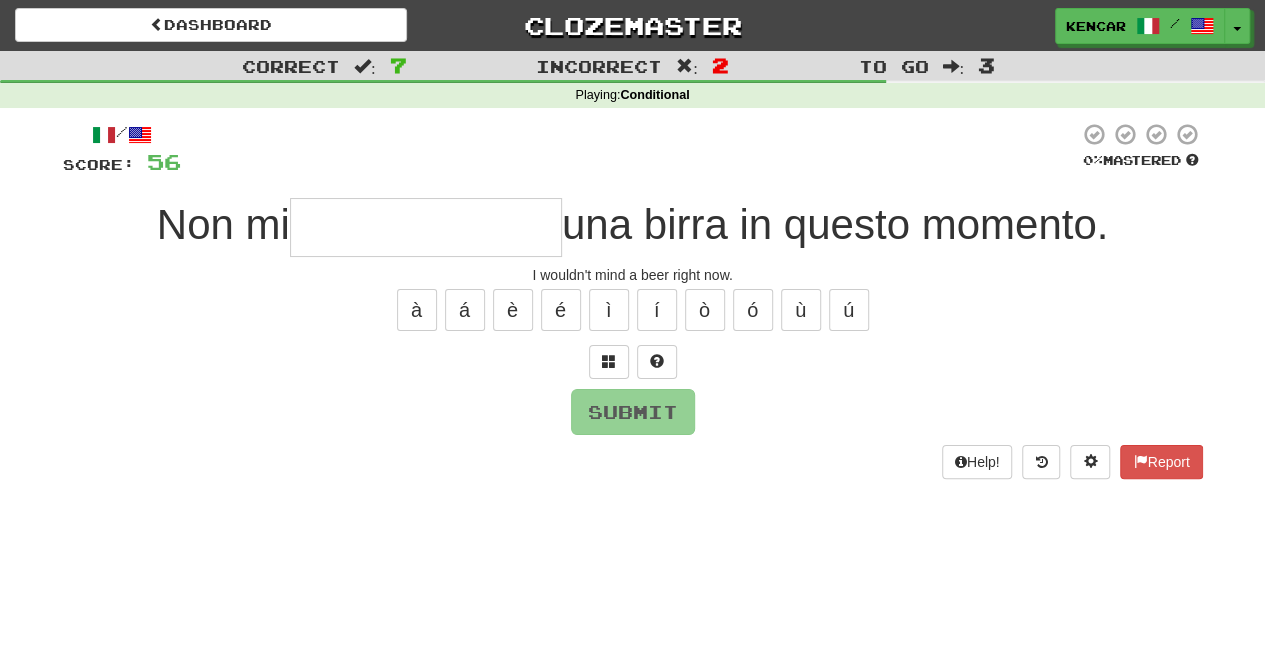 type on "*" 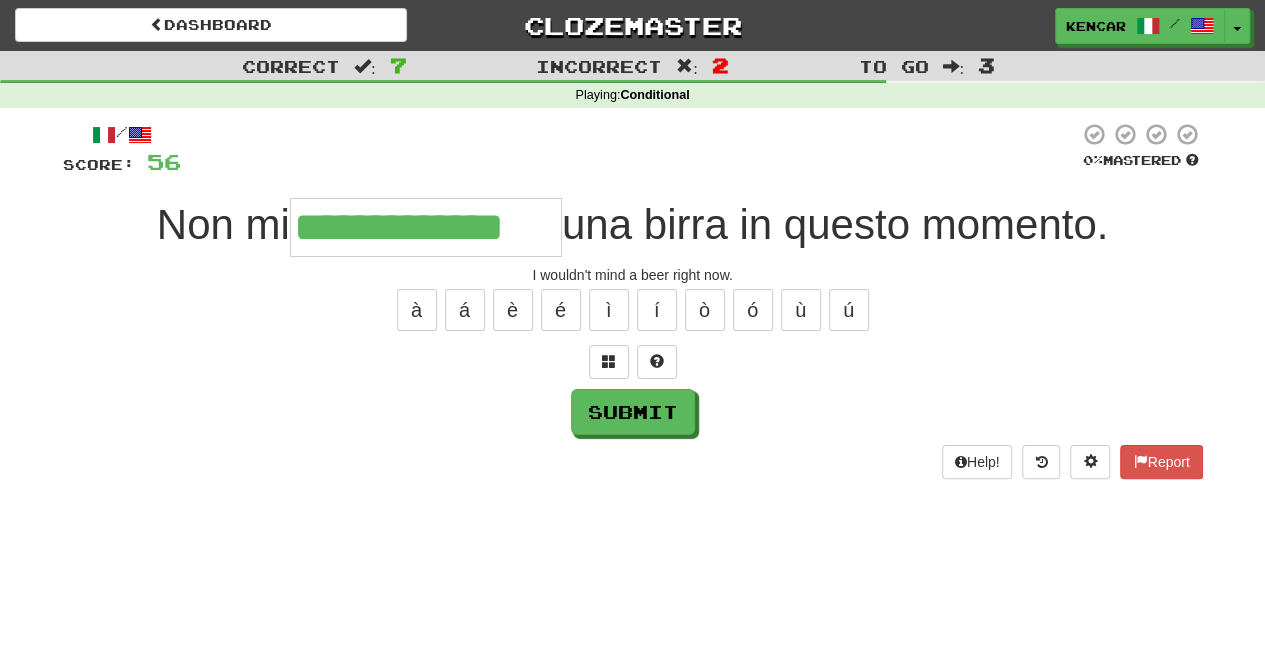 type on "**********" 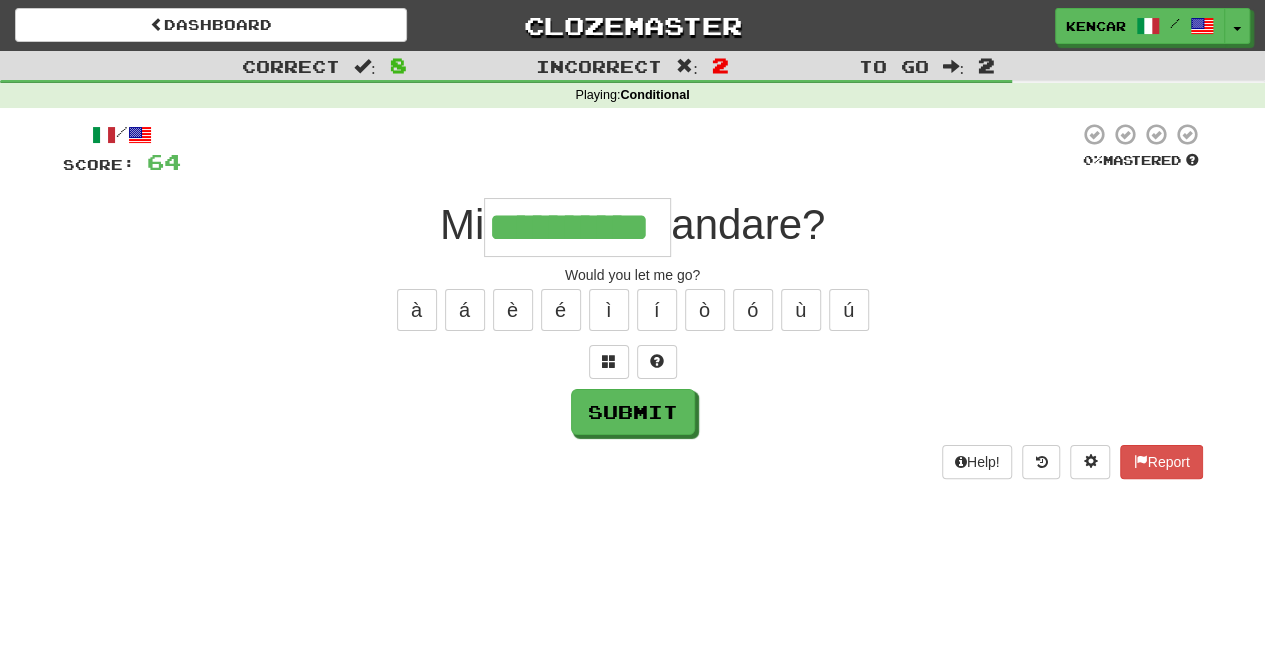 type on "**********" 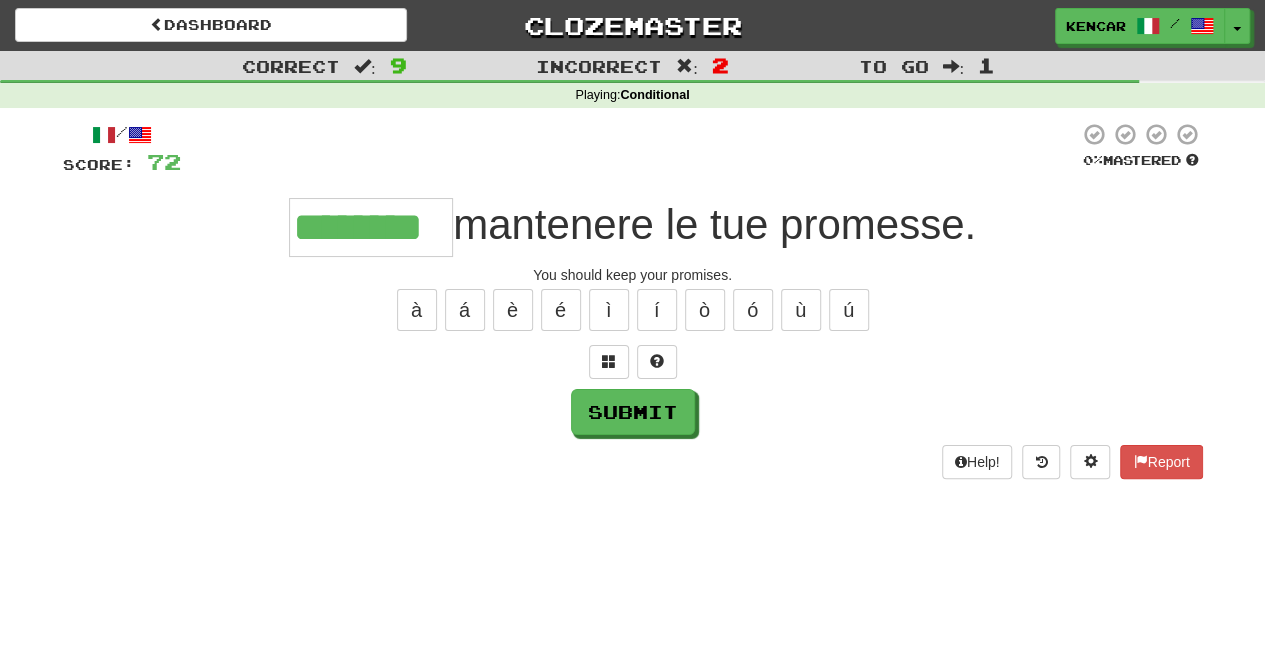 type on "********" 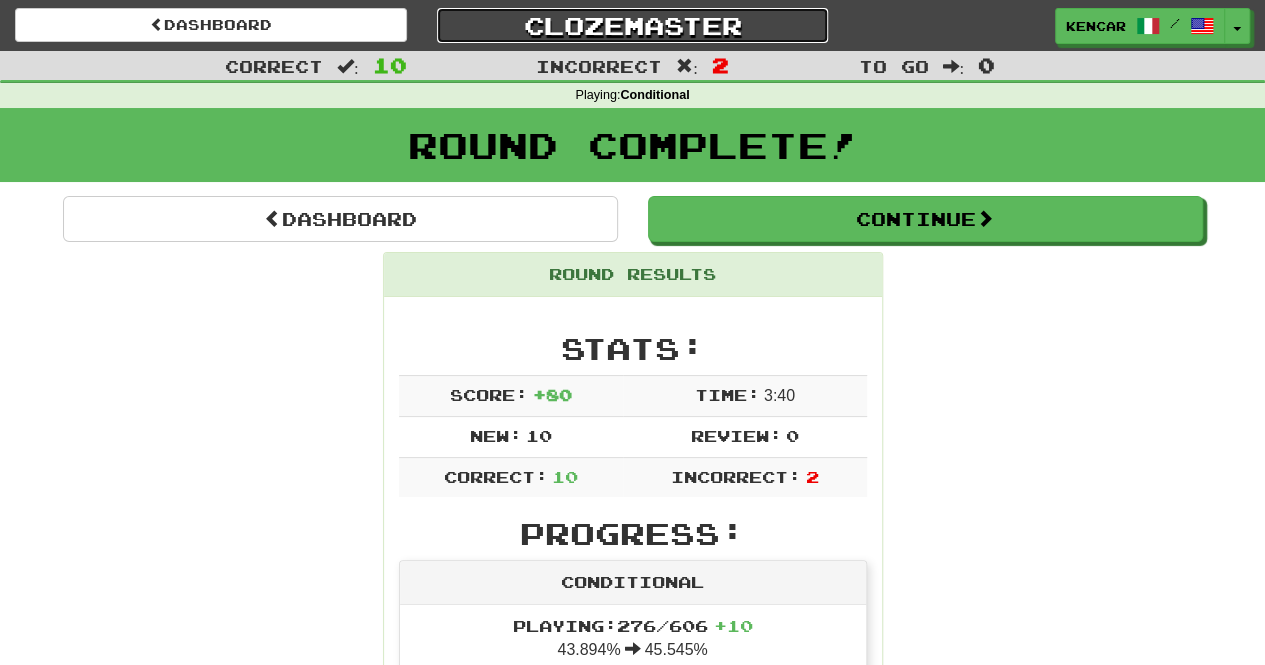 click on "Clozemaster" at bounding box center (633, 25) 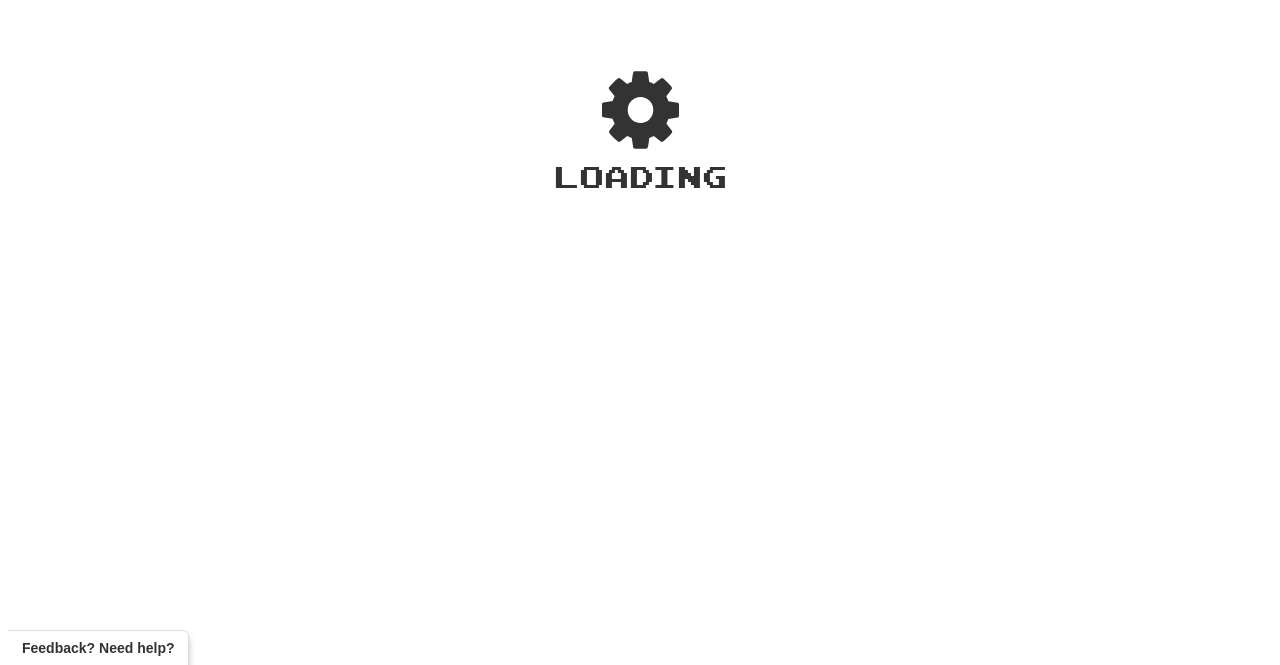 scroll, scrollTop: 0, scrollLeft: 0, axis: both 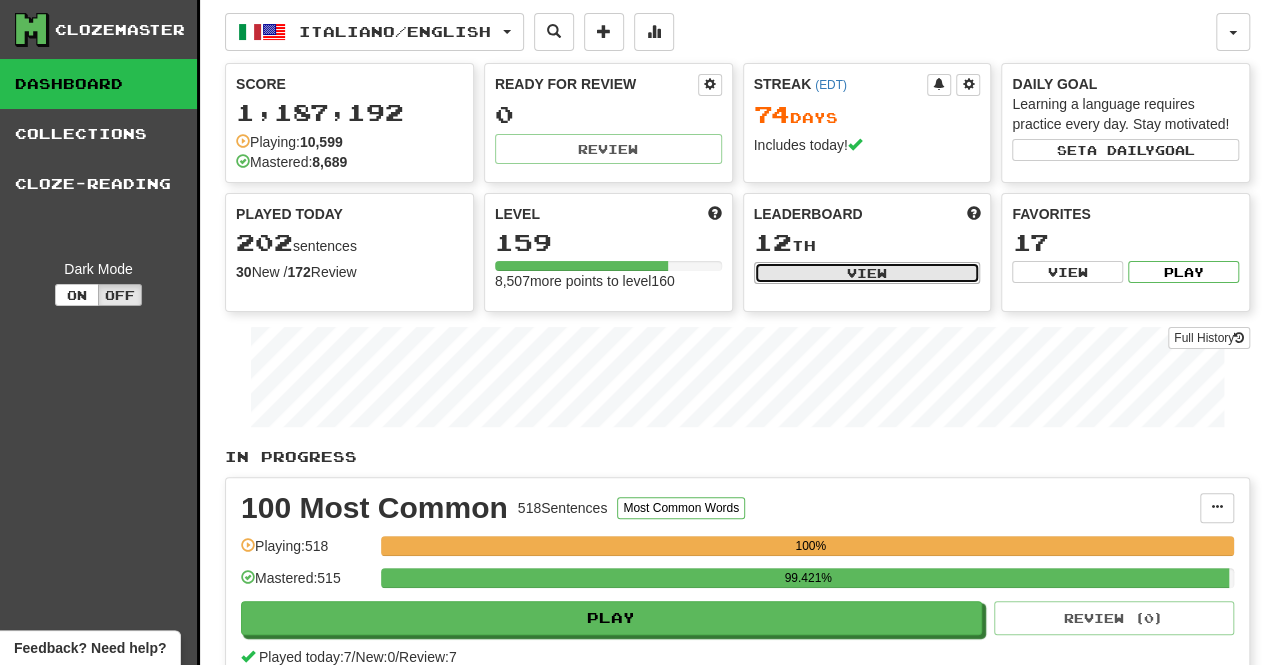 click on "View" at bounding box center (867, 273) 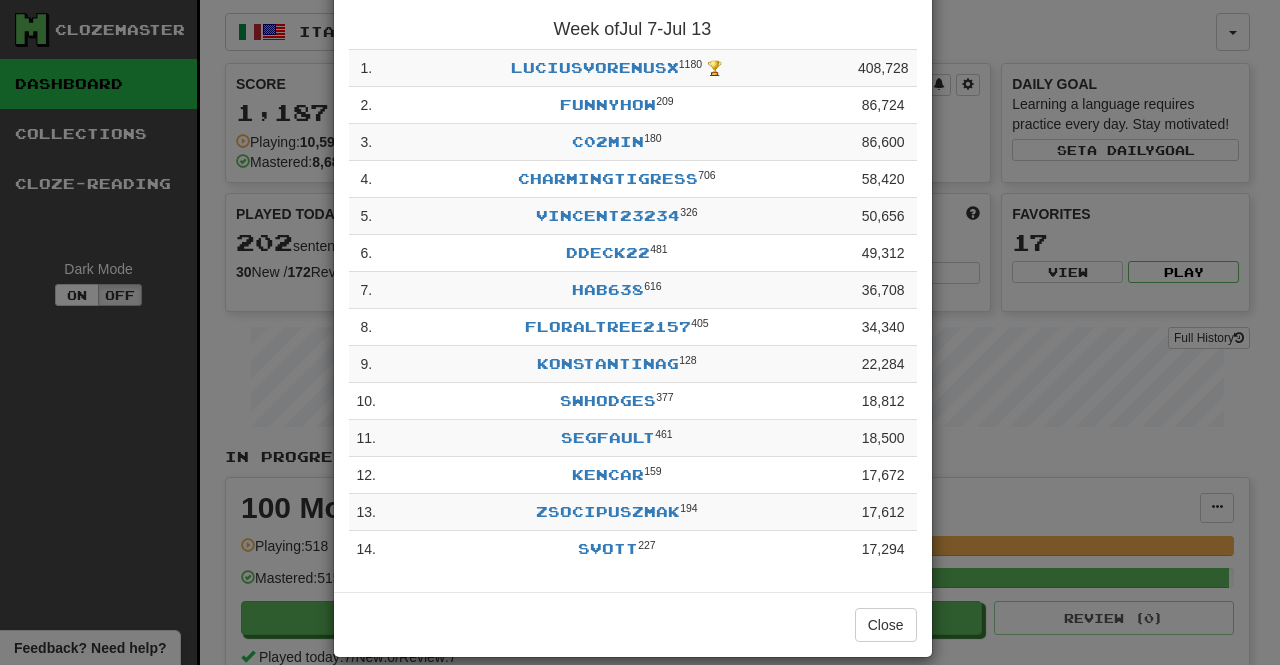 scroll, scrollTop: 162, scrollLeft: 0, axis: vertical 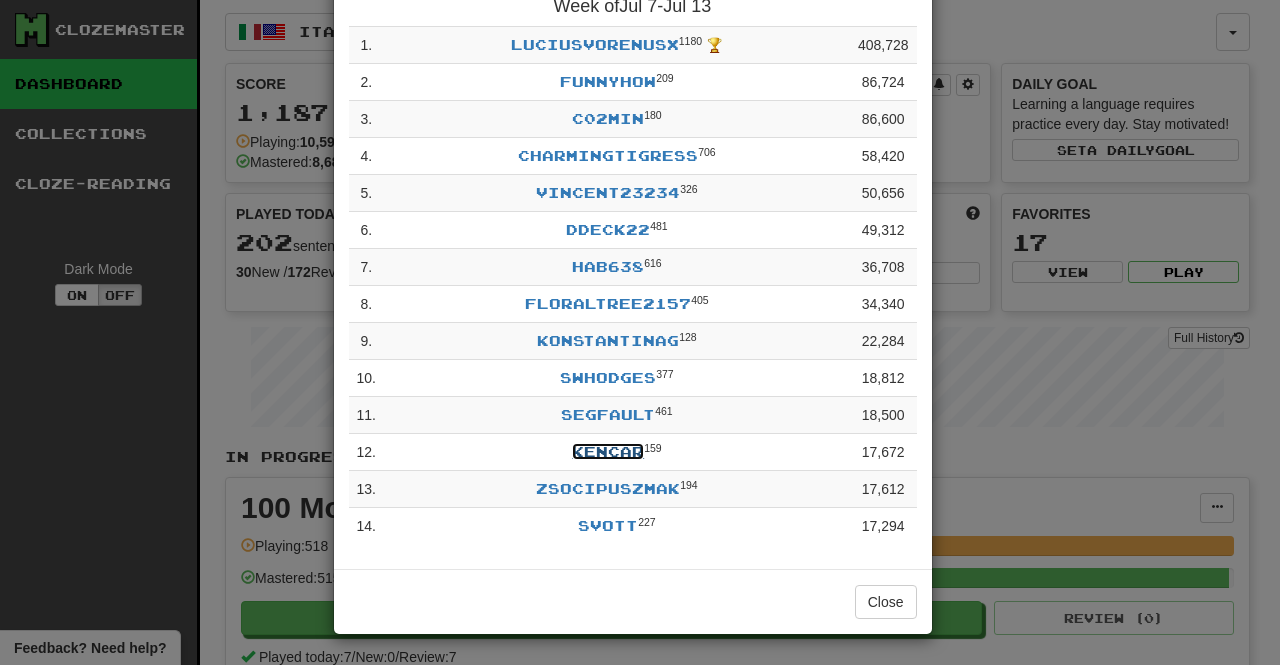 click on "KenCar" at bounding box center [608, 451] 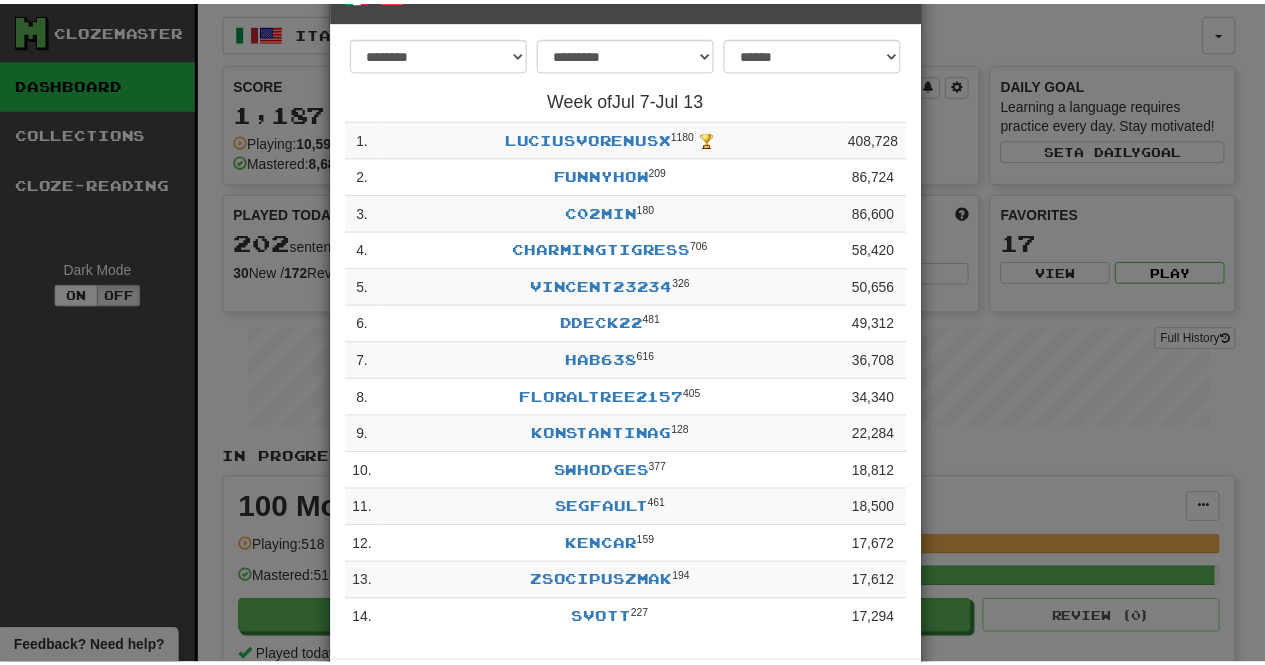 scroll, scrollTop: 0, scrollLeft: 0, axis: both 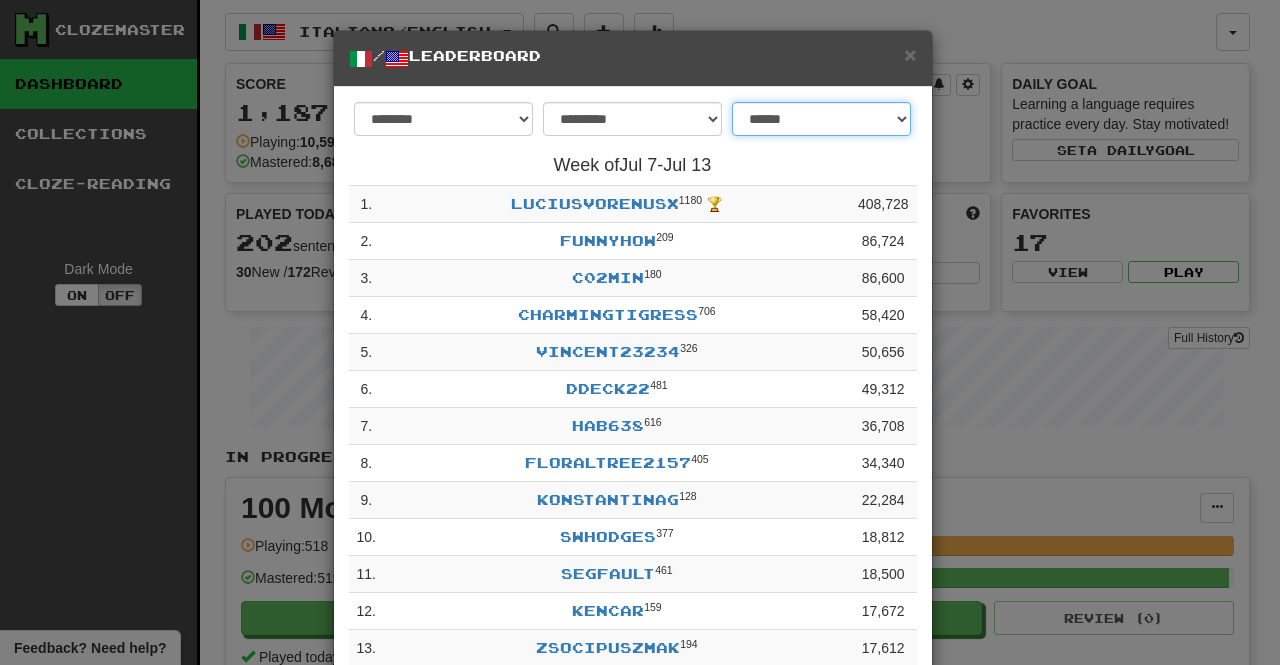 click on "**********" at bounding box center (821, 119) 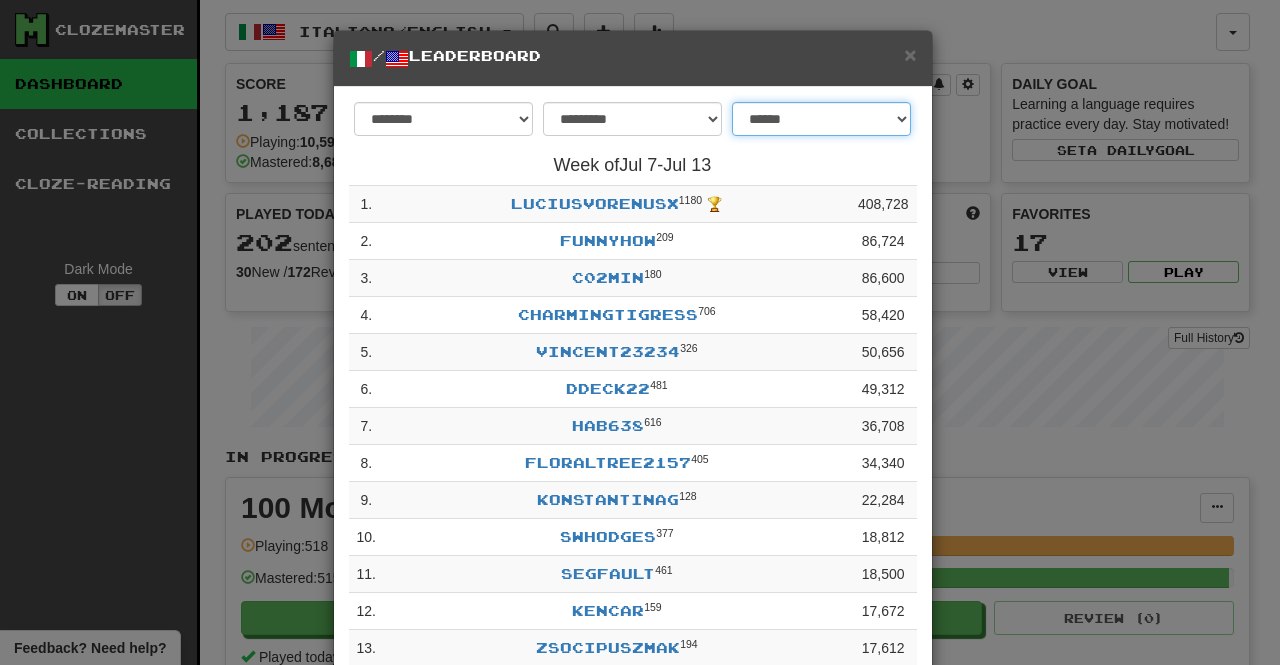 select on "**********" 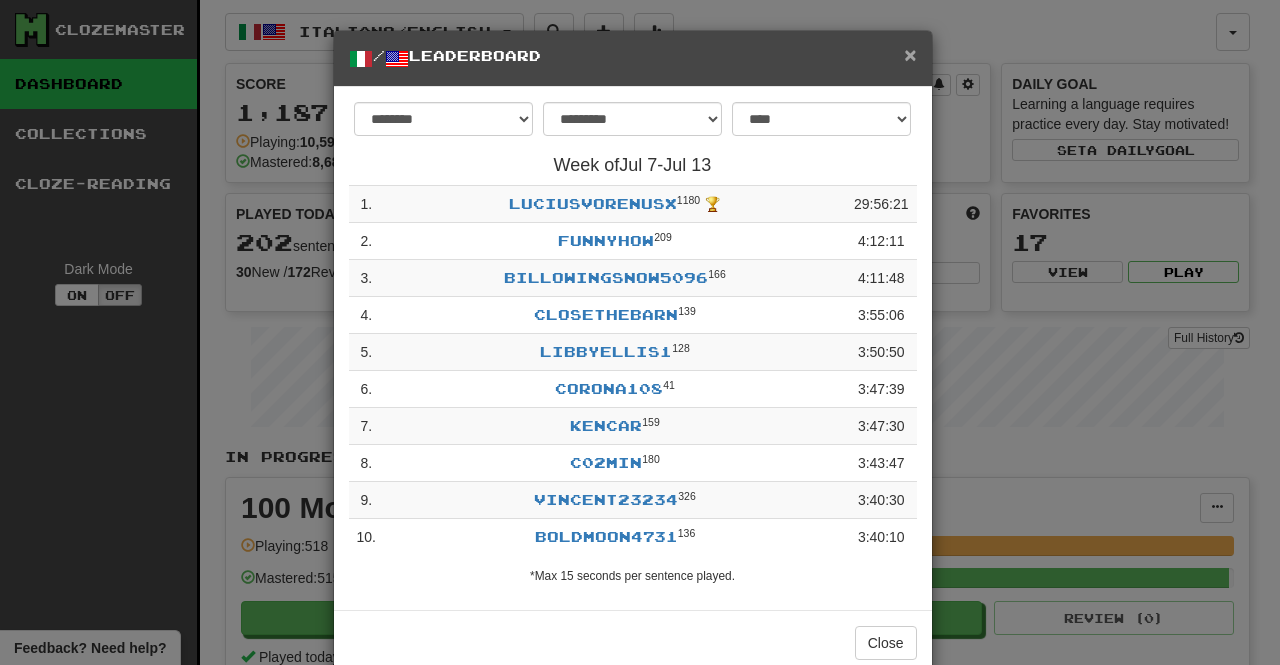 click on "×" at bounding box center (910, 54) 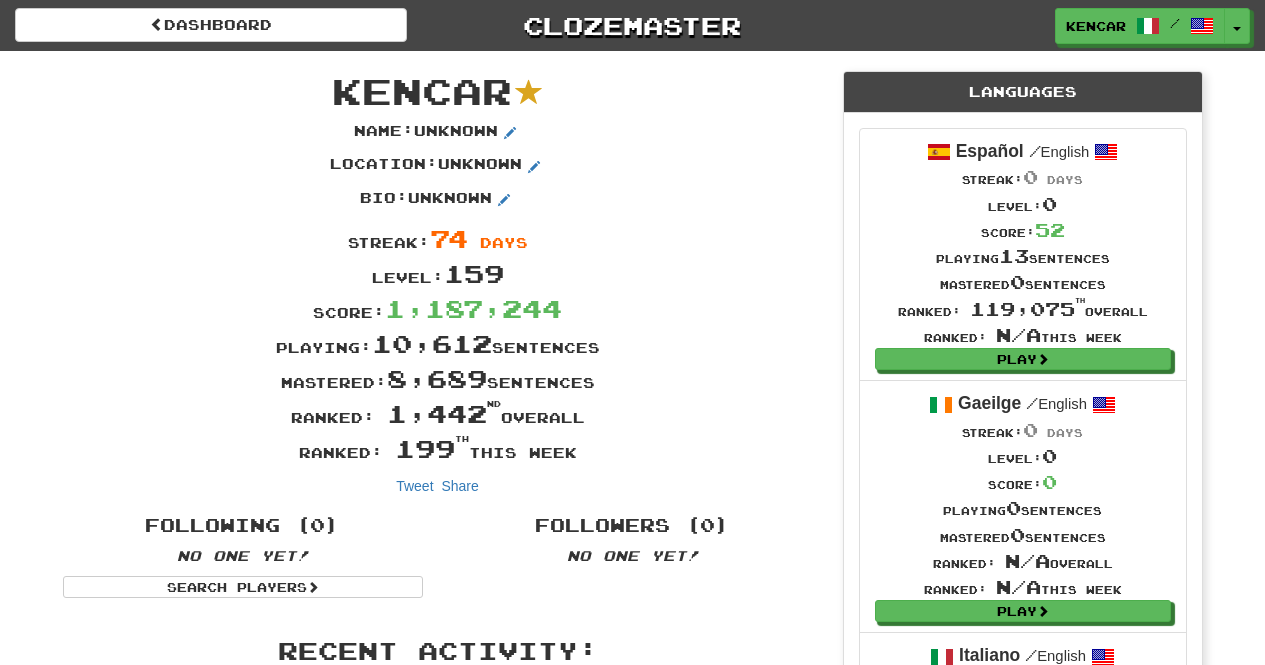 scroll, scrollTop: 0, scrollLeft: 0, axis: both 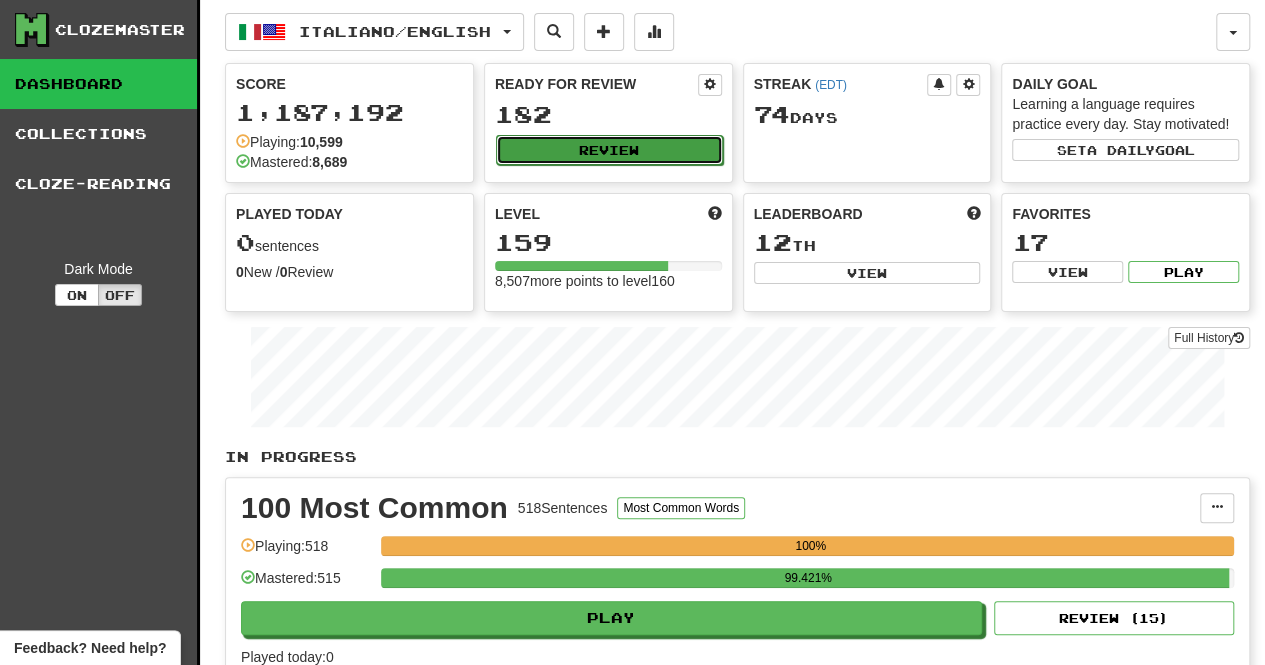 click on "Review" at bounding box center (609, 150) 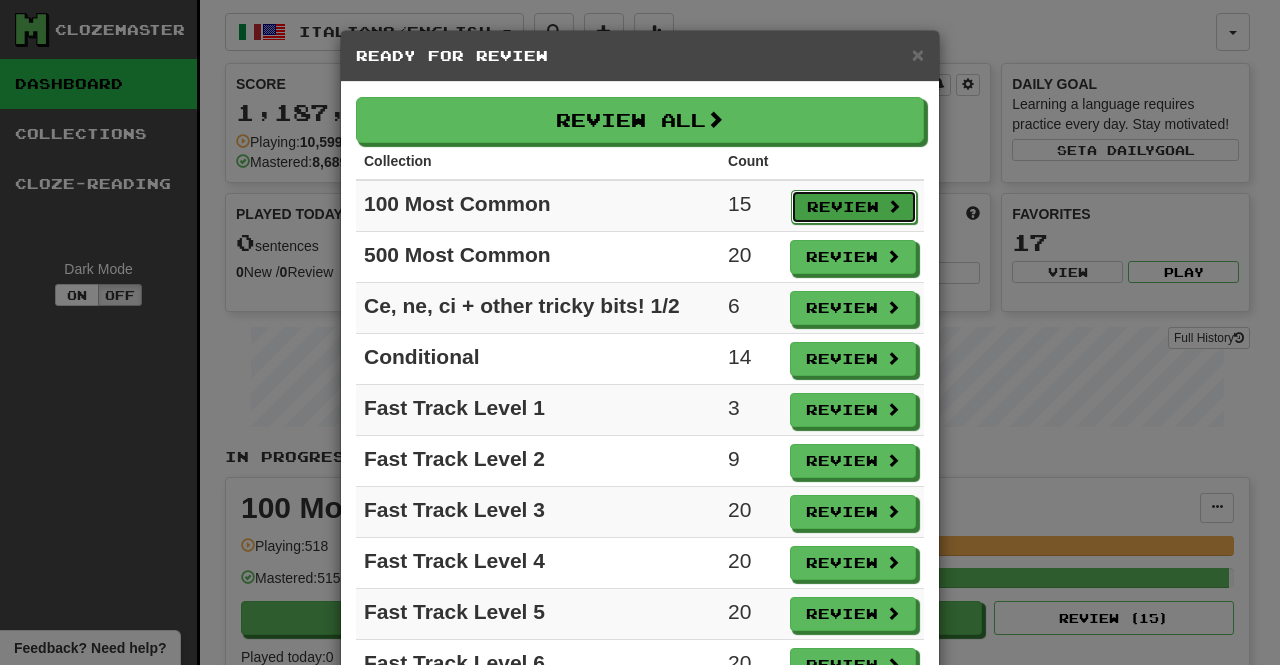 click on "Review" at bounding box center (854, 207) 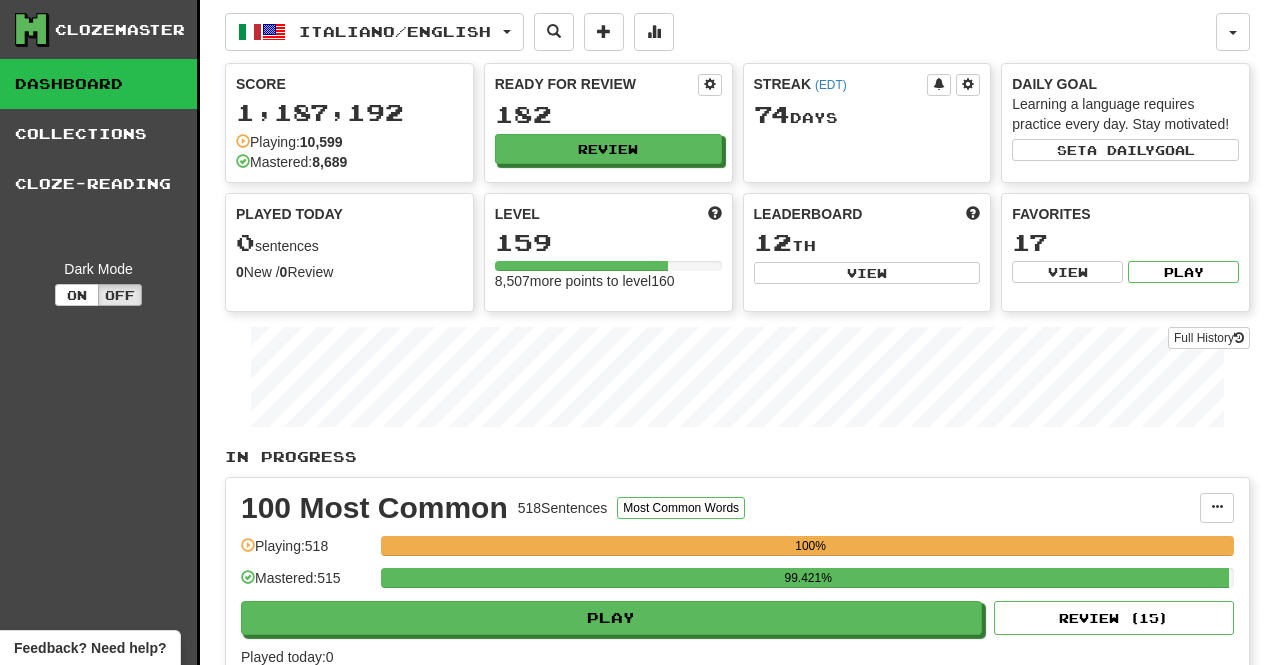 select on "**" 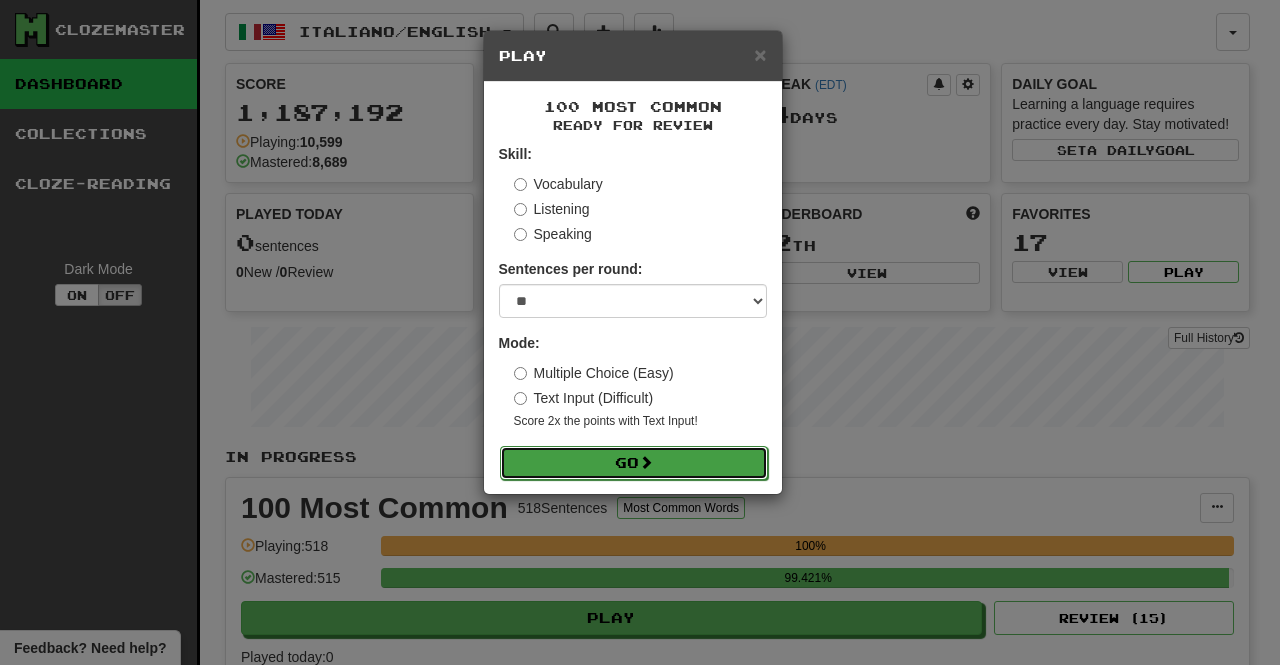 click on "Go" at bounding box center [634, 463] 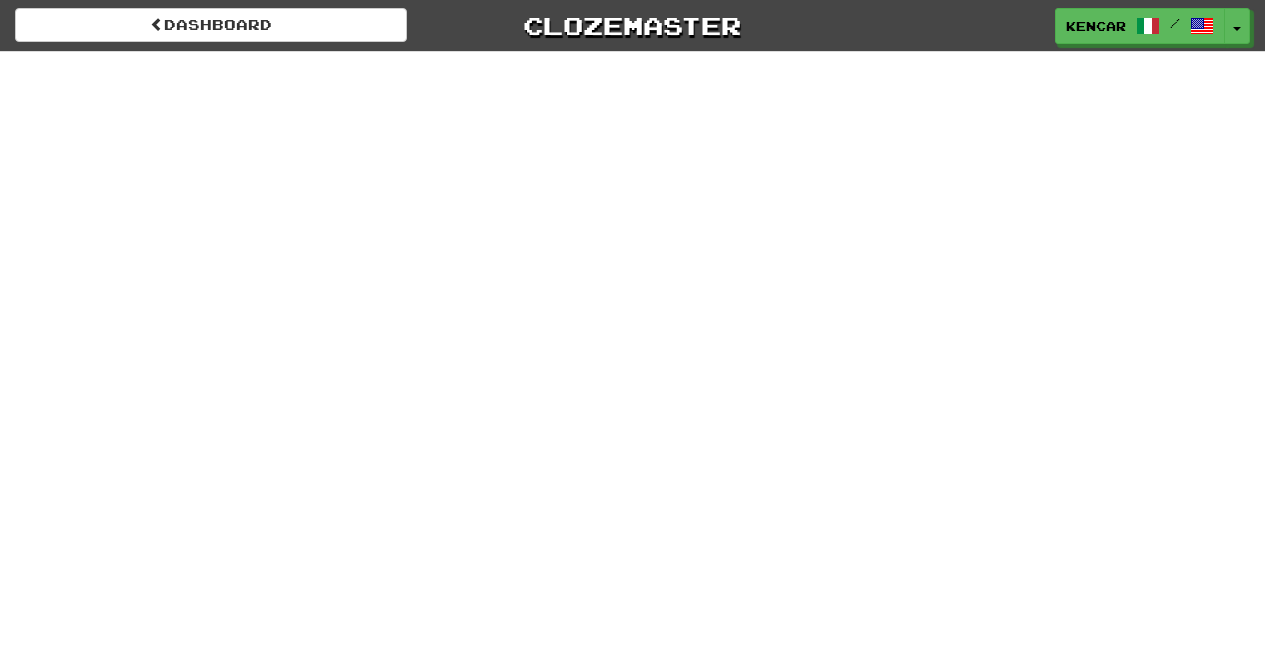 scroll, scrollTop: 0, scrollLeft: 0, axis: both 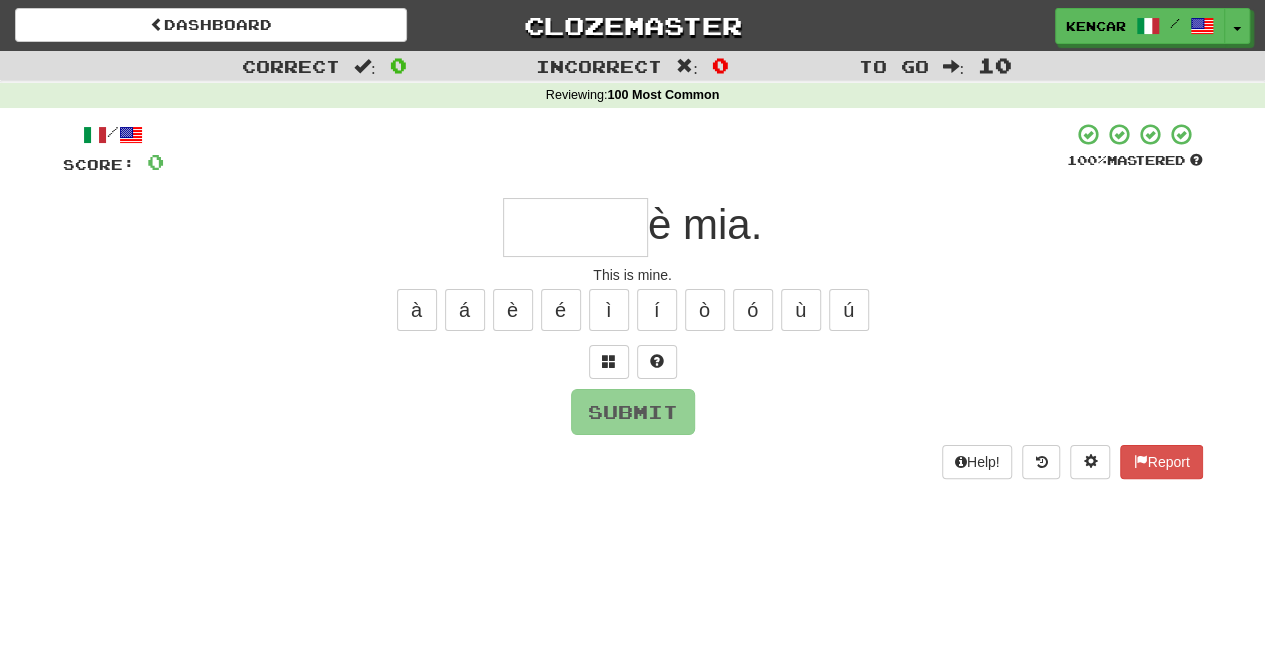 click at bounding box center [575, 227] 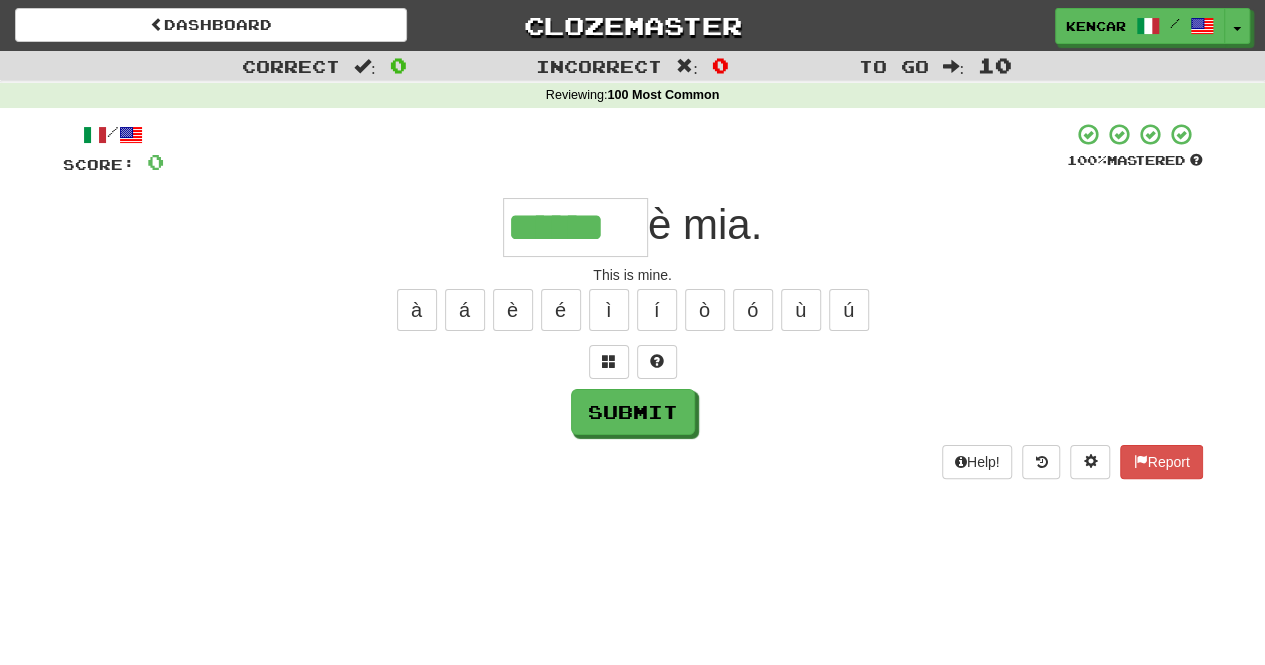 type on "******" 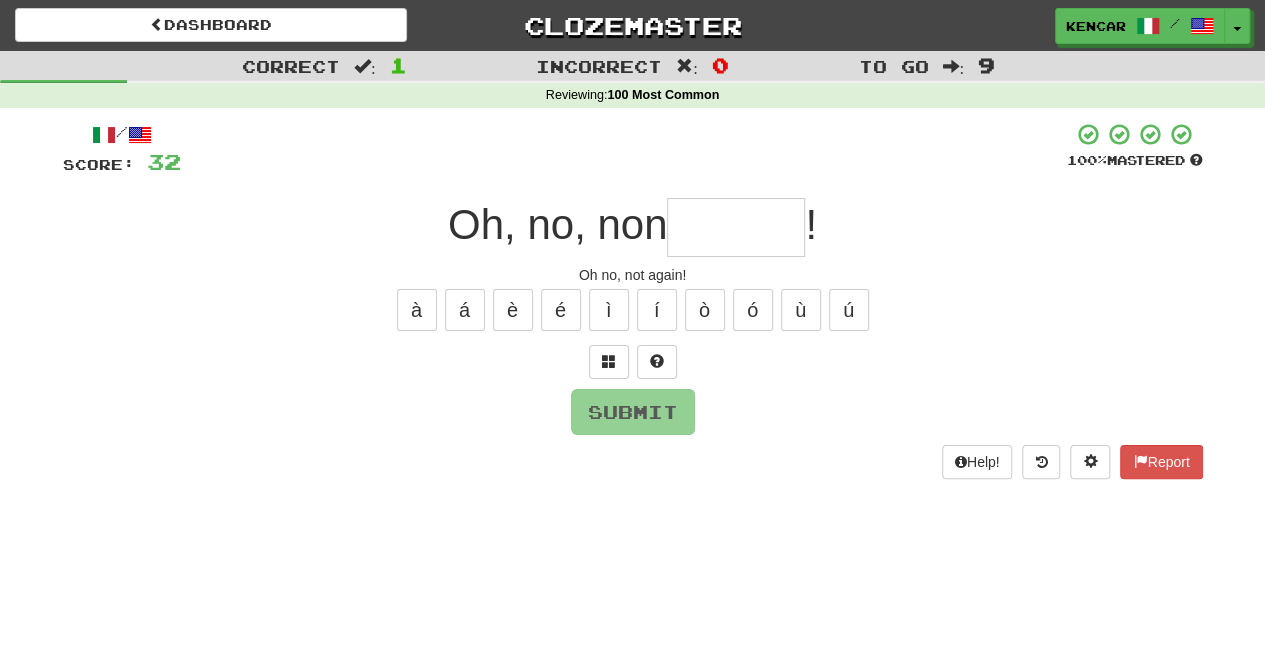 type on "*" 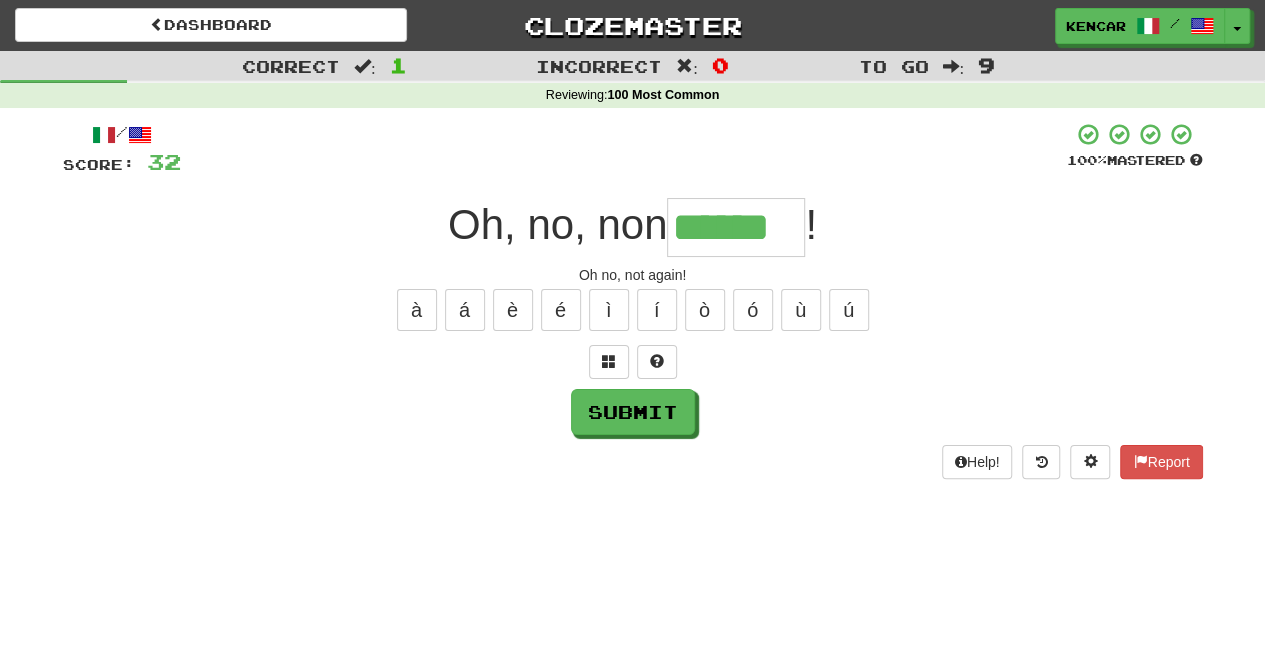 type on "******" 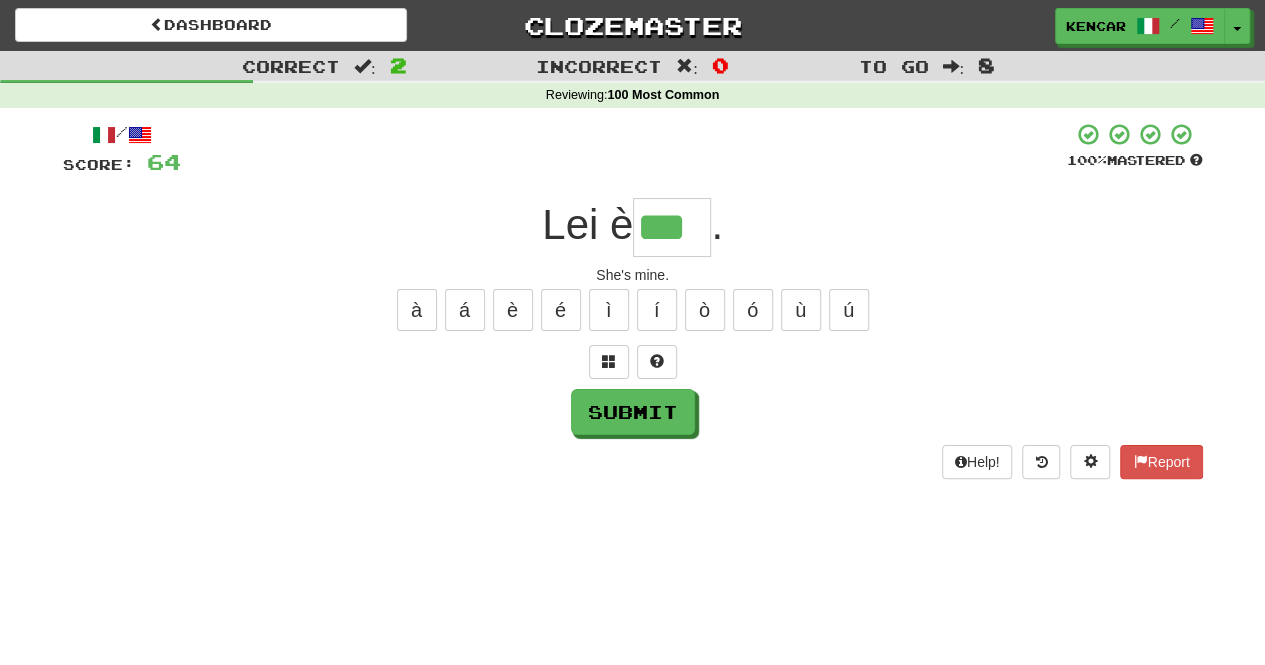 type on "***" 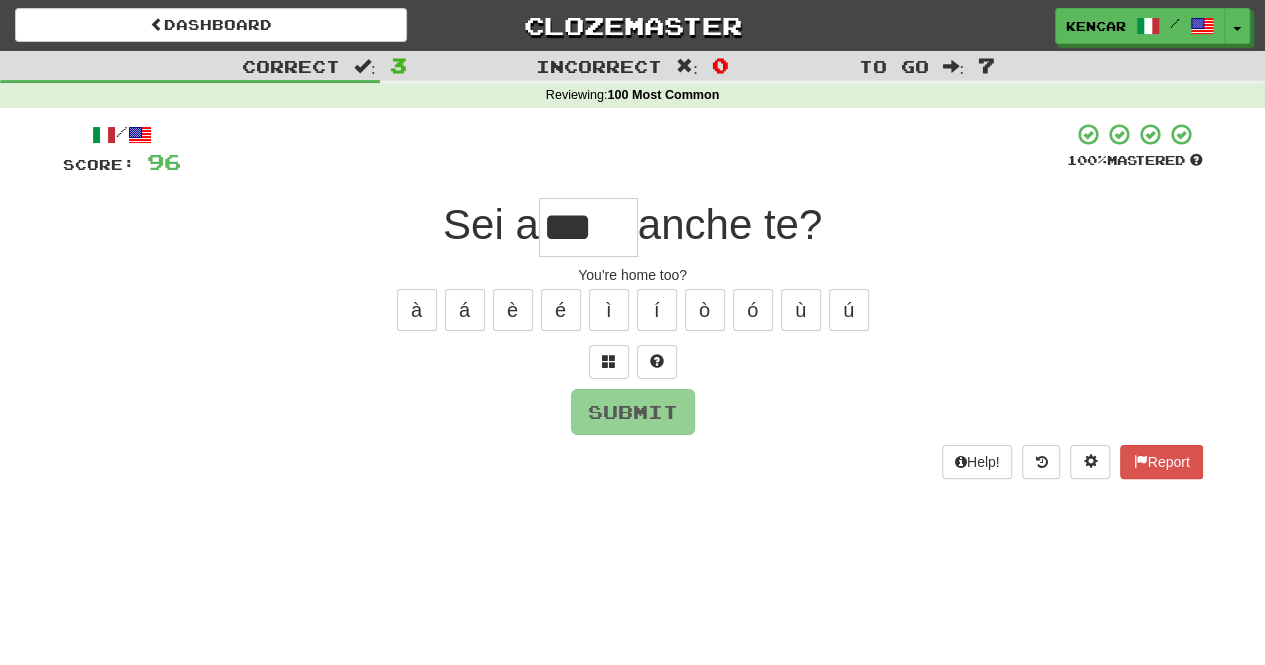 type 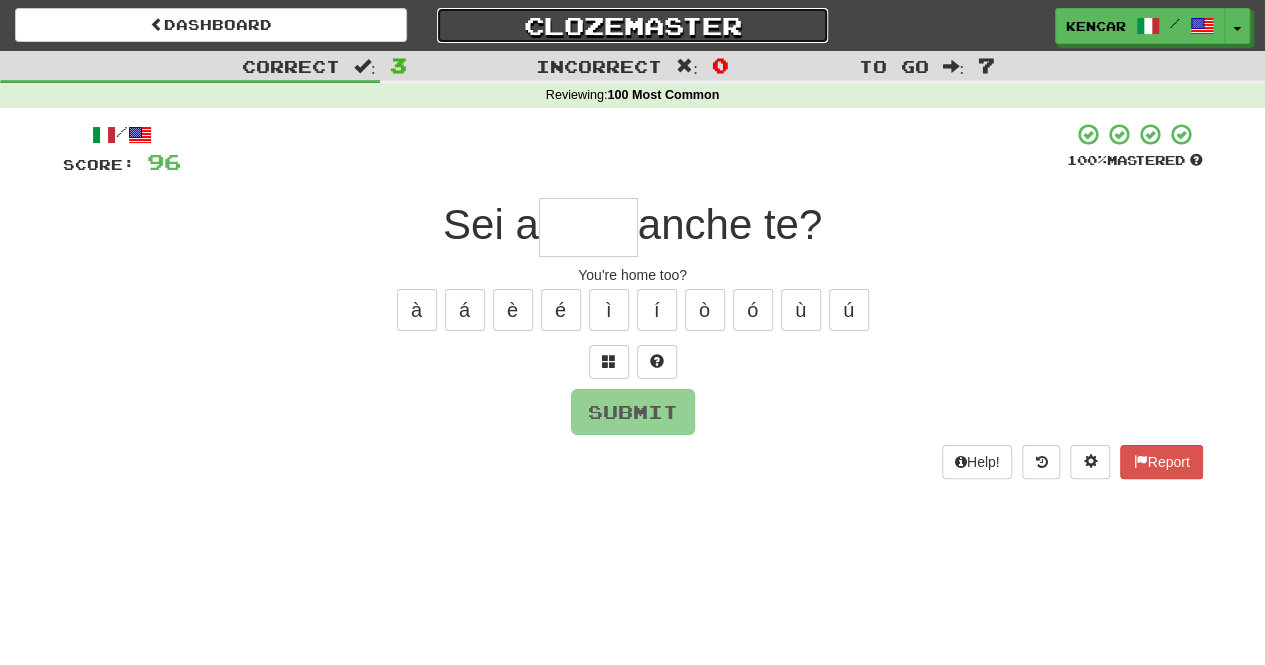 click on "Clozemaster" at bounding box center (633, 25) 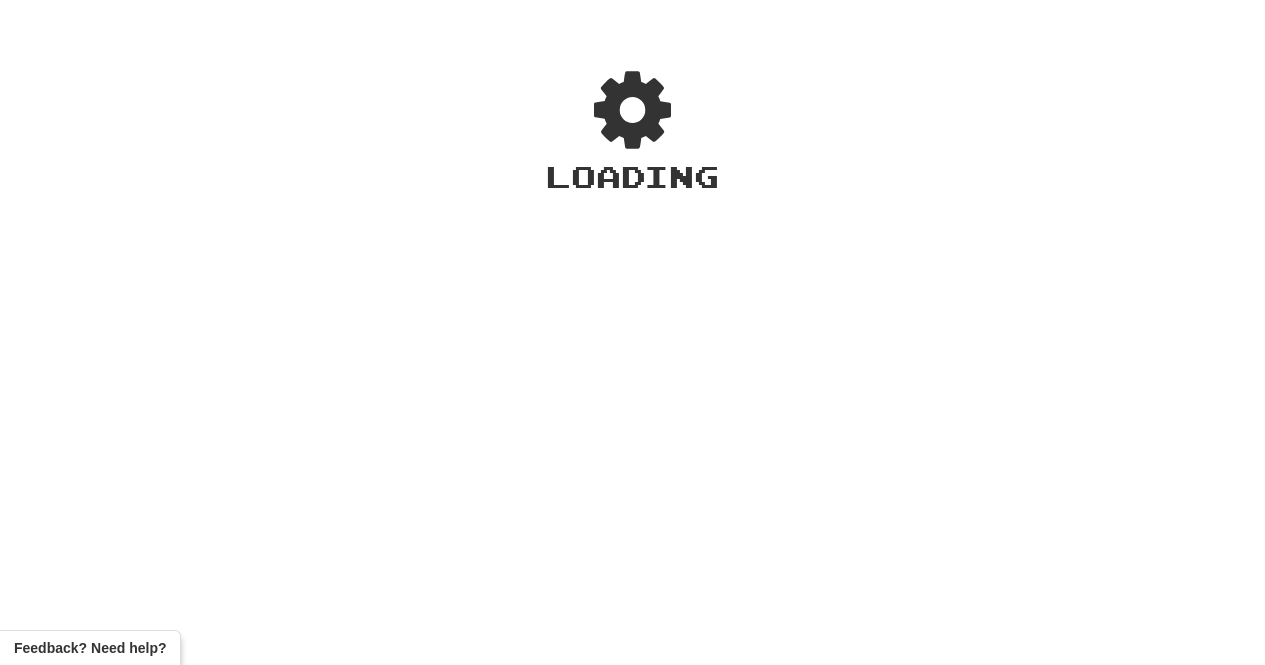 scroll, scrollTop: 0, scrollLeft: 0, axis: both 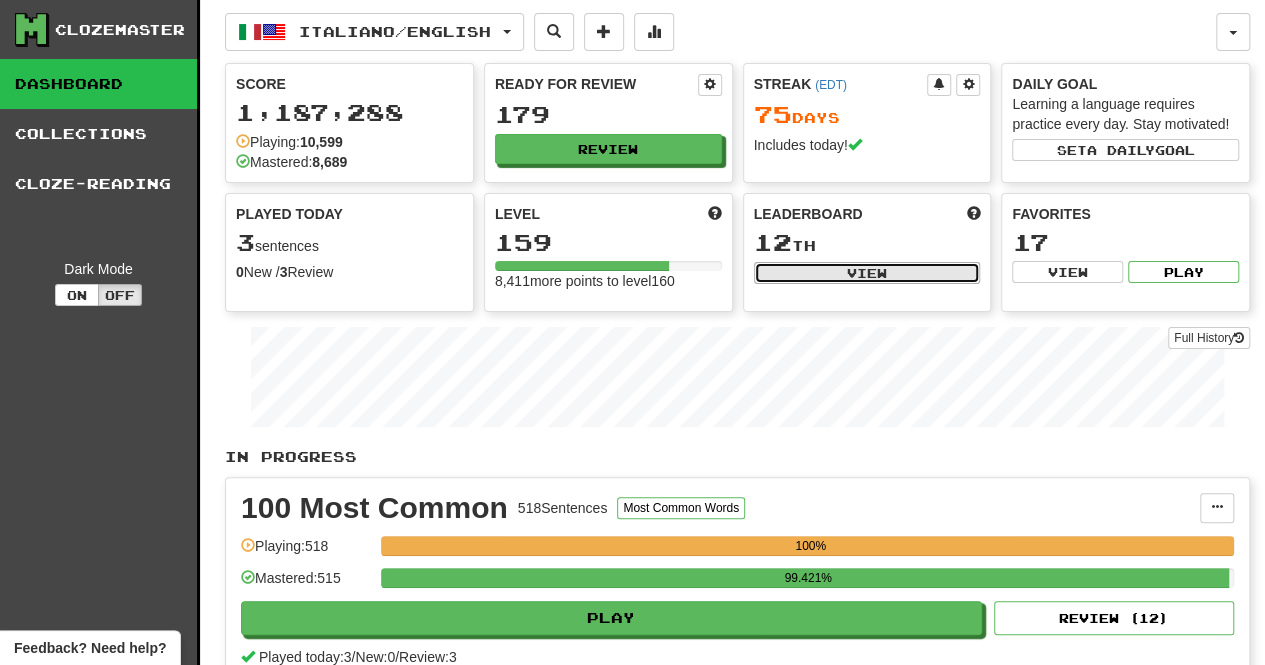 click on "View" at bounding box center [867, 273] 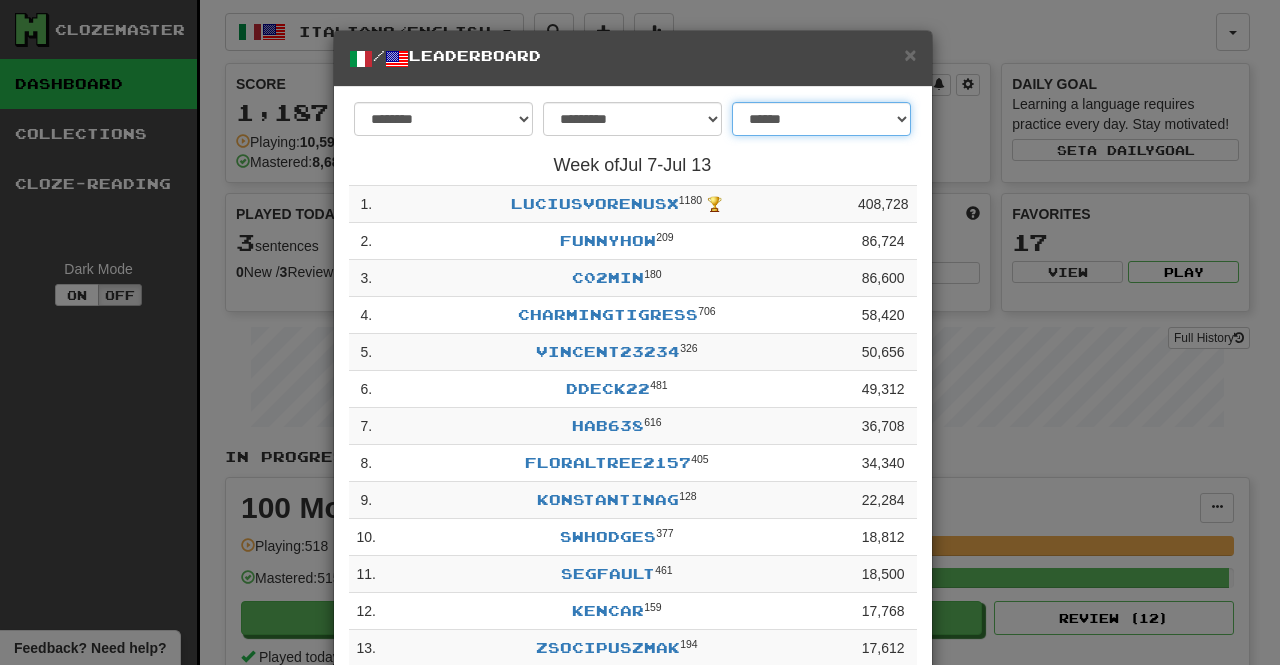 click on "**********" at bounding box center [821, 119] 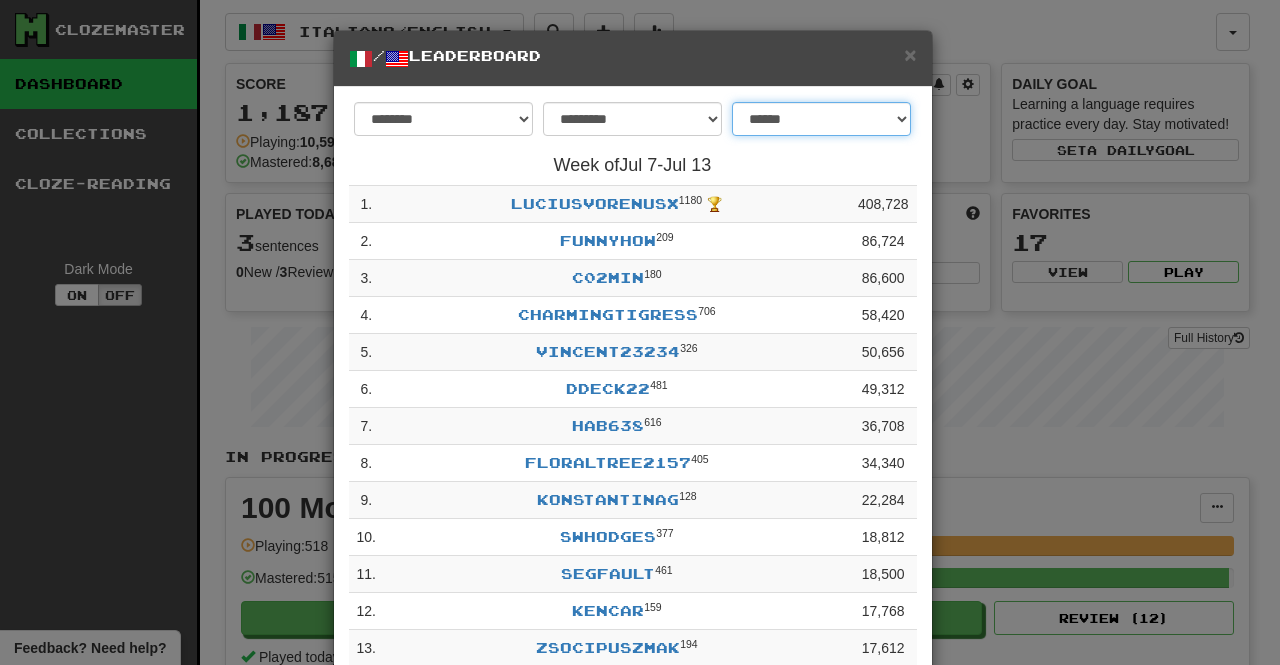 select on "**********" 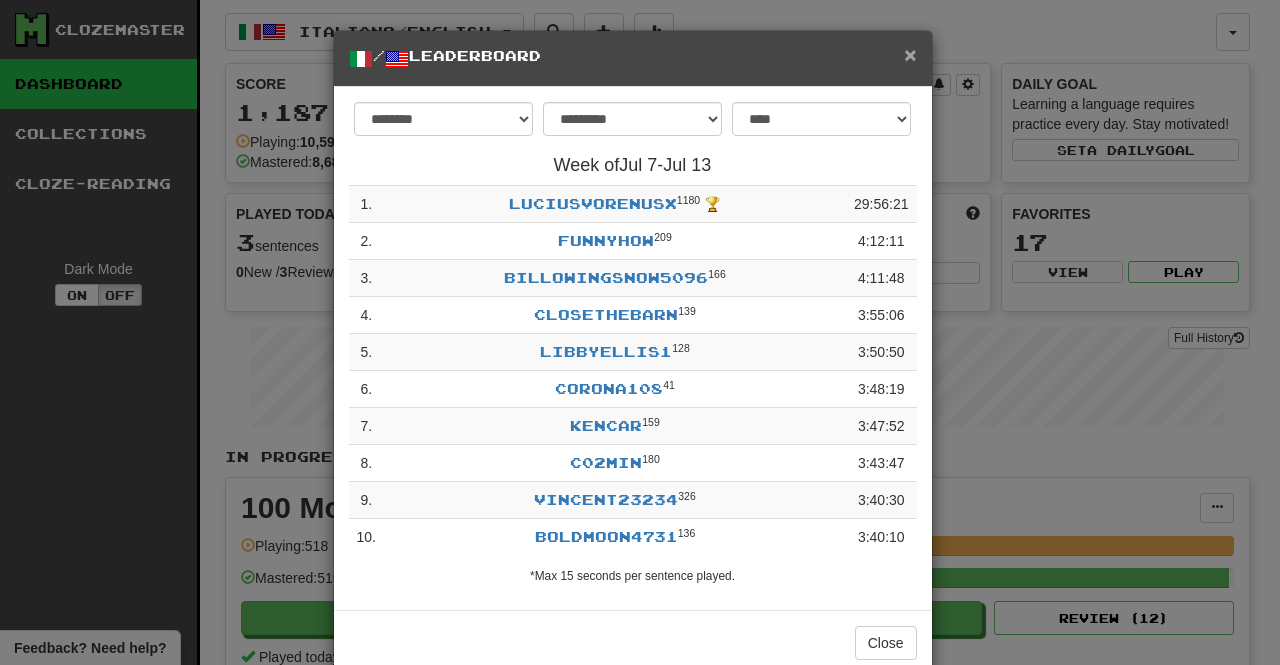 click on "×" at bounding box center [910, 54] 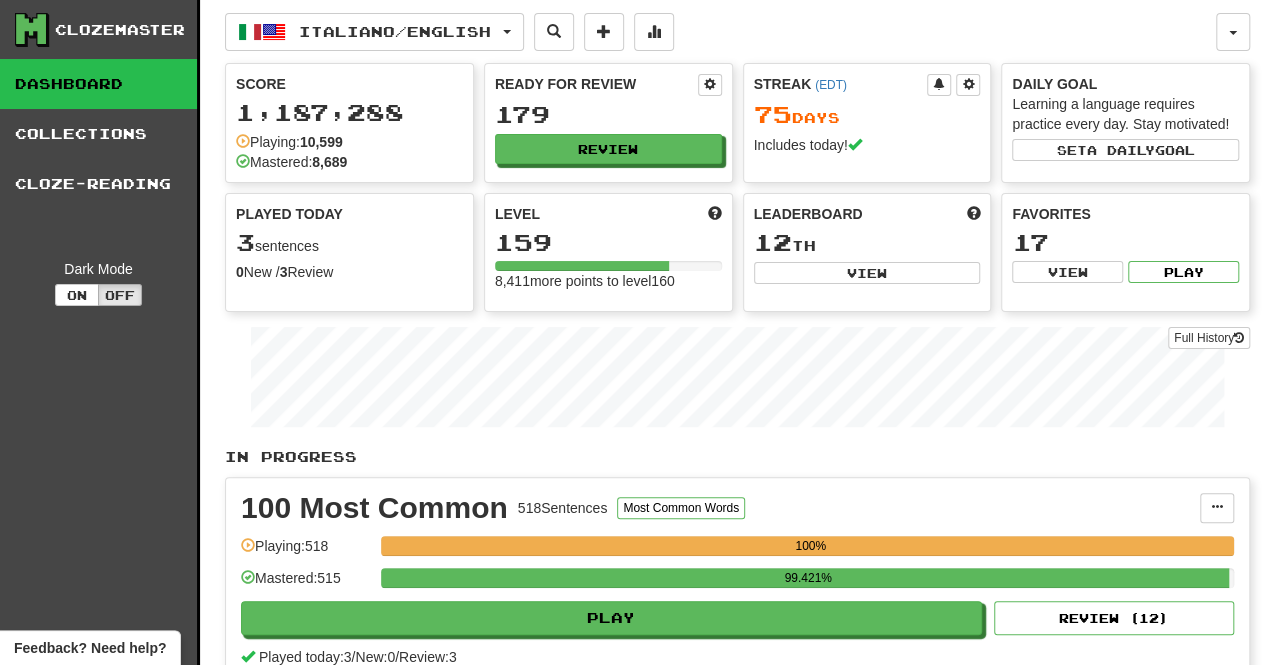 click on "Clozemaster Dashboard Collections Cloze-Reading Dark Mode On Off" at bounding box center (100, 2772) 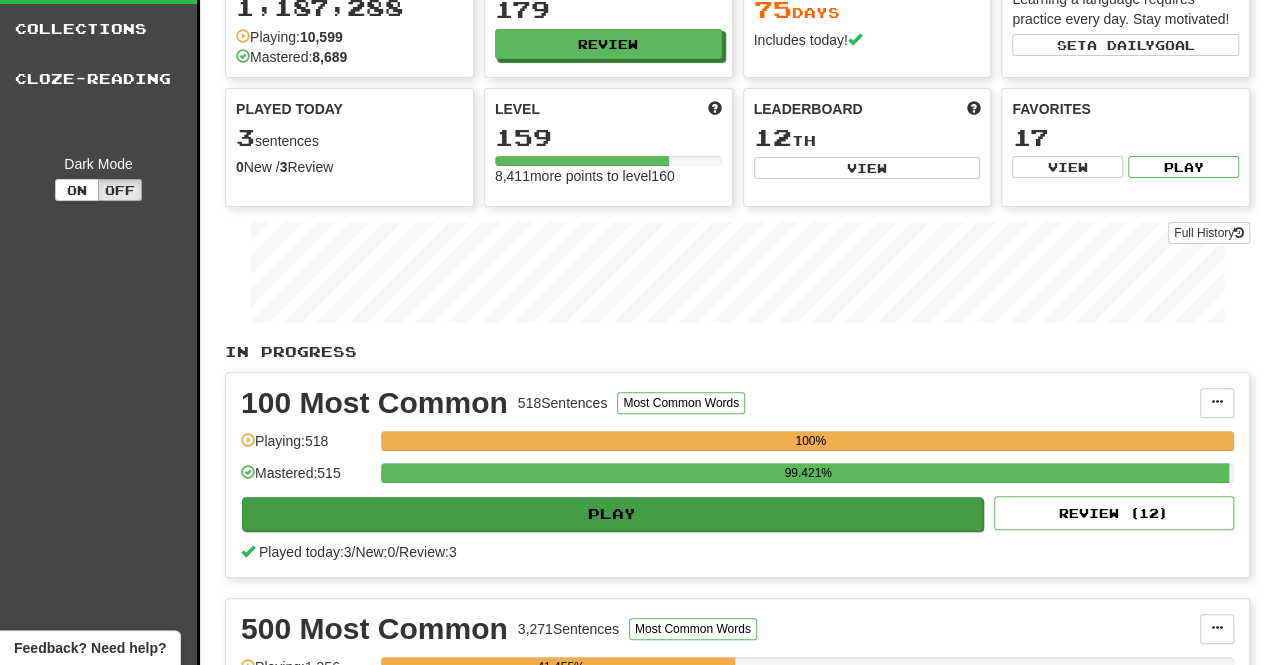 scroll, scrollTop: 100, scrollLeft: 0, axis: vertical 